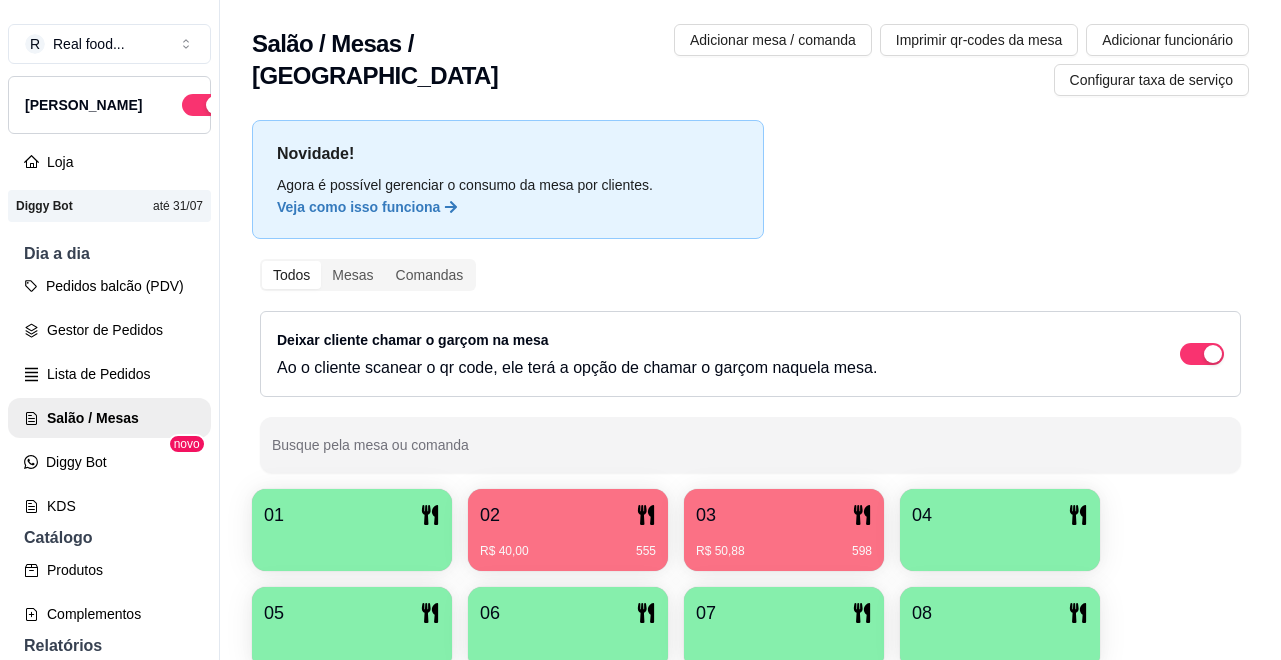 scroll, scrollTop: 0, scrollLeft: 0, axis: both 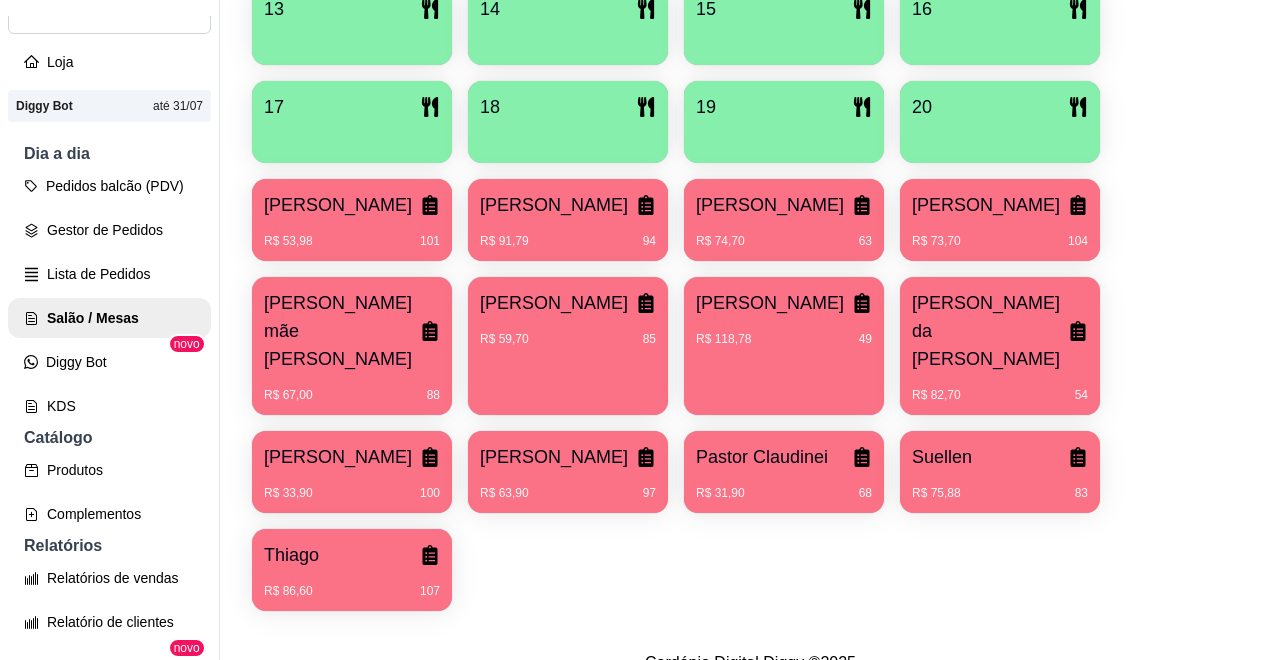 click on "R$ 31,90 68" at bounding box center [784, 486] 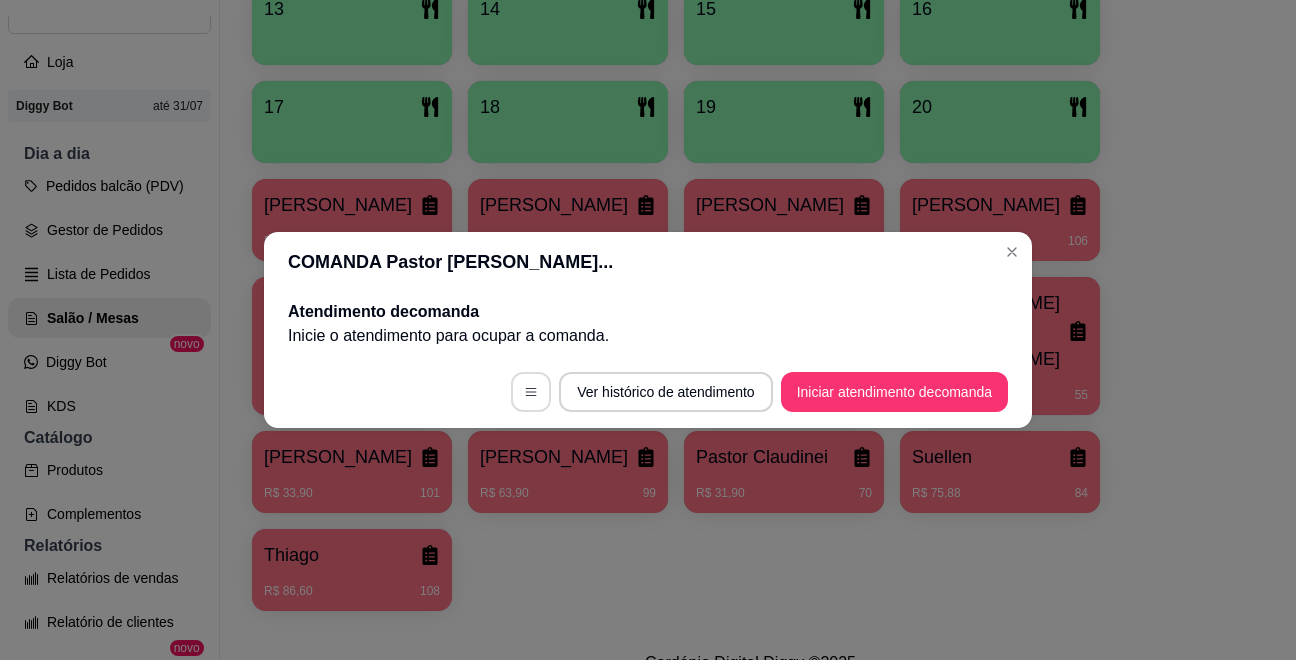 click 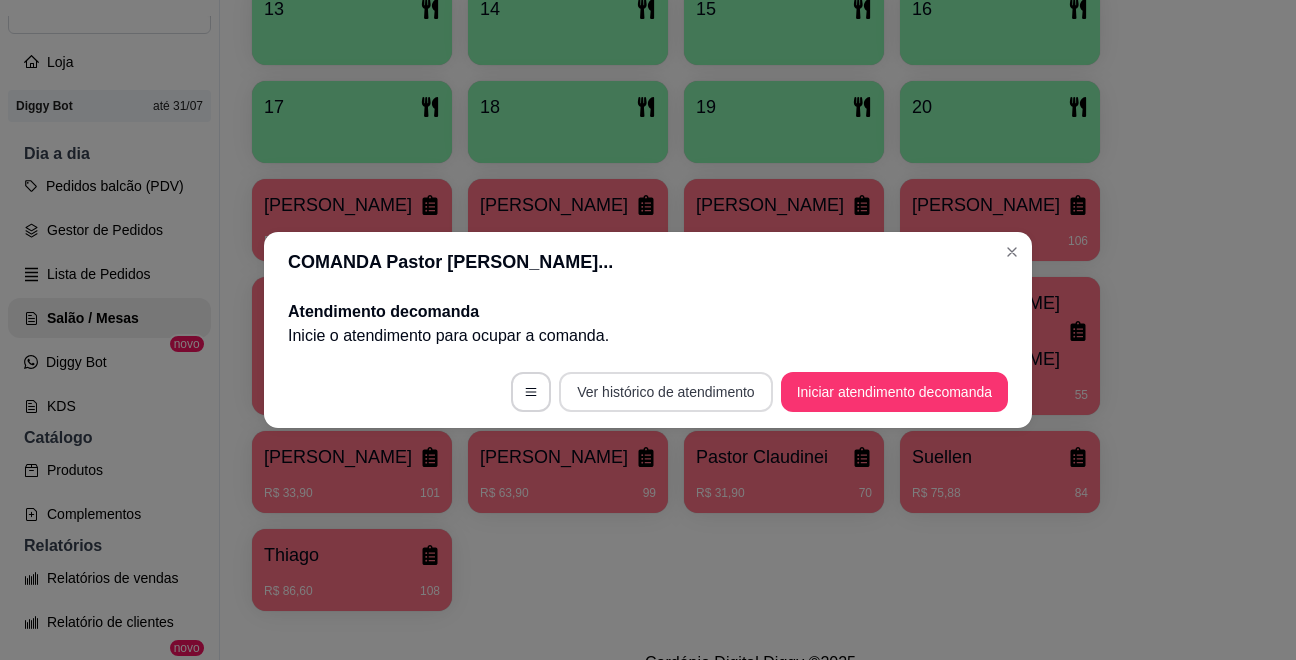 click on "Ver histórico de atendimento" at bounding box center [665, 392] 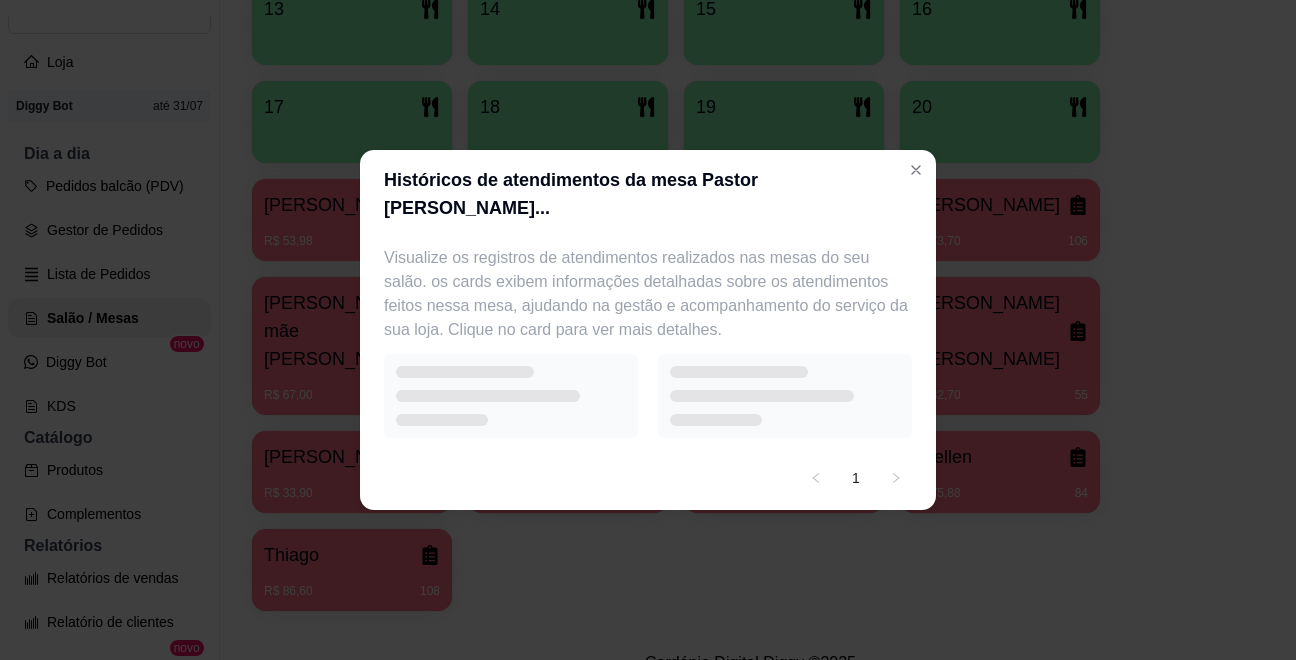 select on "7" 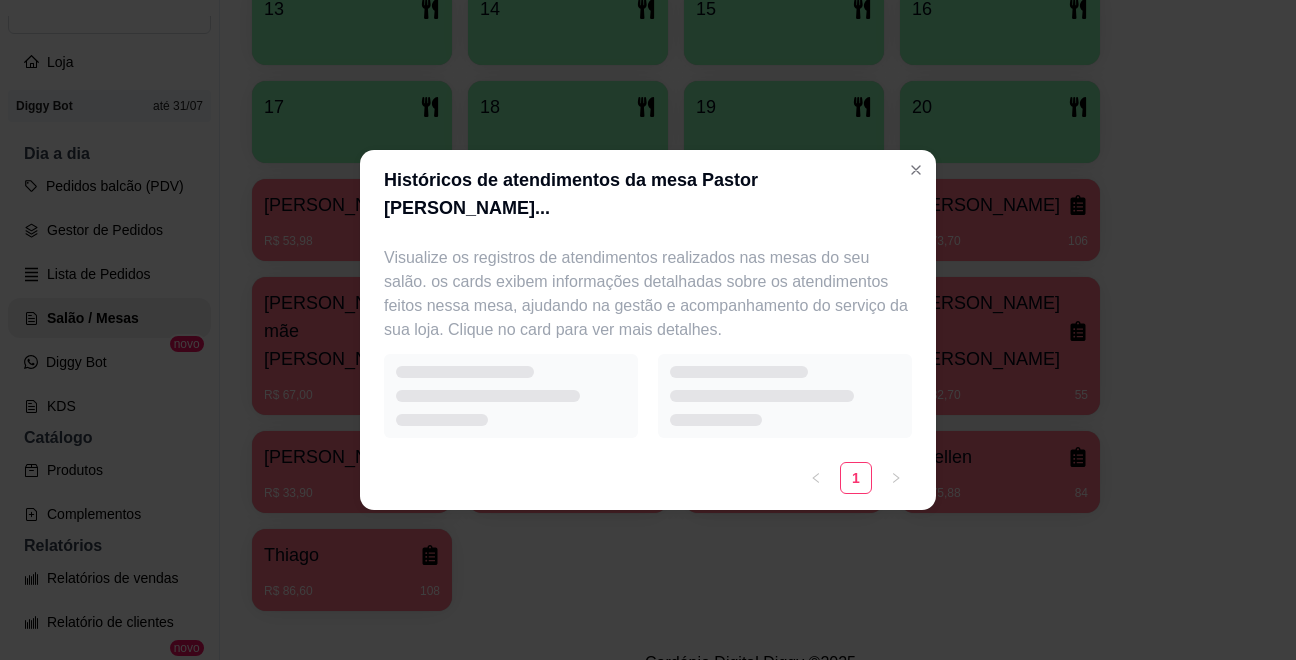 select on "7" 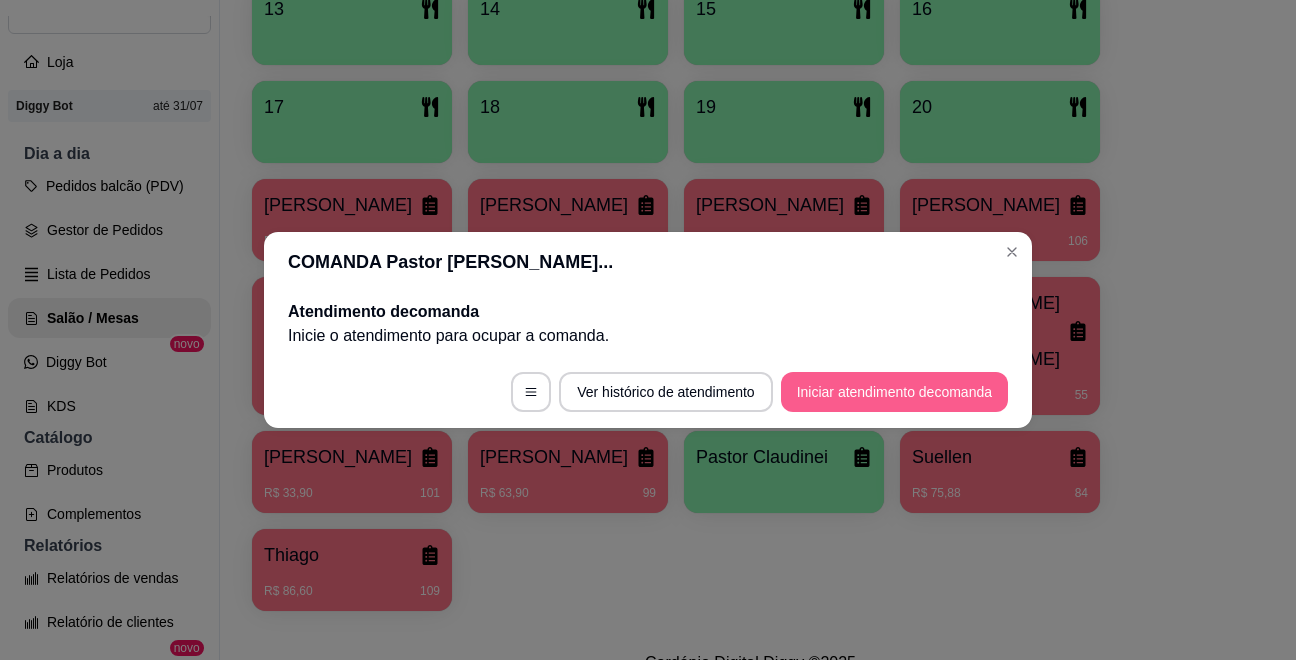 click on "Iniciar atendimento de  comanda" at bounding box center (894, 392) 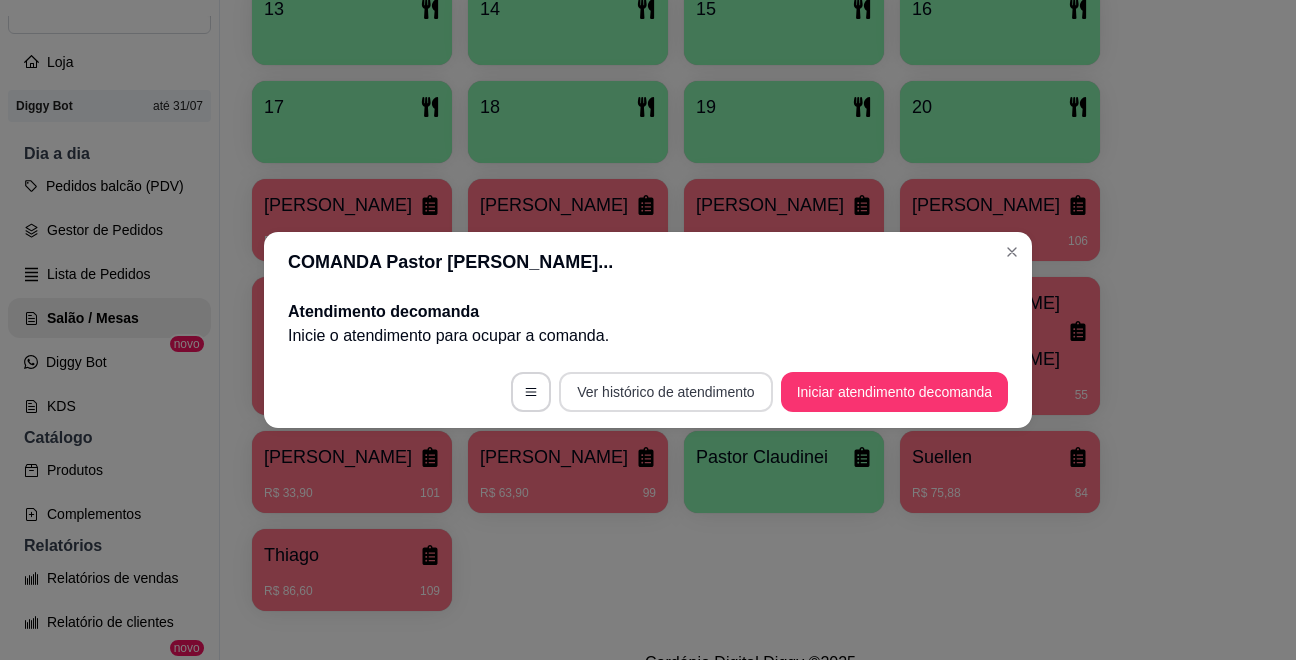 click on "Ver histórico de atendimento" at bounding box center (665, 392) 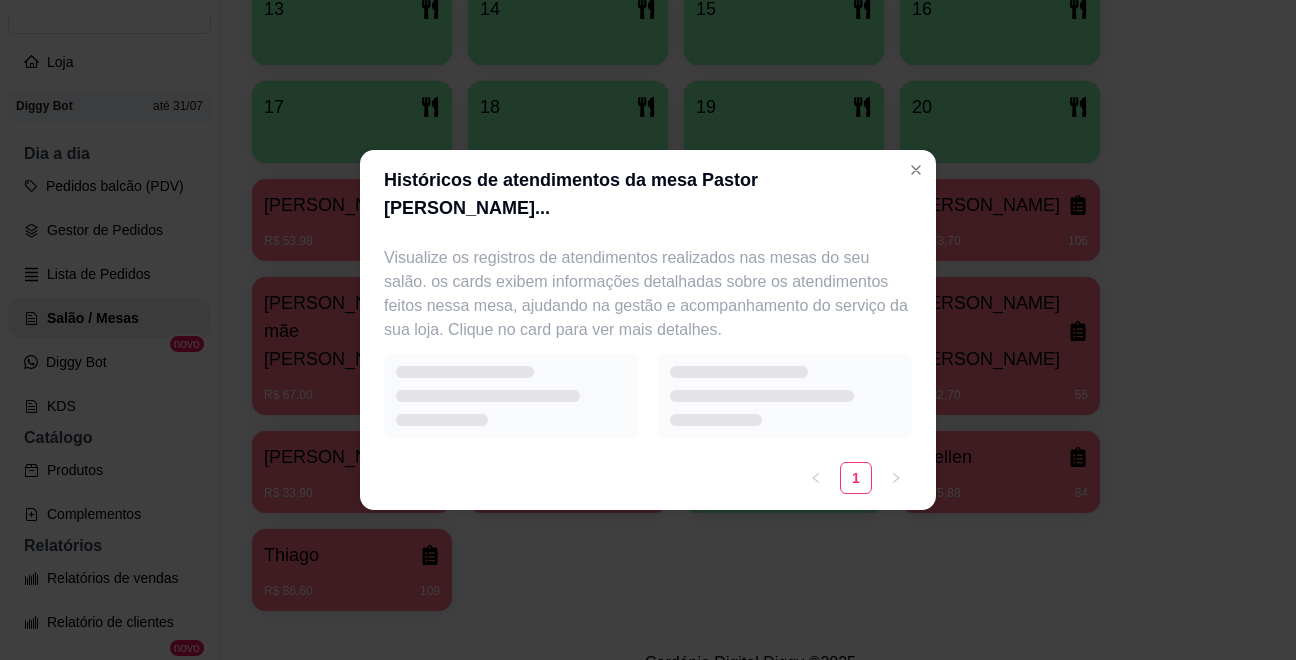 select on "7" 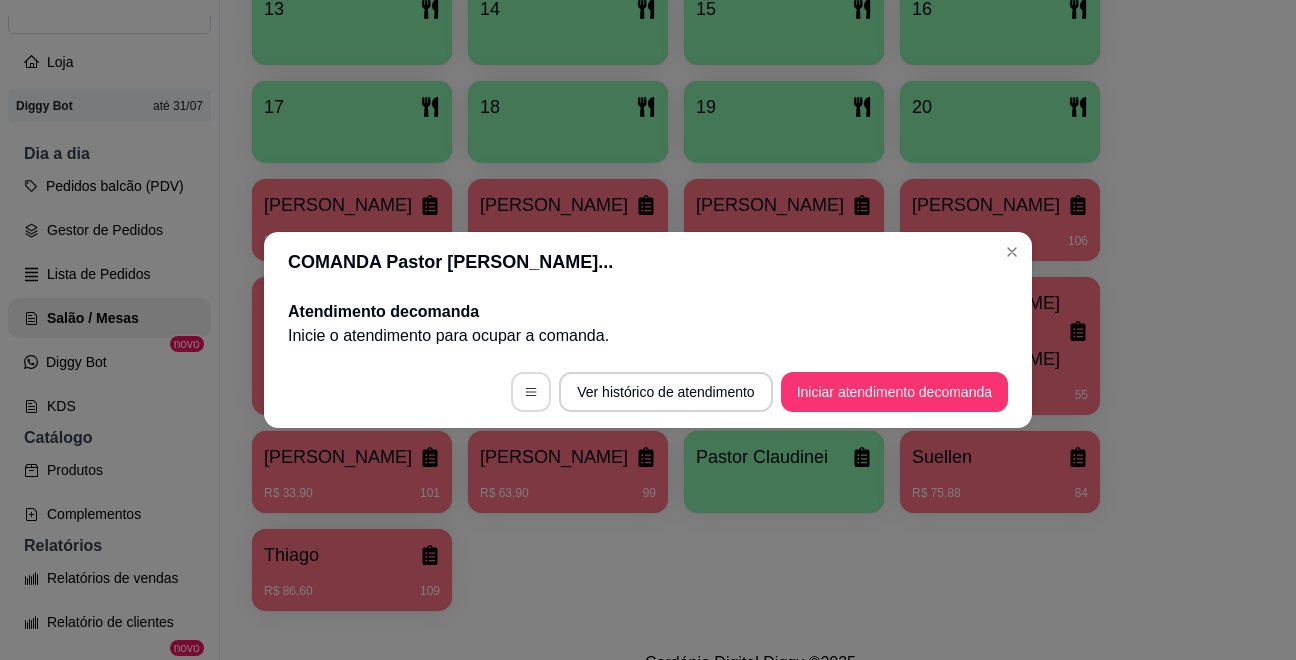 click at bounding box center [531, 392] 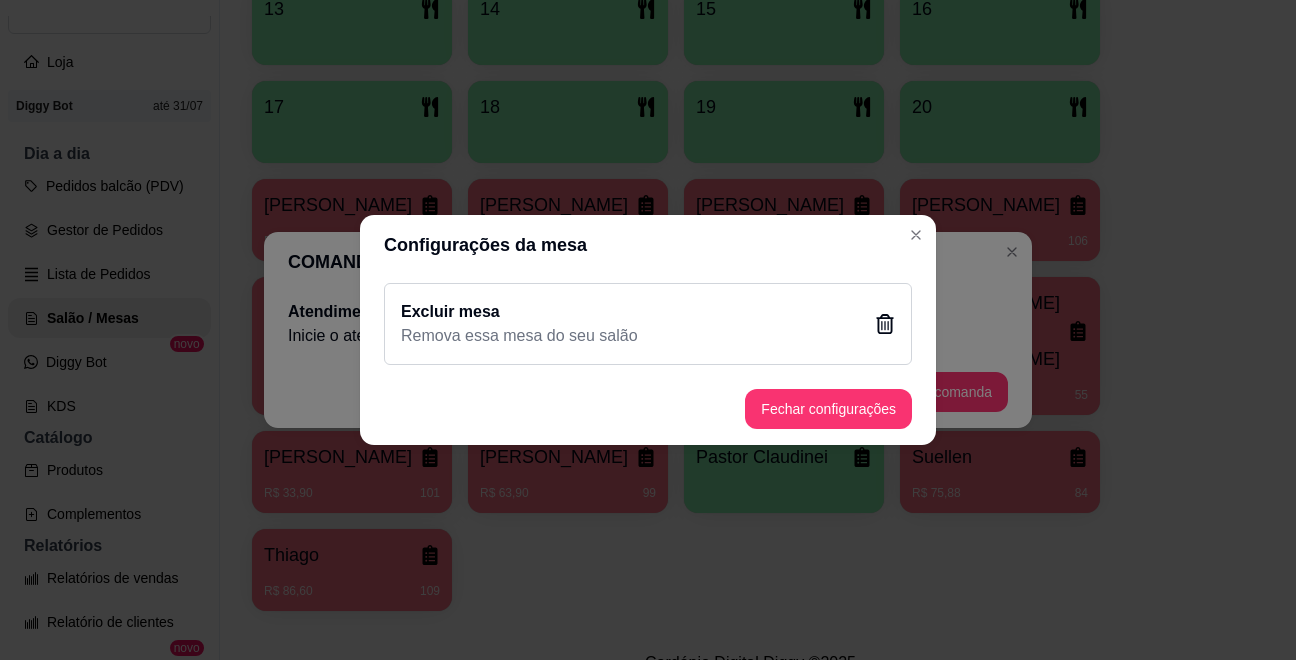 click 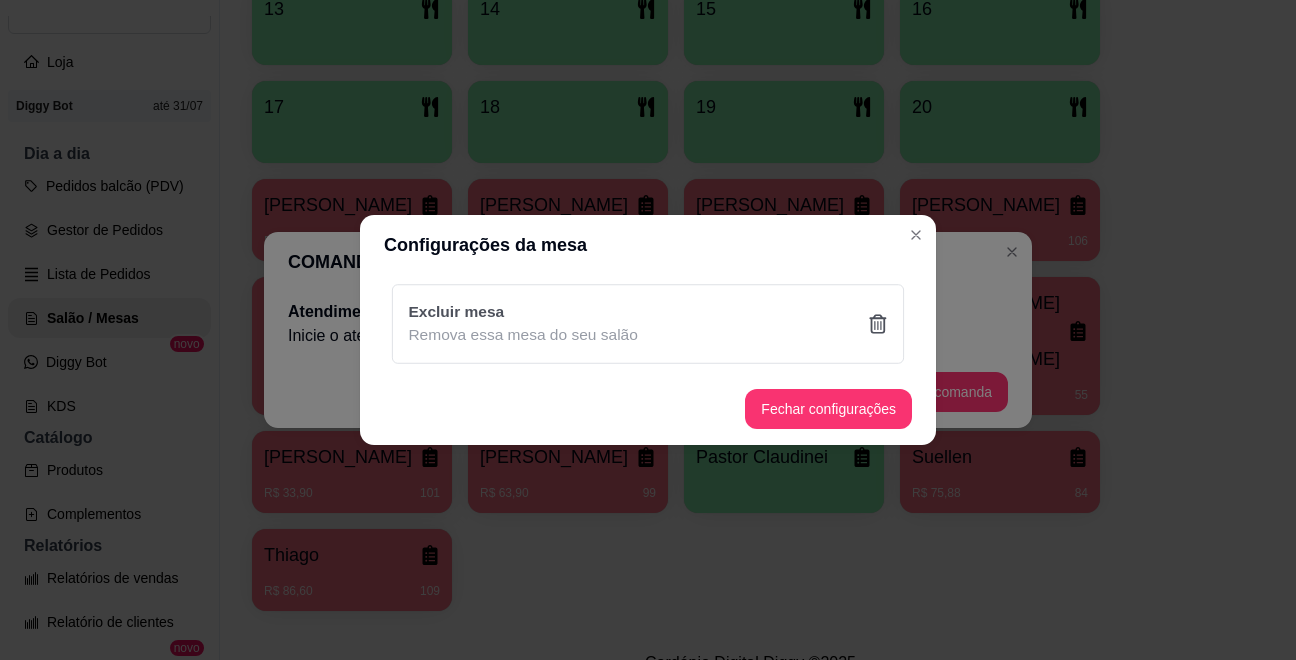 click on "Sim" at bounding box center (750, 435) 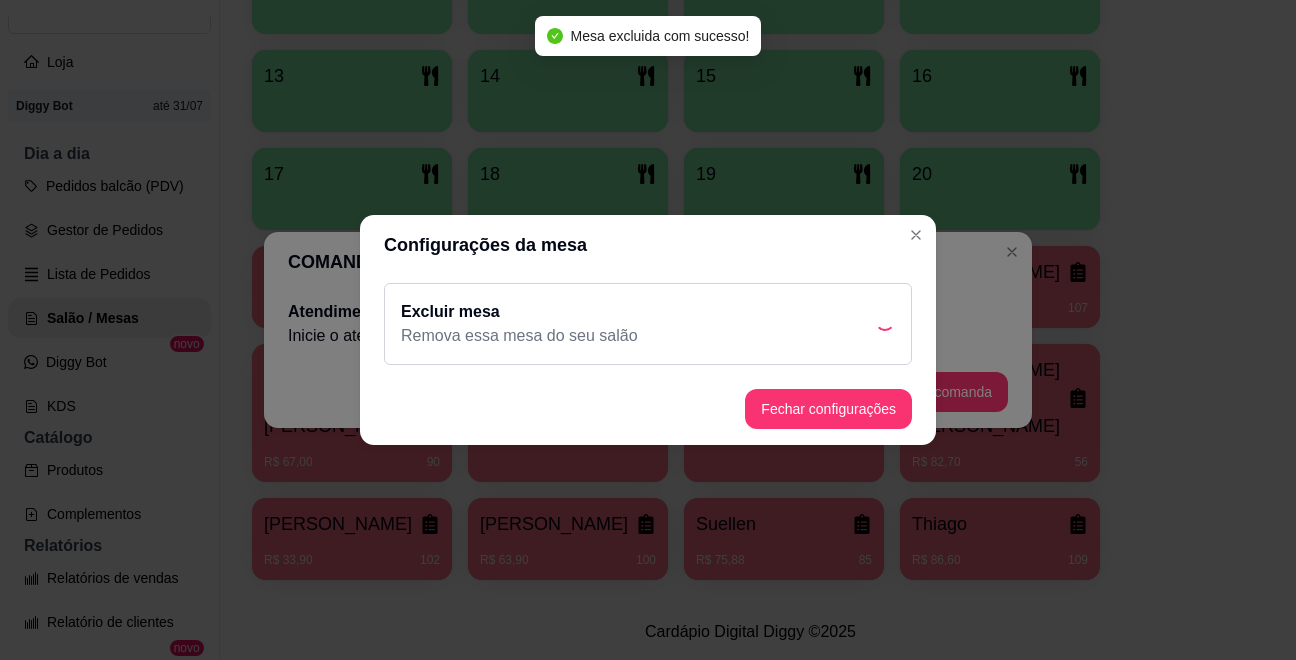 scroll, scrollTop: 720, scrollLeft: 0, axis: vertical 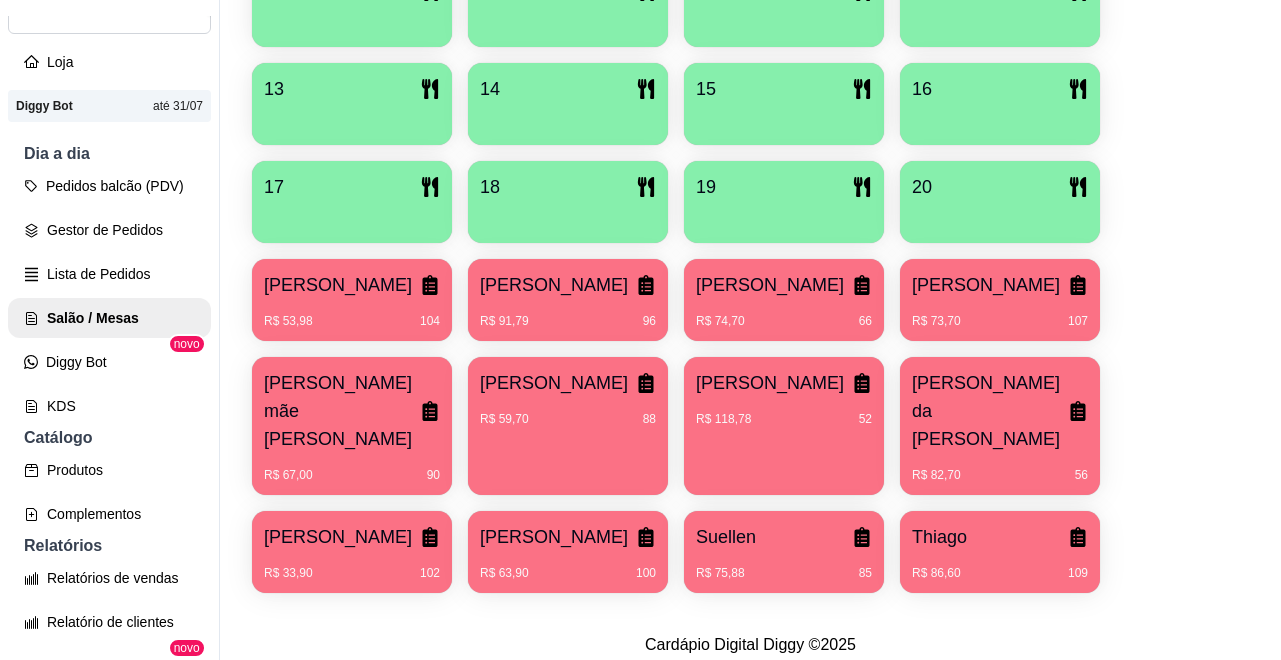 click on "[PERSON_NAME]" at bounding box center (554, 285) 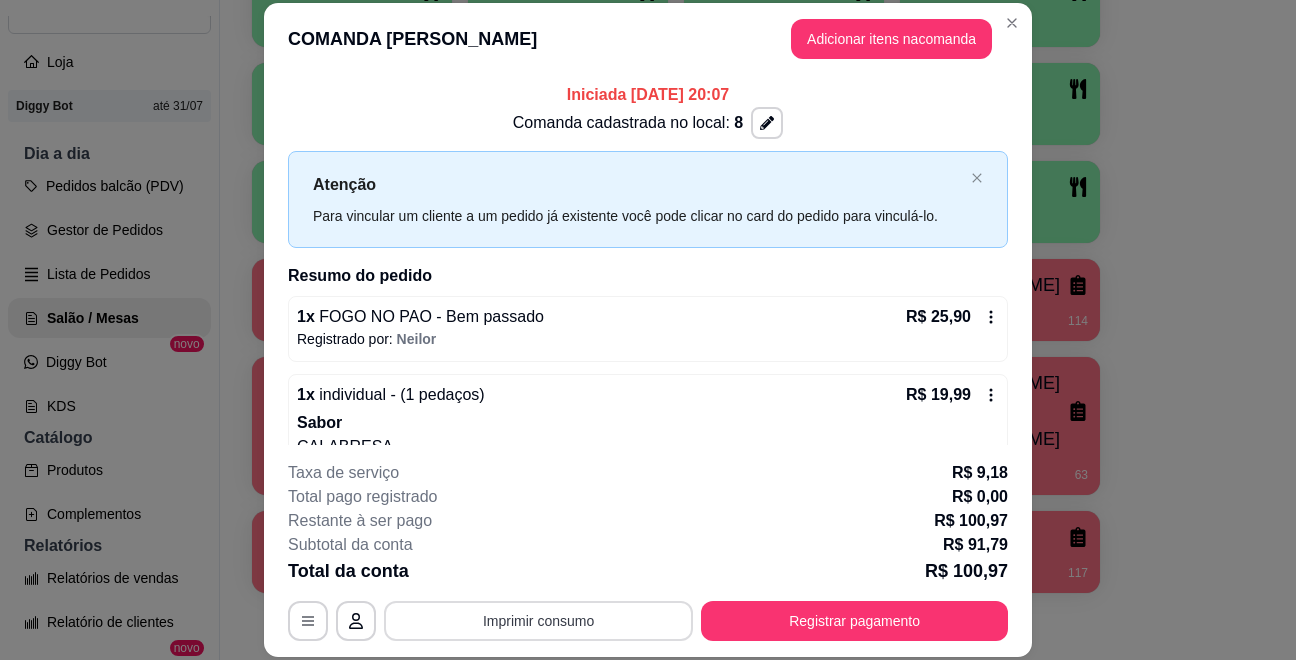 click on "Imprimir consumo" at bounding box center (538, 621) 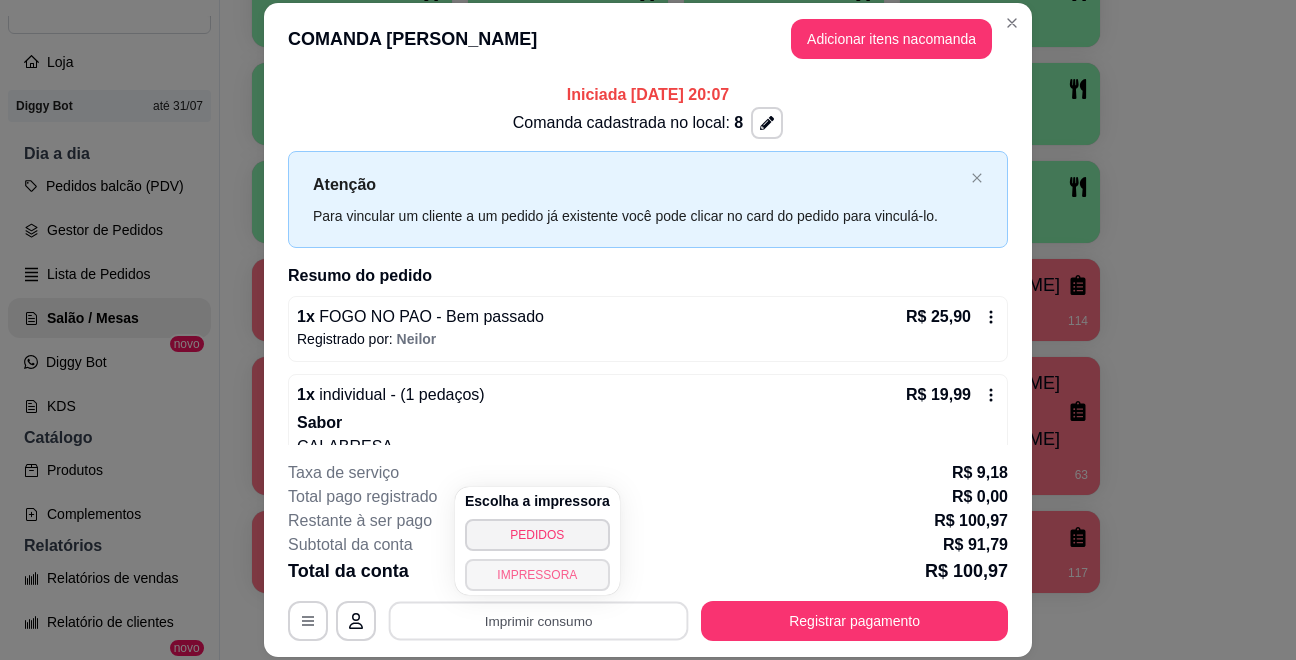 click on "IMPRESSORA" at bounding box center [537, 575] 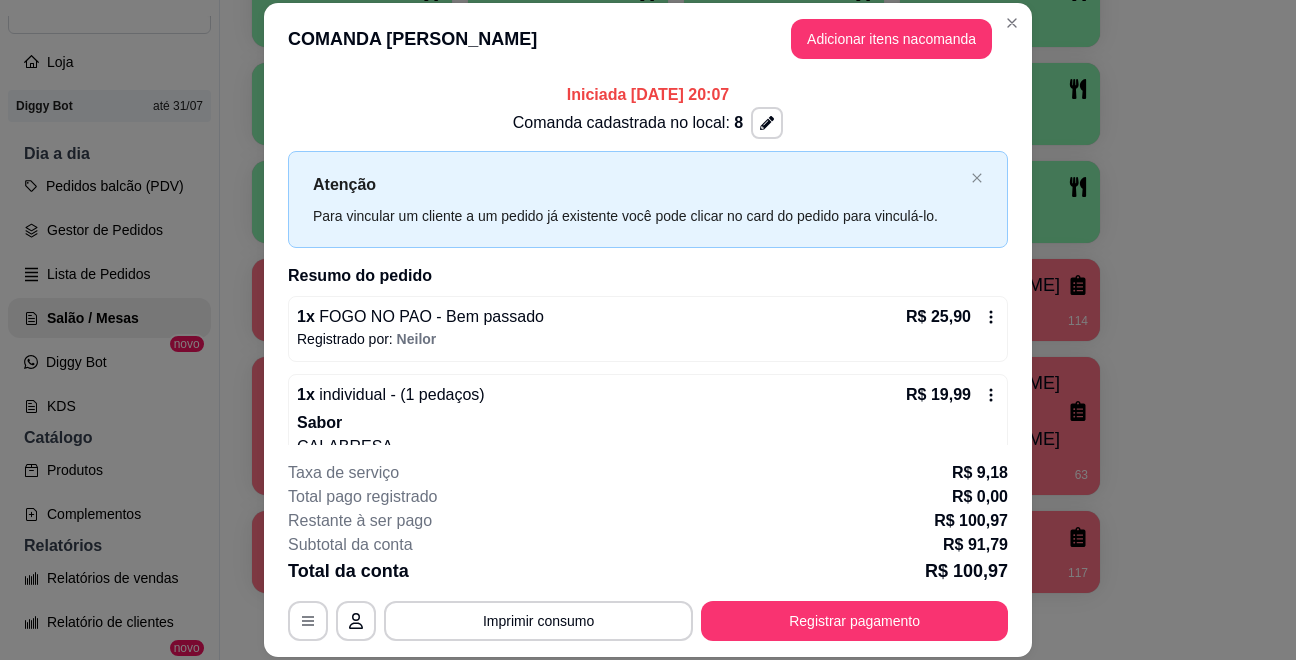 click on "Registrar pagamento" at bounding box center [854, 621] 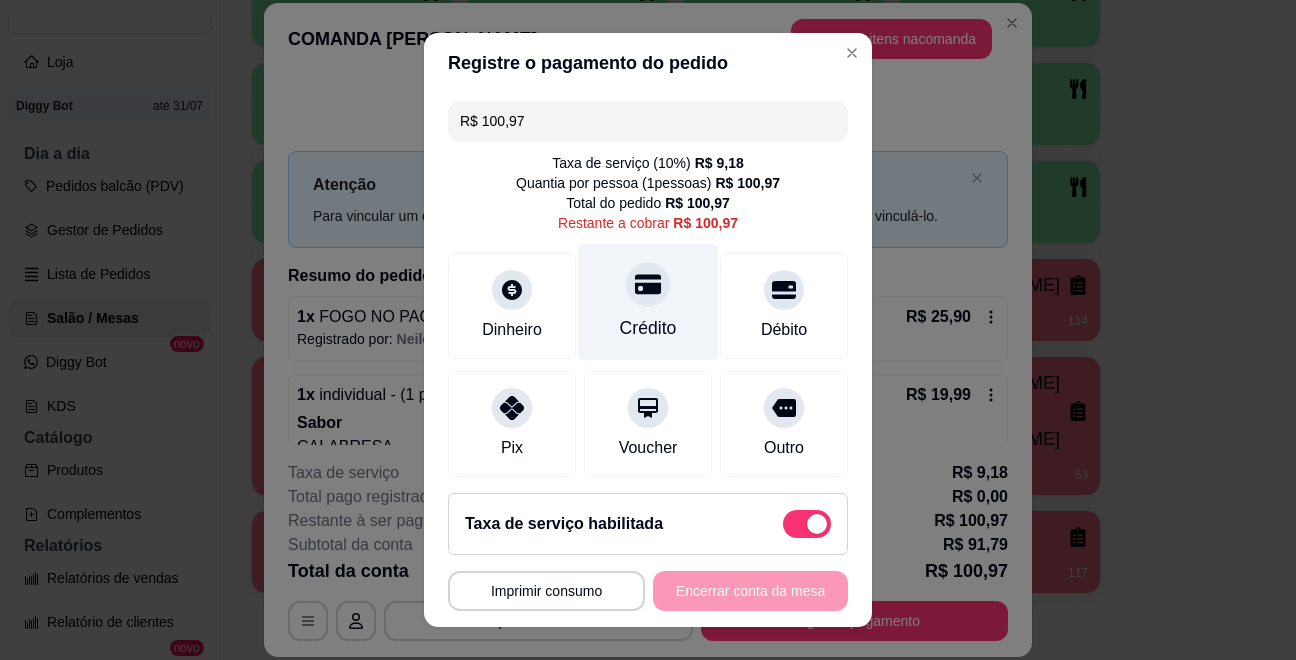 click at bounding box center (648, 284) 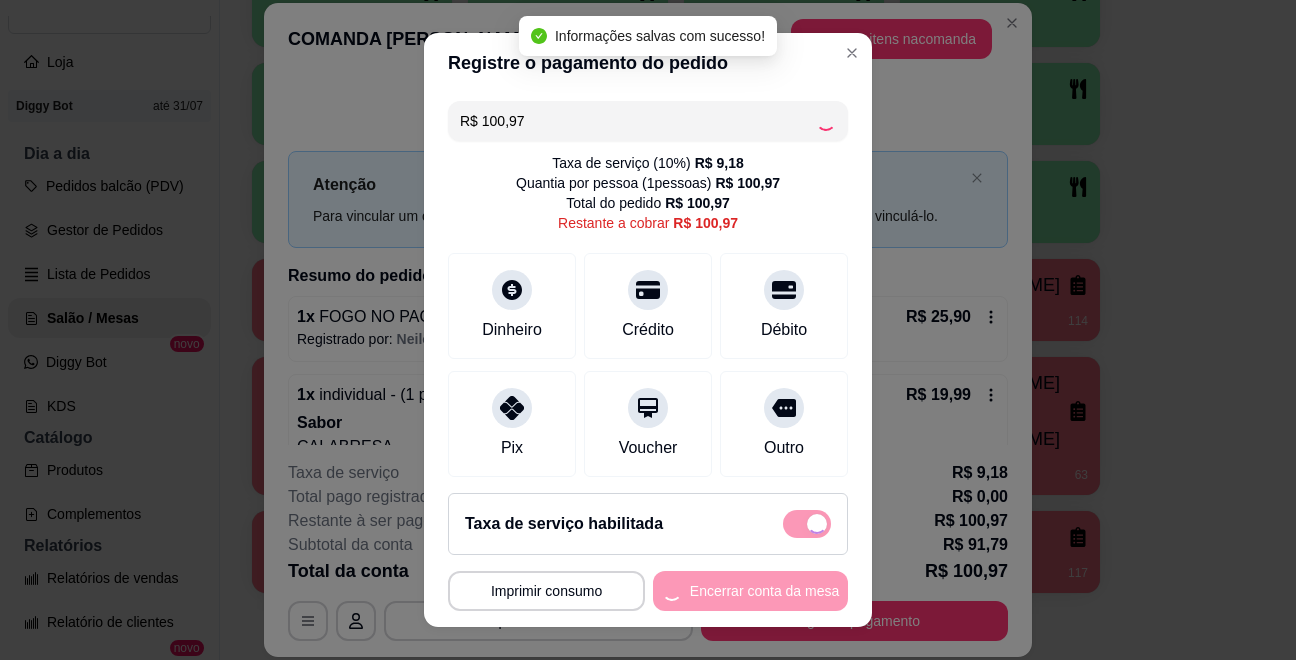 type on "R$ 0,00" 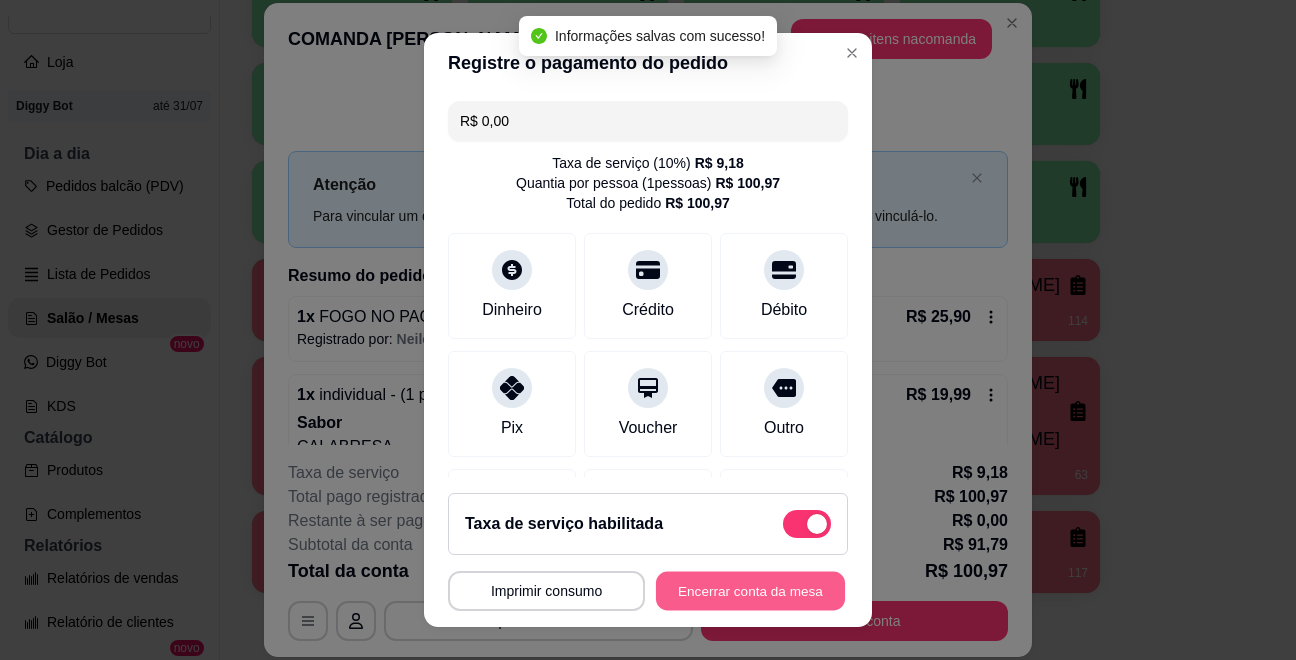 click on "Encerrar conta da mesa" at bounding box center [750, 591] 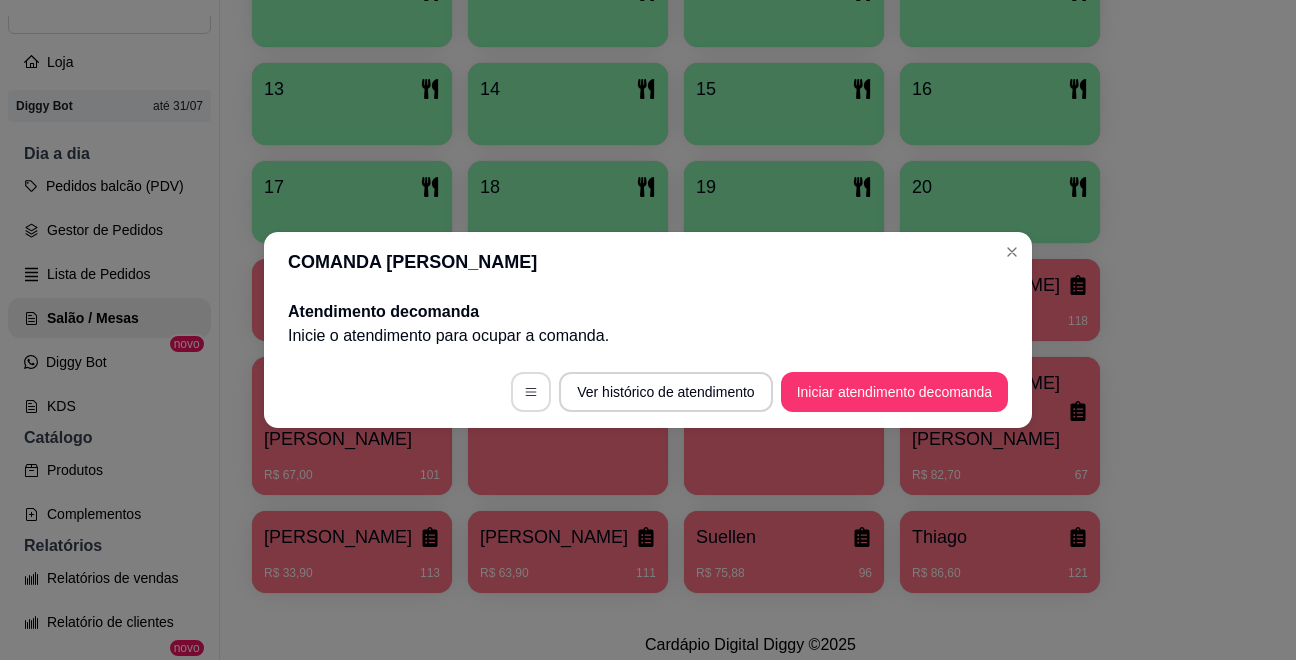 click at bounding box center [531, 392] 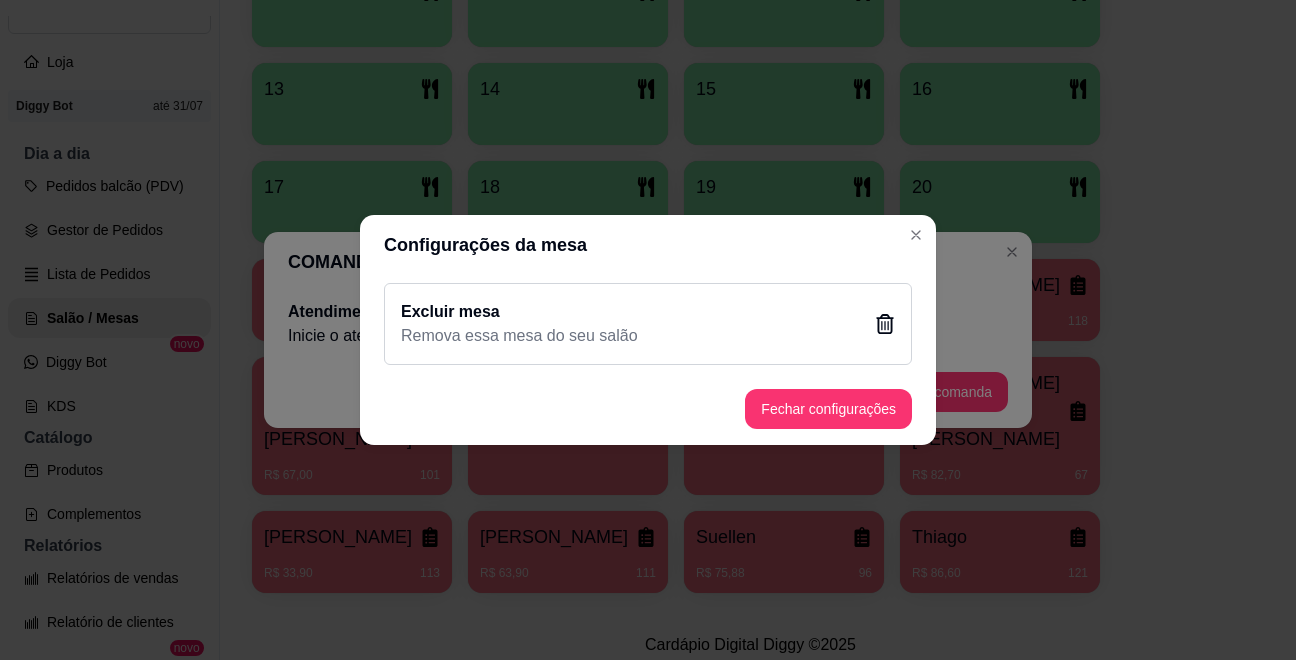 click 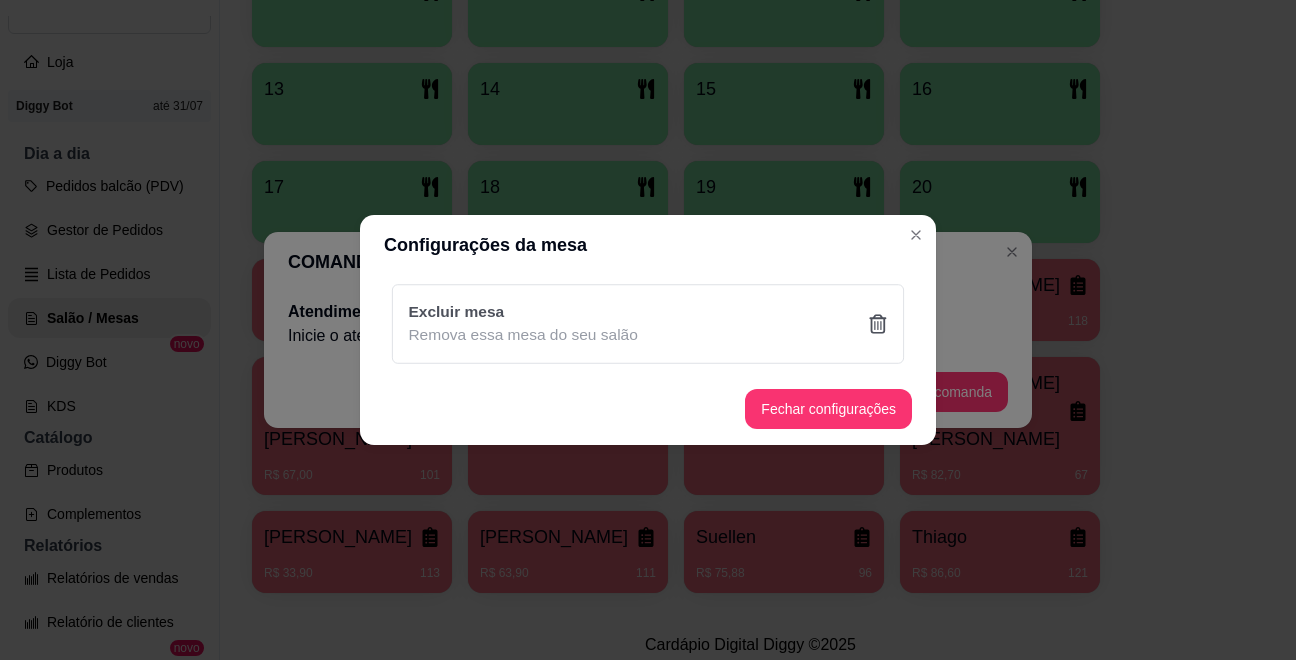 click on "Sim" at bounding box center (750, 435) 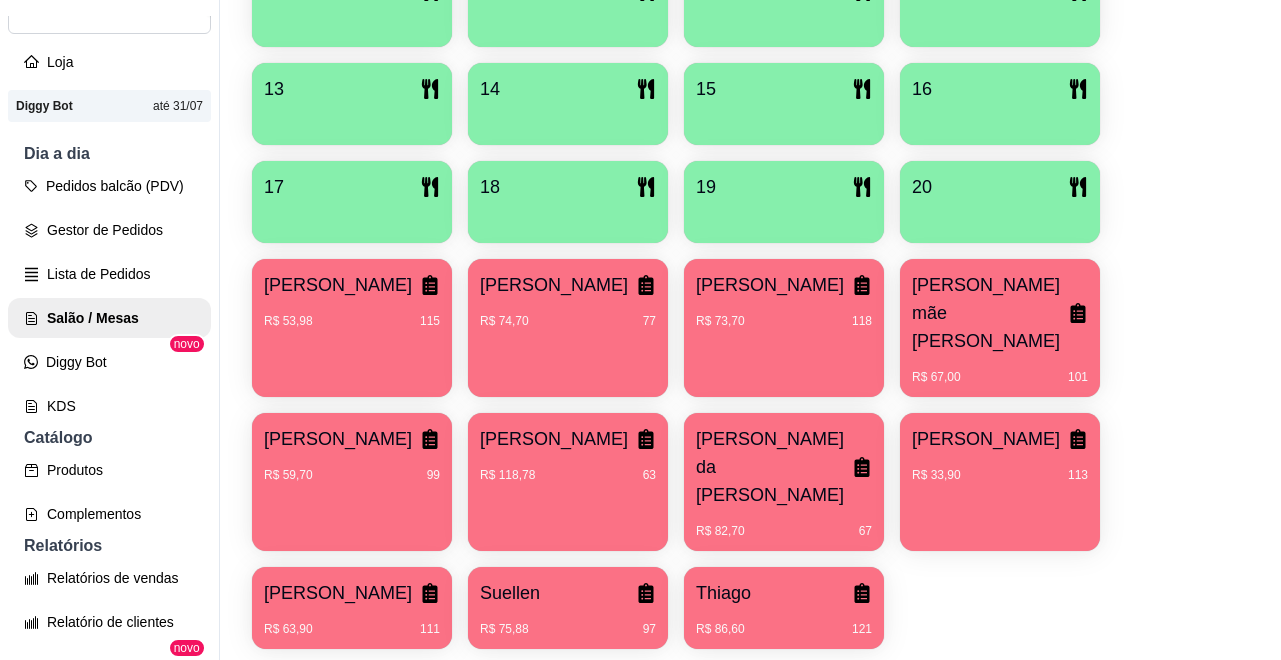 click on "R$ 59,70 99" at bounding box center [352, 475] 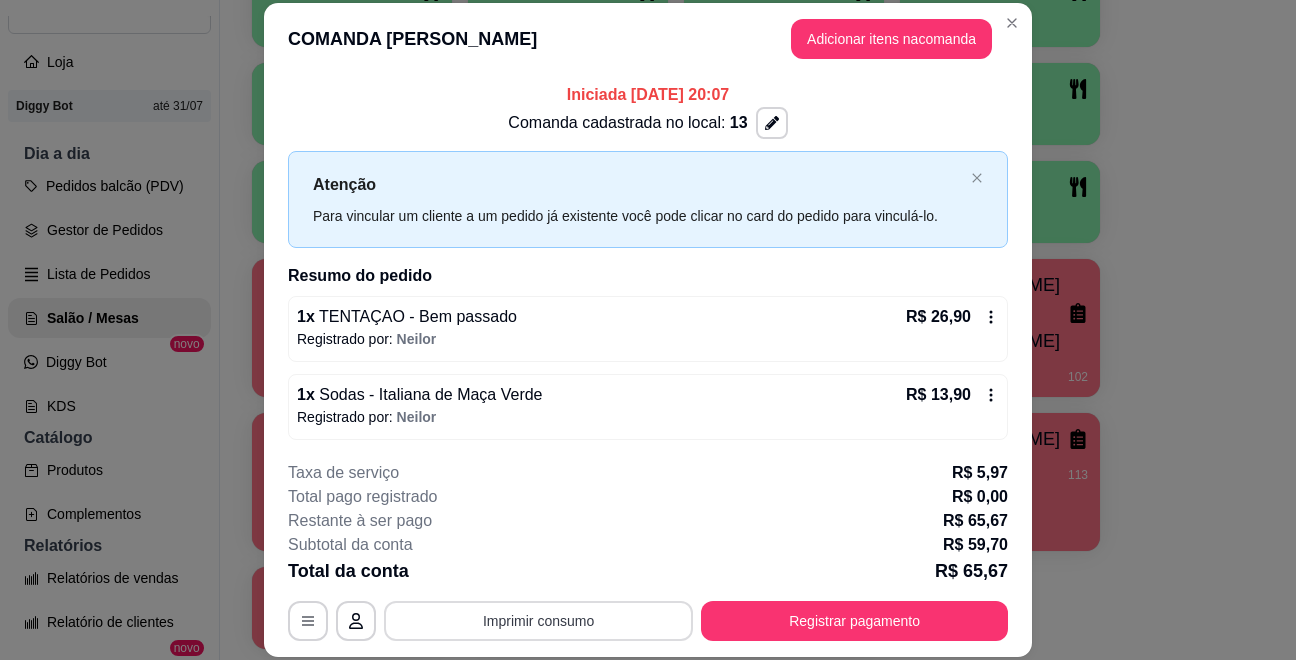 click on "Imprimir consumo" at bounding box center (538, 621) 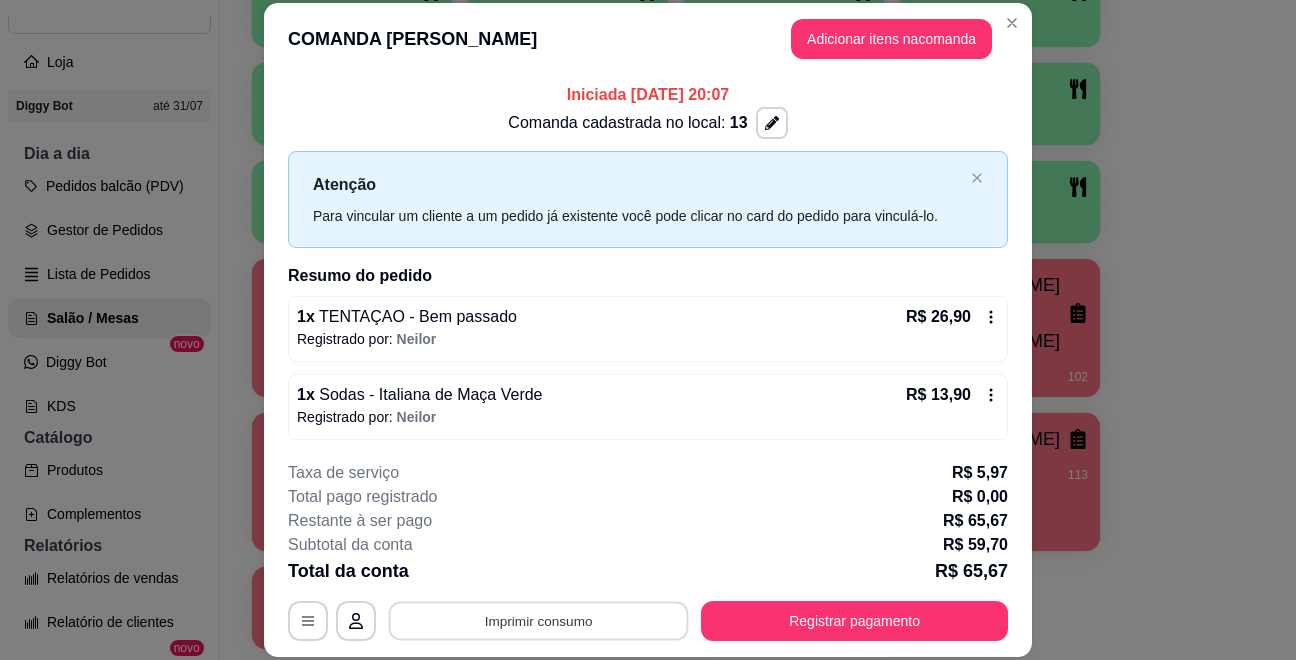 click on "Imprimir consumo" at bounding box center [539, 620] 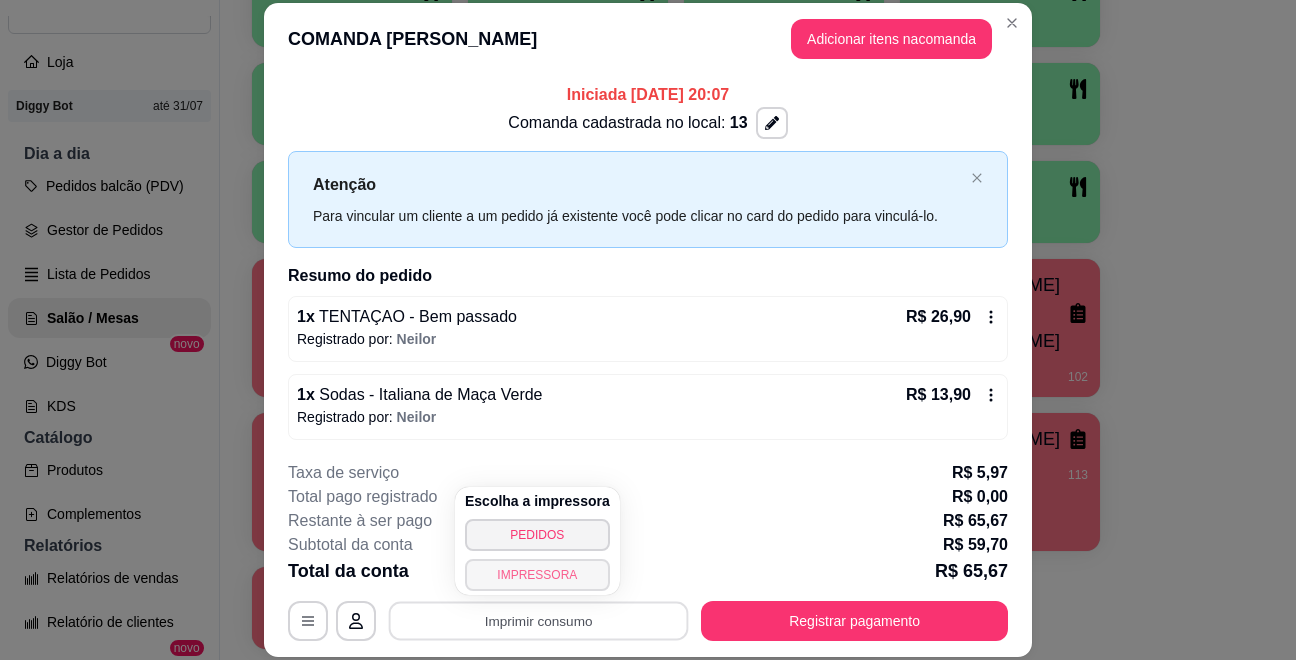 click on "IMPRESSORA" at bounding box center (537, 575) 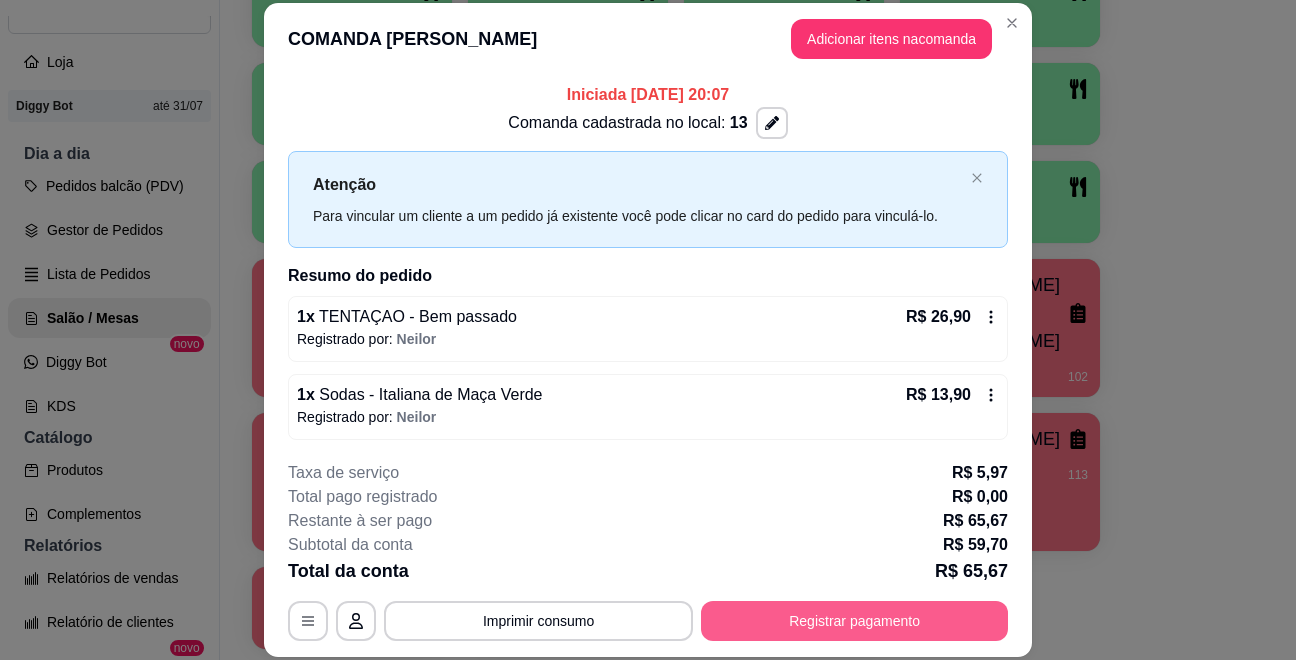 click on "Registrar pagamento" at bounding box center [854, 621] 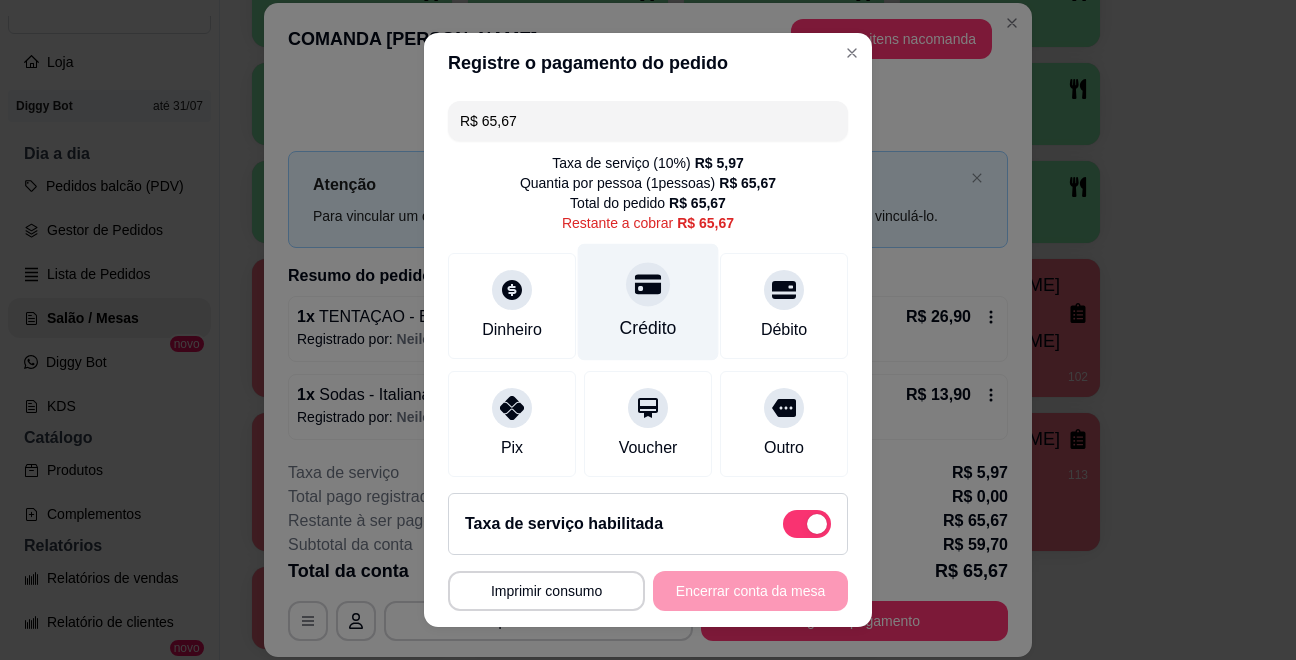 click on "Crédito" at bounding box center (648, 328) 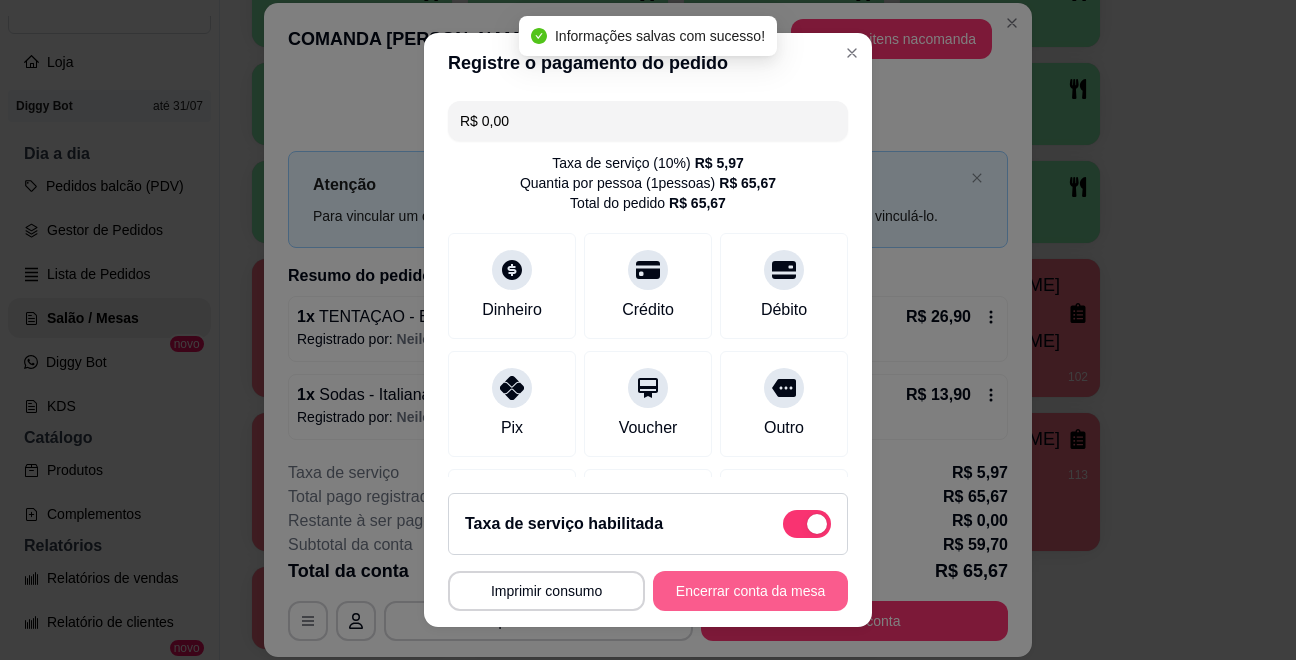 type on "R$ 0,00" 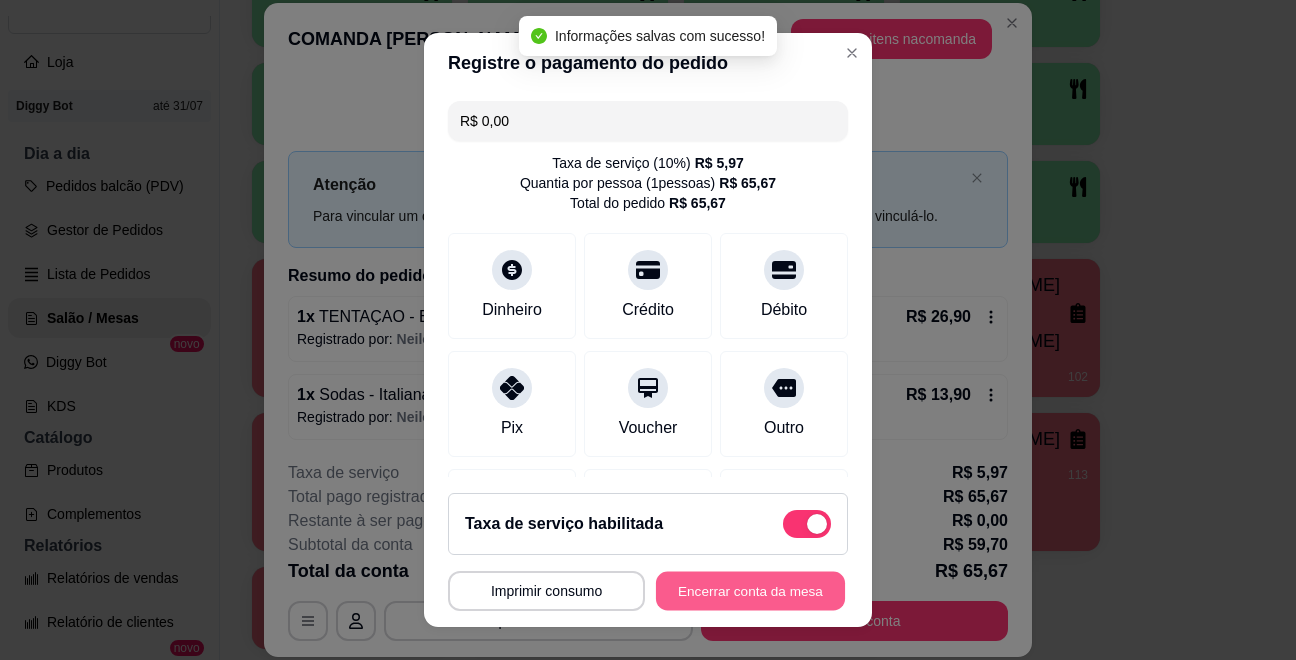 click on "Encerrar conta da mesa" at bounding box center (750, 591) 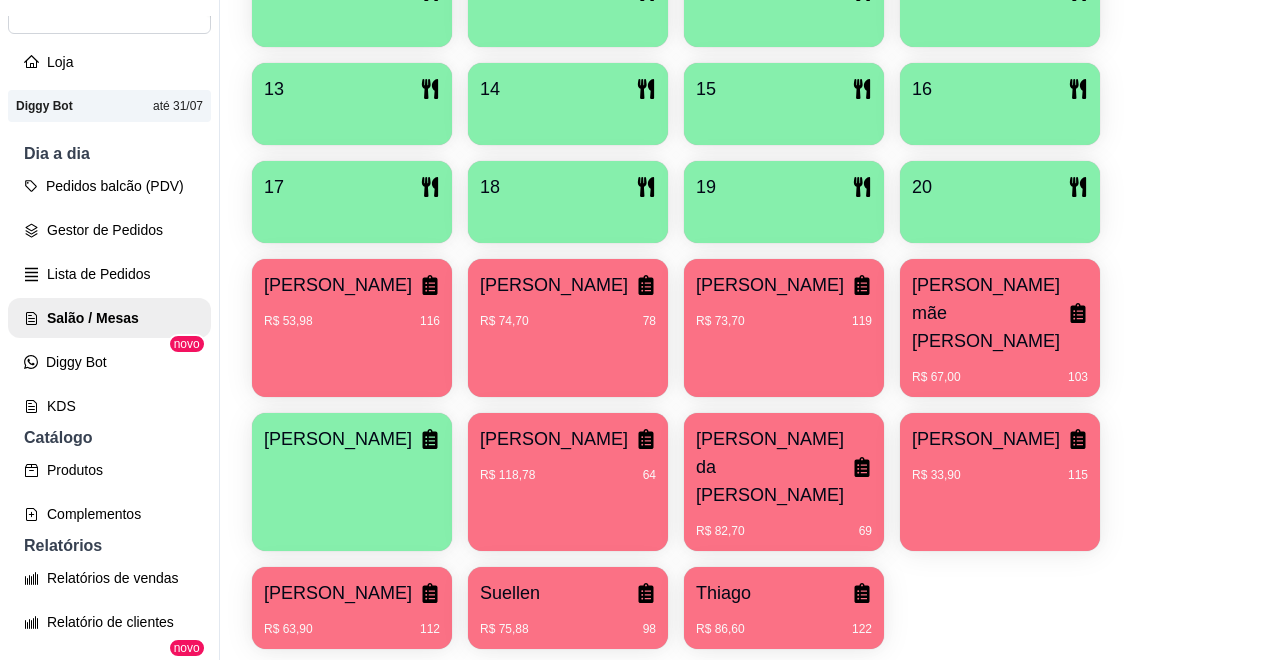click at bounding box center (352, 468) 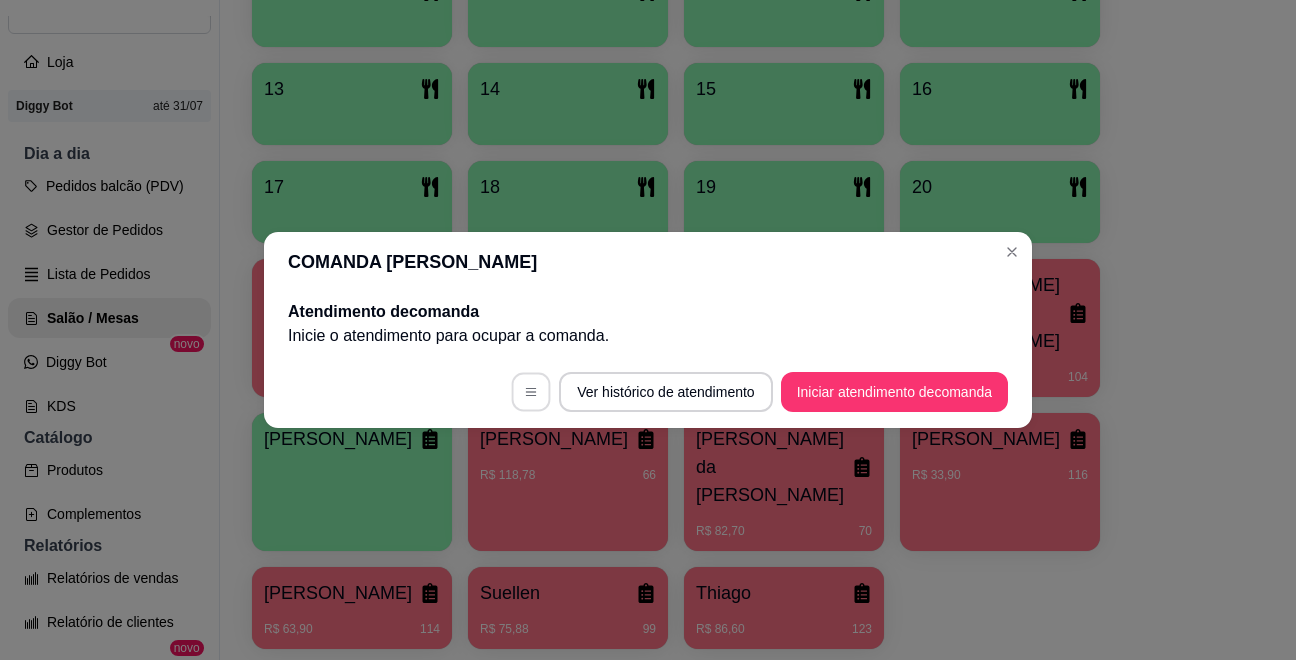 click at bounding box center [531, 392] 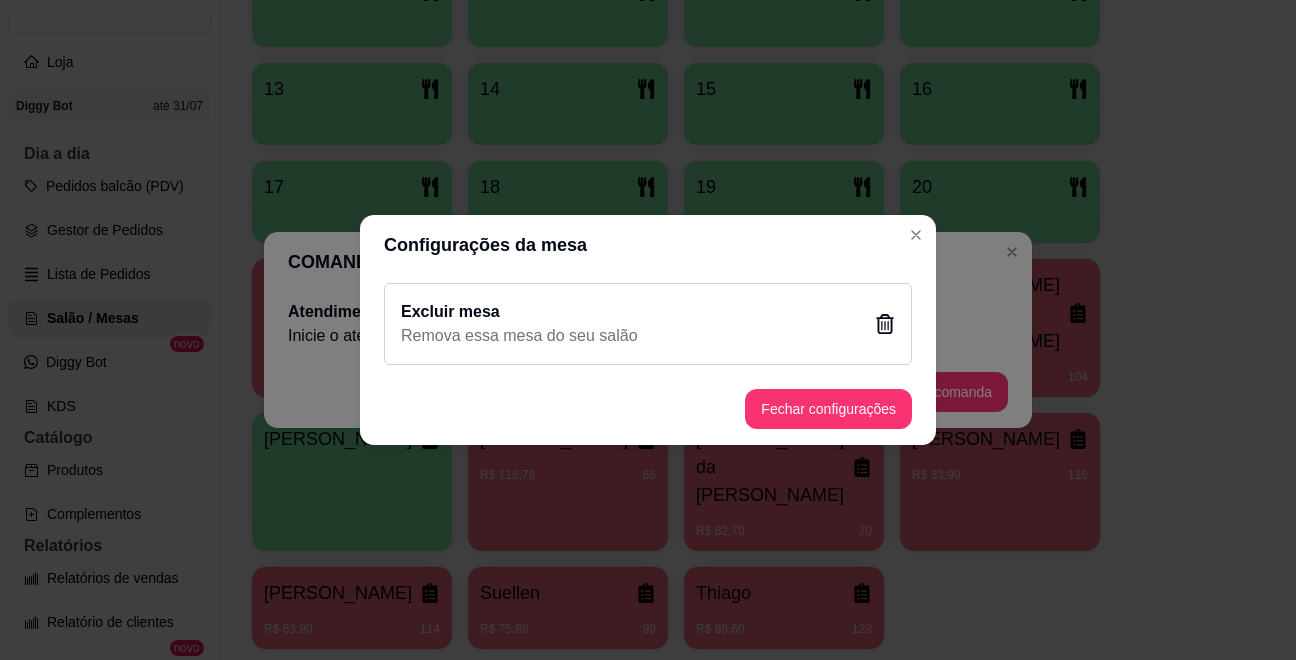 click 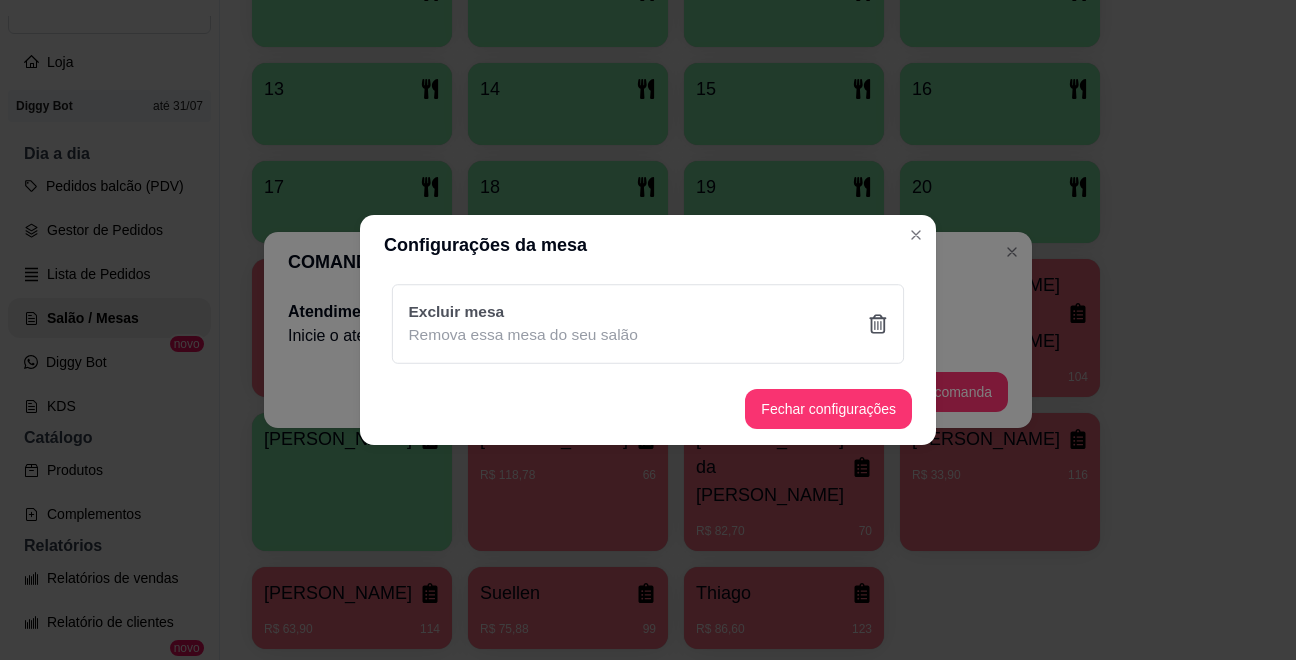 click on "Sim" at bounding box center (750, 435) 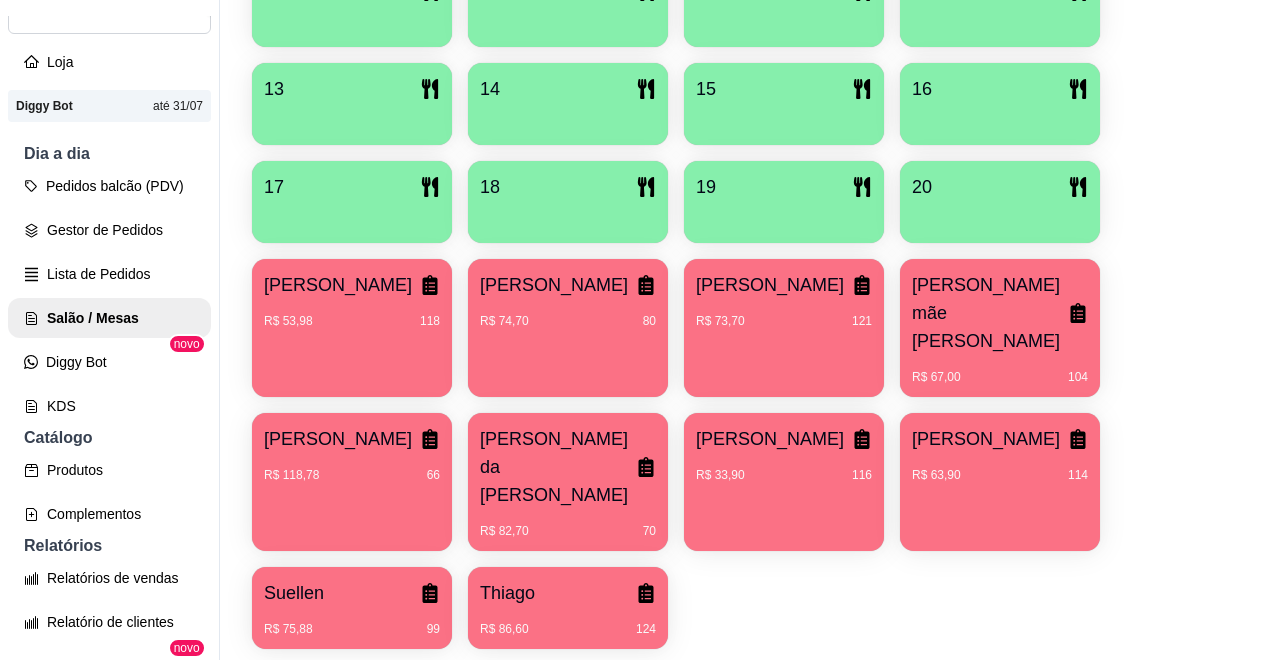 click on "[PERSON_NAME] da [PERSON_NAME]" at bounding box center (558, 467) 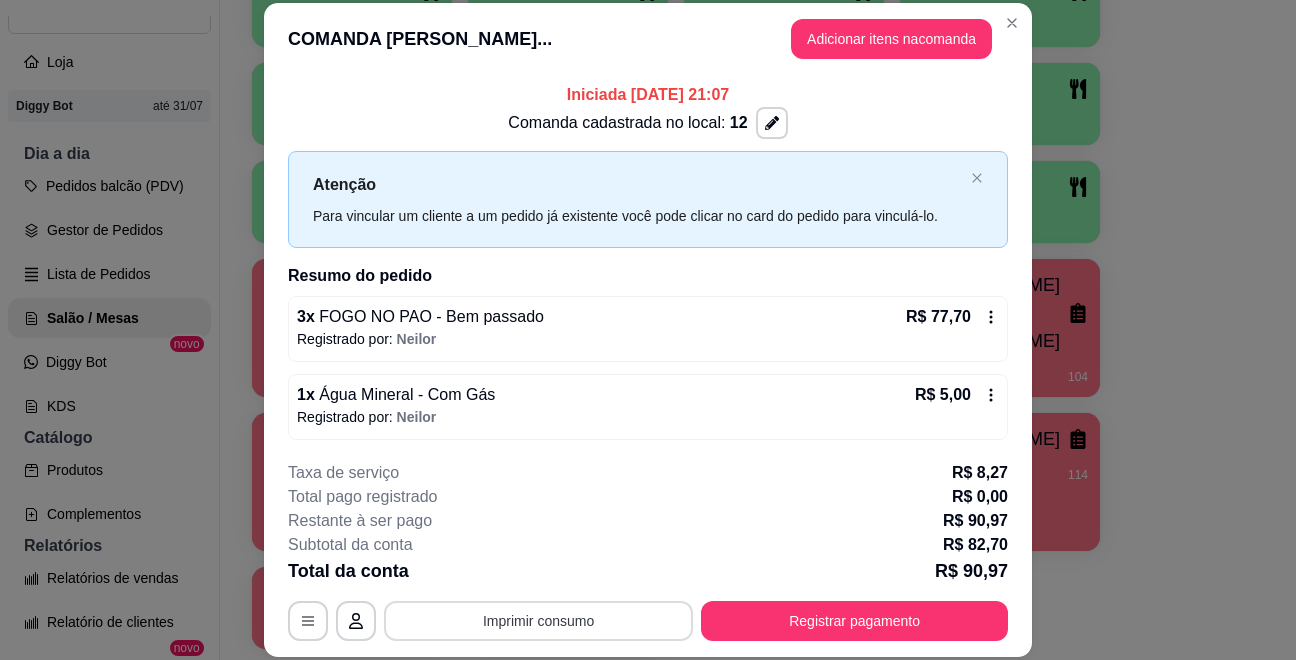 click on "Imprimir consumo" at bounding box center (538, 621) 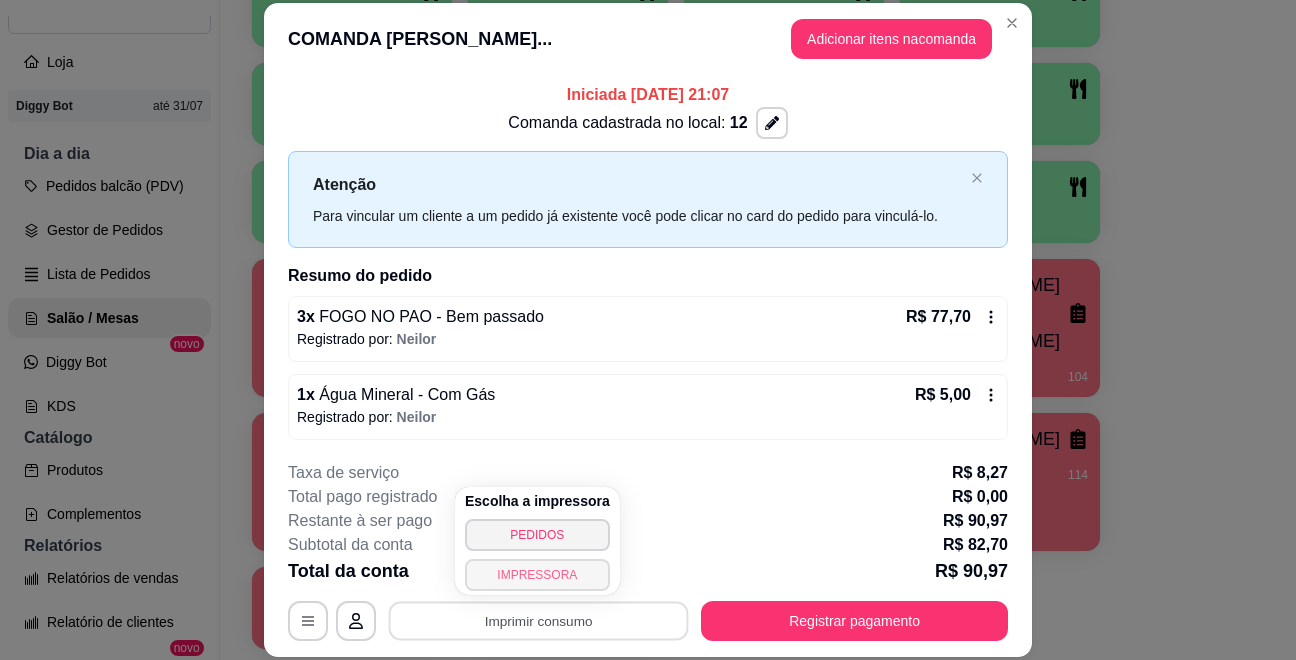 click on "IMPRESSORA" at bounding box center [537, 575] 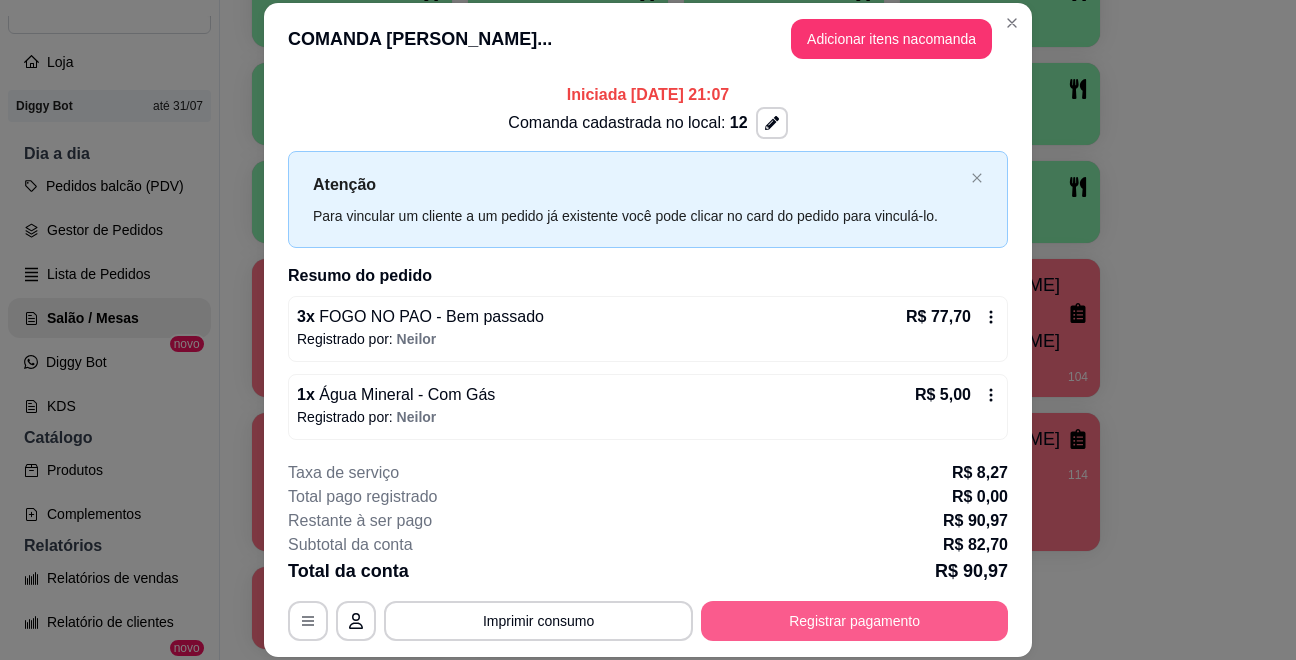 click on "Registrar pagamento" at bounding box center [854, 621] 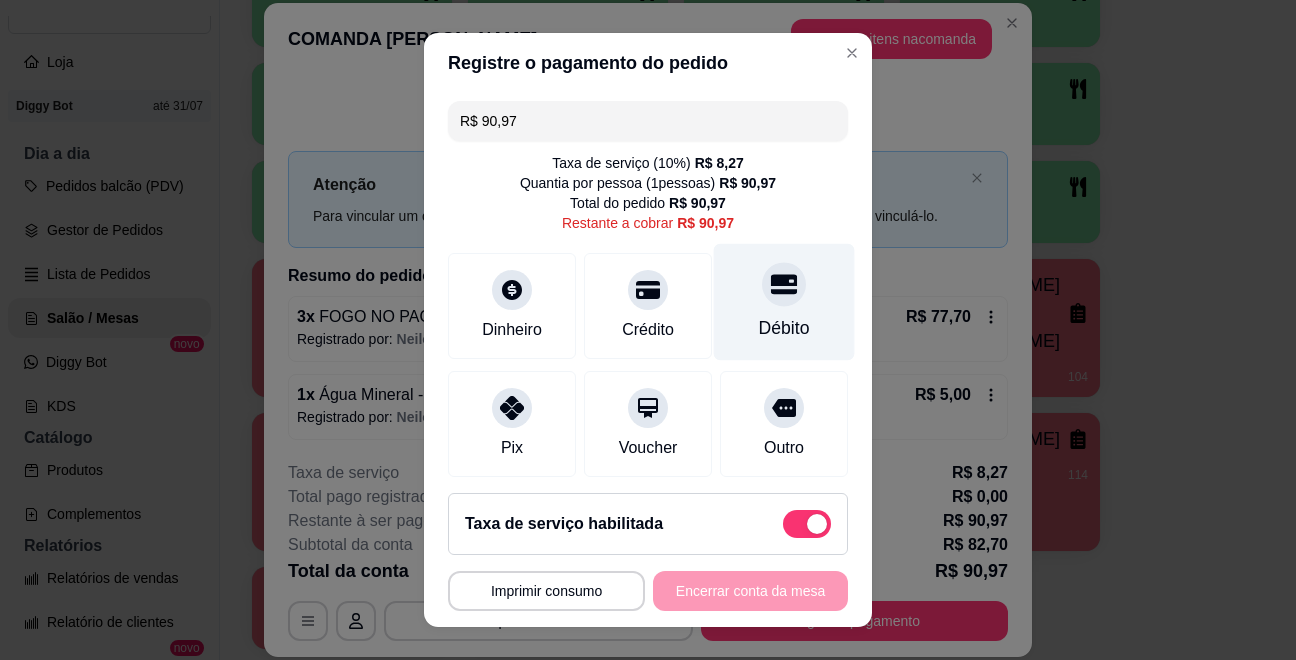 click on "Débito" at bounding box center [784, 302] 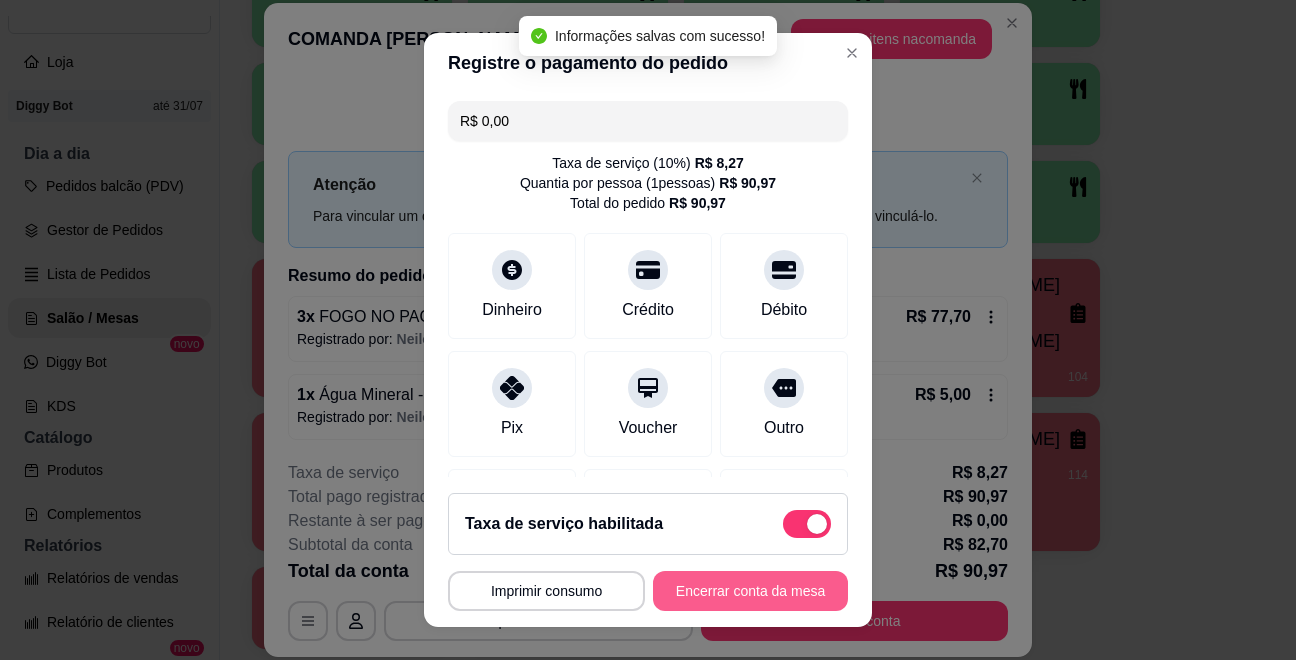 type on "R$ 0,00" 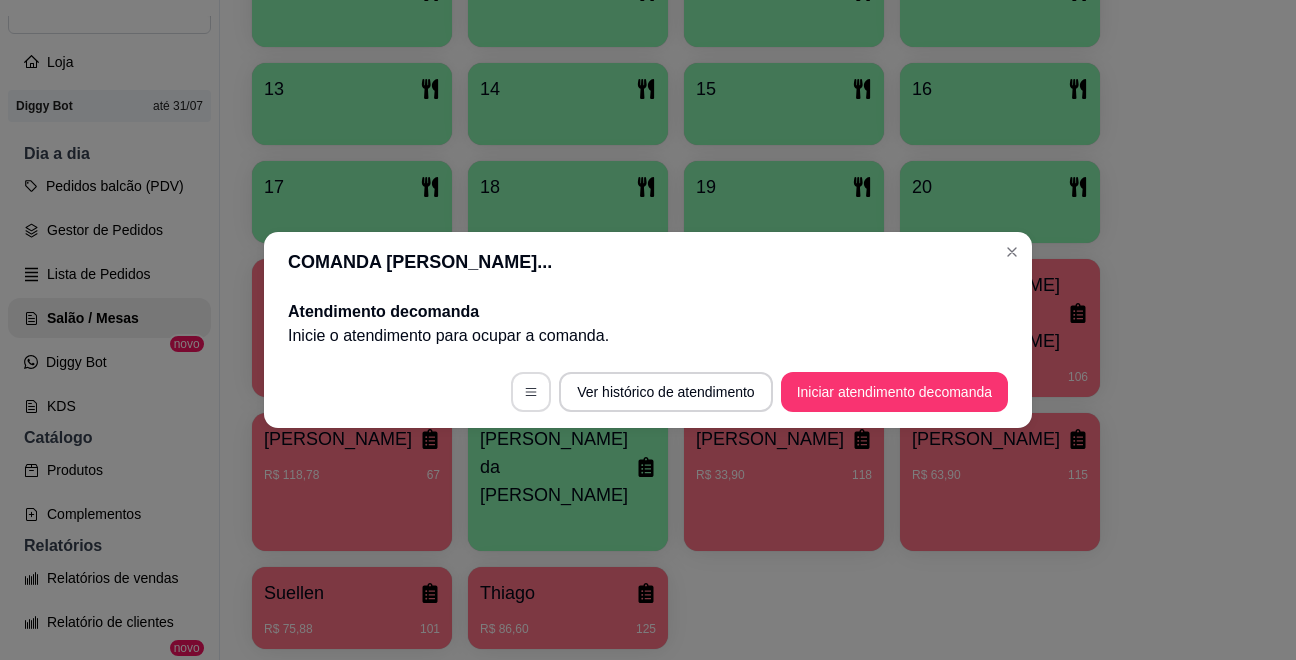 click at bounding box center [531, 392] 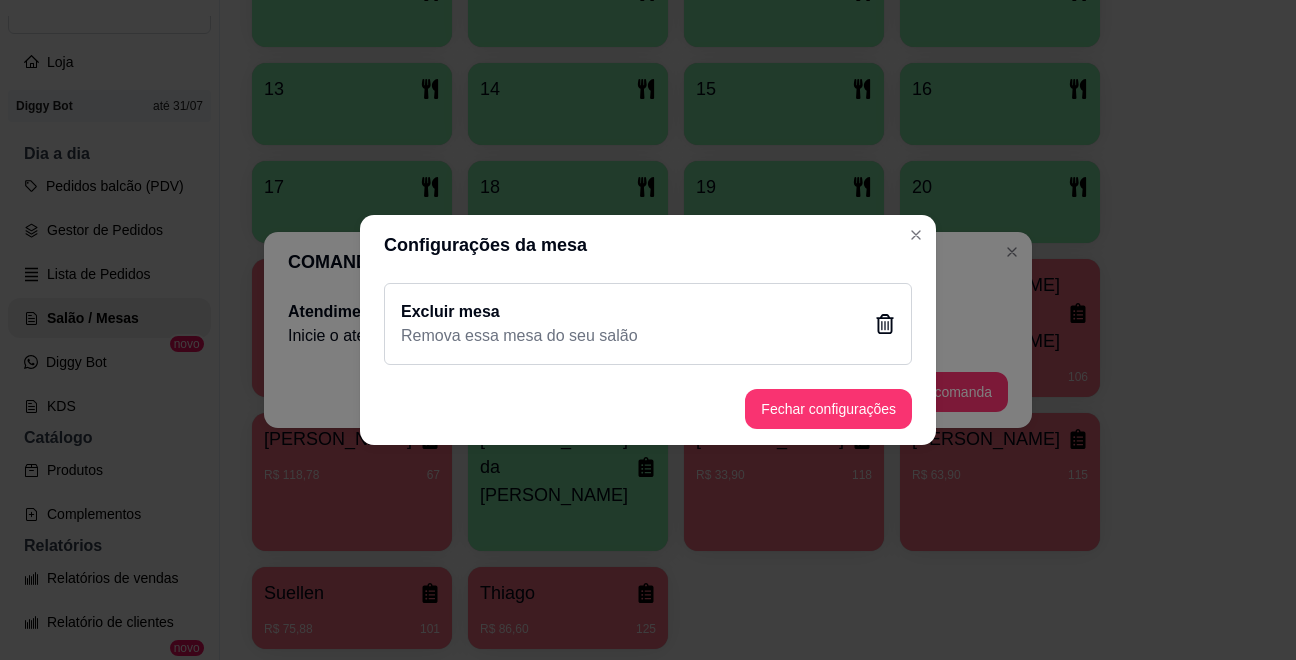 click 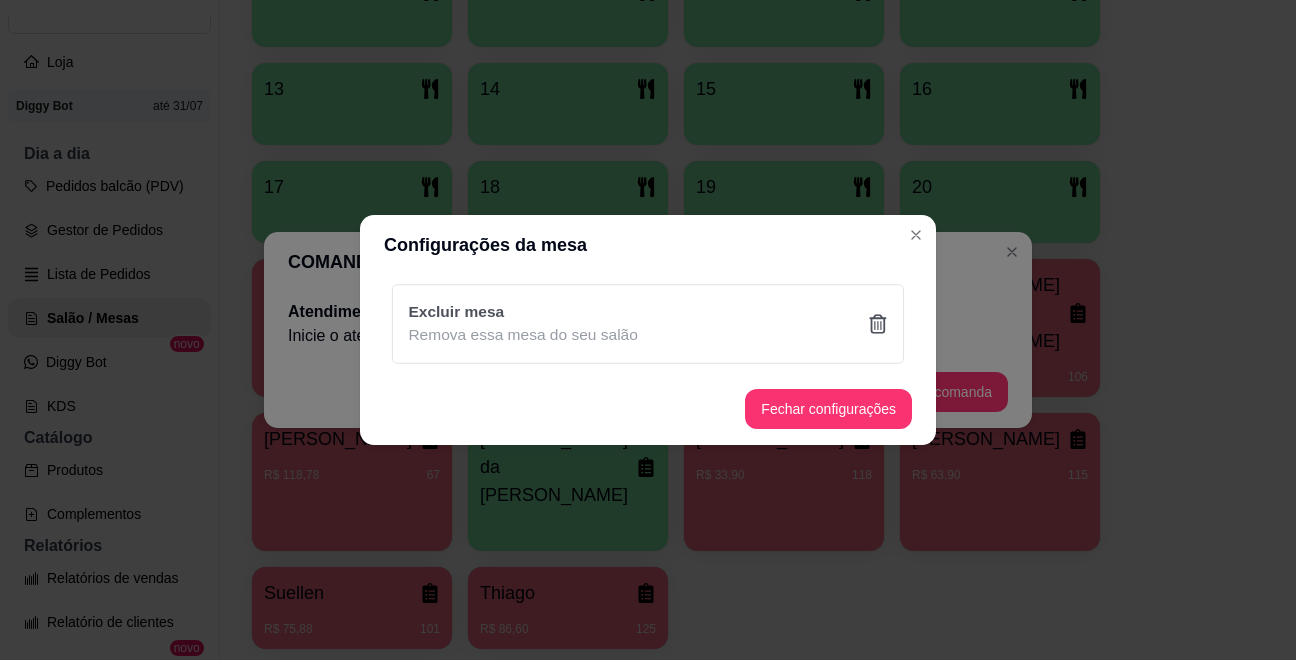 click on "Sim" at bounding box center (750, 435) 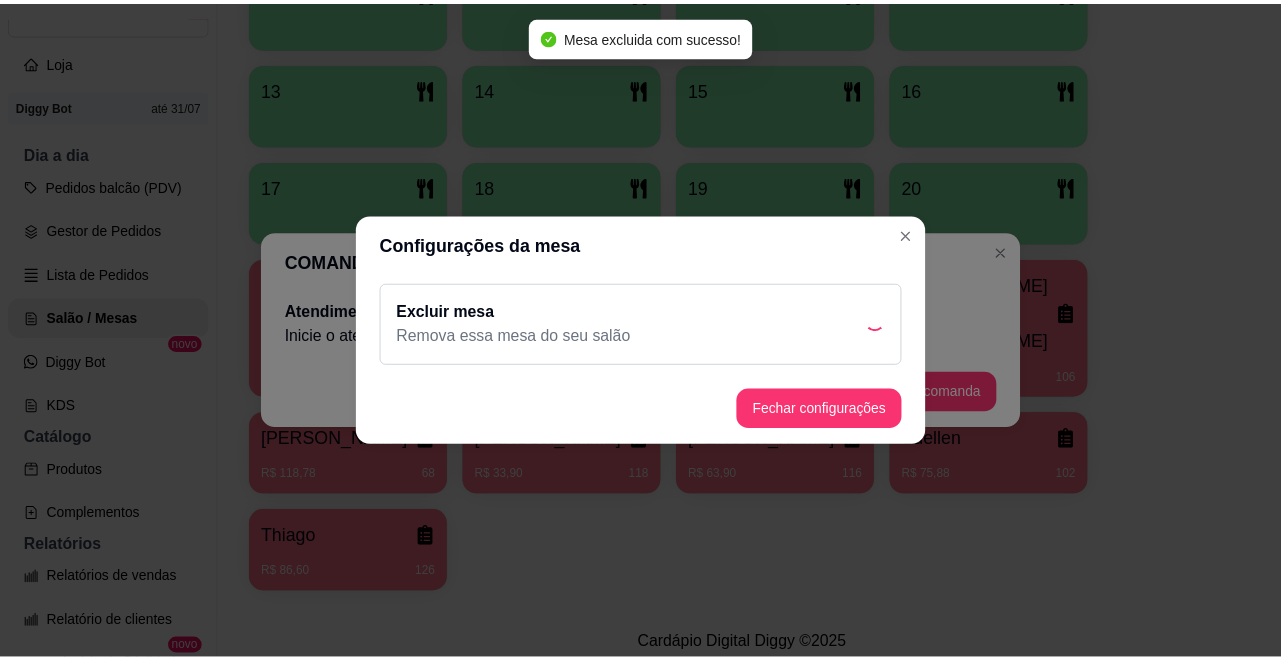 scroll, scrollTop: 692, scrollLeft: 0, axis: vertical 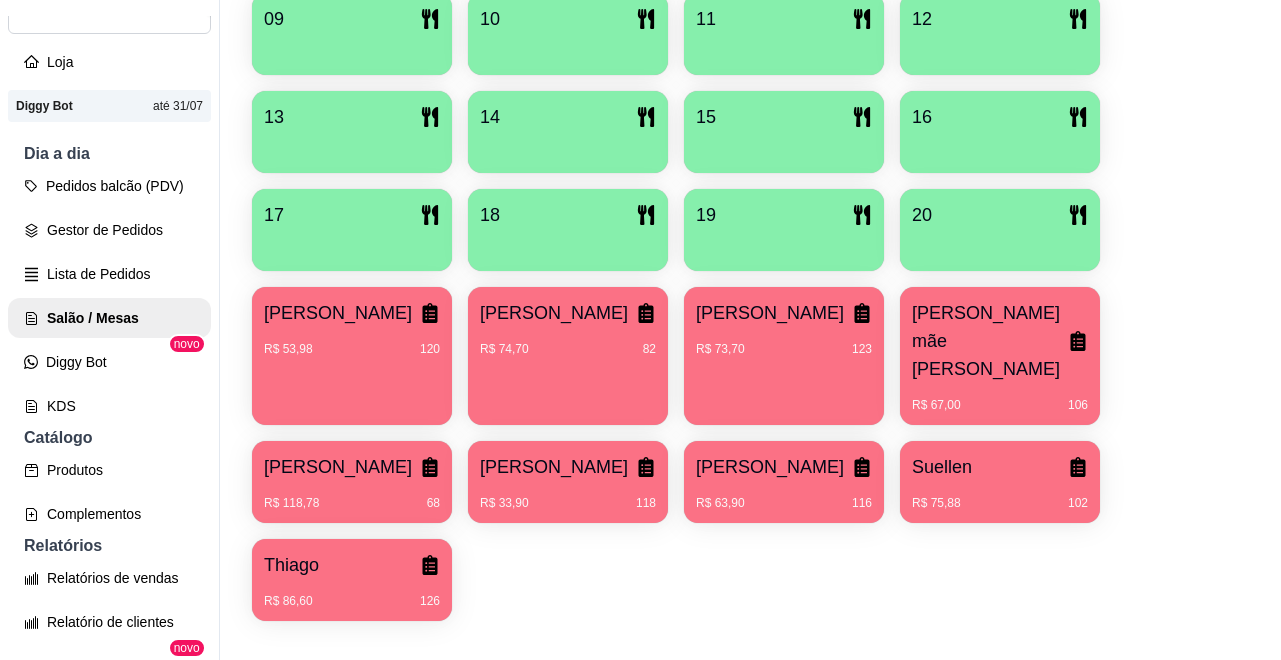 click on "[PERSON_NAME]" at bounding box center [770, 313] 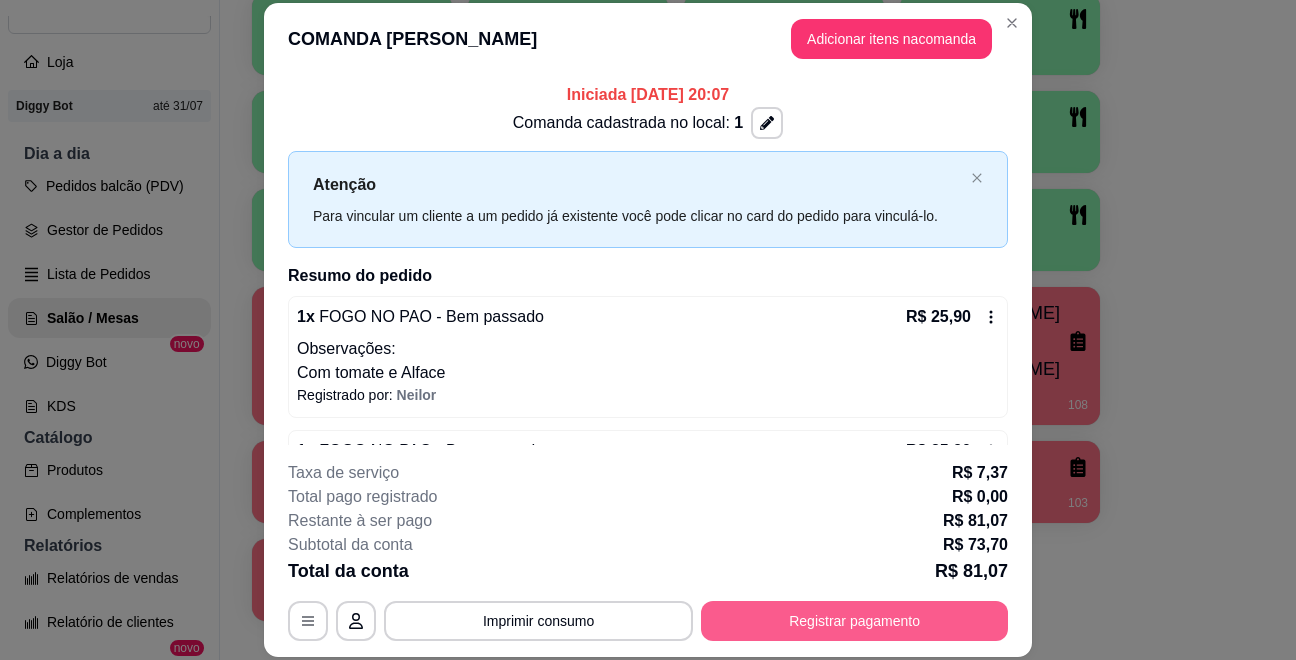 click on "Registrar pagamento" at bounding box center [854, 621] 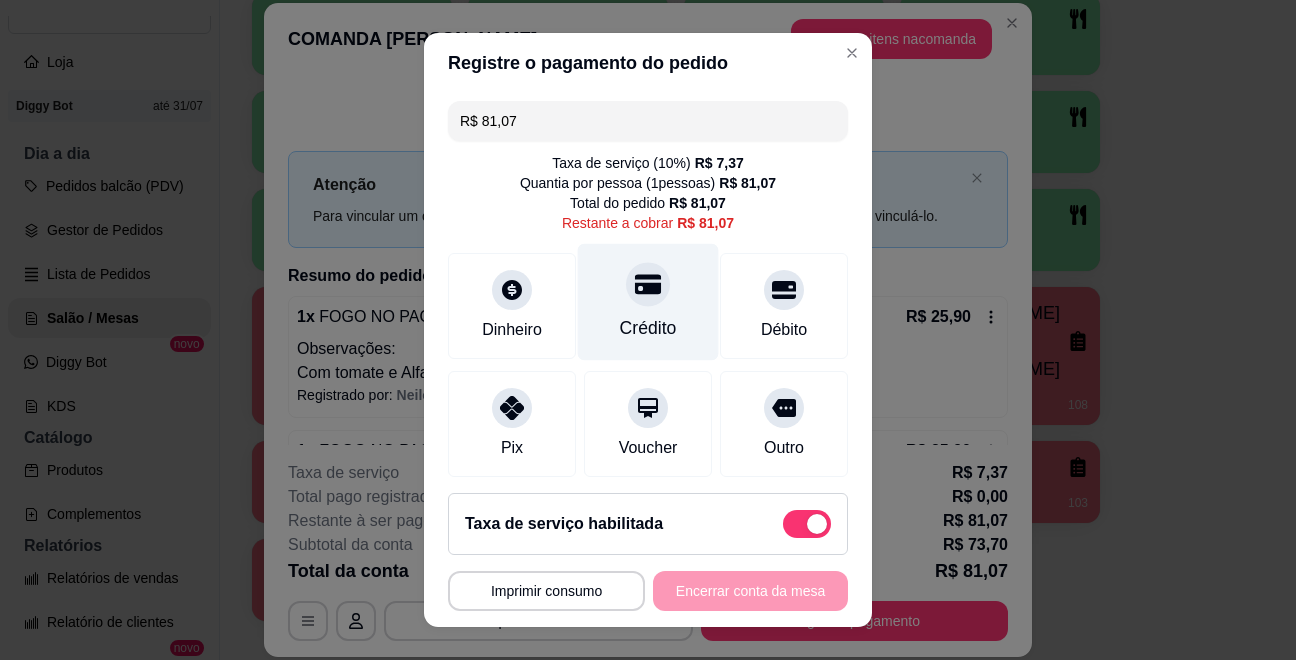 click on "Crédito" at bounding box center (648, 302) 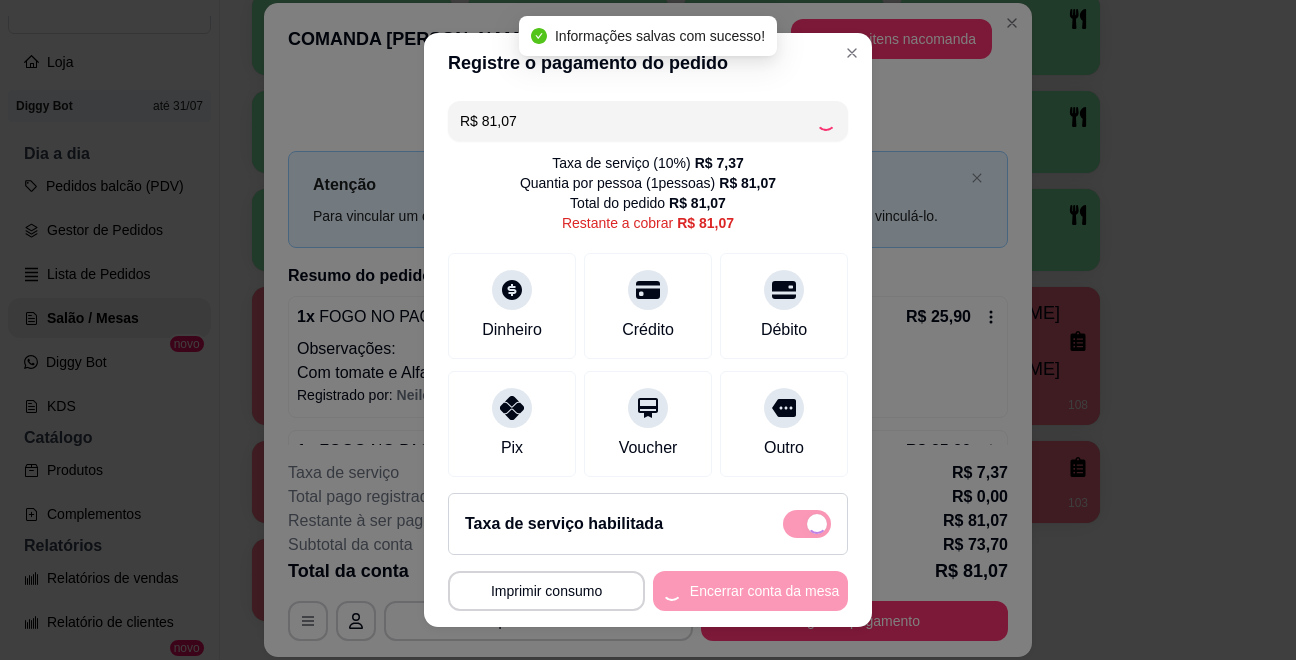 type on "R$ 0,00" 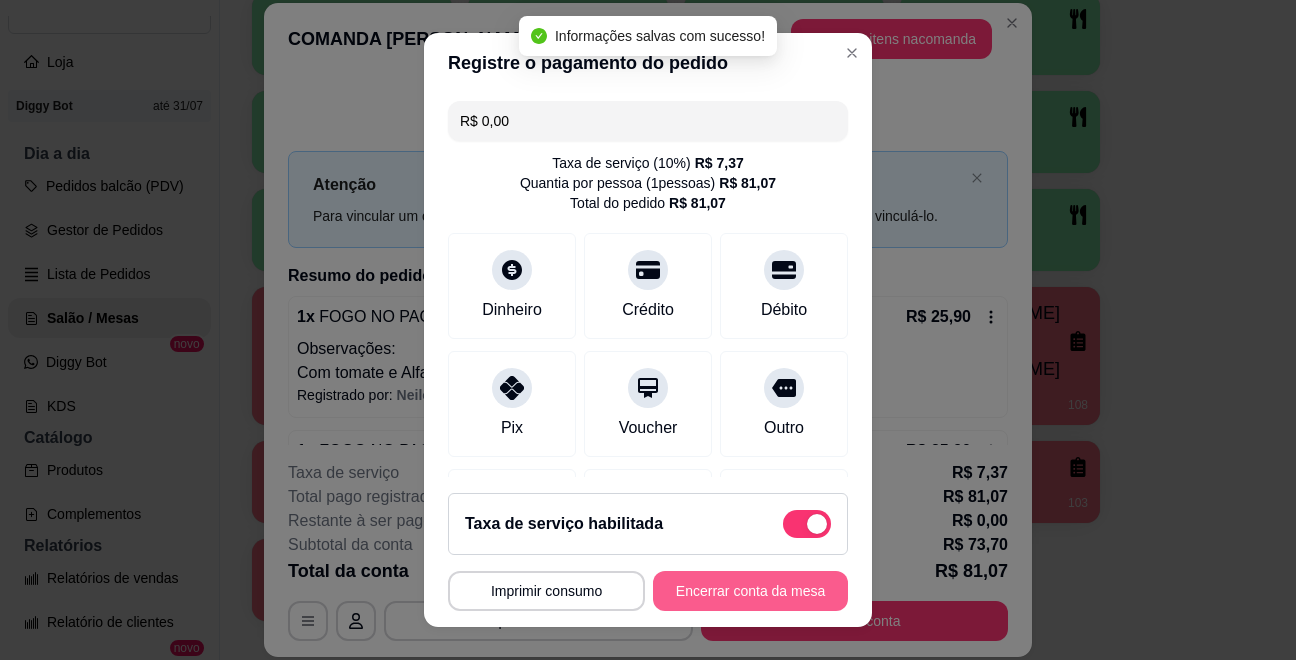 click on "Encerrar conta da mesa" at bounding box center (750, 591) 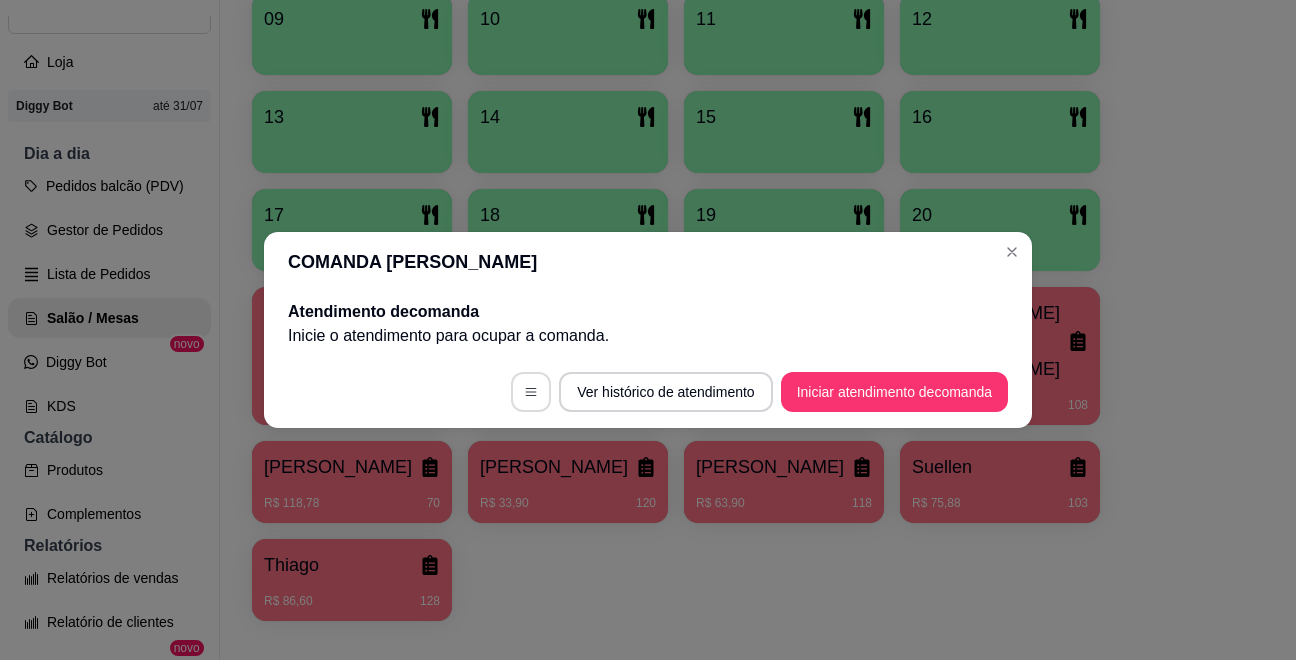 click at bounding box center (531, 392) 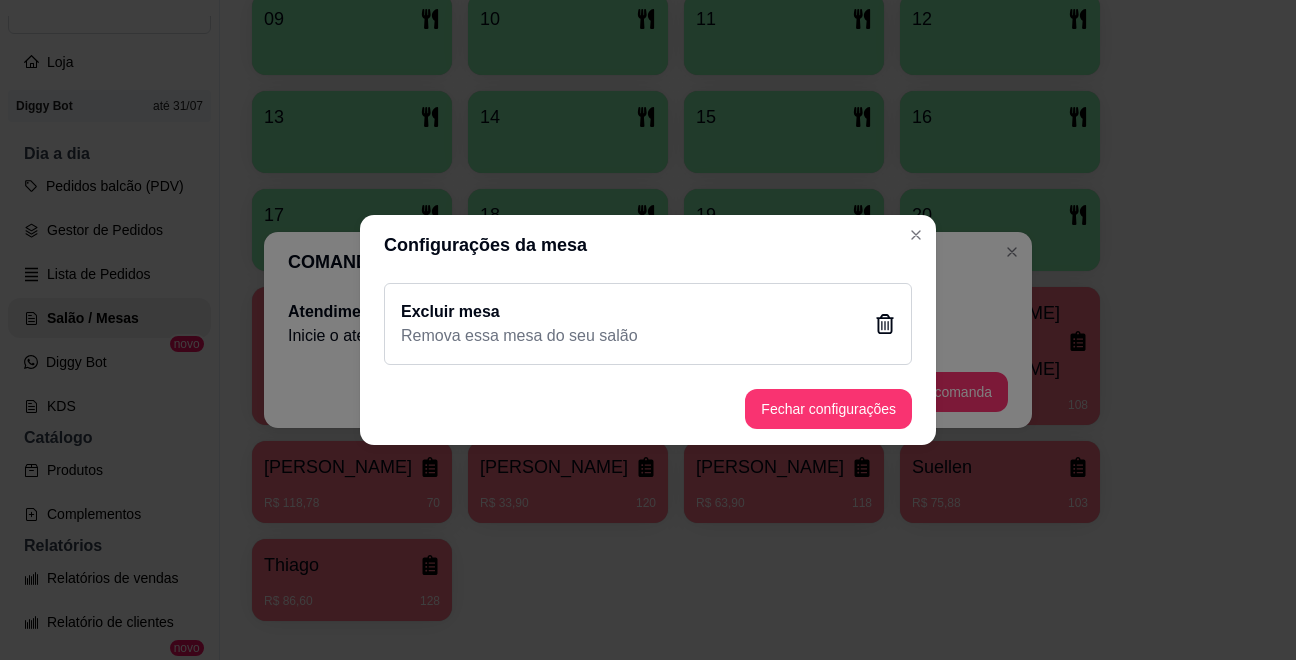 click 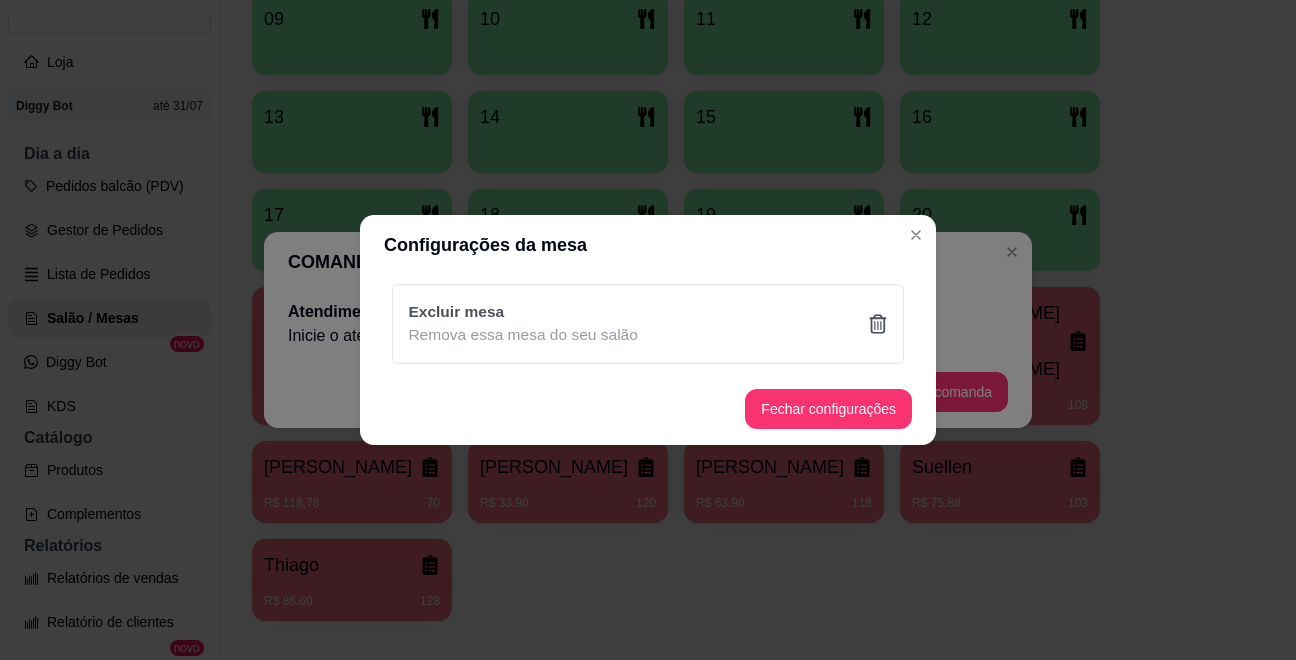 click on "Sim" at bounding box center [751, 435] 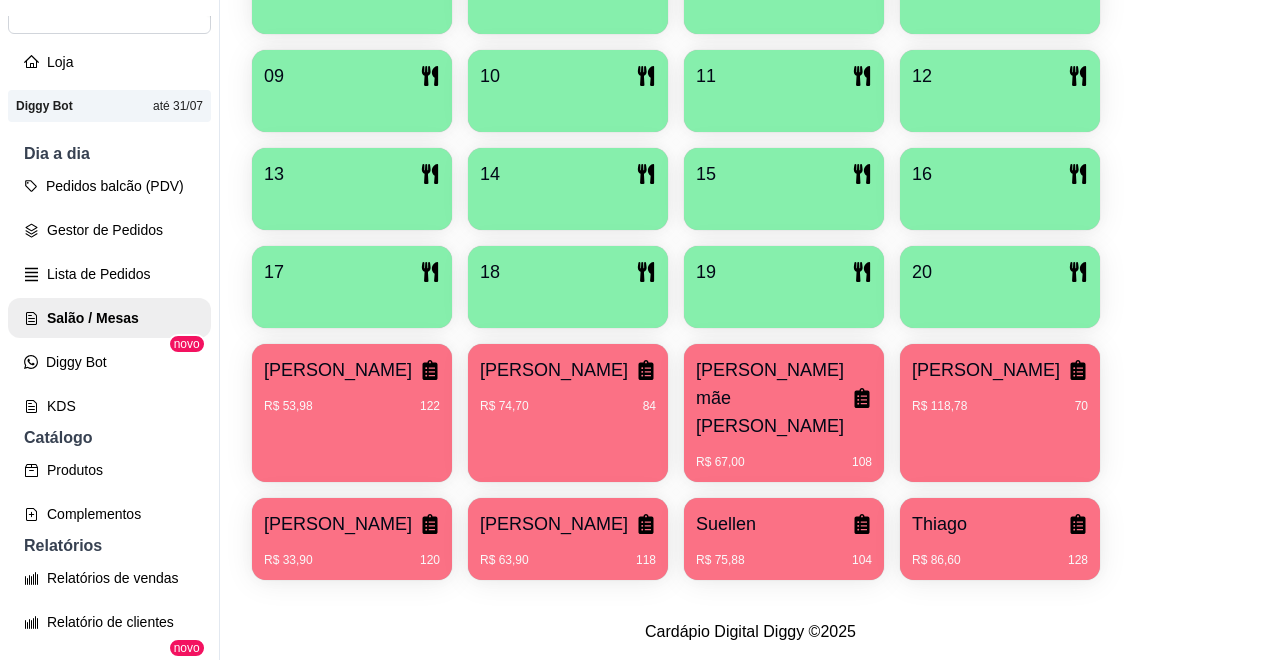 scroll, scrollTop: 594, scrollLeft: 0, axis: vertical 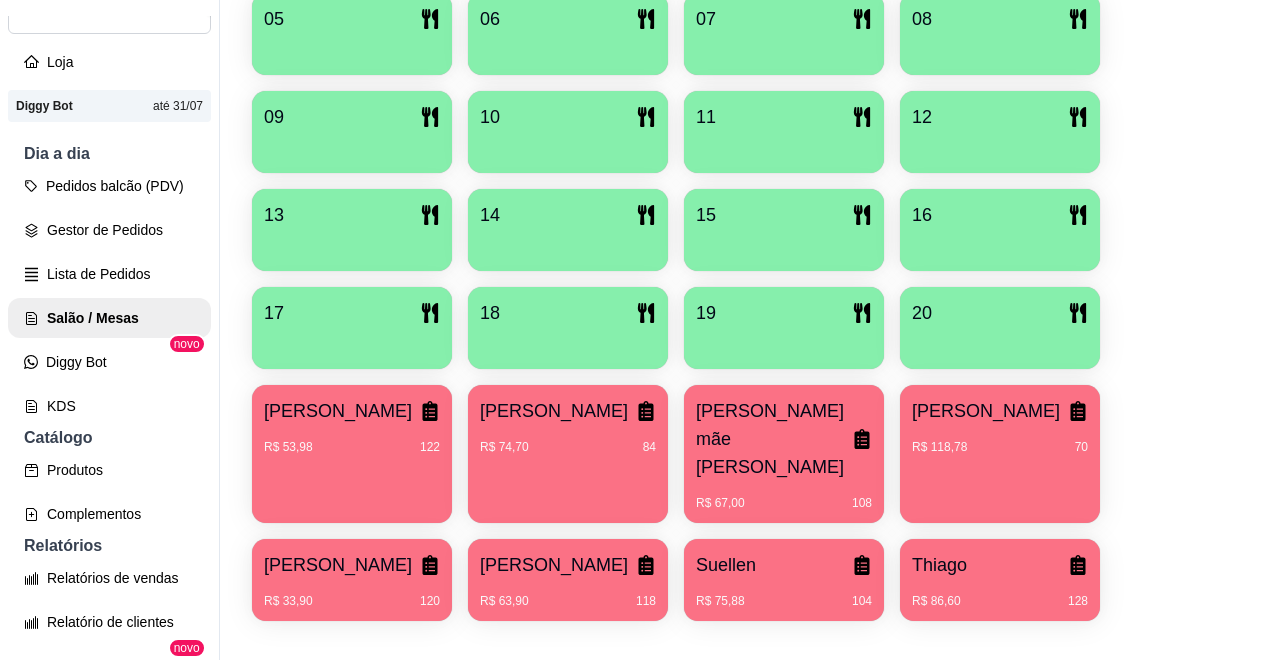 click on "[PERSON_NAME]" at bounding box center [554, 411] 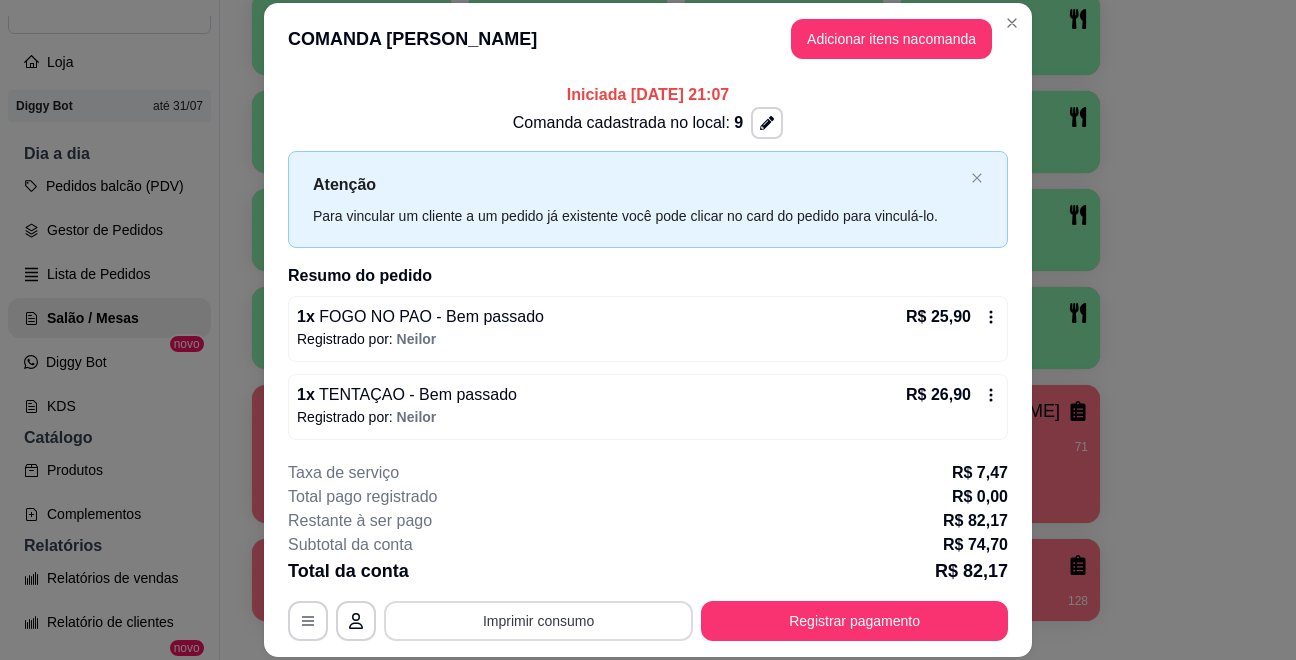 click on "Imprimir consumo" at bounding box center [538, 621] 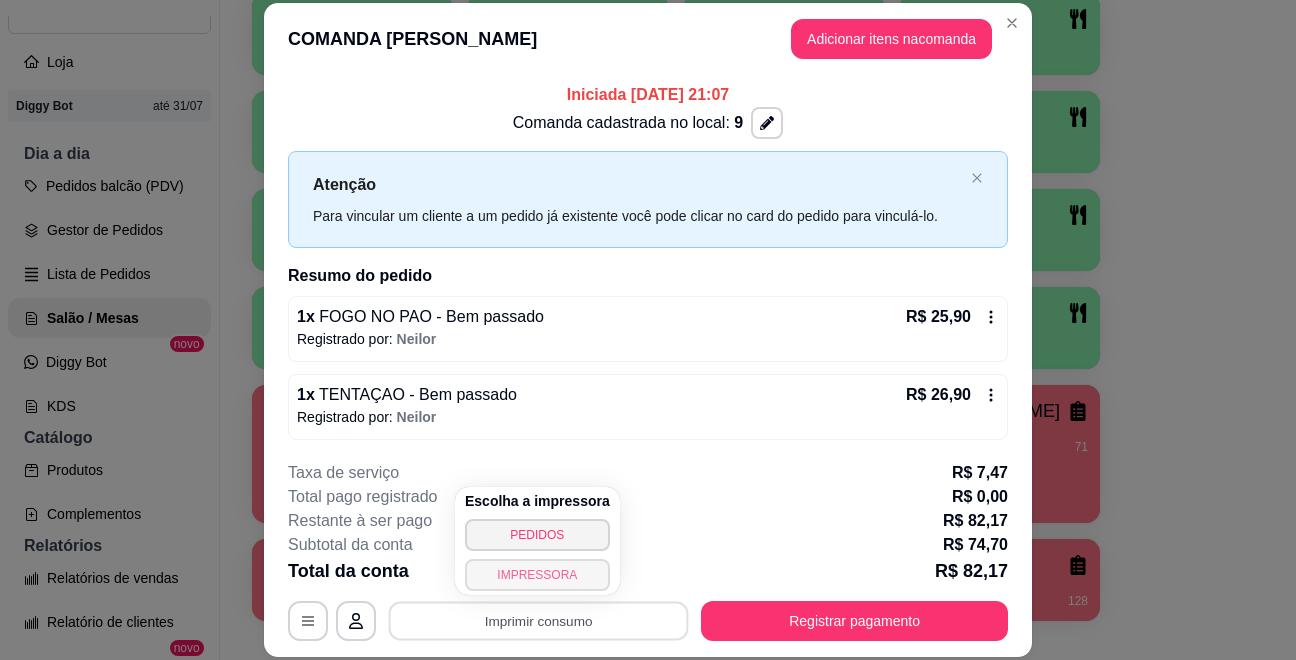click on "IMPRESSORA" at bounding box center (537, 575) 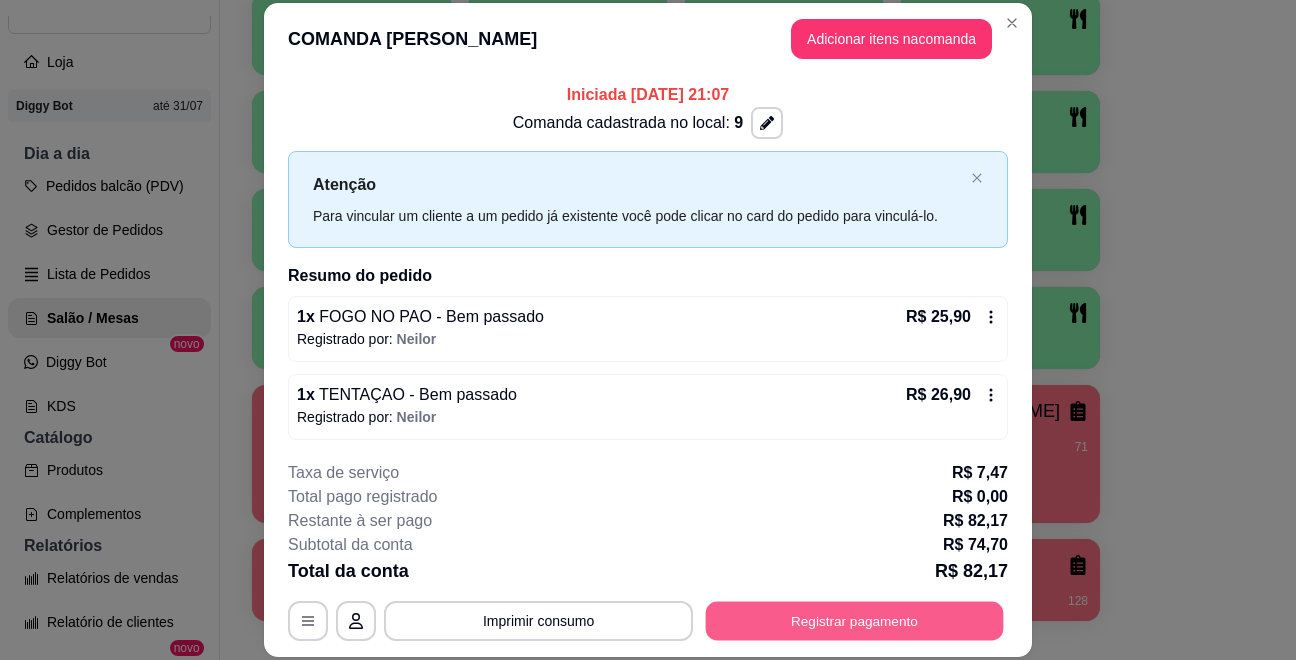 click on "Registrar pagamento" at bounding box center [855, 620] 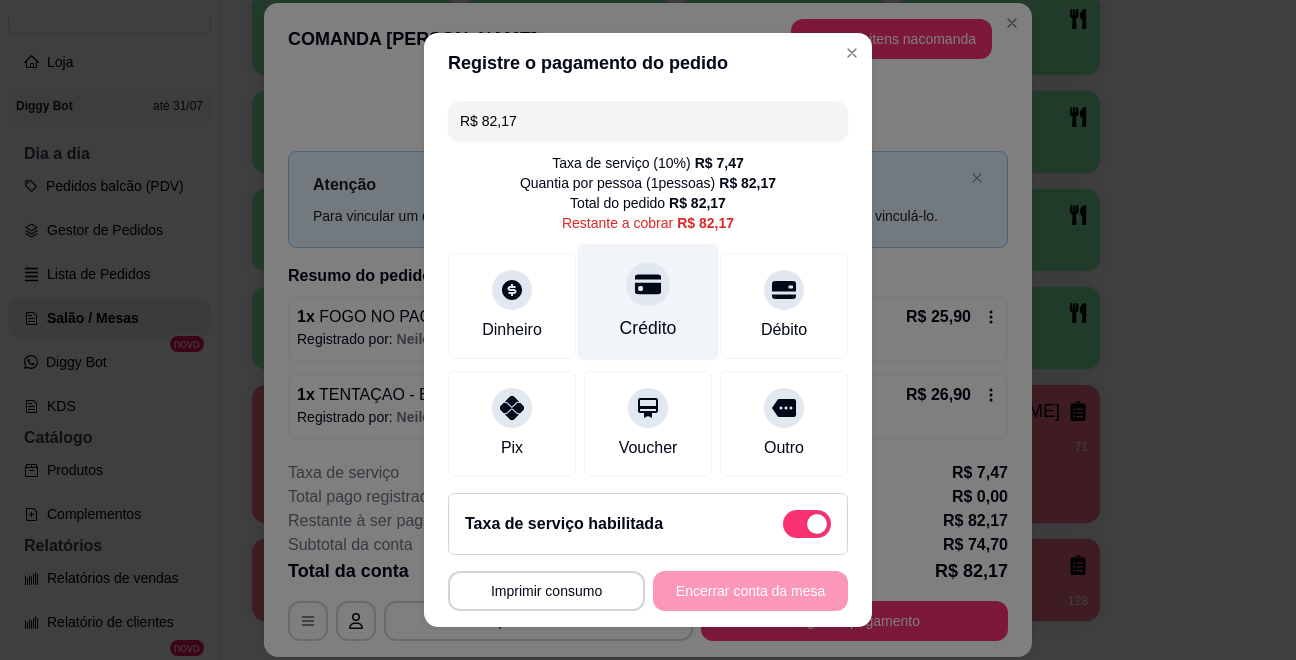 click on "Crédito" at bounding box center (648, 302) 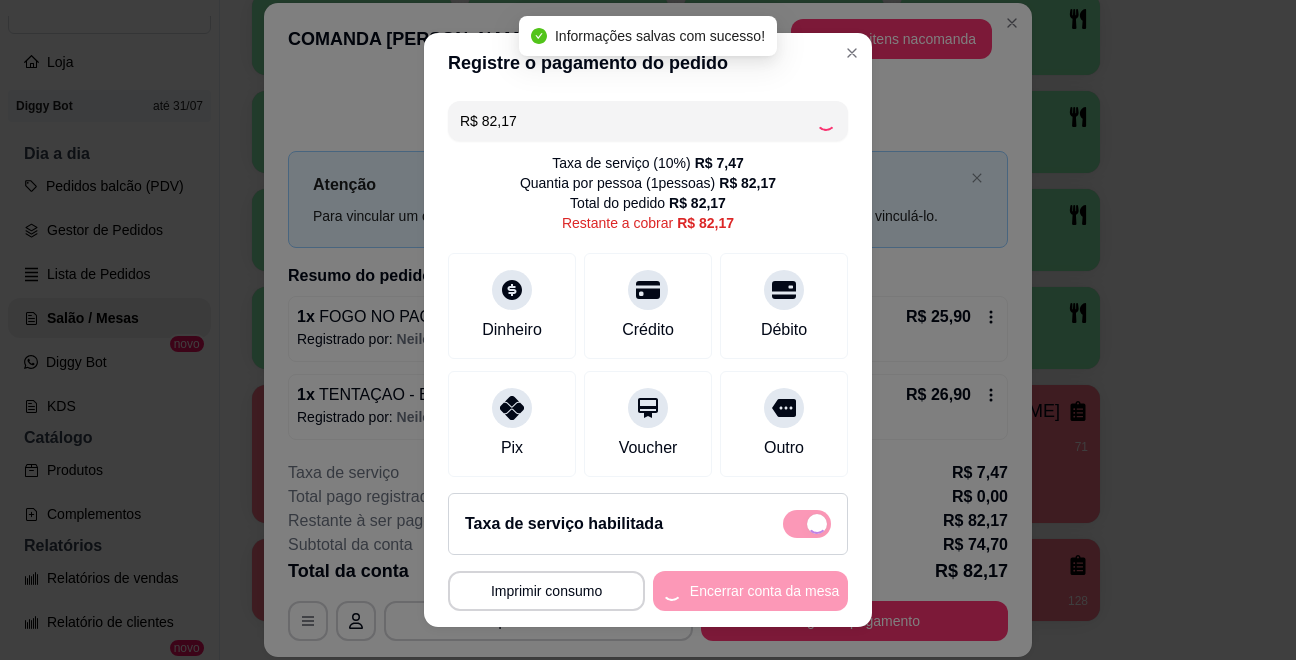 type on "R$ 0,00" 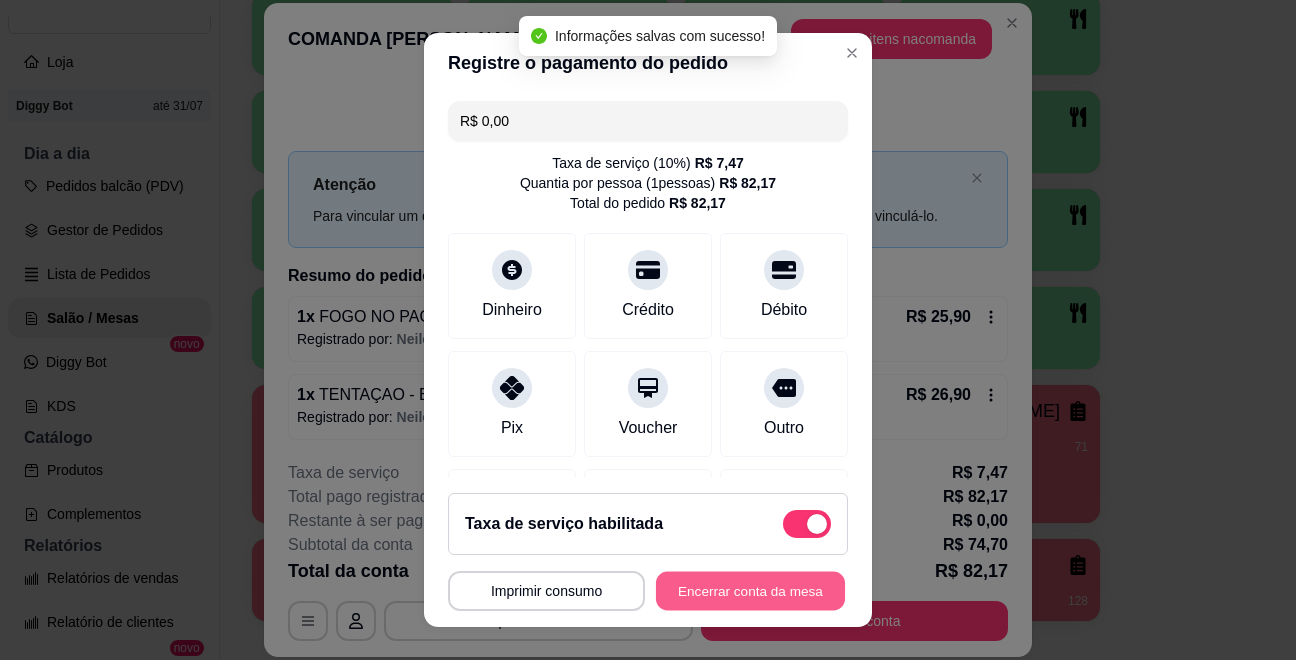 click on "Encerrar conta da mesa" at bounding box center [750, 591] 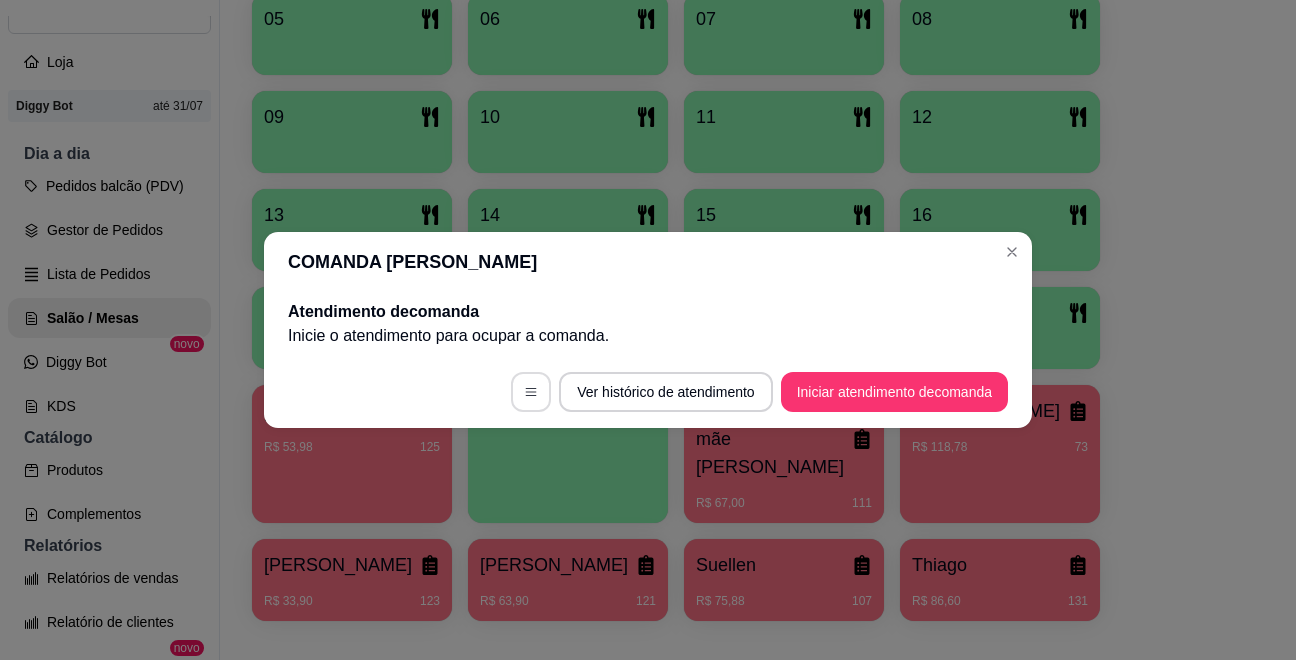 click 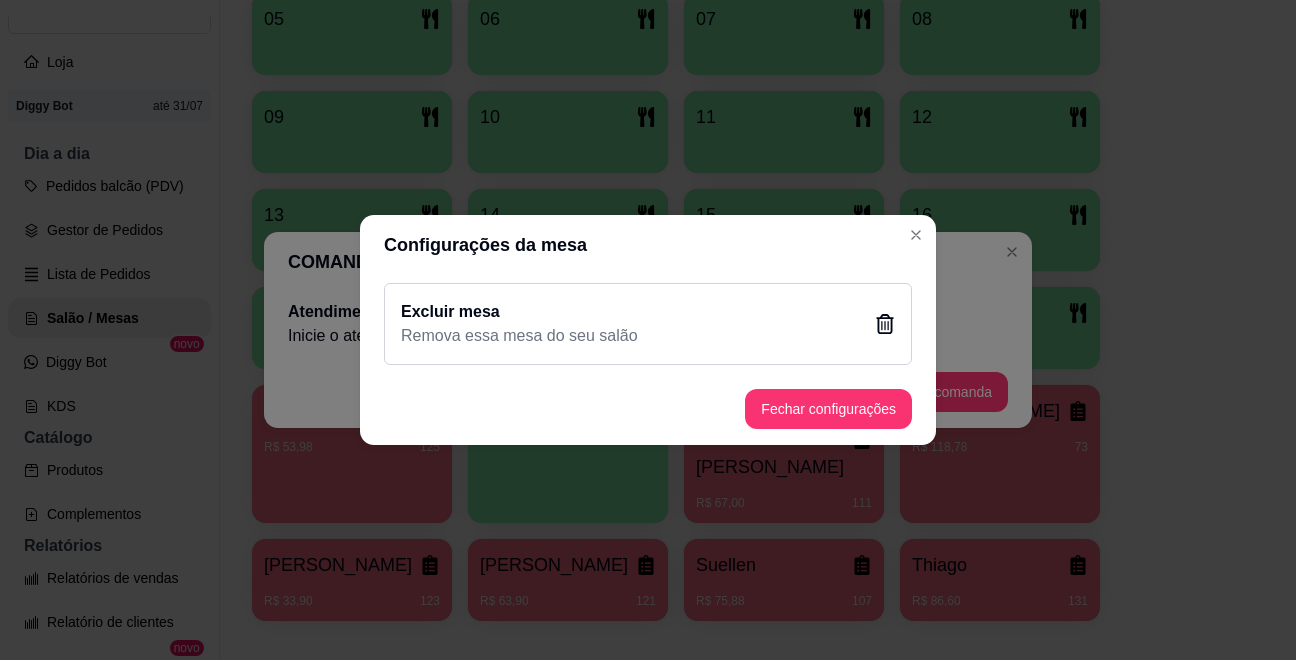 click 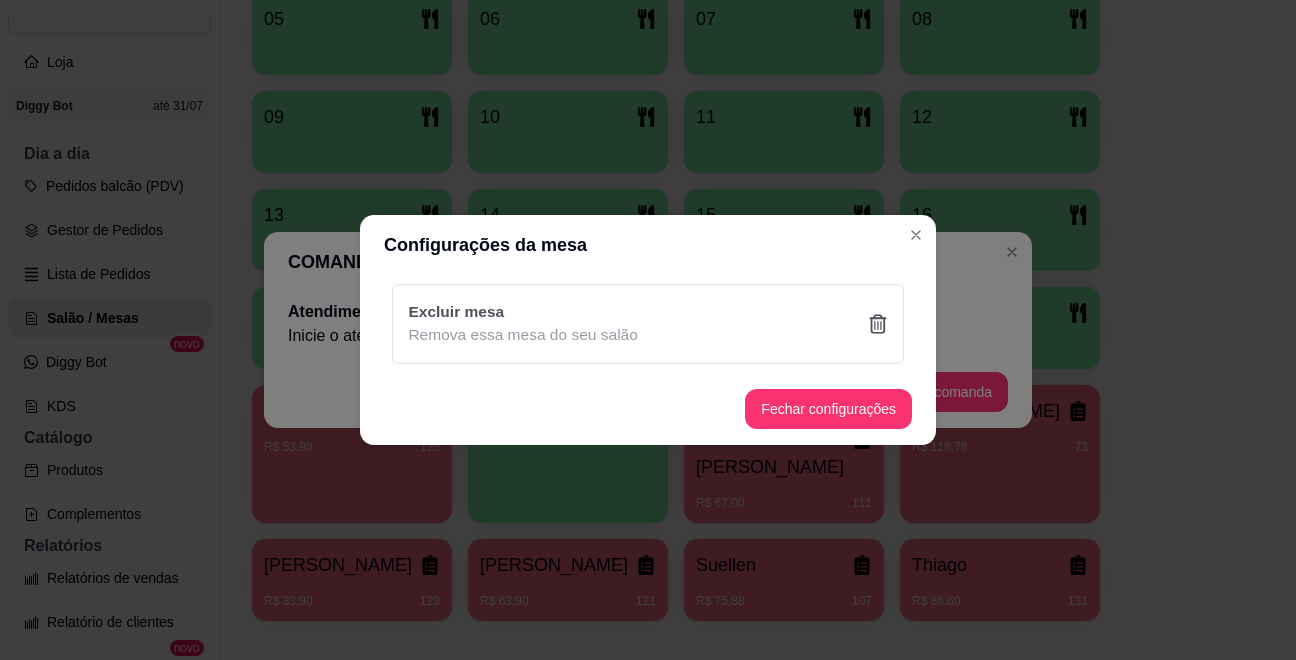 click on "Sim" at bounding box center [750, 435] 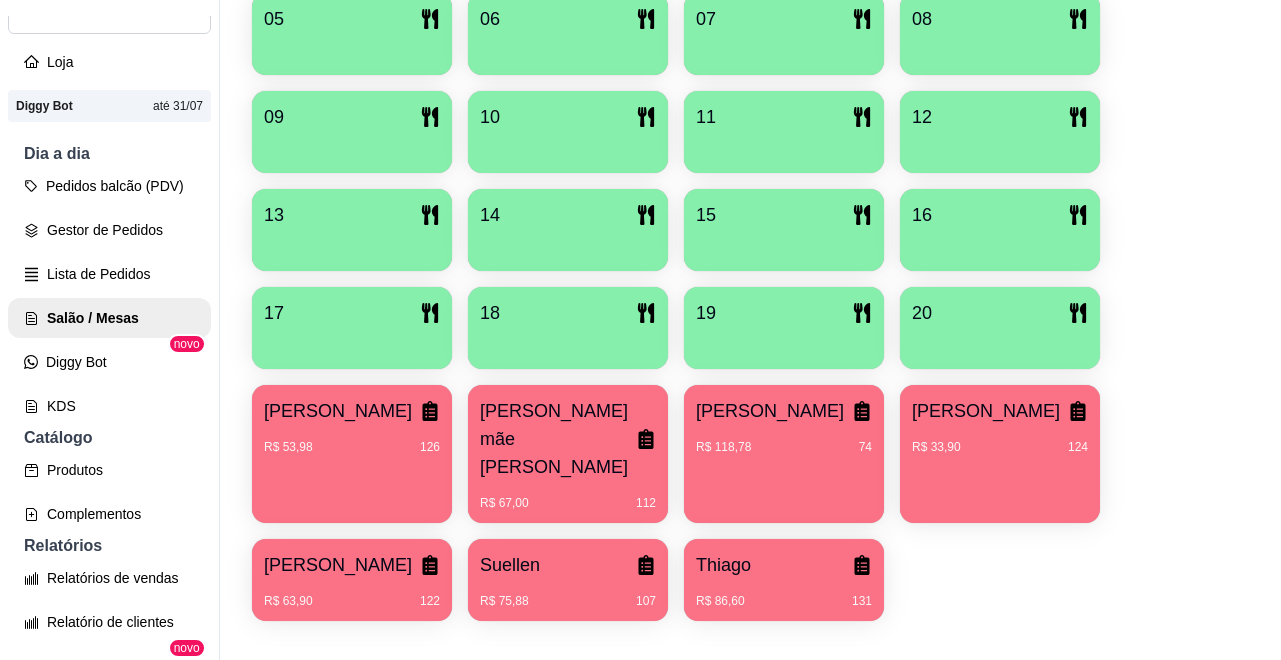 scroll, scrollTop: 32, scrollLeft: 0, axis: vertical 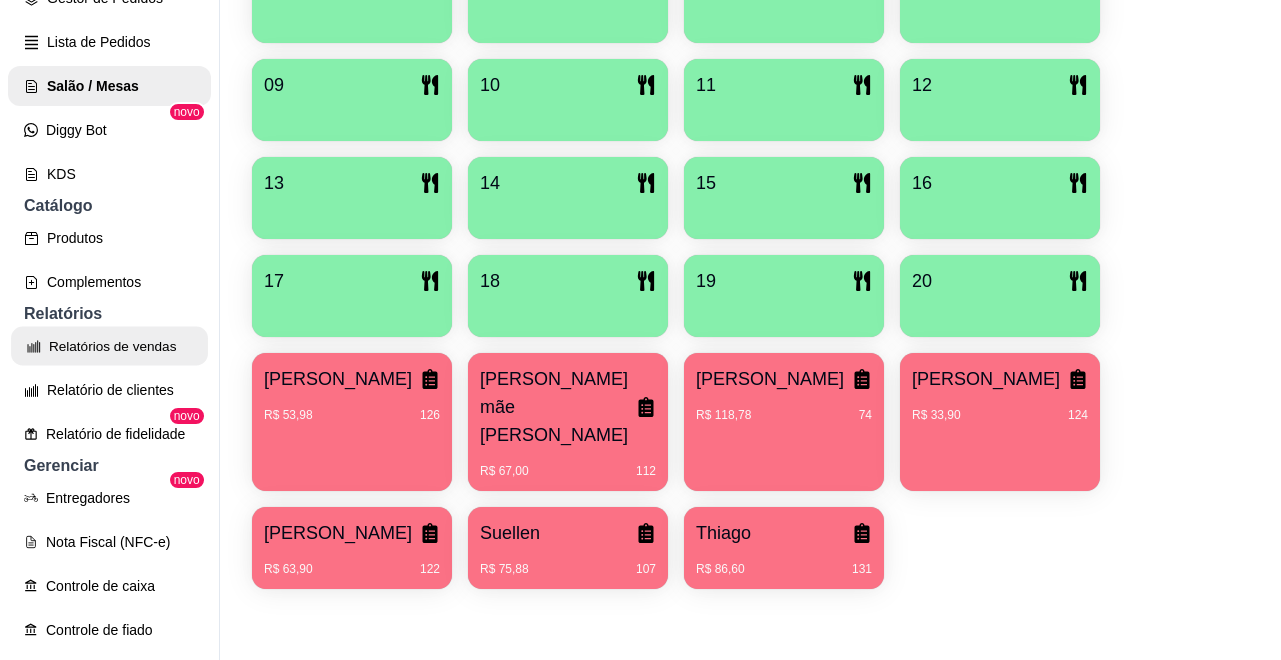 click on "Relatórios de vendas" at bounding box center [109, 346] 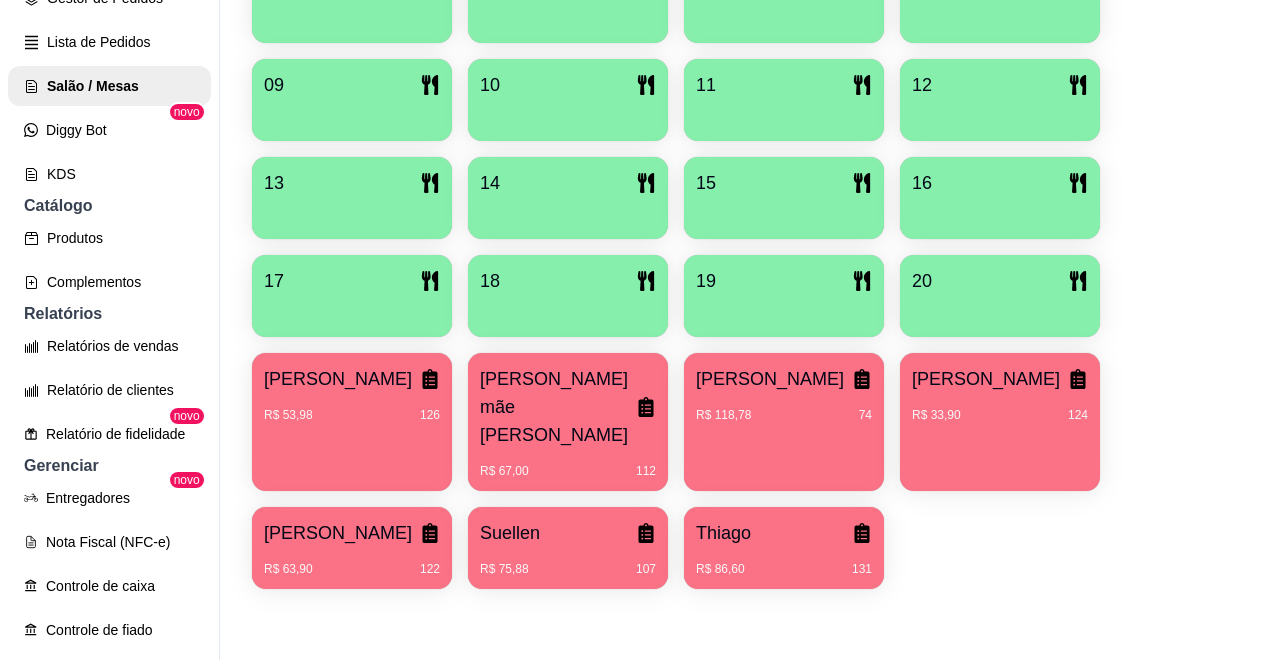 scroll, scrollTop: 0, scrollLeft: 0, axis: both 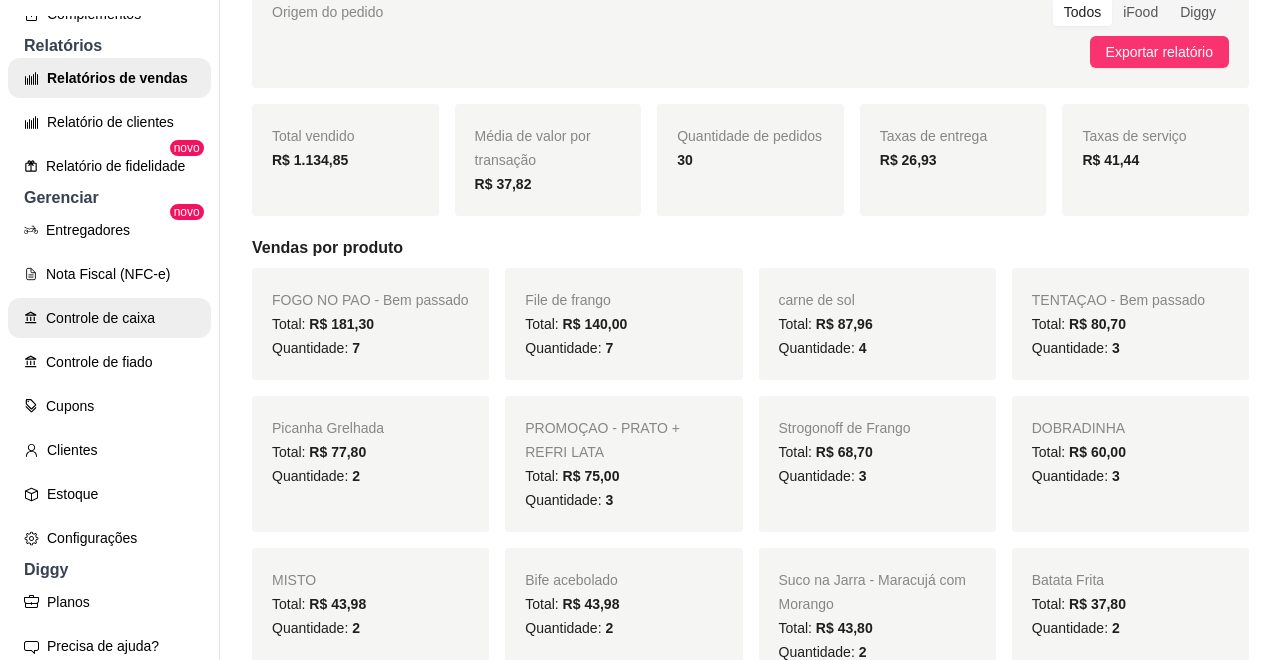 click on "Controle de caixa" at bounding box center [109, 318] 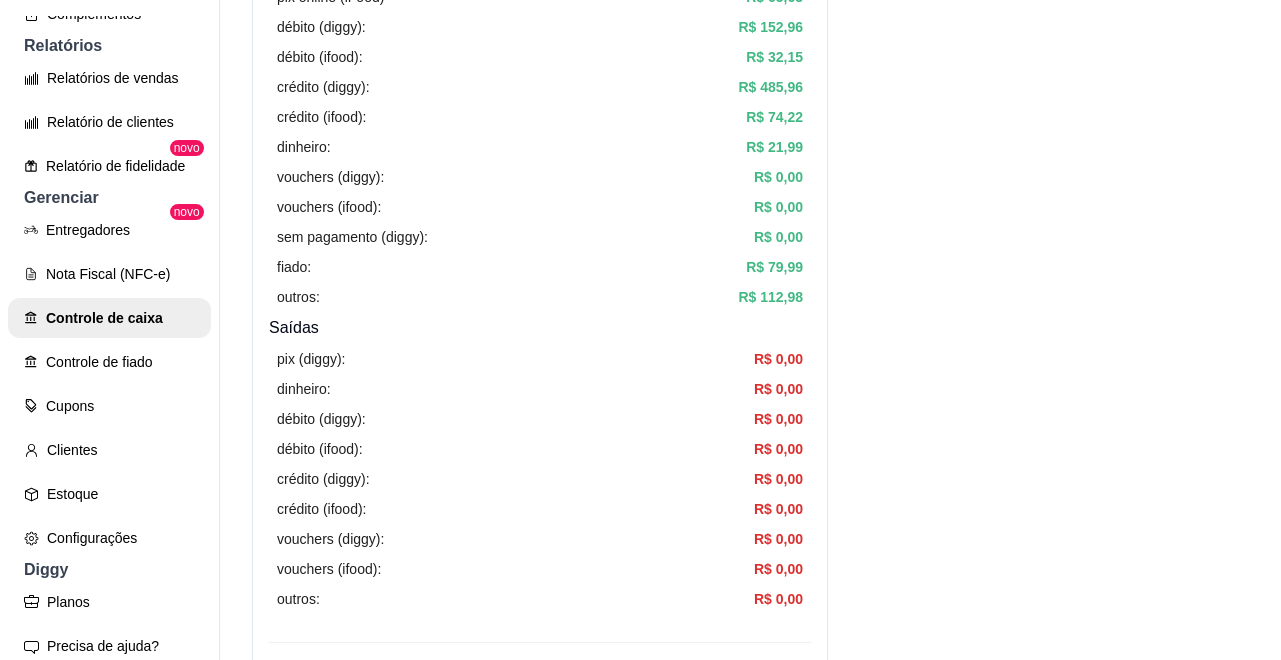 scroll, scrollTop: 0, scrollLeft: 0, axis: both 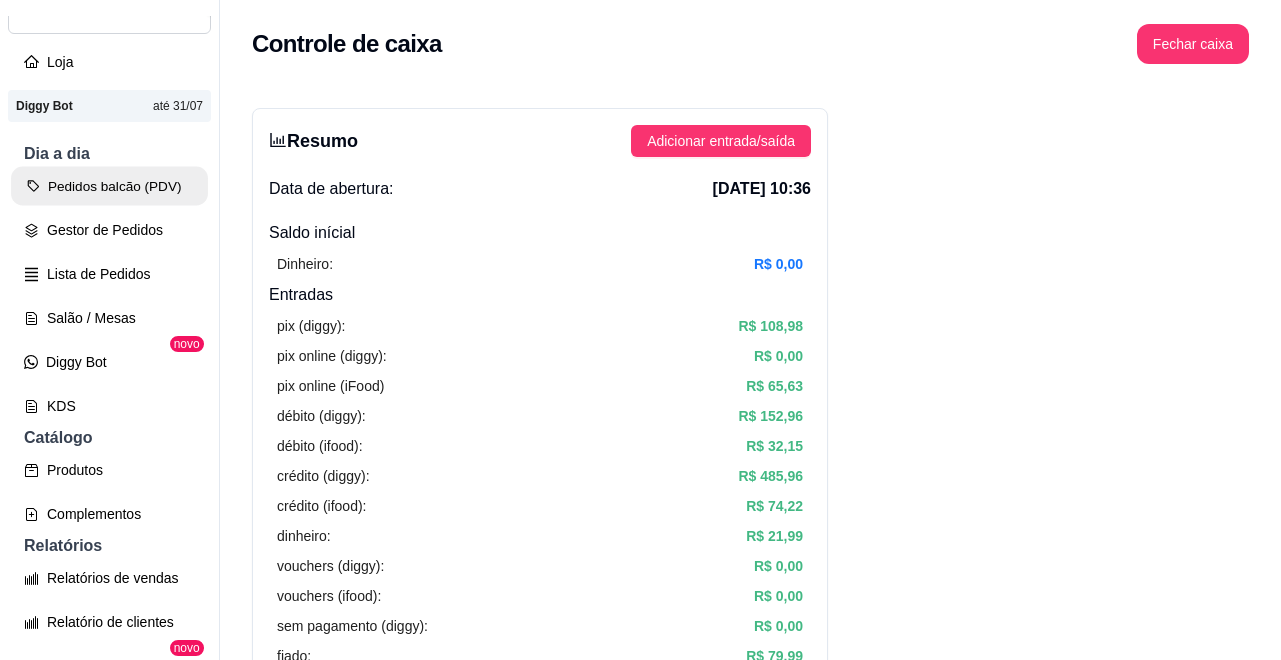 click on "Pedidos balcão (PDV)" at bounding box center [109, 186] 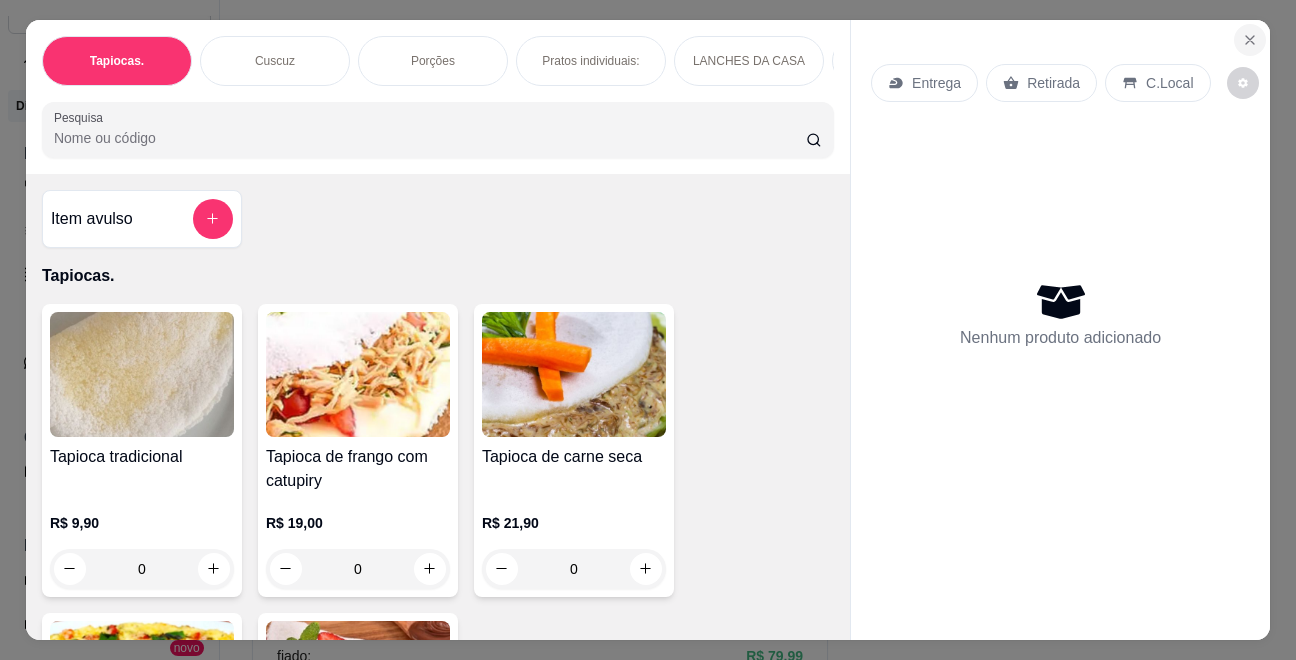 click at bounding box center (1250, 40) 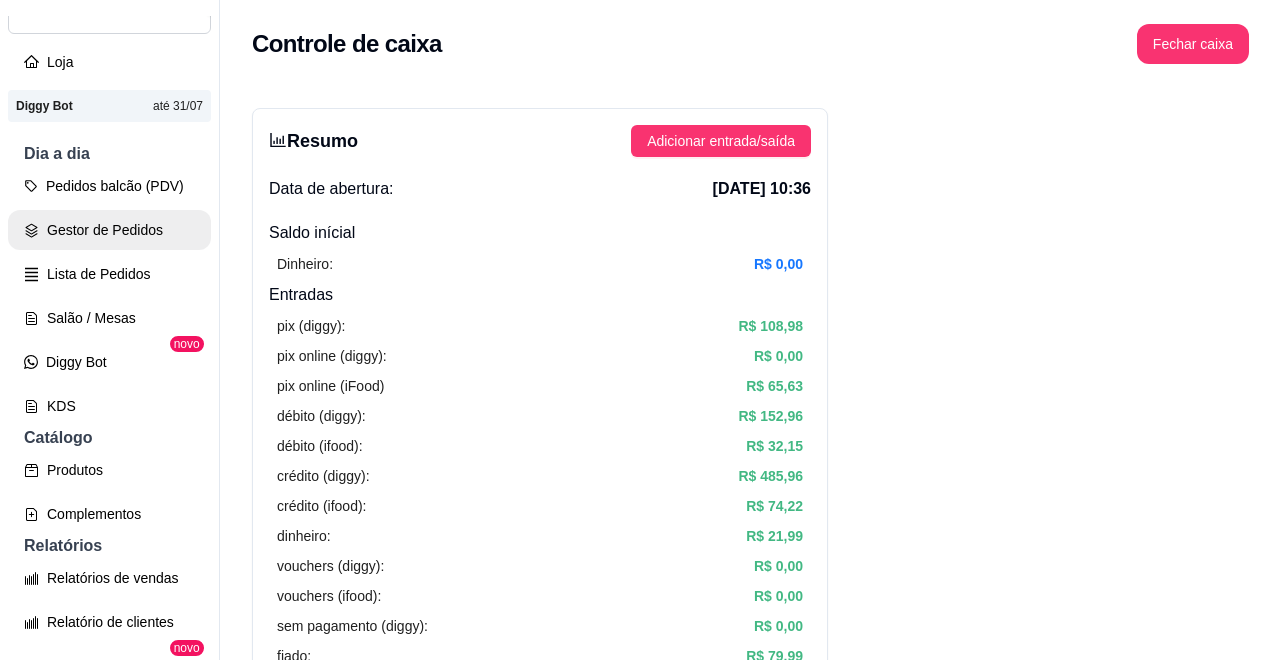 click on "Gestor de Pedidos" at bounding box center [109, 230] 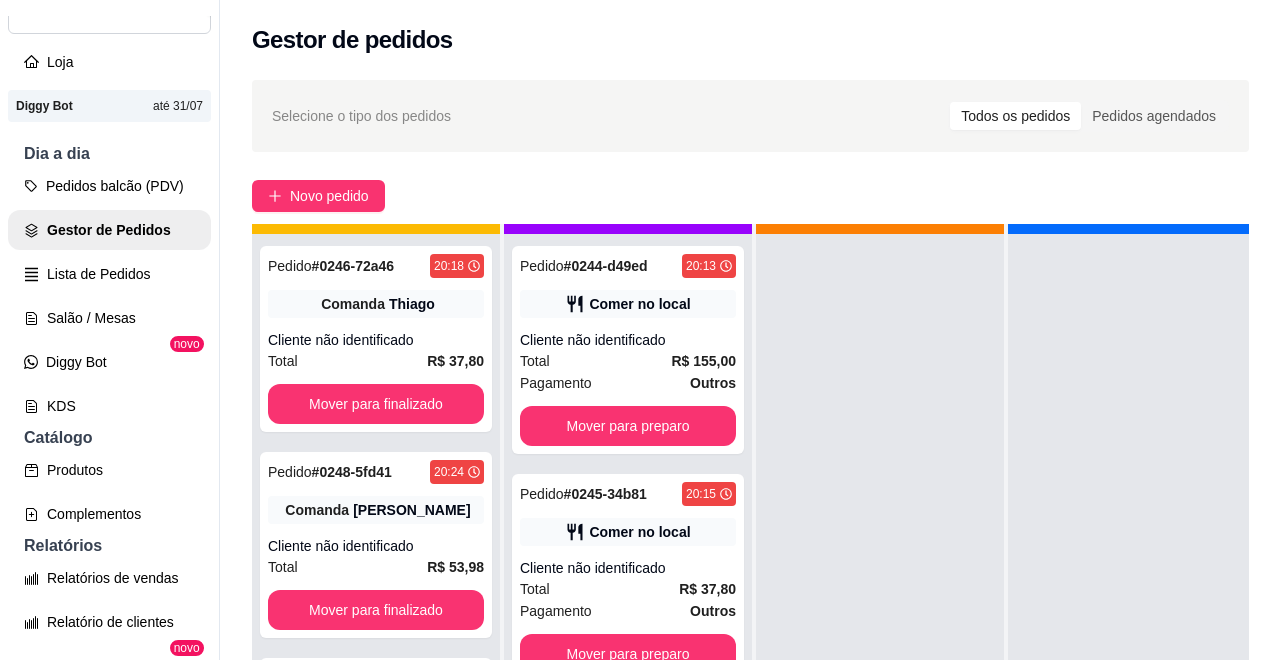 scroll, scrollTop: 71, scrollLeft: 0, axis: vertical 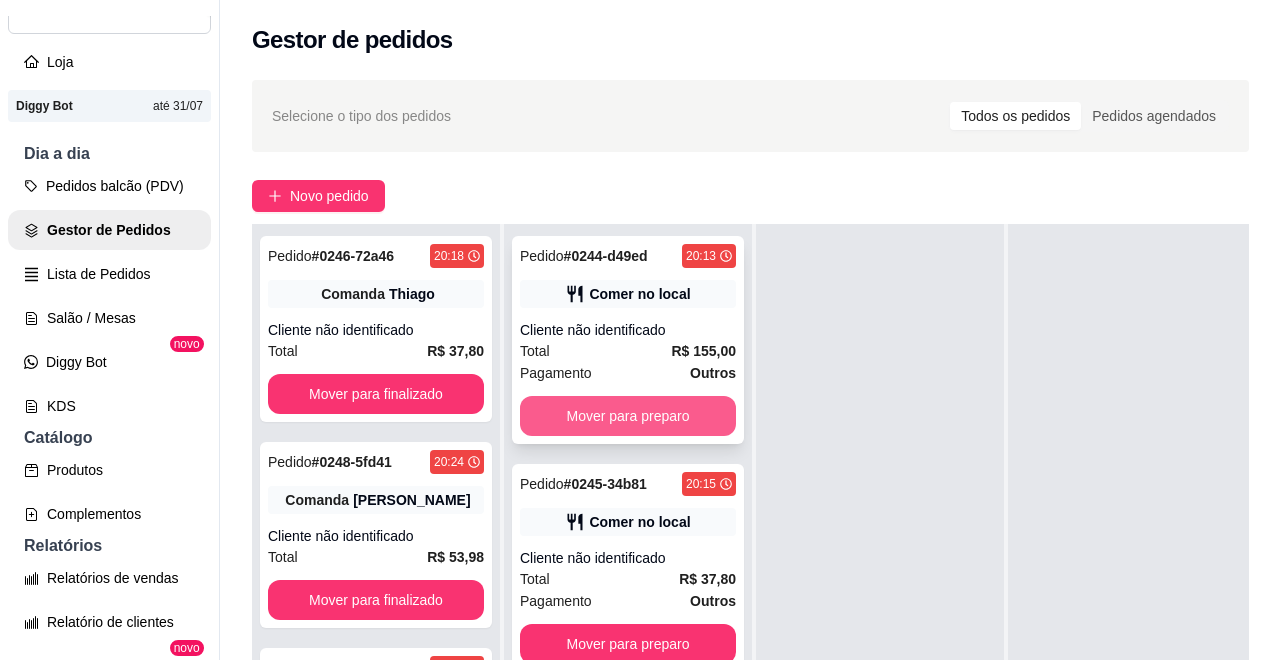 click on "Mover para preparo" at bounding box center (628, 416) 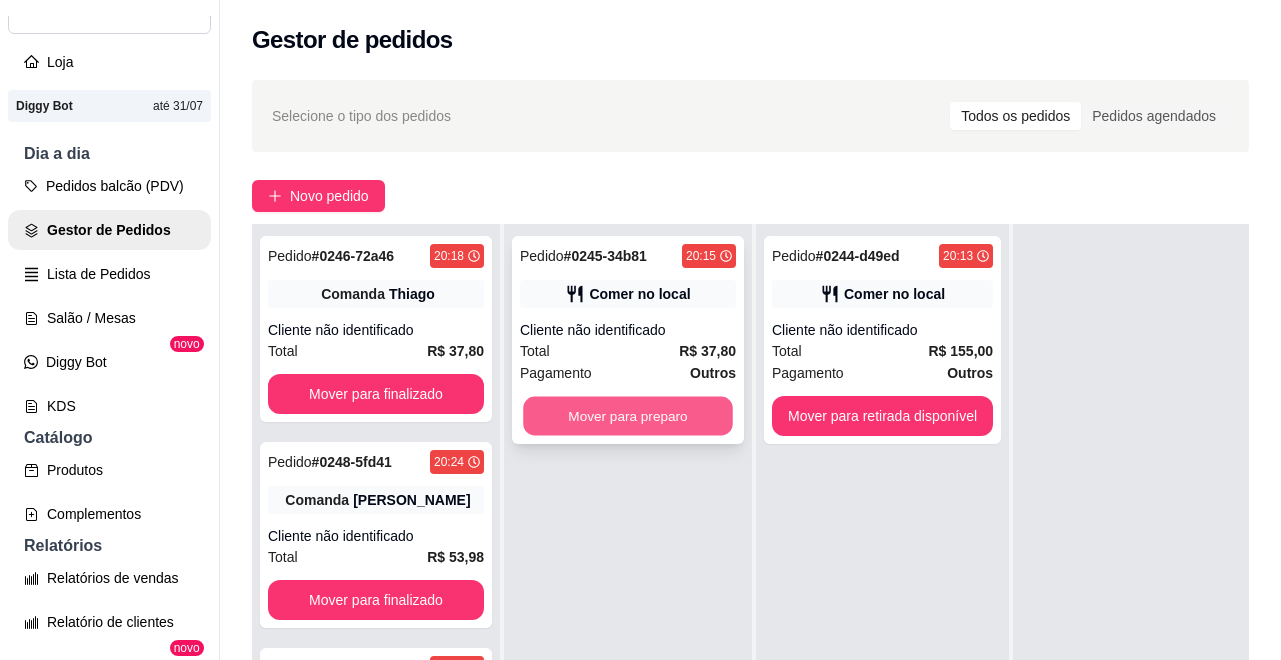 click on "Mover para preparo" at bounding box center (628, 416) 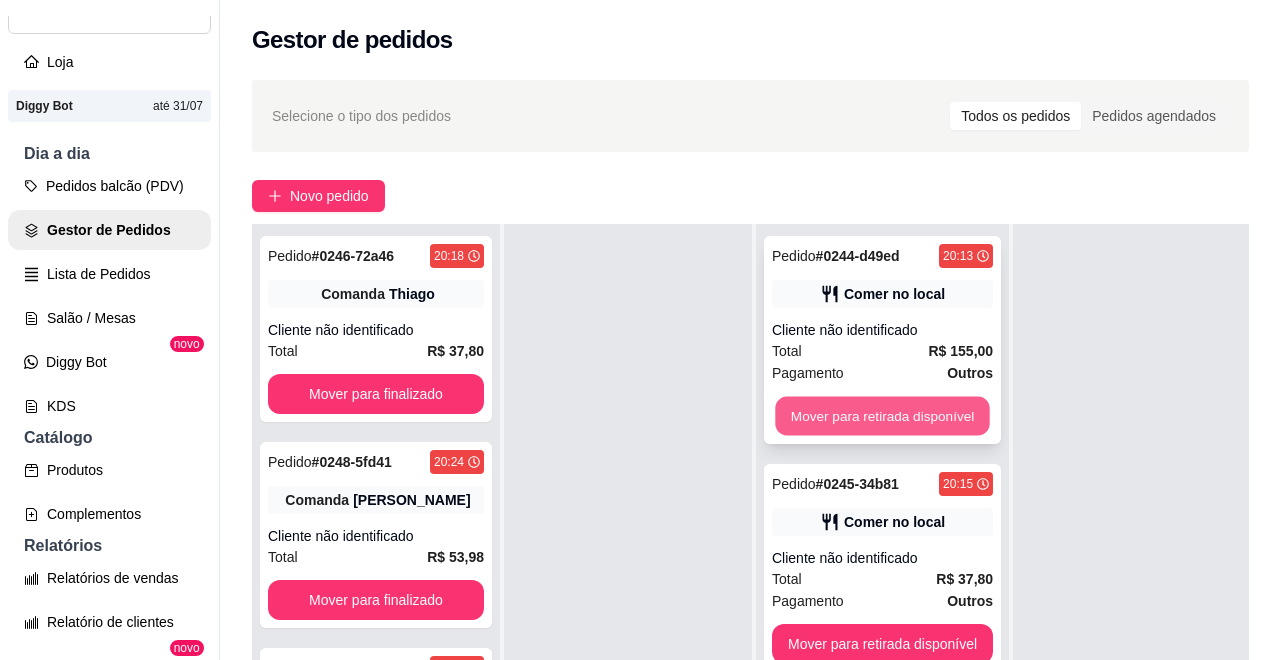 click on "Mover para retirada disponível" at bounding box center (882, 416) 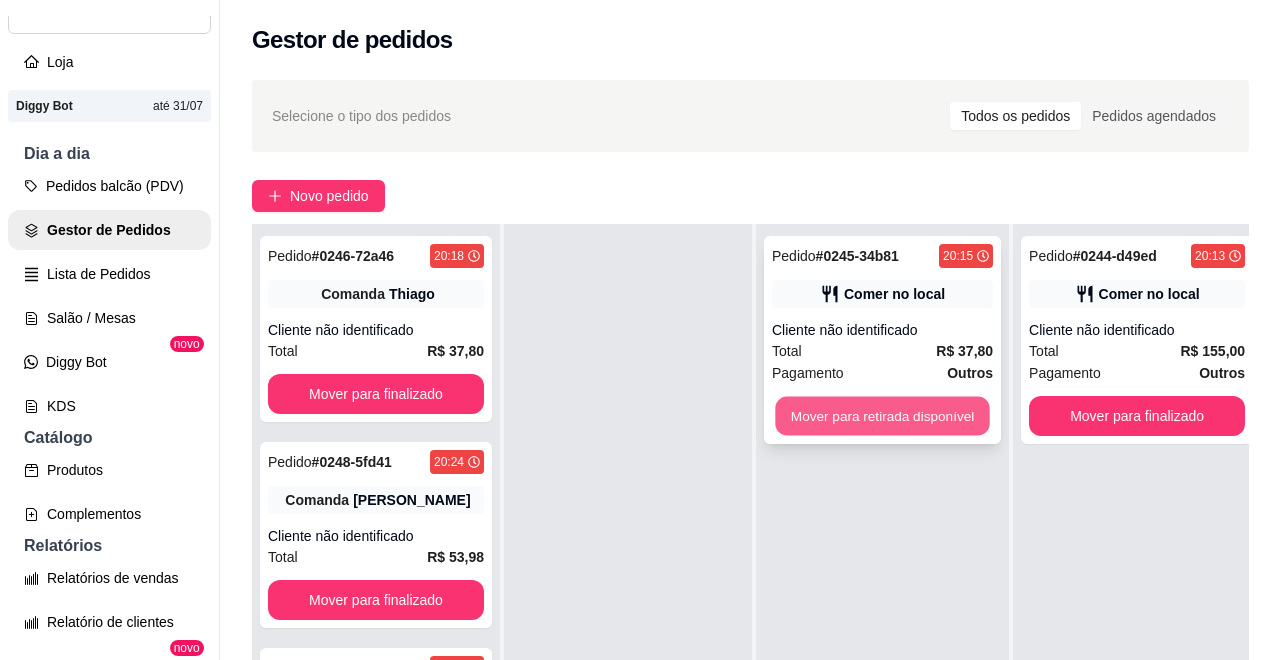 click on "Mover para retirada disponível" at bounding box center (882, 416) 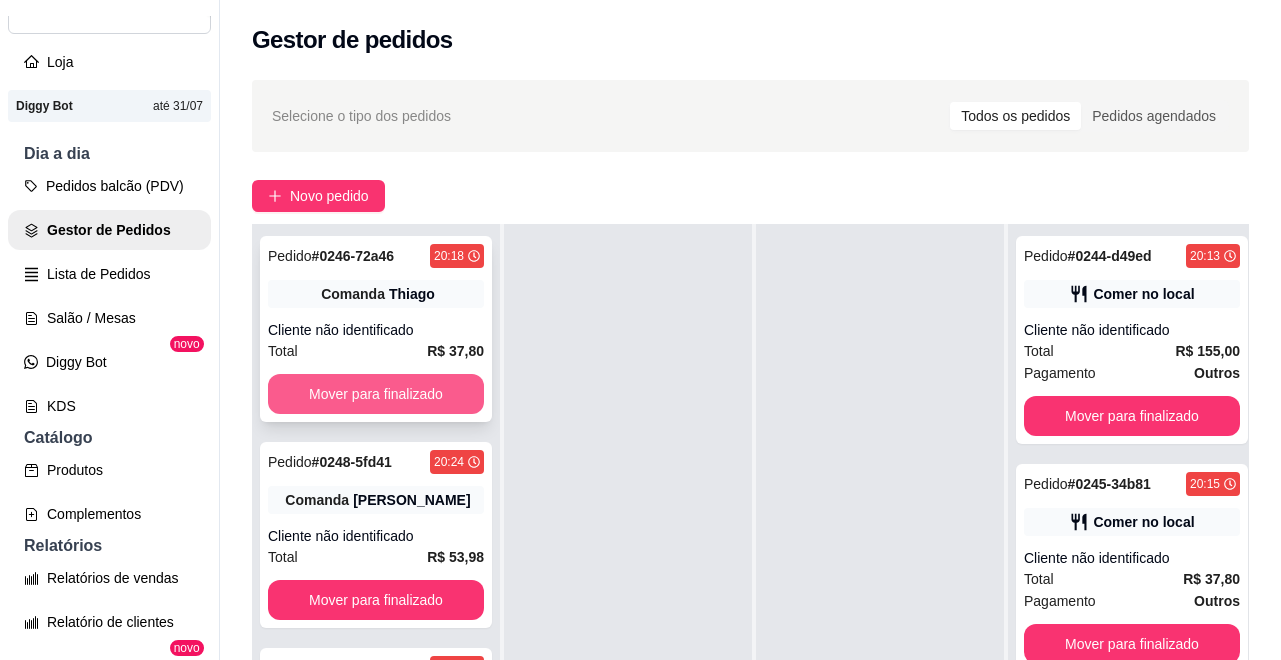 click on "Mover para finalizado" at bounding box center [376, 394] 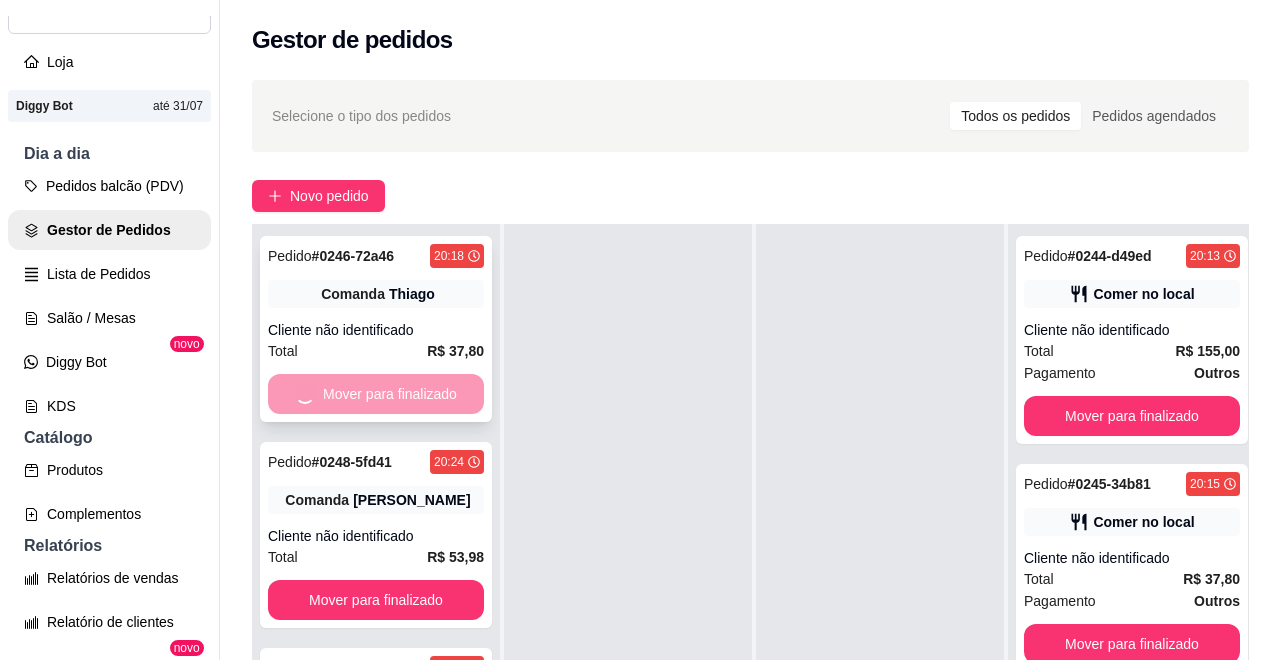scroll, scrollTop: 0, scrollLeft: 0, axis: both 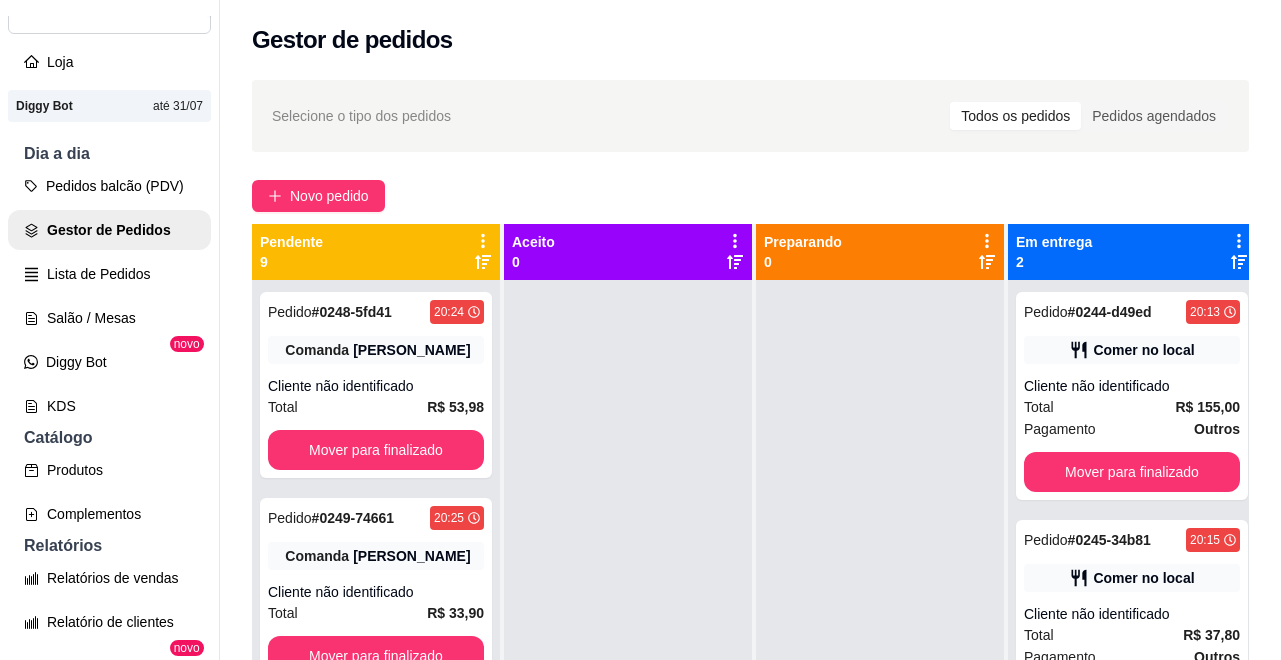 click on "Pedido  # 0248-5fd41 20:24 [PERSON_NAME] Cliente não identificado Total R$ 53,98 Mover para finalizado" at bounding box center (376, 385) 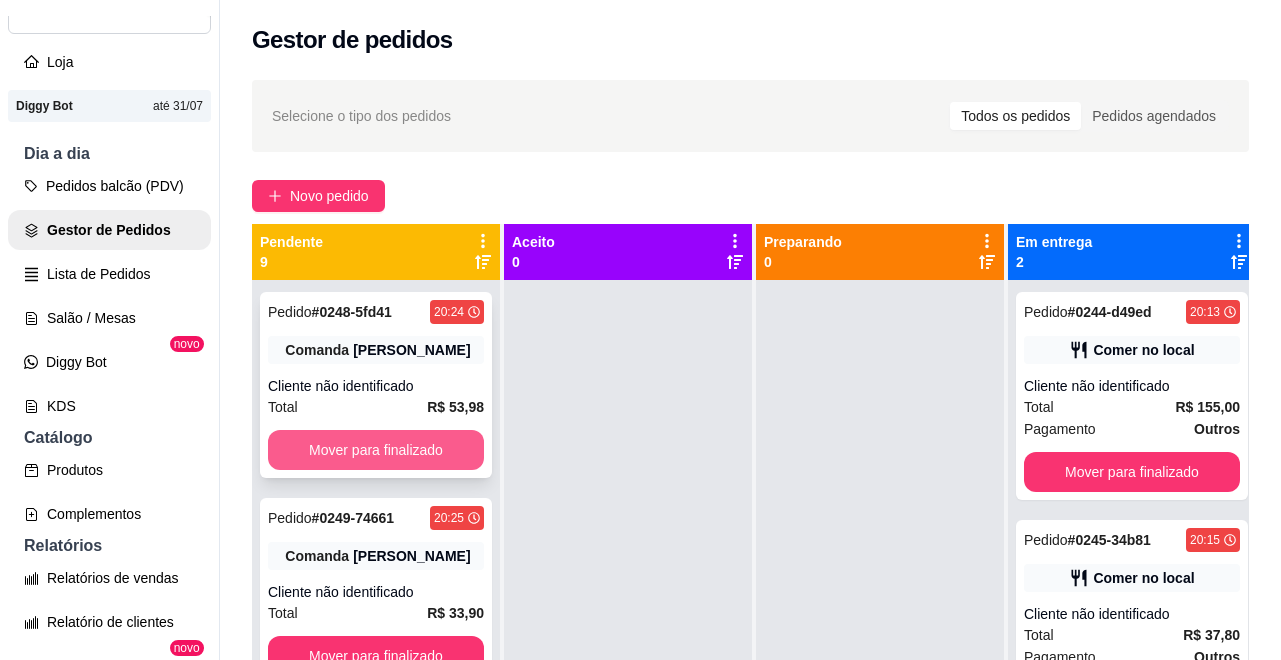 click on "Mover para finalizado" at bounding box center (376, 450) 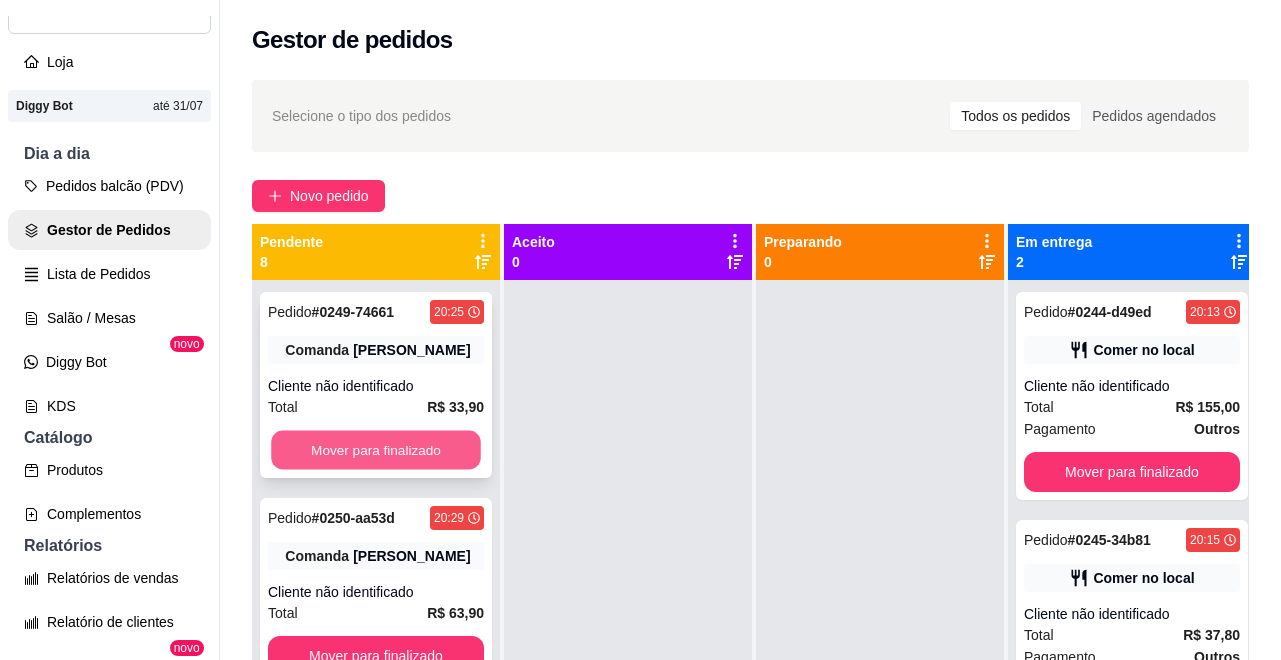 click on "Mover para finalizado" at bounding box center (376, 450) 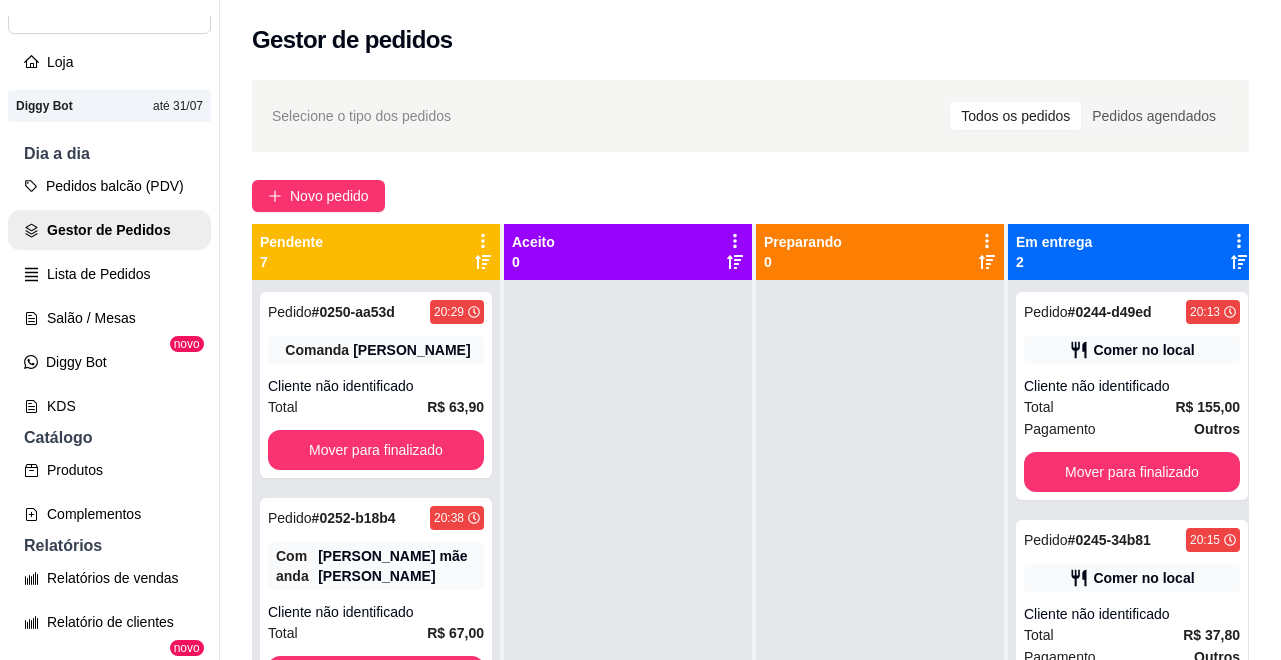 click on "Mover para finalizado" at bounding box center (376, 450) 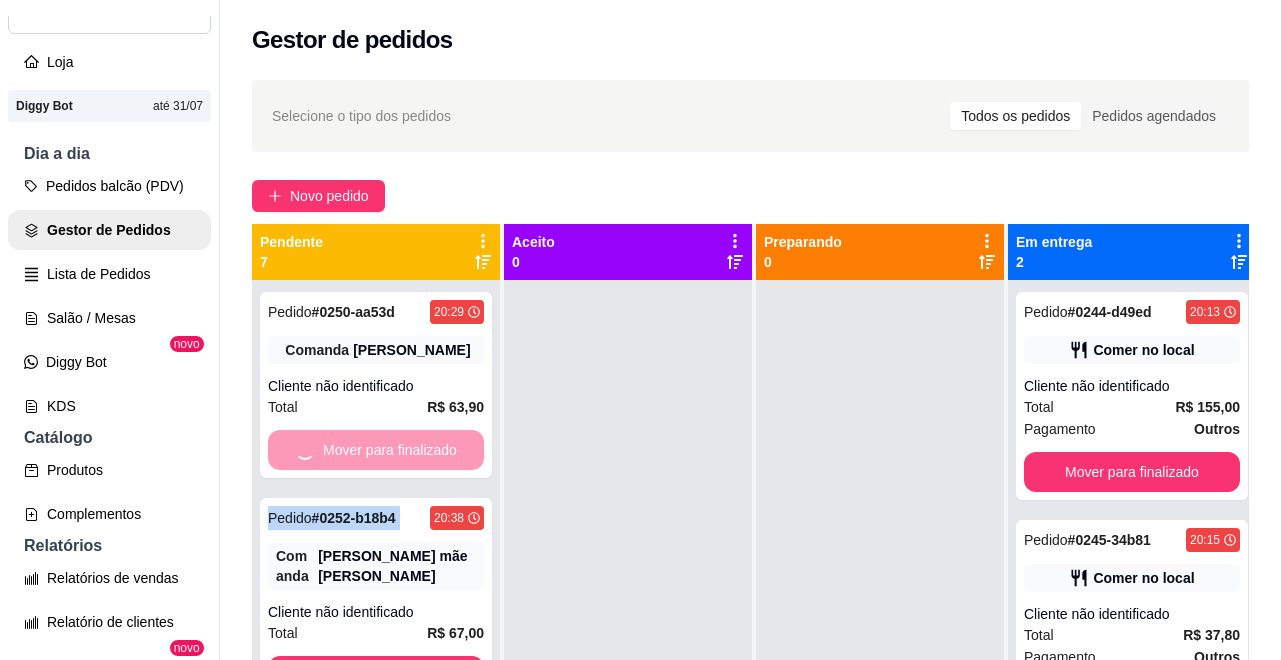 click on "Mover para finalizado" at bounding box center (376, 450) 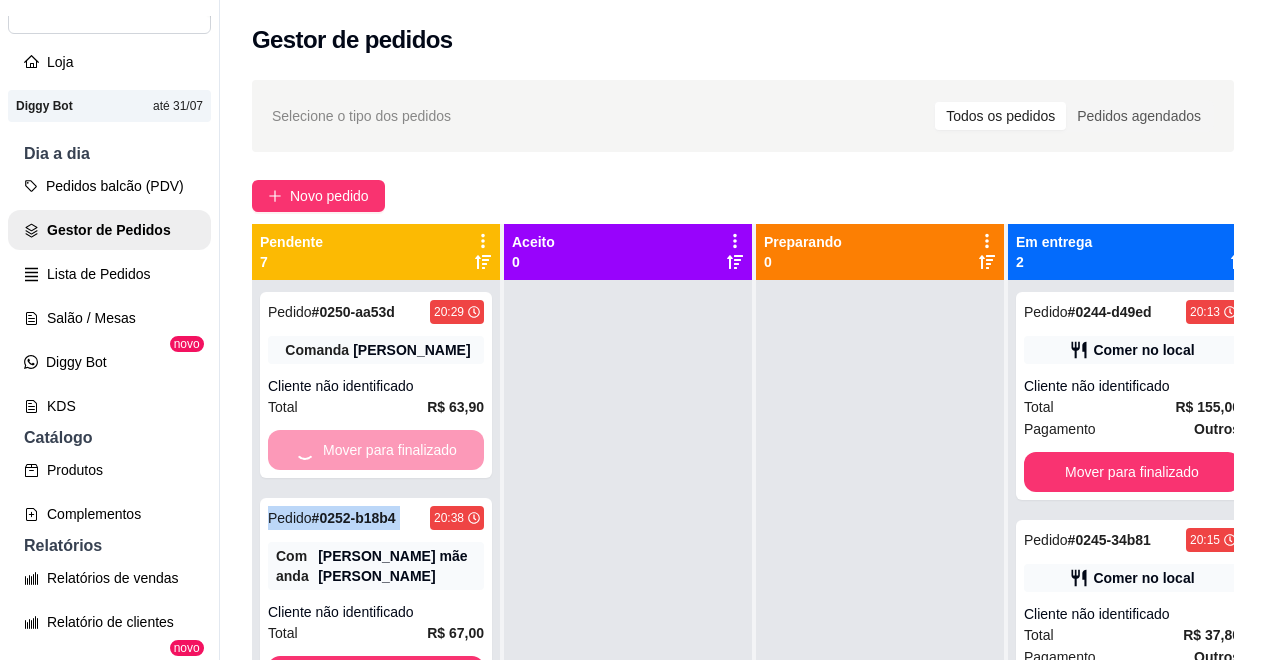 click on "1 x     Filé de tilápia  R$ 29,00 Observações: Purê de Batata" at bounding box center (641, 471) 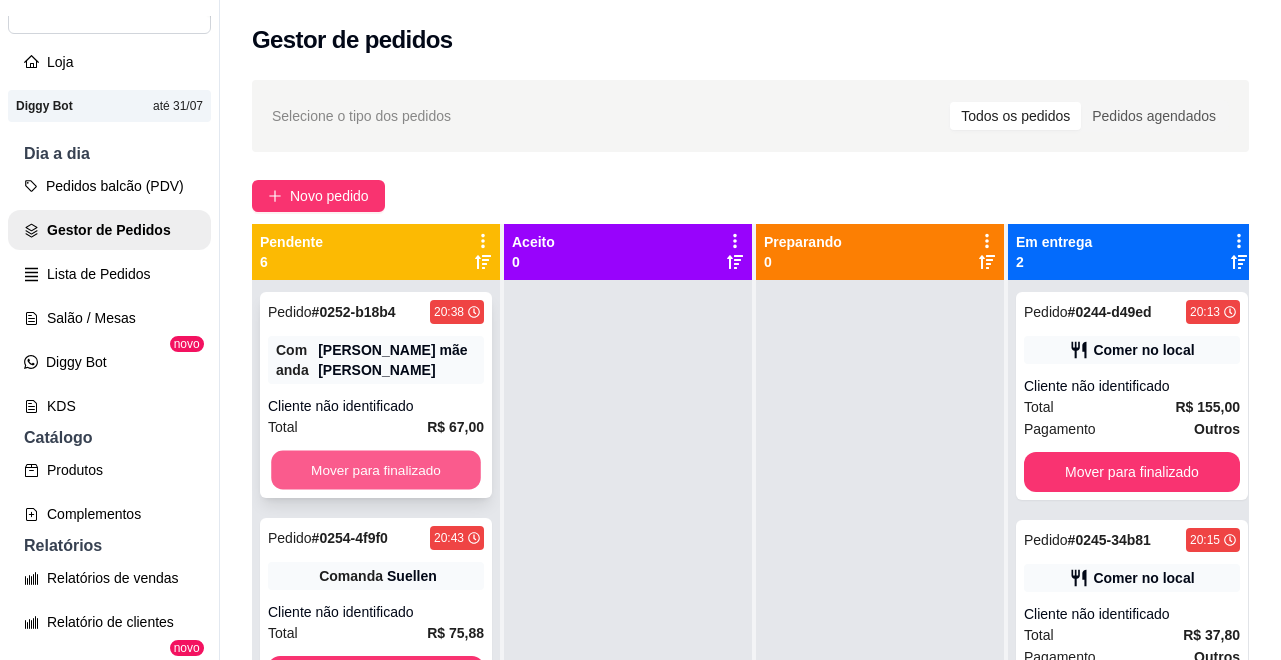 click on "Mover para finalizado" at bounding box center (376, 470) 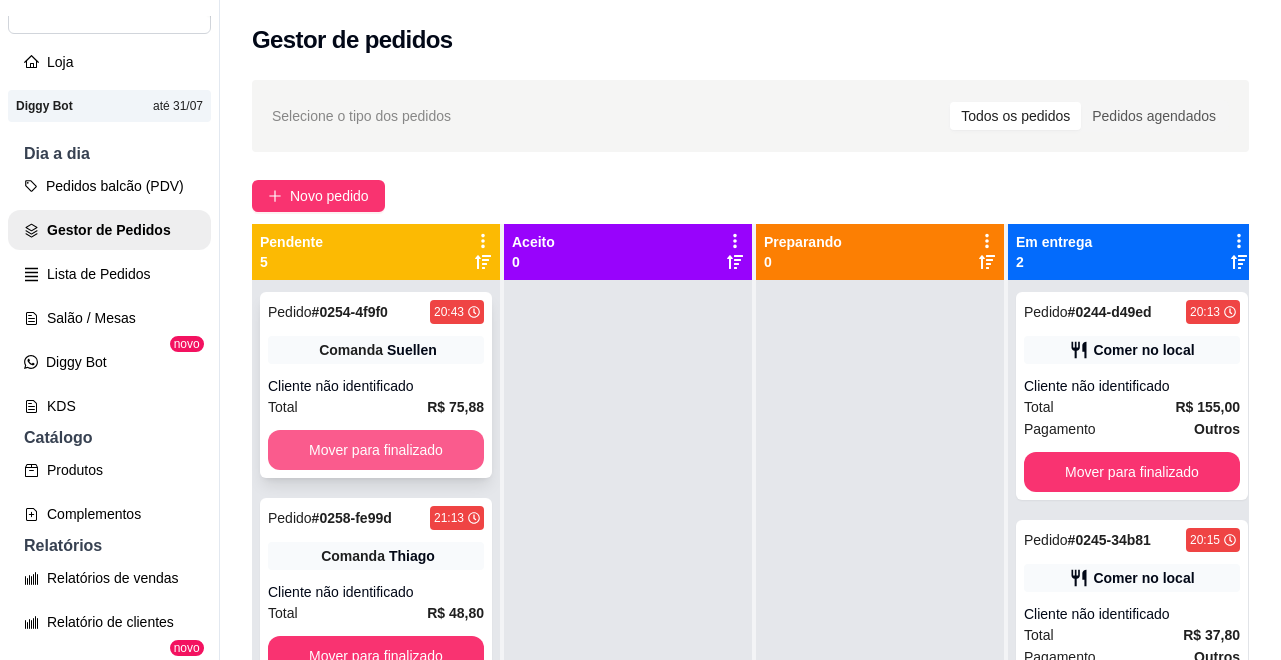 click on "Mover para finalizado" at bounding box center [376, 450] 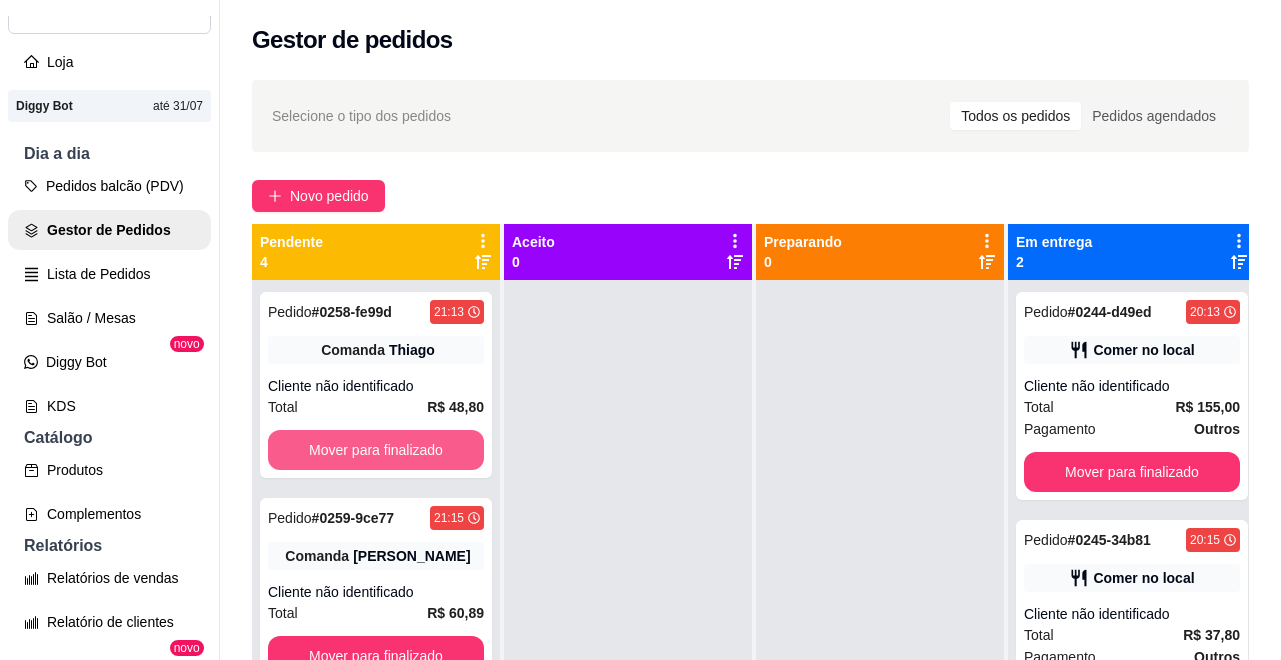 click on "Mover para finalizado" at bounding box center [376, 450] 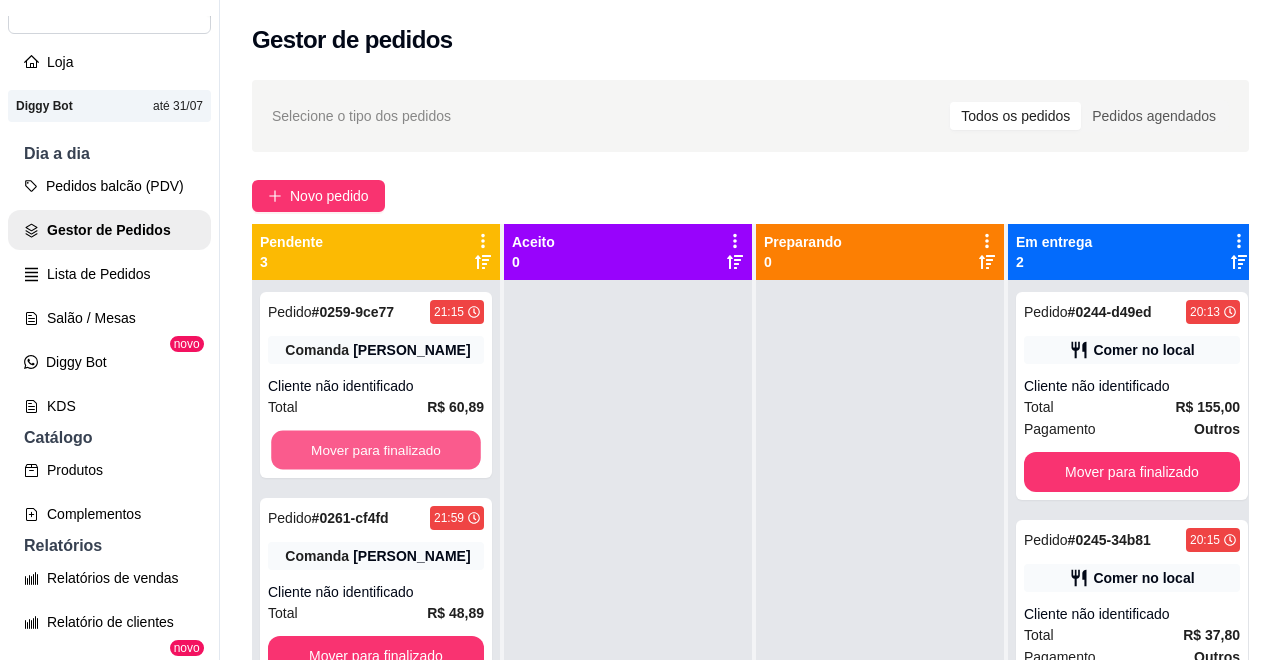 click on "Mover para finalizado" at bounding box center [376, 450] 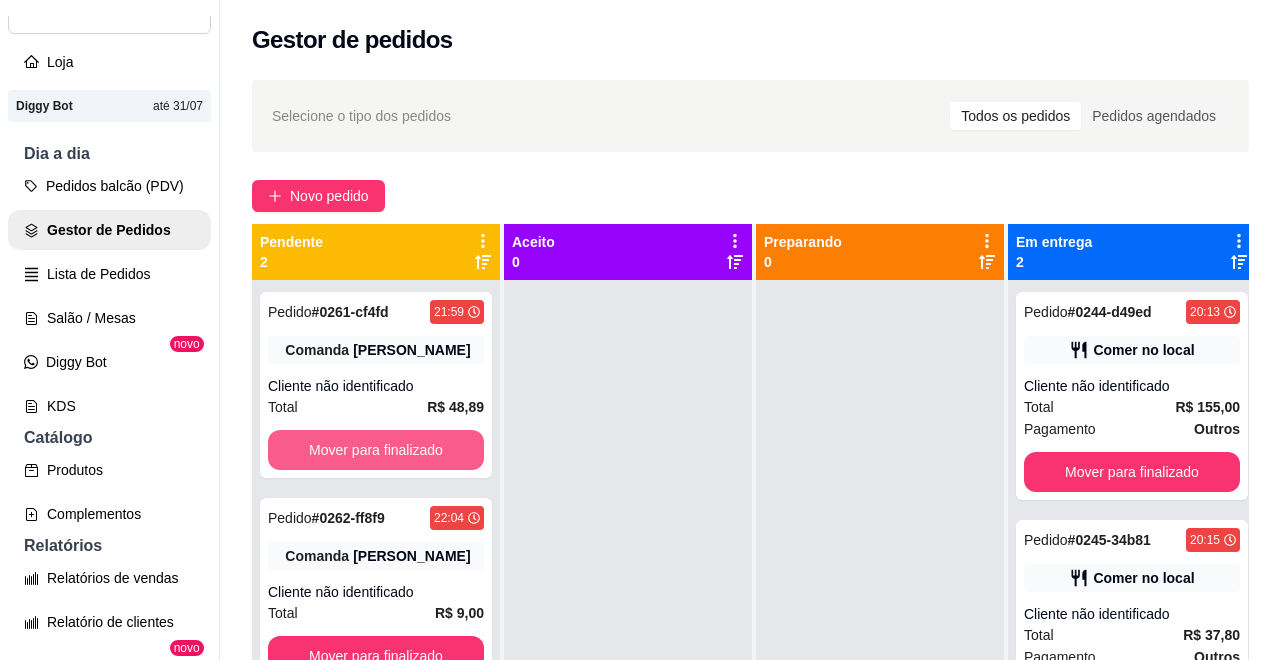 click on "Mover para finalizado" at bounding box center [376, 450] 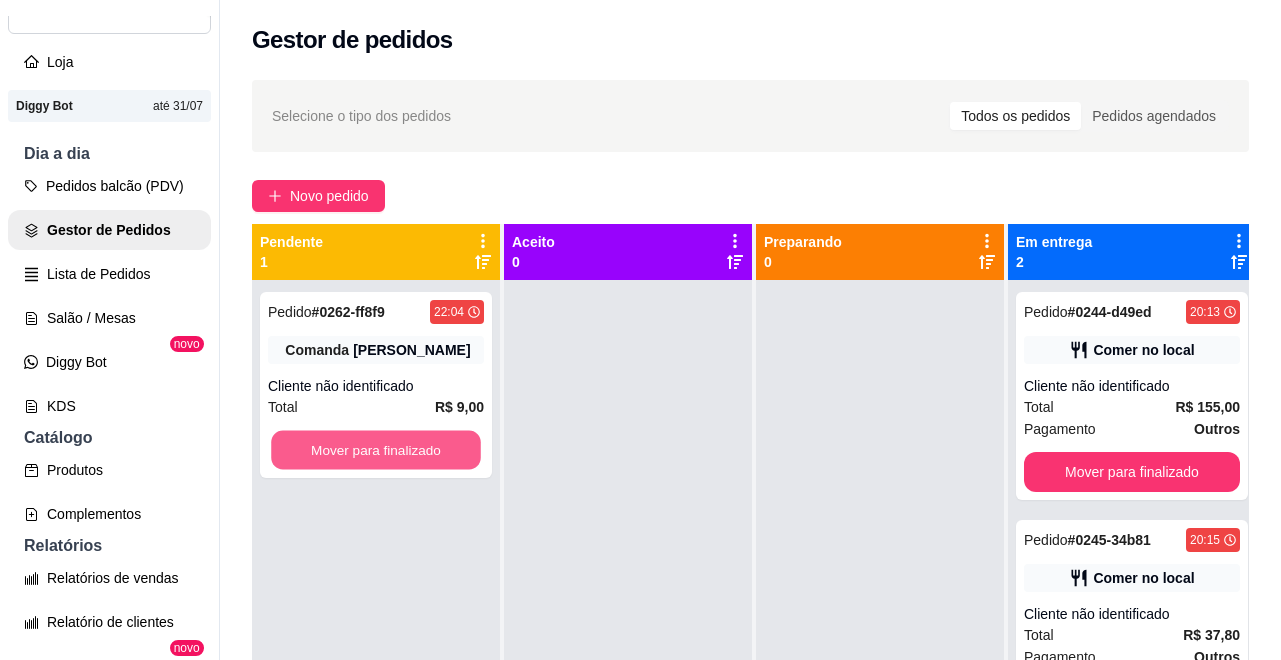 click on "Mover para finalizado" at bounding box center [376, 450] 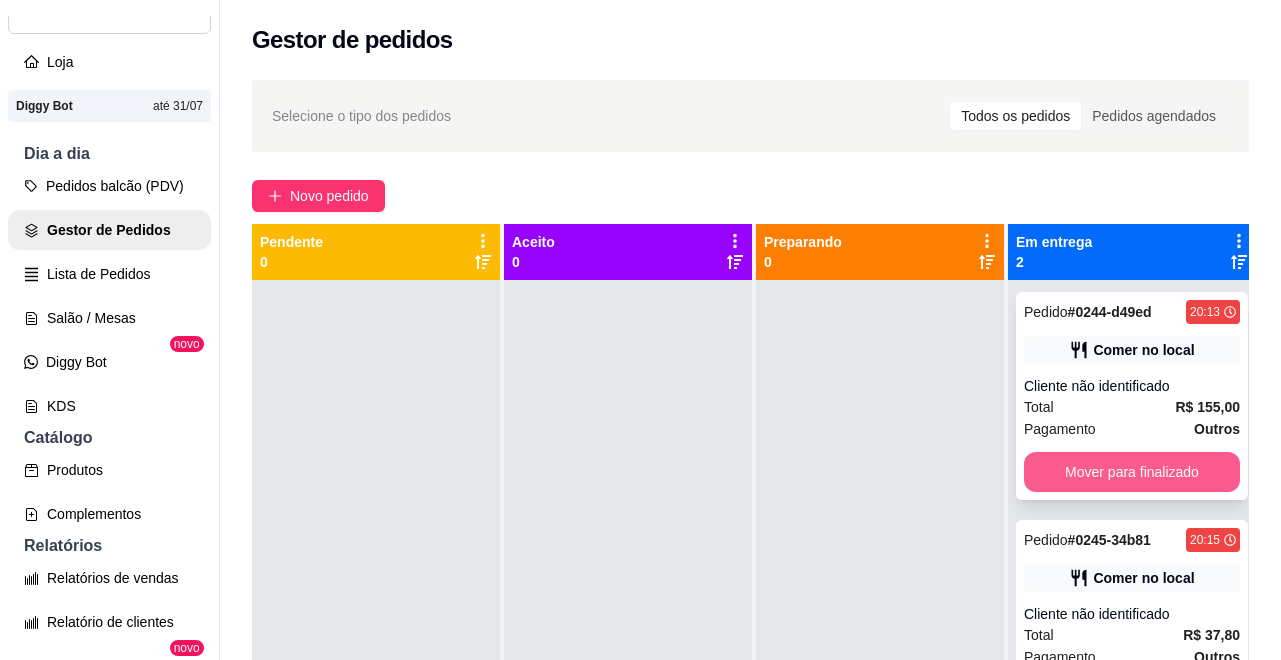 click on "Mover para finalizado" at bounding box center (1132, 472) 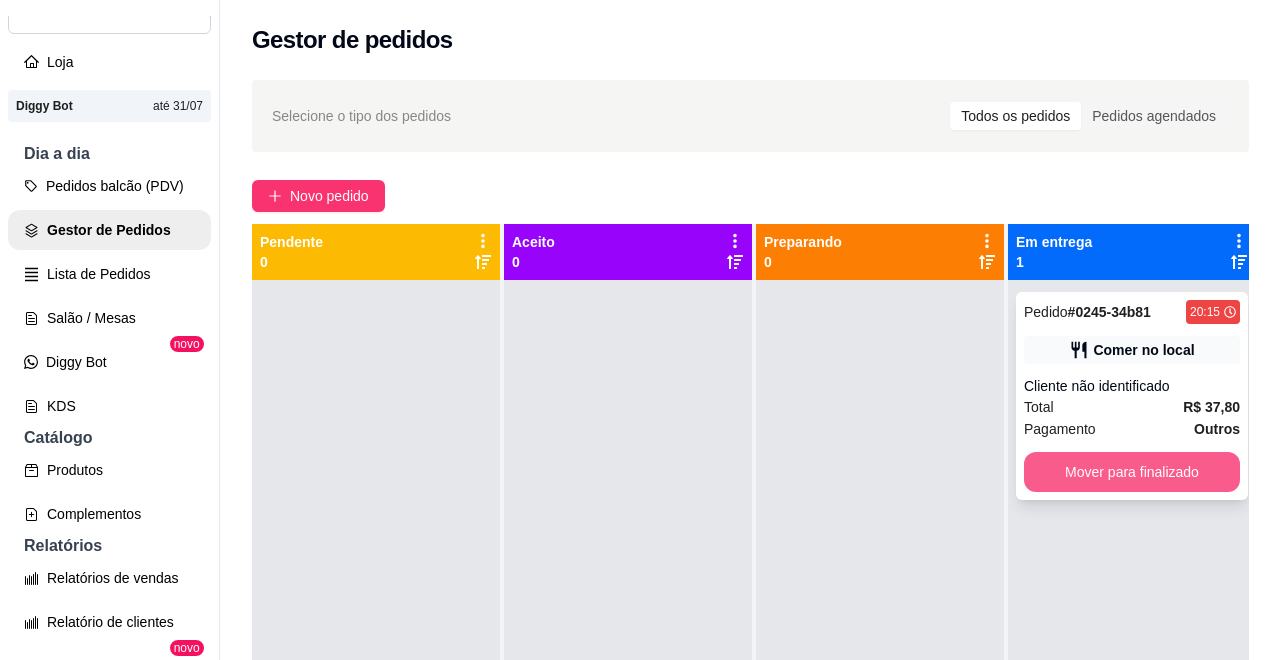 click on "Mover para finalizado" at bounding box center [1132, 472] 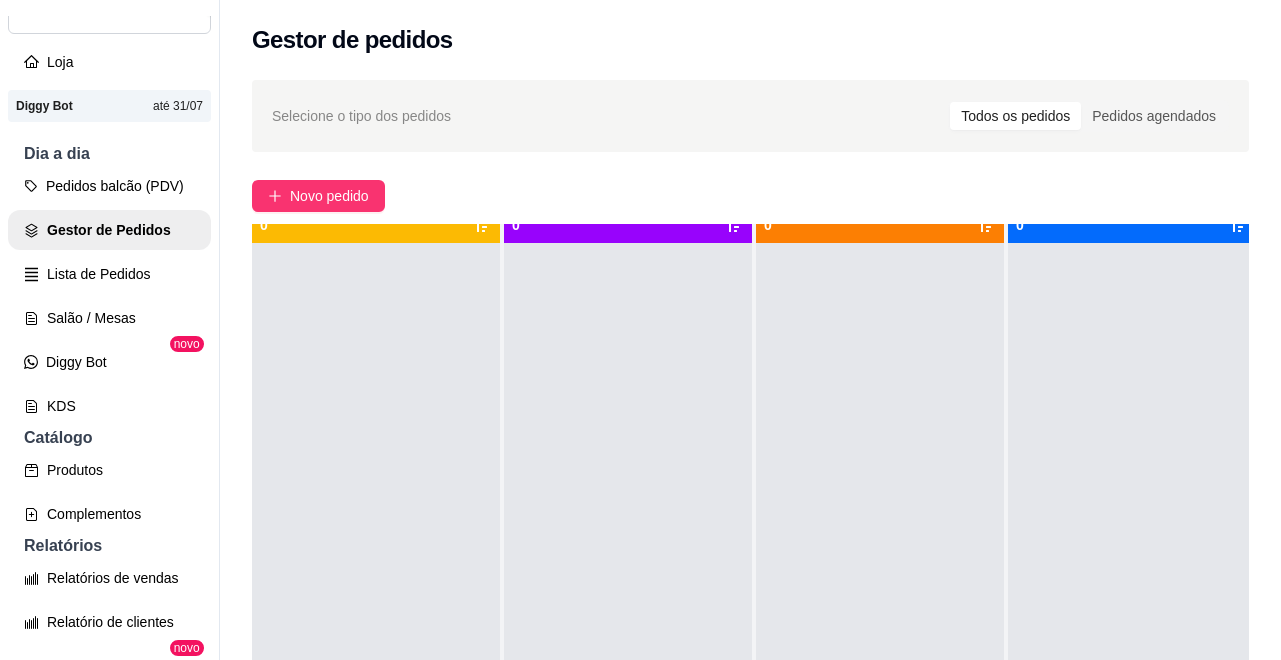 scroll, scrollTop: 71, scrollLeft: 0, axis: vertical 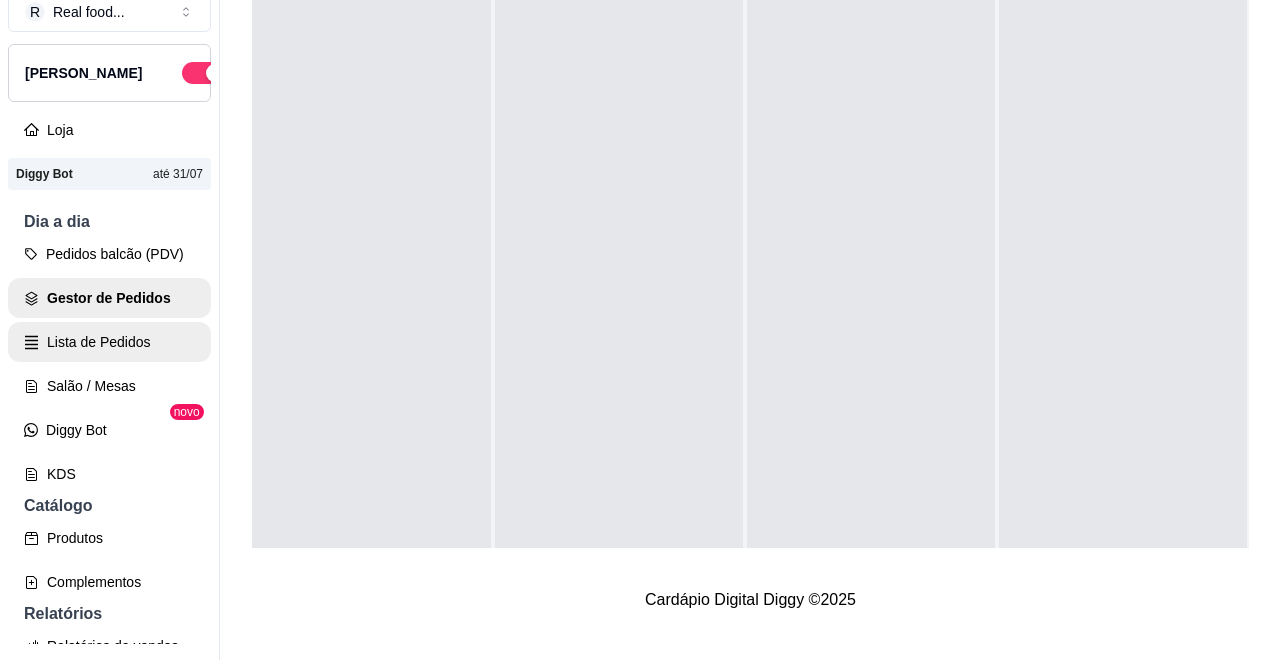click on "Lista de Pedidos" at bounding box center (109, 342) 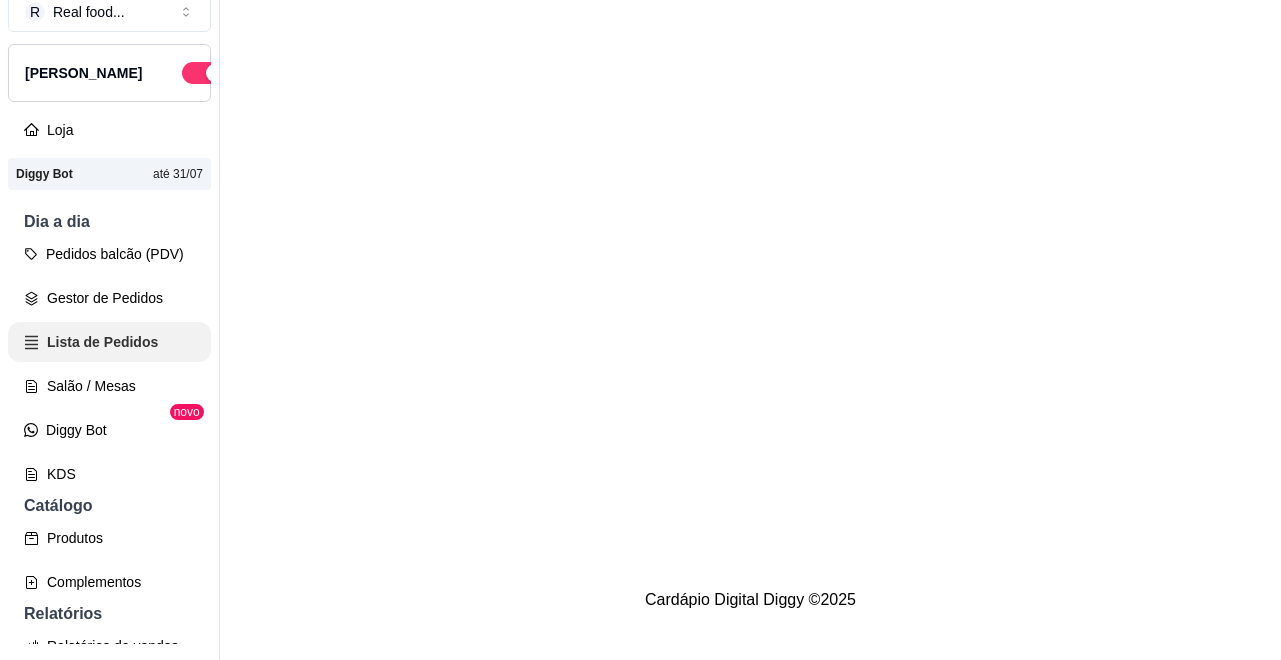scroll, scrollTop: 0, scrollLeft: 0, axis: both 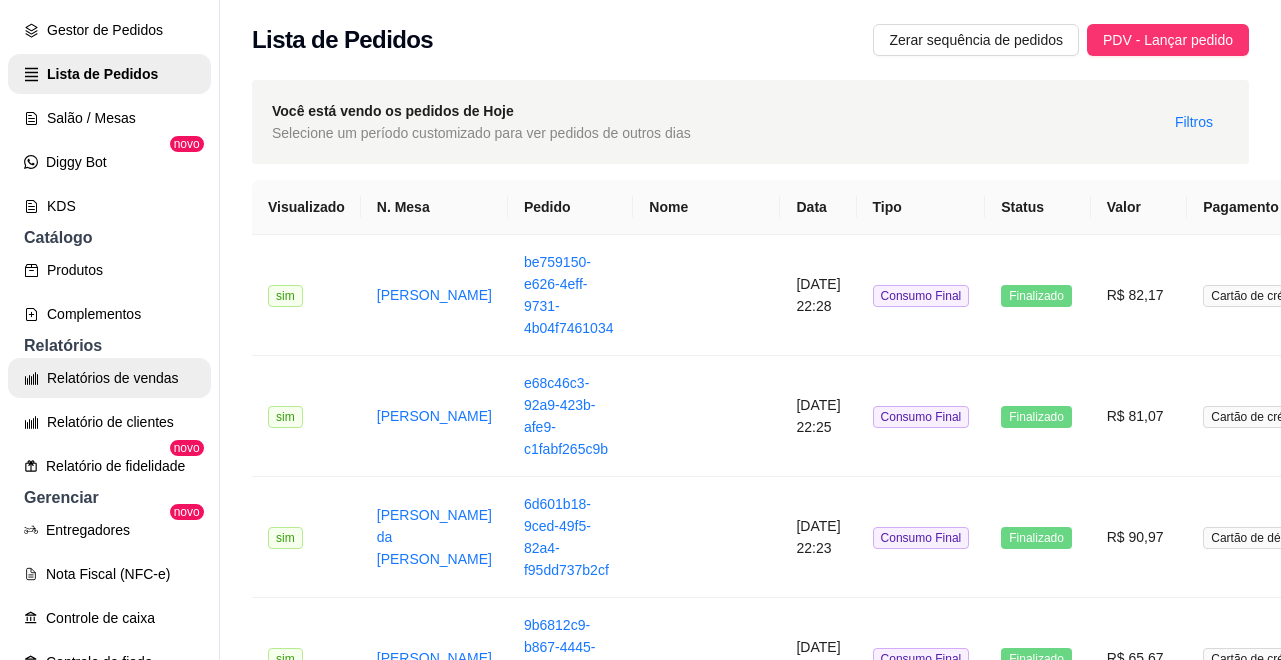 click on "Relatórios de vendas" at bounding box center (109, 378) 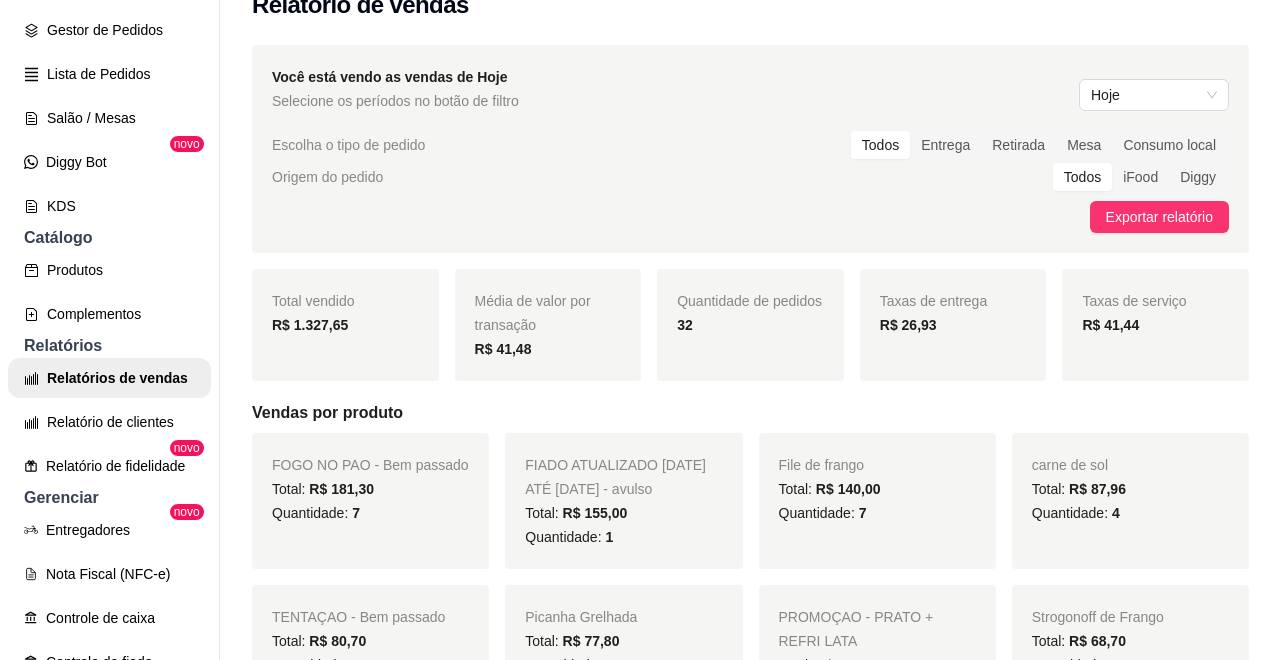 scroll, scrollTop: 0, scrollLeft: 0, axis: both 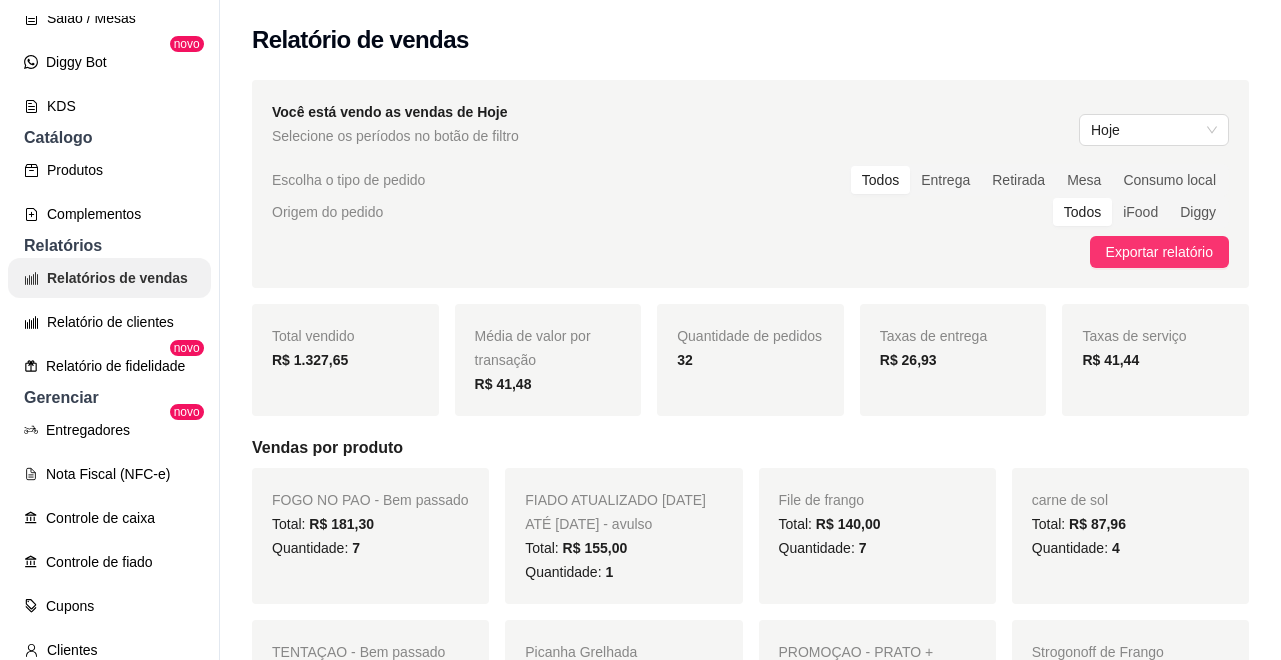 click on "Relatórios de vendas" at bounding box center [109, 278] 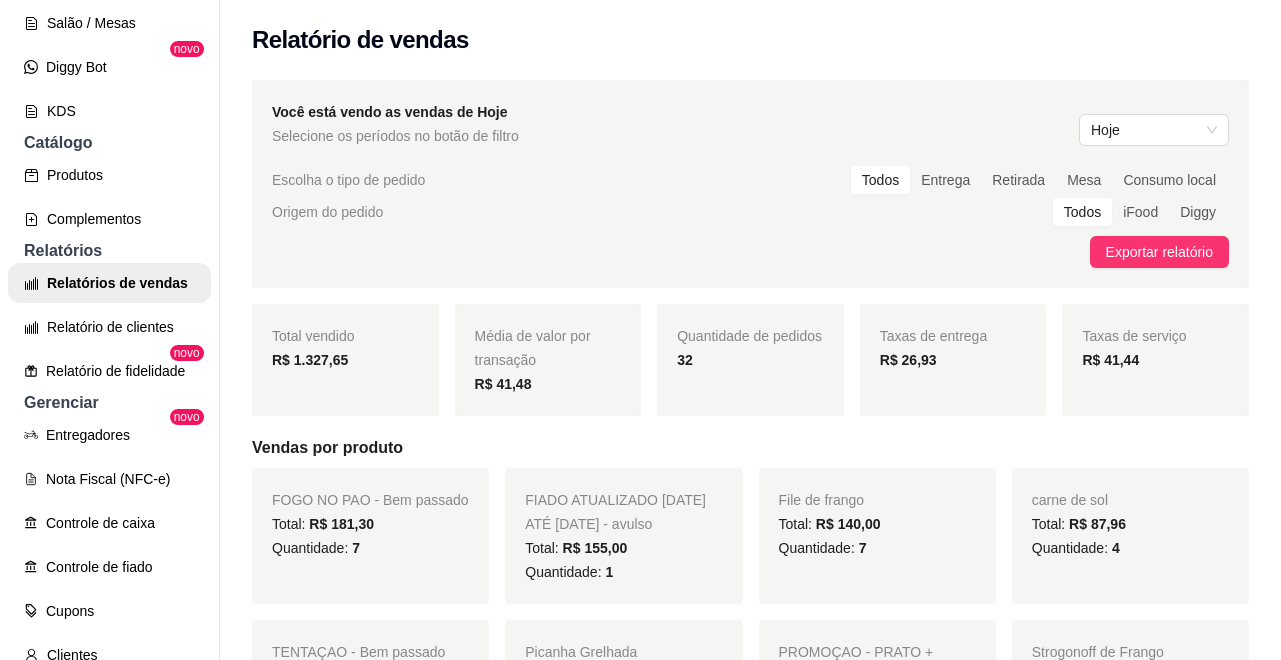 scroll, scrollTop: 10, scrollLeft: 0, axis: vertical 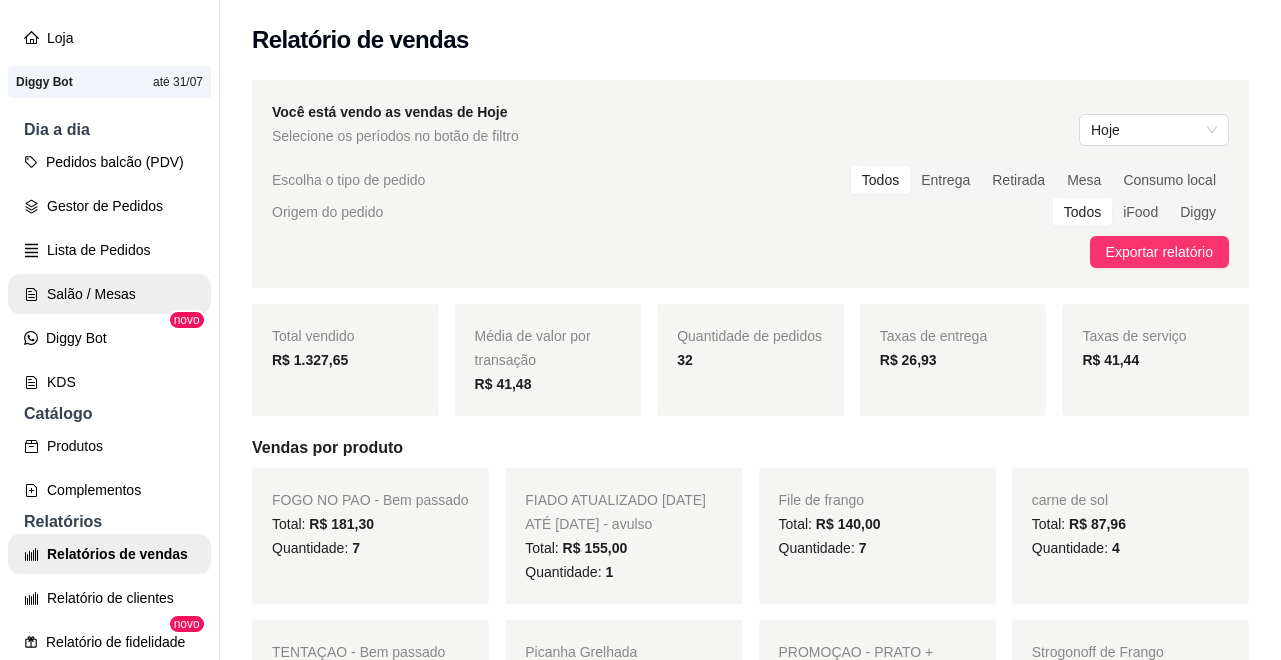 click on "Salão / Mesas" at bounding box center (109, 294) 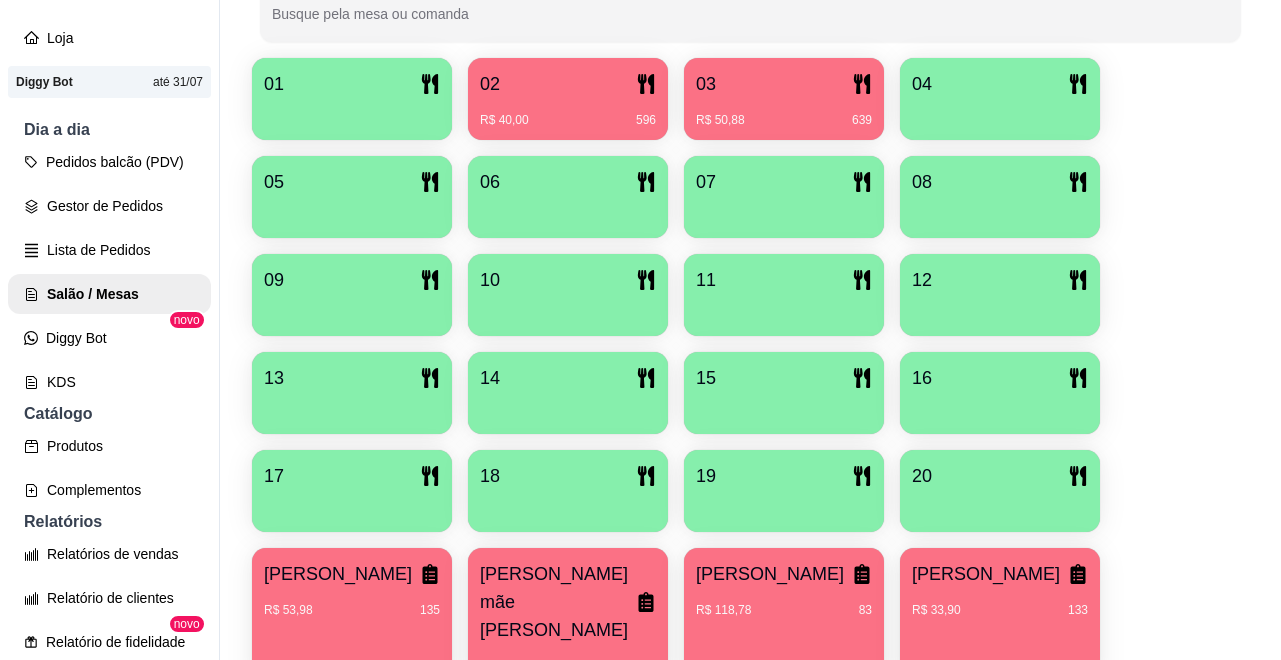 scroll, scrollTop: 594, scrollLeft: 0, axis: vertical 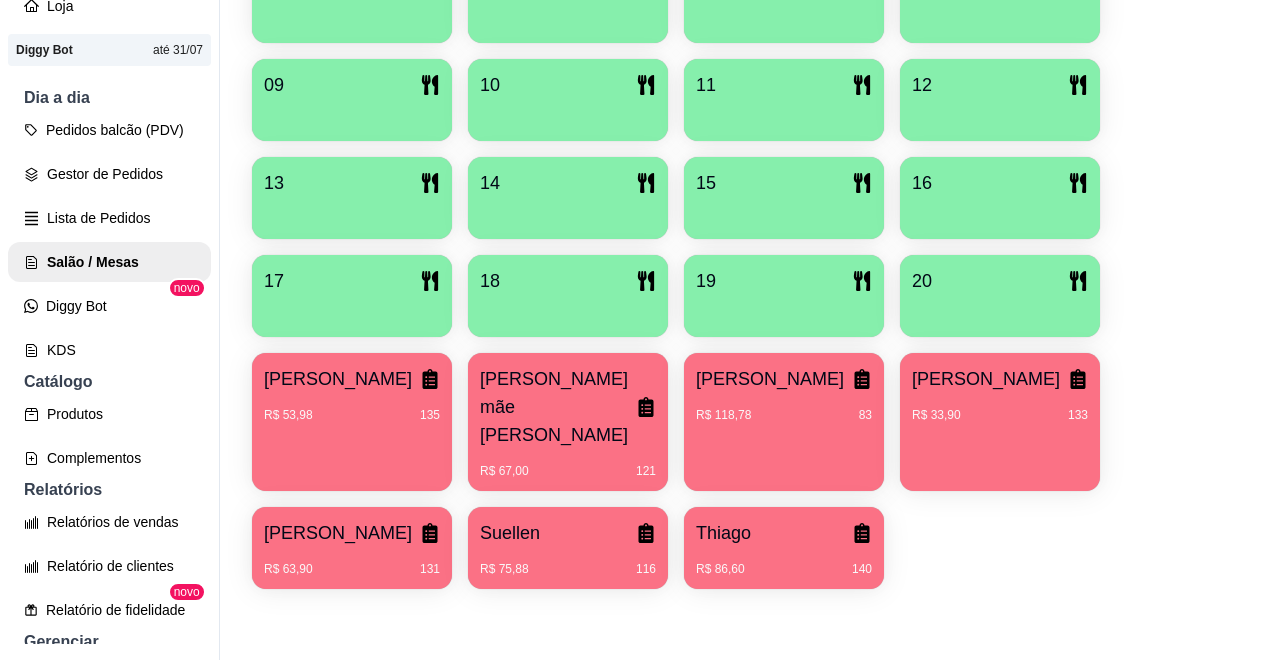 click on "R$ 63,90 131" at bounding box center [352, 562] 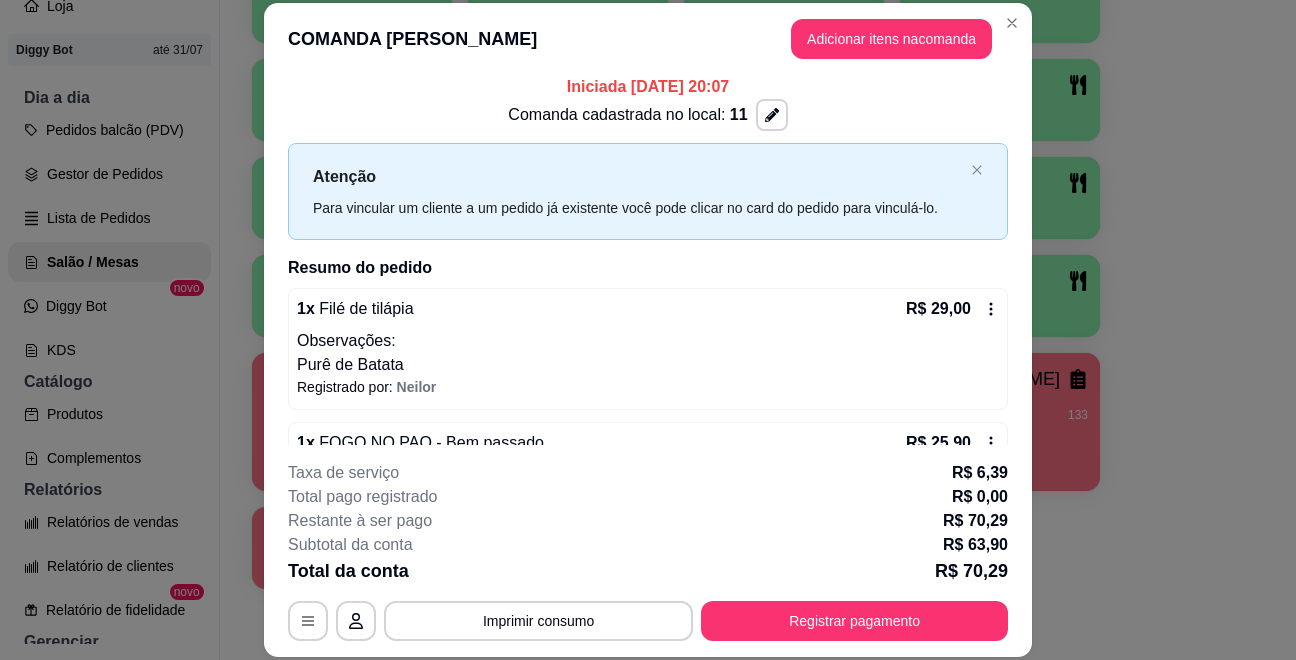 scroll, scrollTop: 0, scrollLeft: 0, axis: both 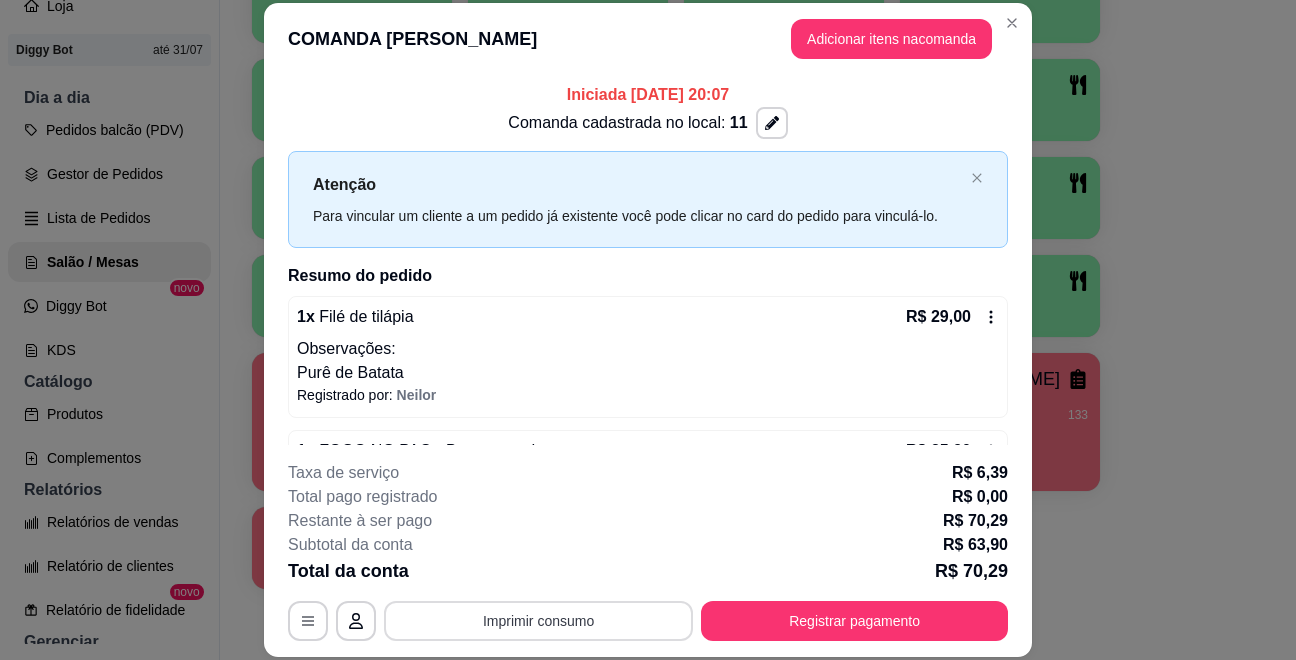 click on "Imprimir consumo" at bounding box center [538, 621] 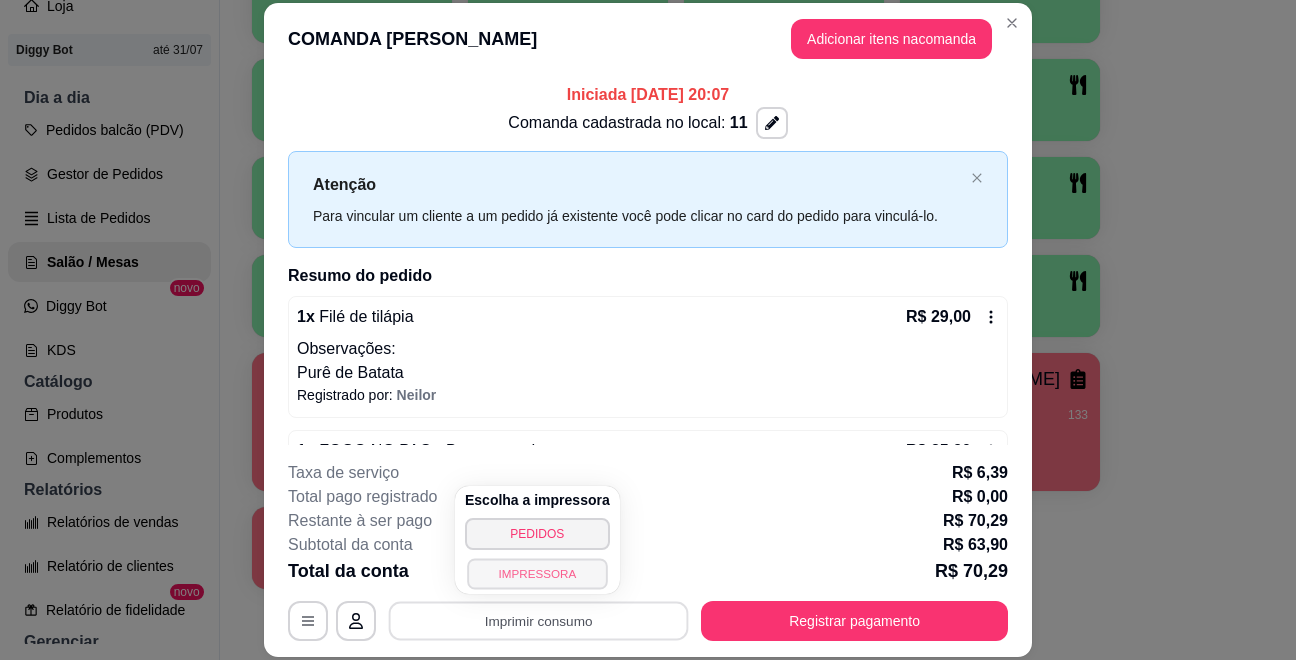 click on "IMPRESSORA" at bounding box center (537, 573) 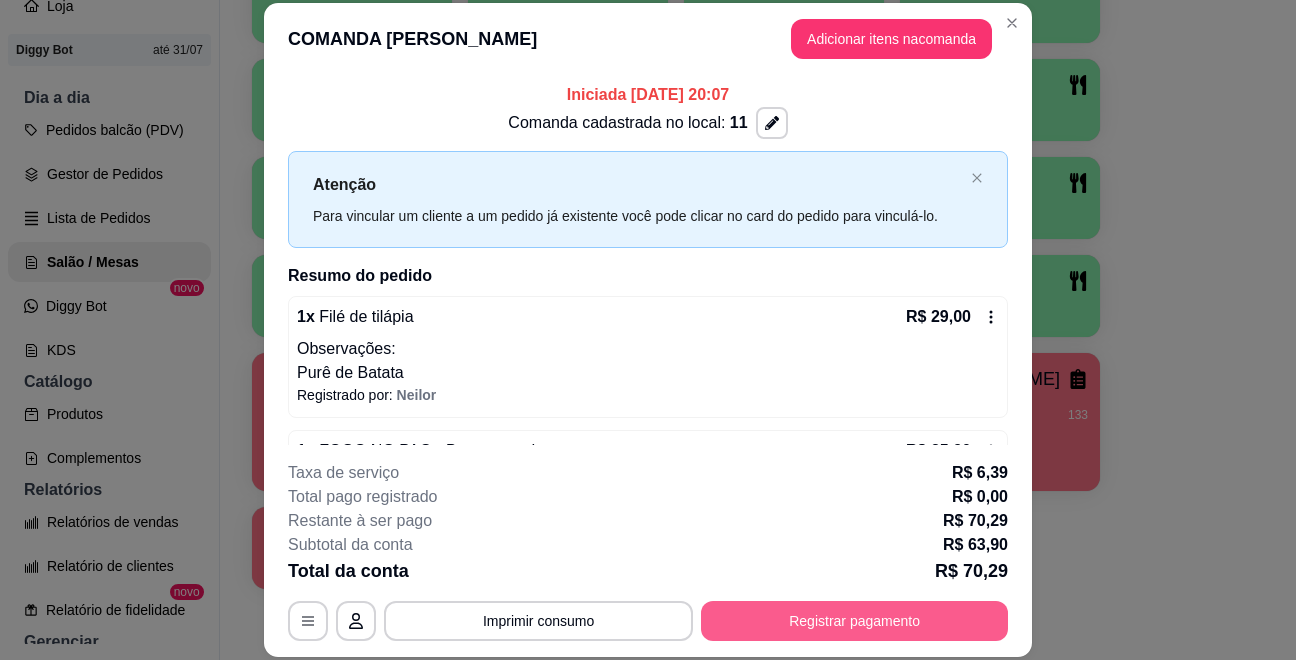 click on "Registrar pagamento" at bounding box center (854, 621) 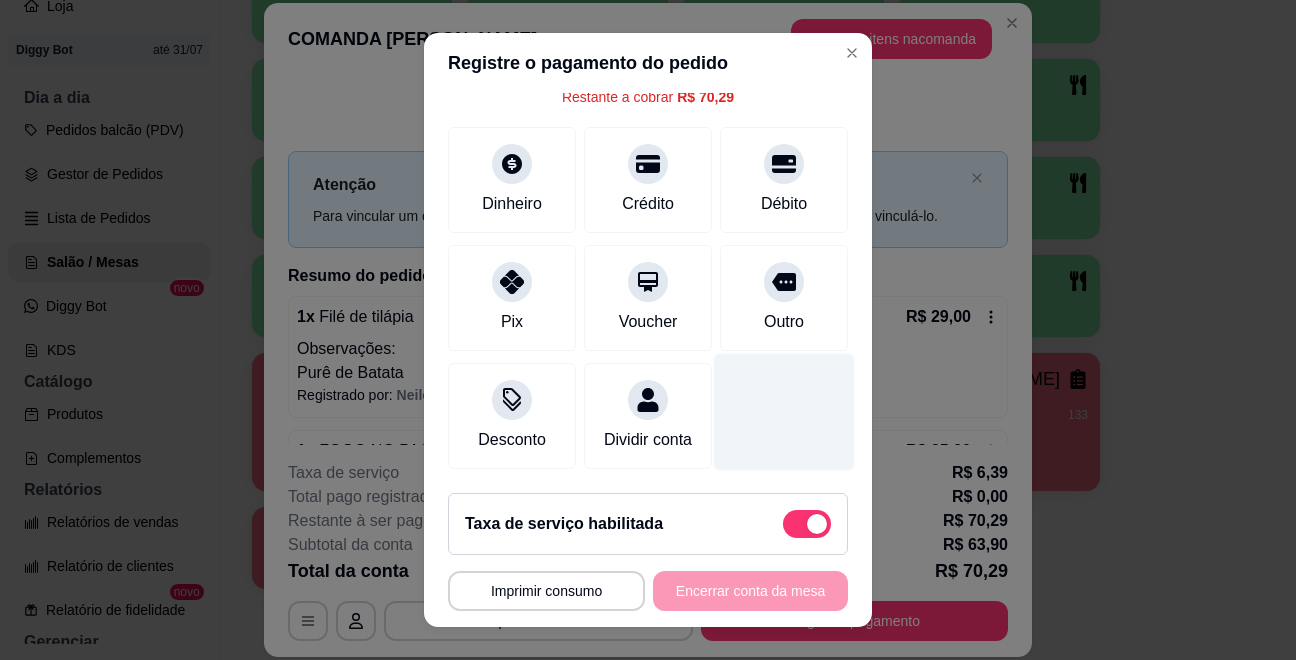 scroll, scrollTop: 150, scrollLeft: 0, axis: vertical 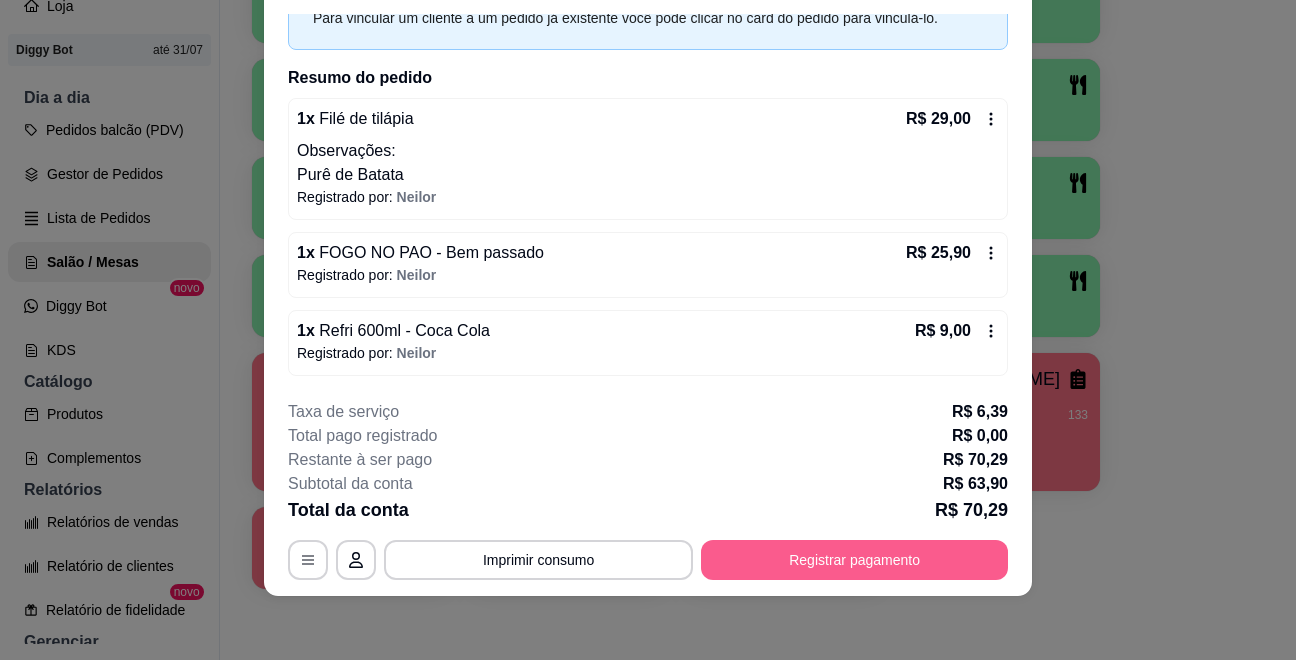click on "Registrar pagamento" at bounding box center (854, 560) 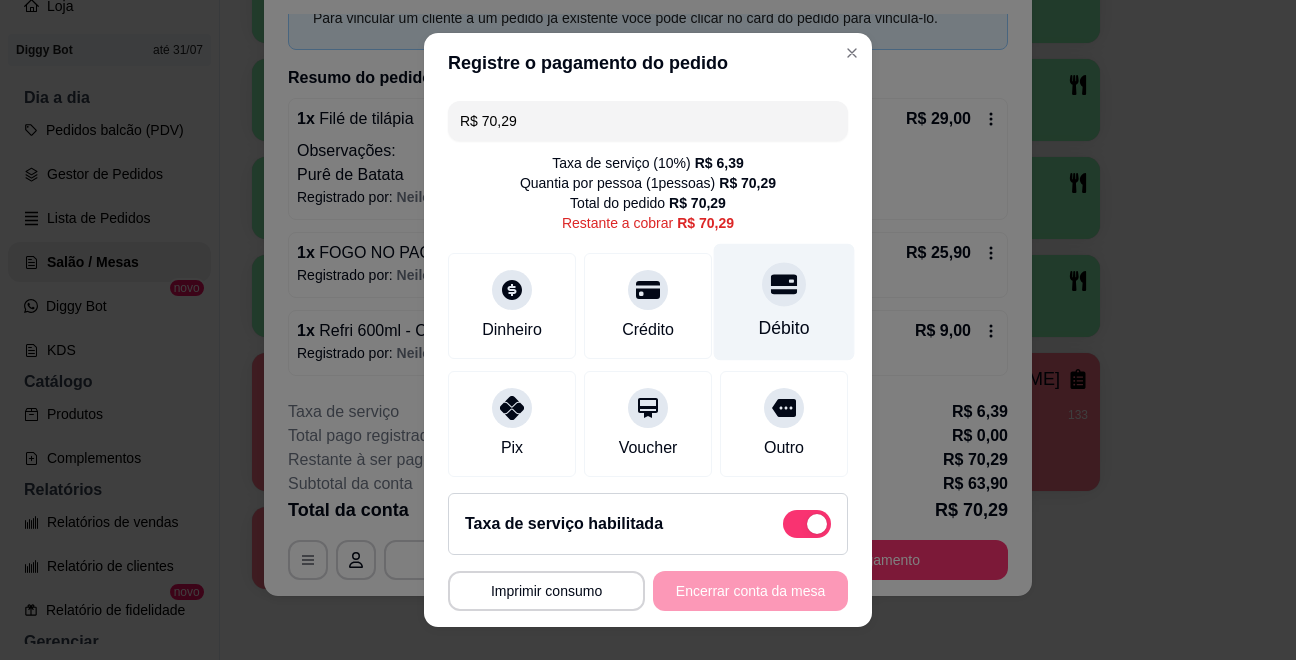 click on "Débito" at bounding box center [784, 302] 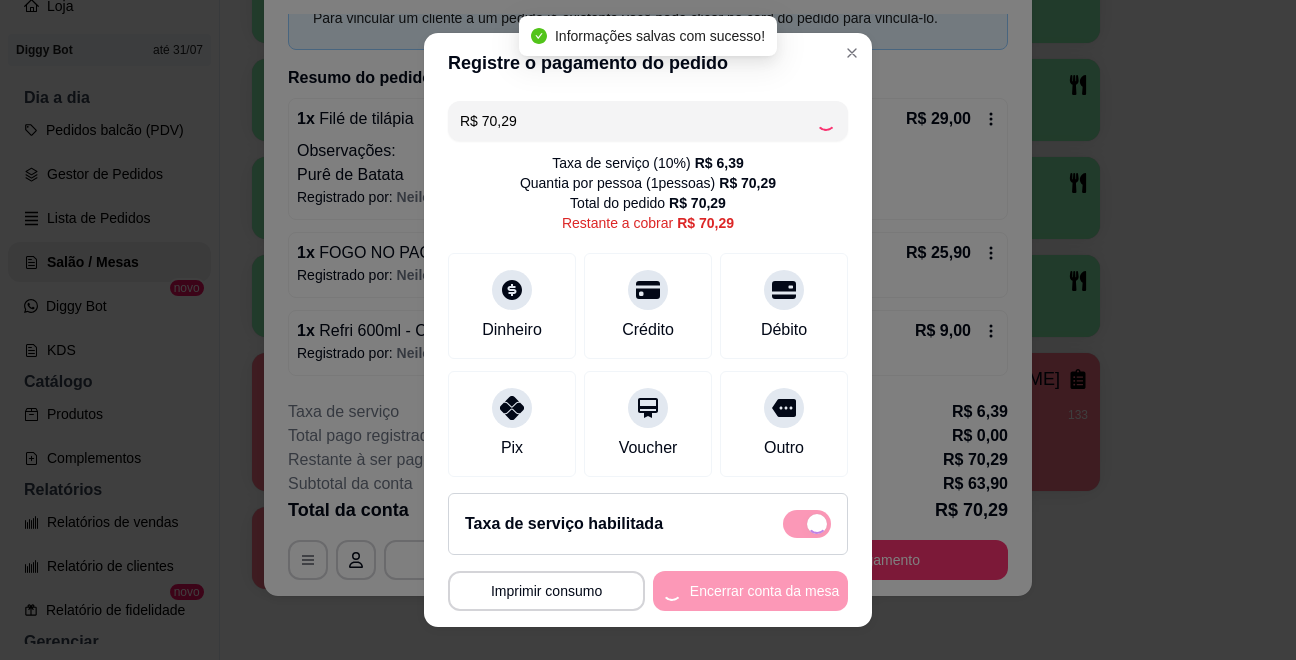 type on "R$ 0,00" 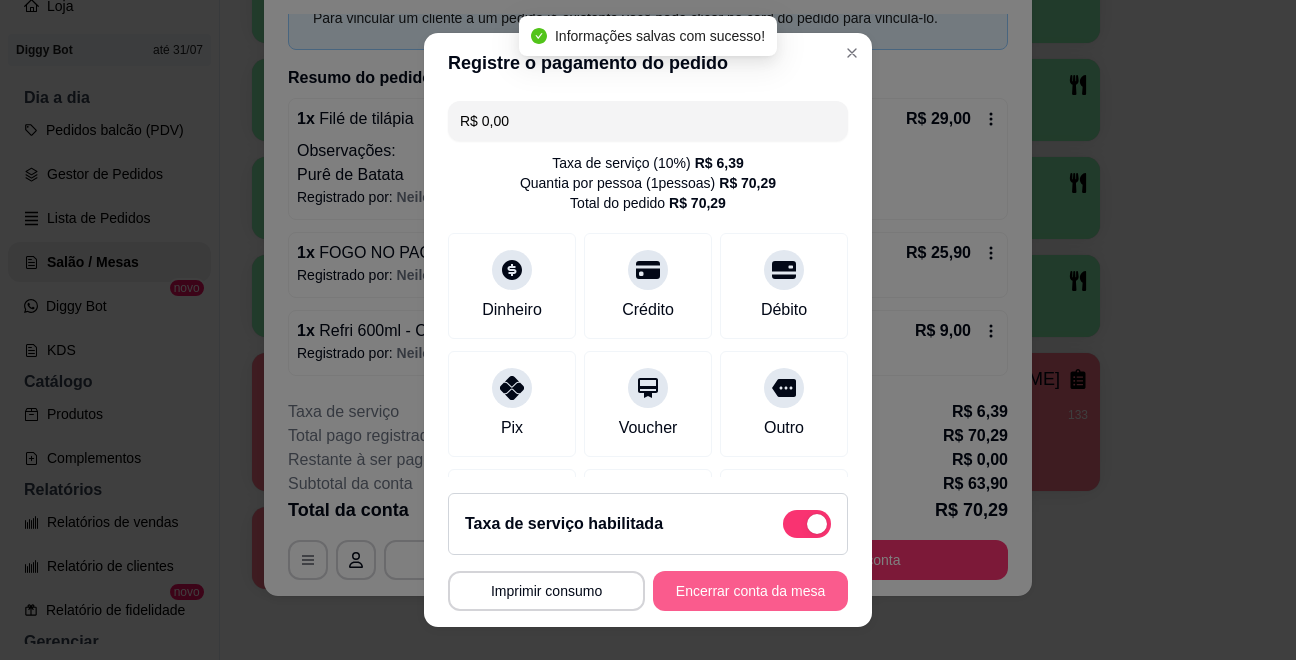 click on "Encerrar conta da mesa" at bounding box center [750, 591] 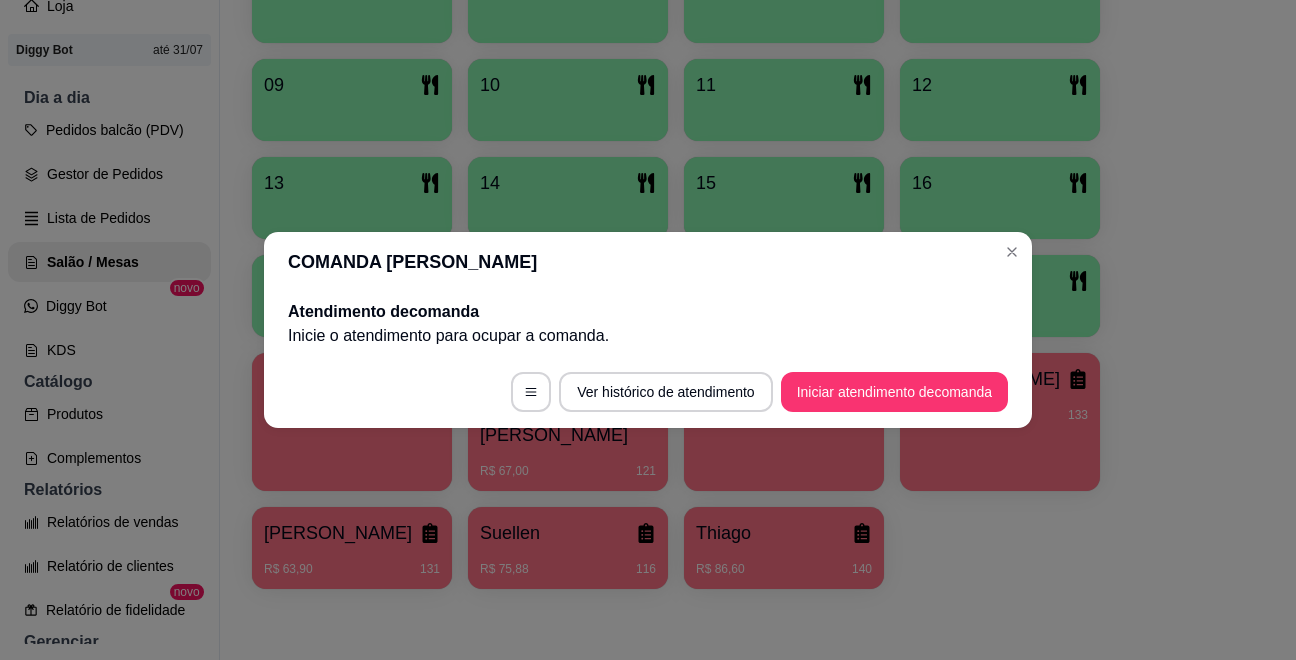scroll, scrollTop: 0, scrollLeft: 0, axis: both 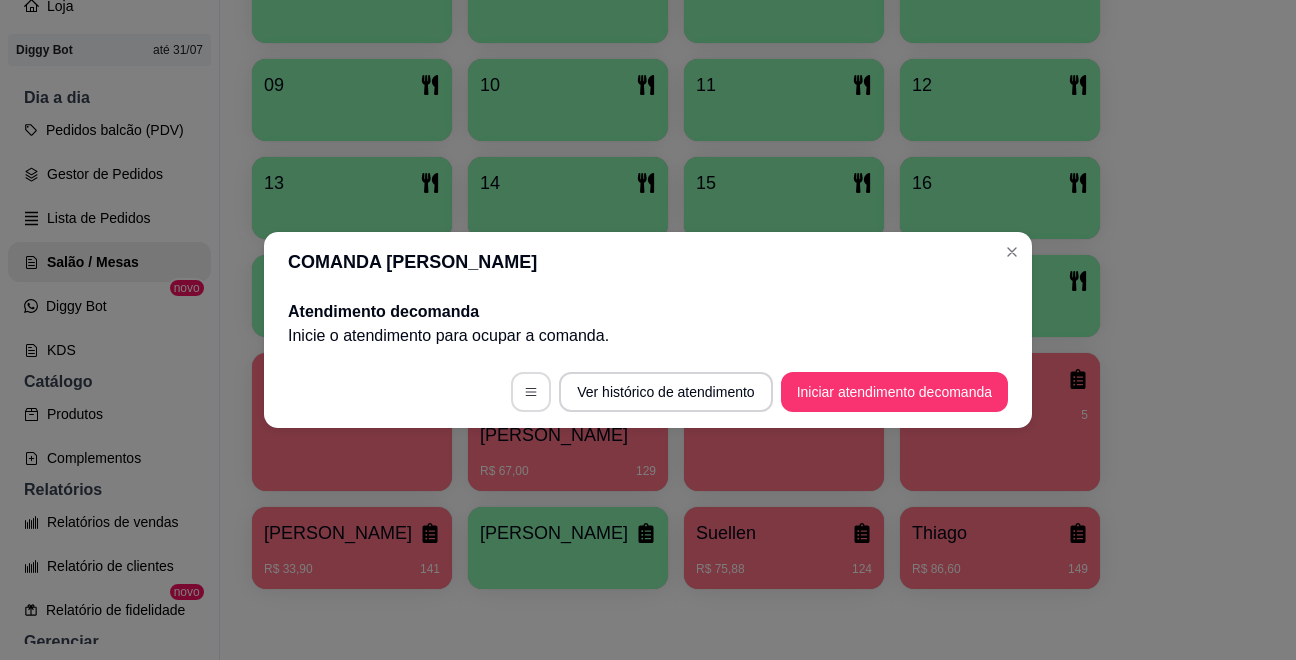 click at bounding box center (531, 392) 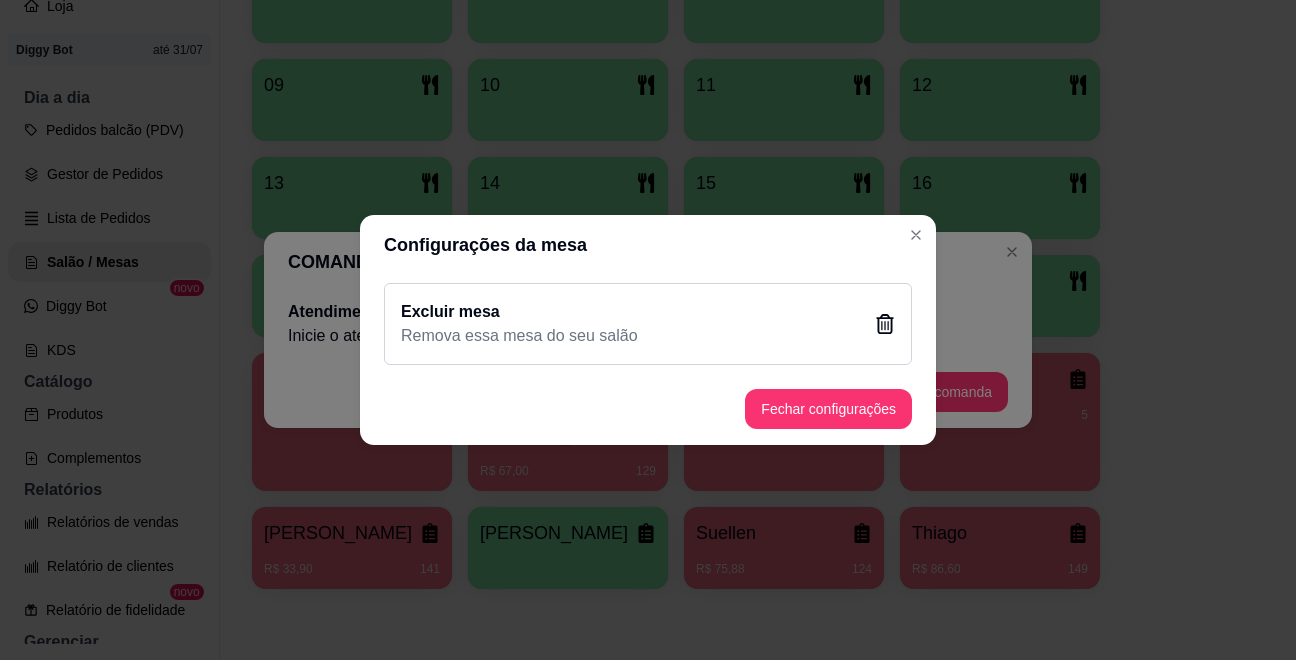 click 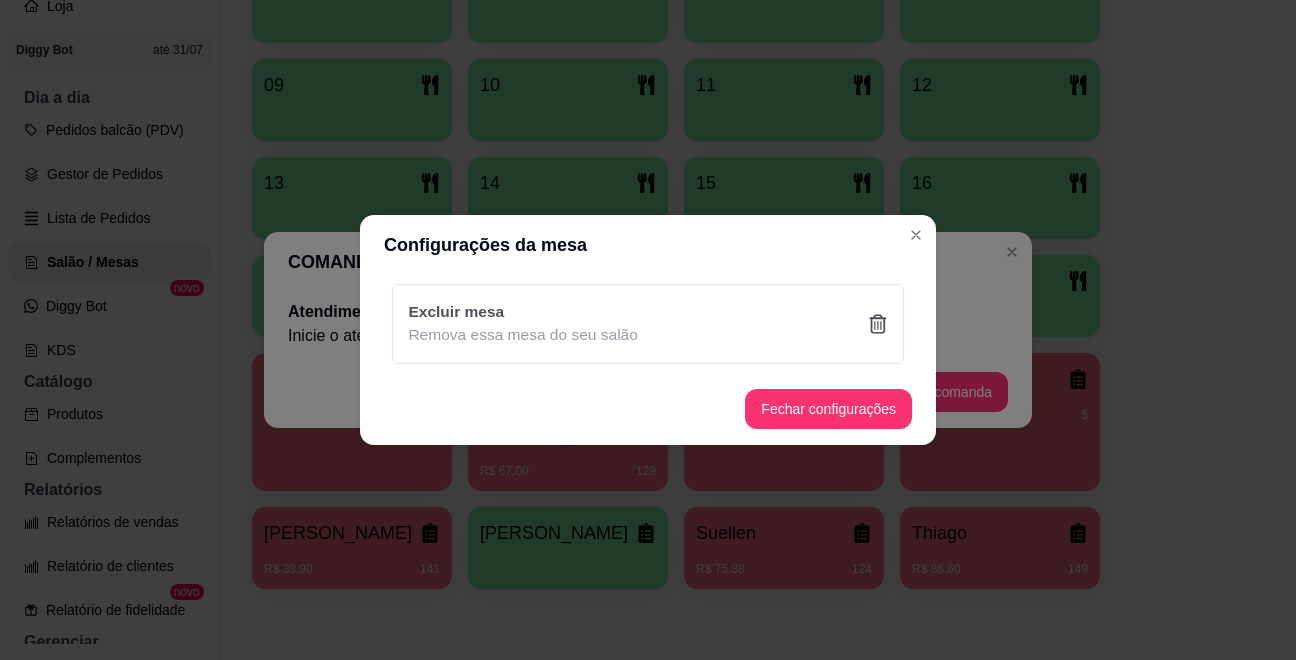 click on "Sim" at bounding box center [750, 435] 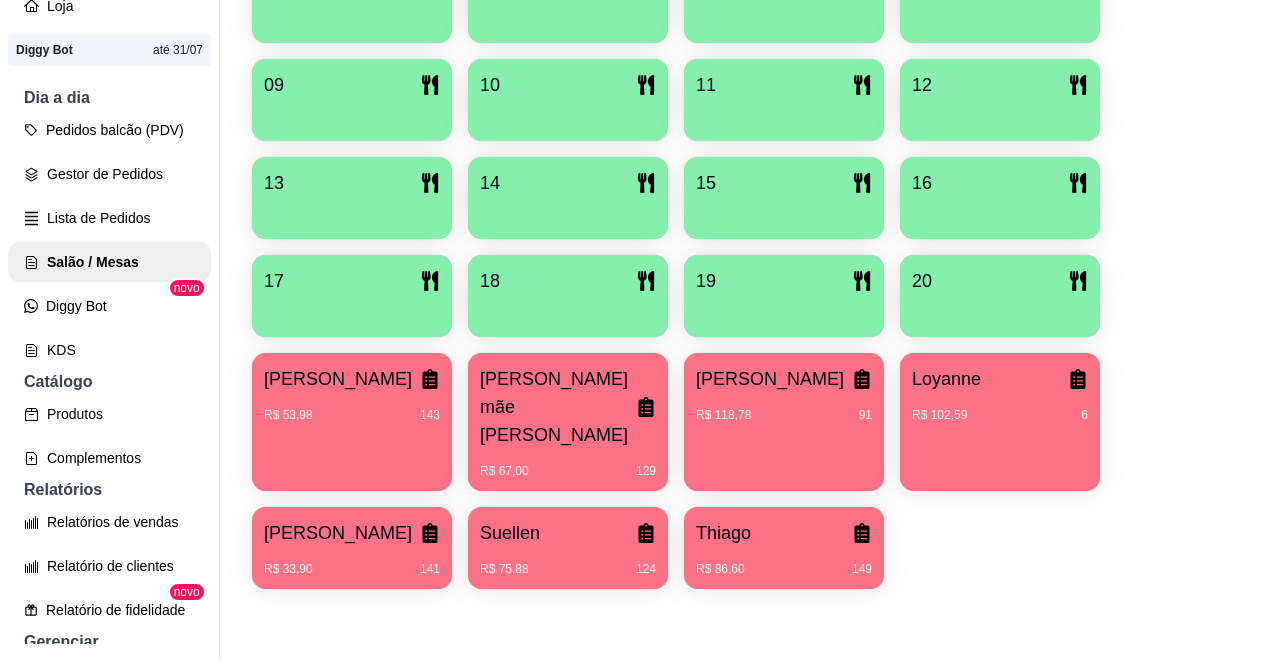 click on "Thiago R$ 86,60 149" at bounding box center [784, 548] 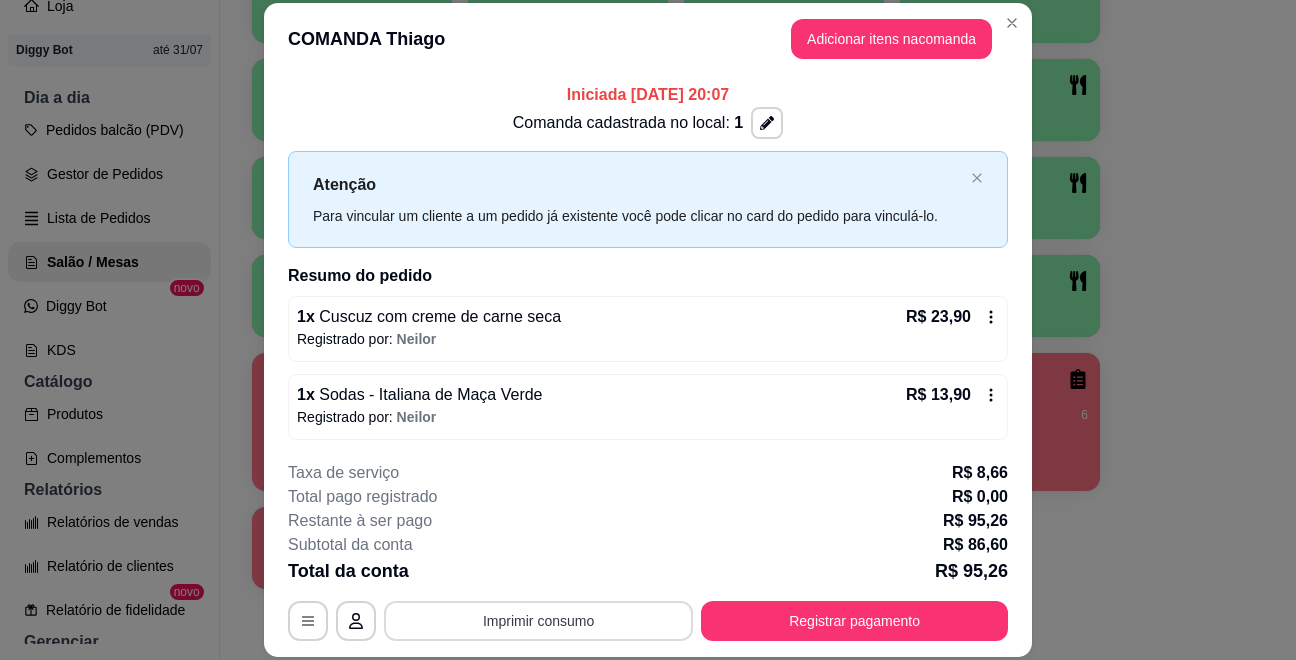 click on "Imprimir consumo" at bounding box center (538, 621) 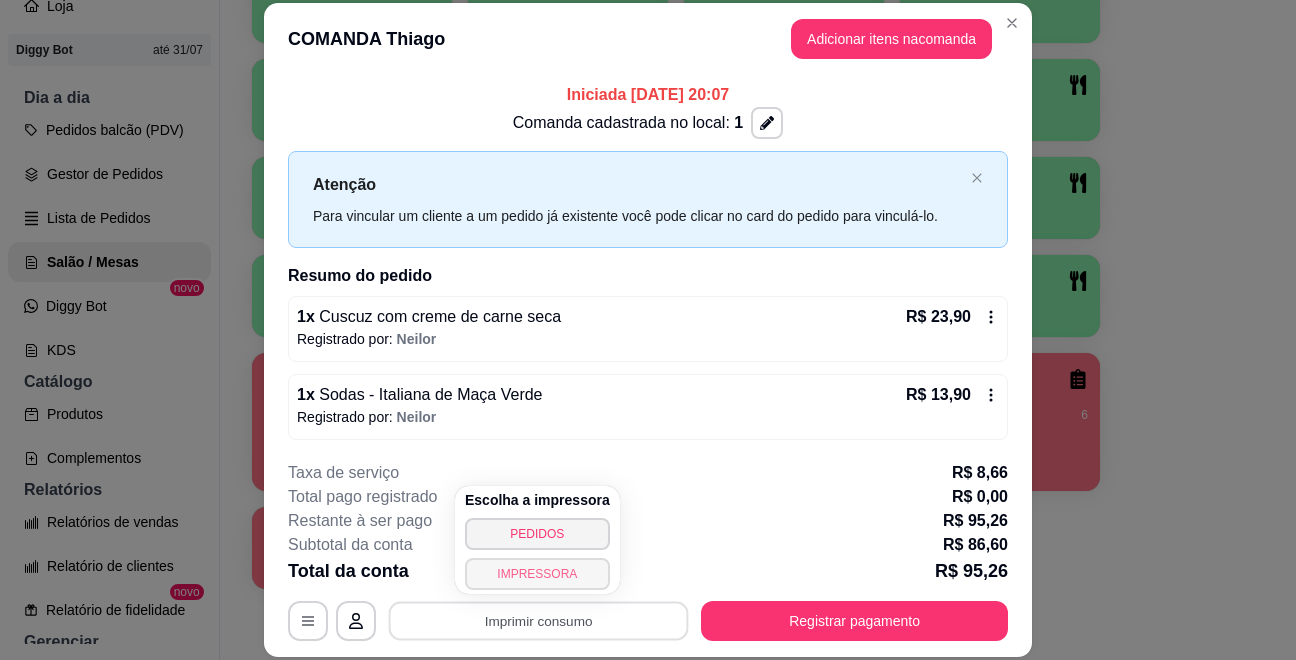 click on "IMPRESSORA" at bounding box center [537, 574] 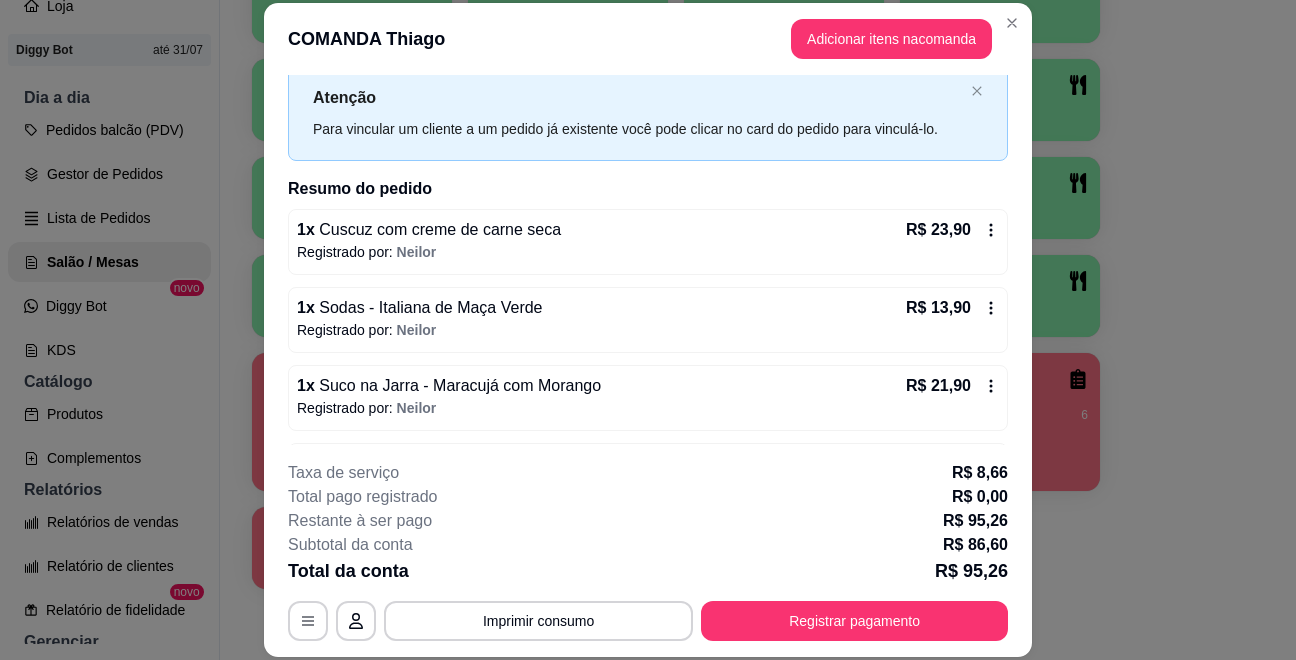 scroll, scrollTop: 0, scrollLeft: 0, axis: both 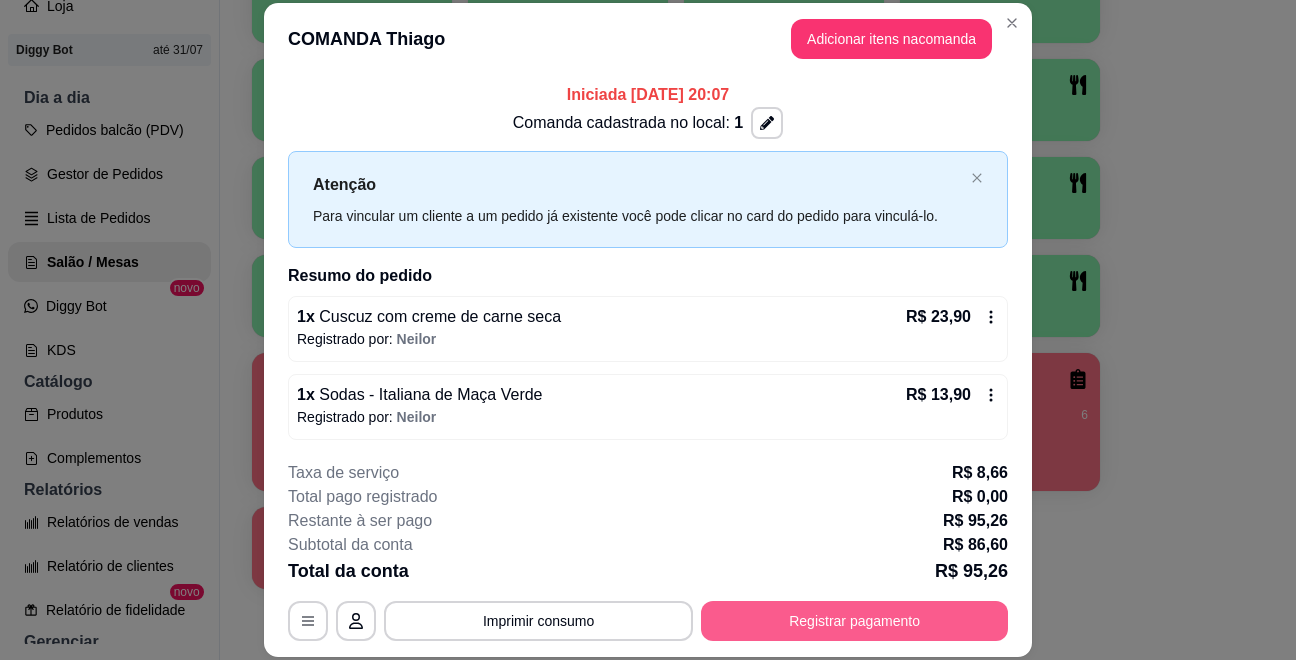 click on "Registrar pagamento" at bounding box center [854, 621] 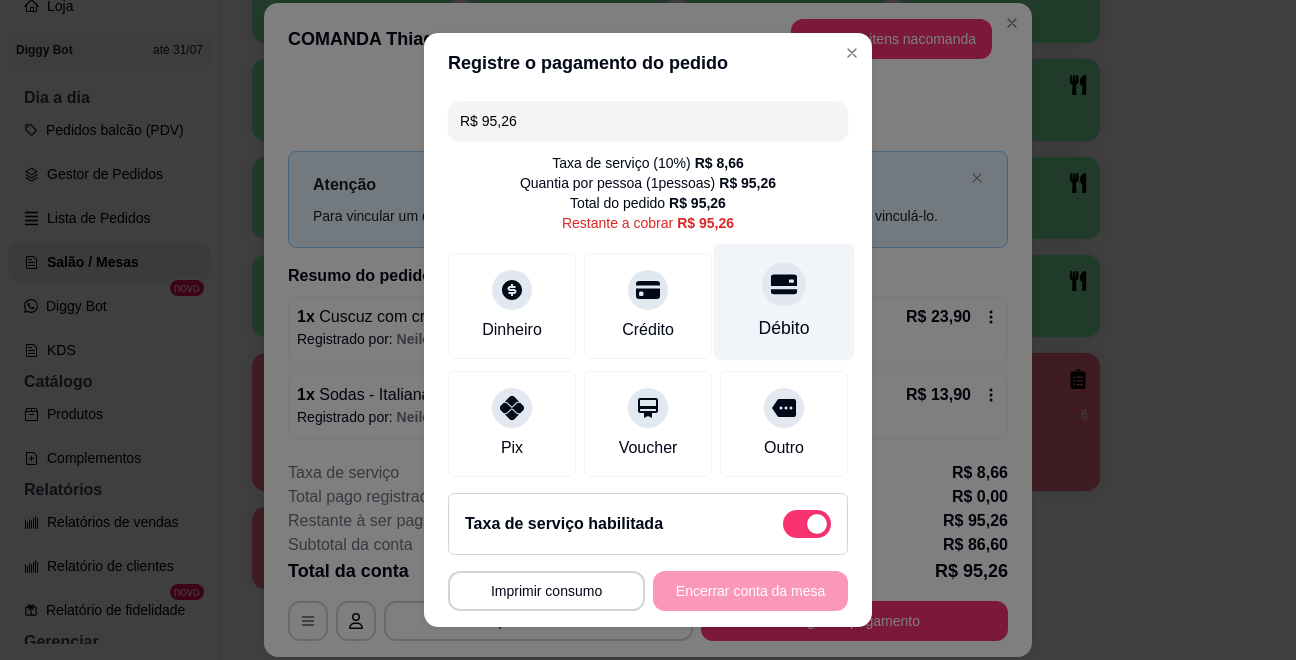 click at bounding box center [784, 284] 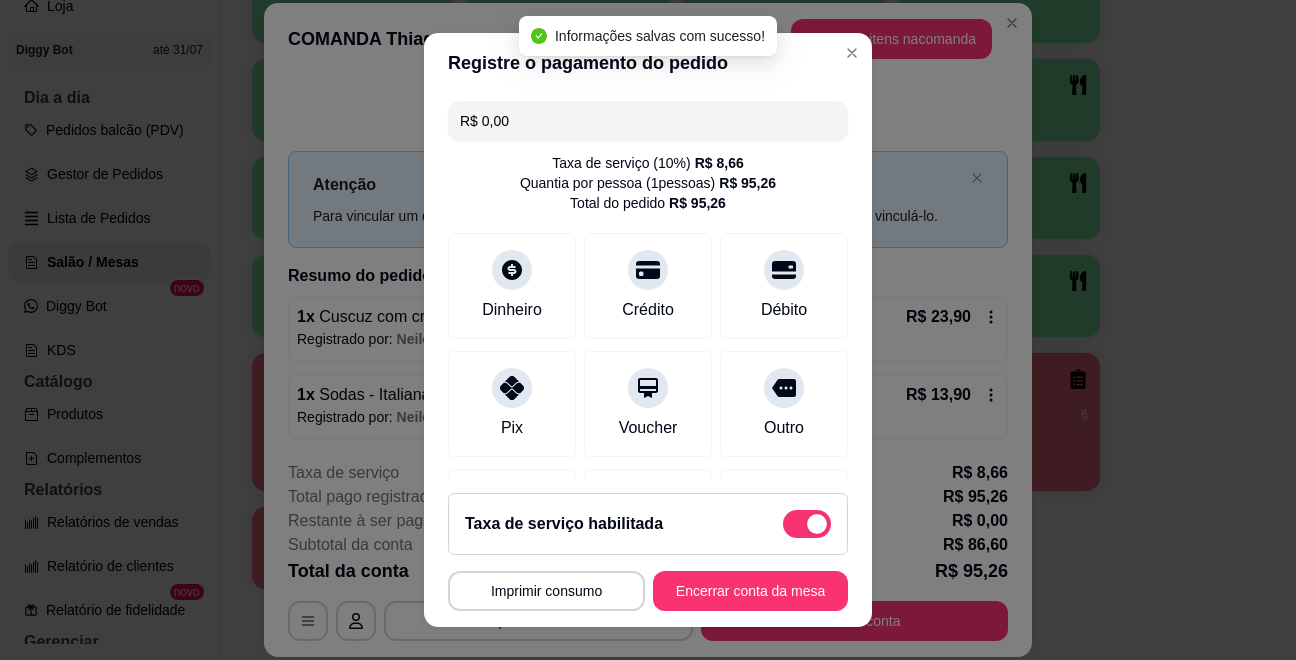 type on "R$ 0,00" 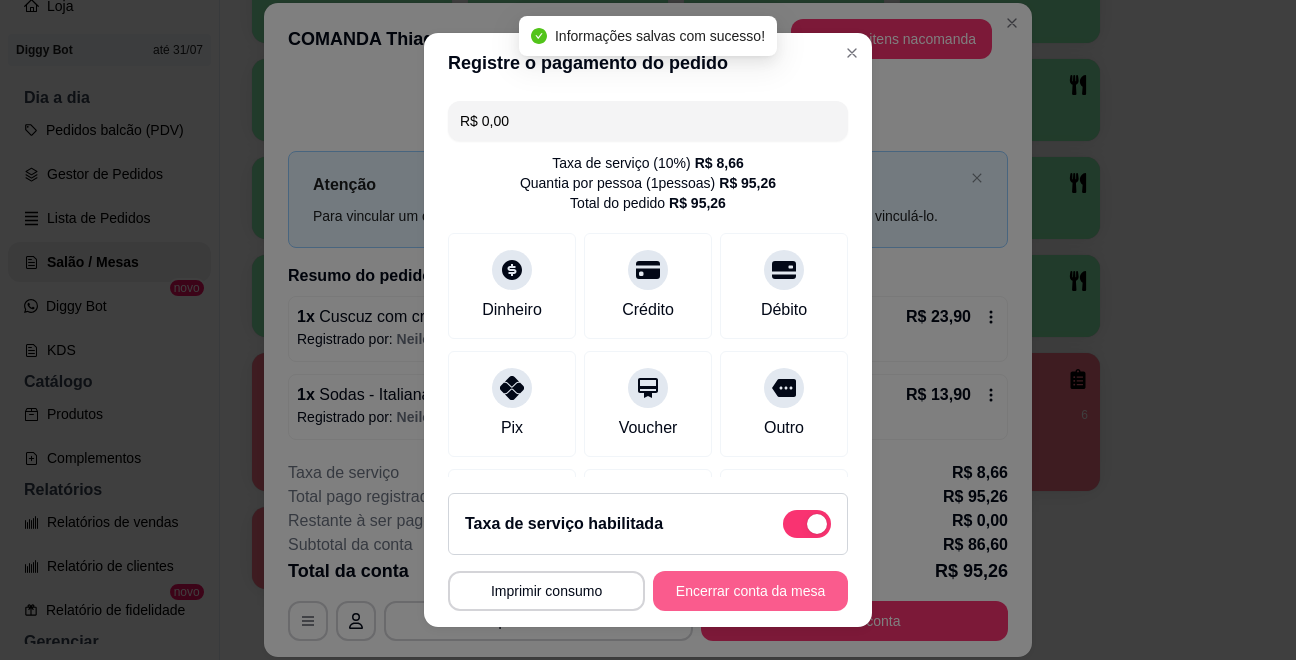 click on "Encerrar conta da mesa" at bounding box center (750, 591) 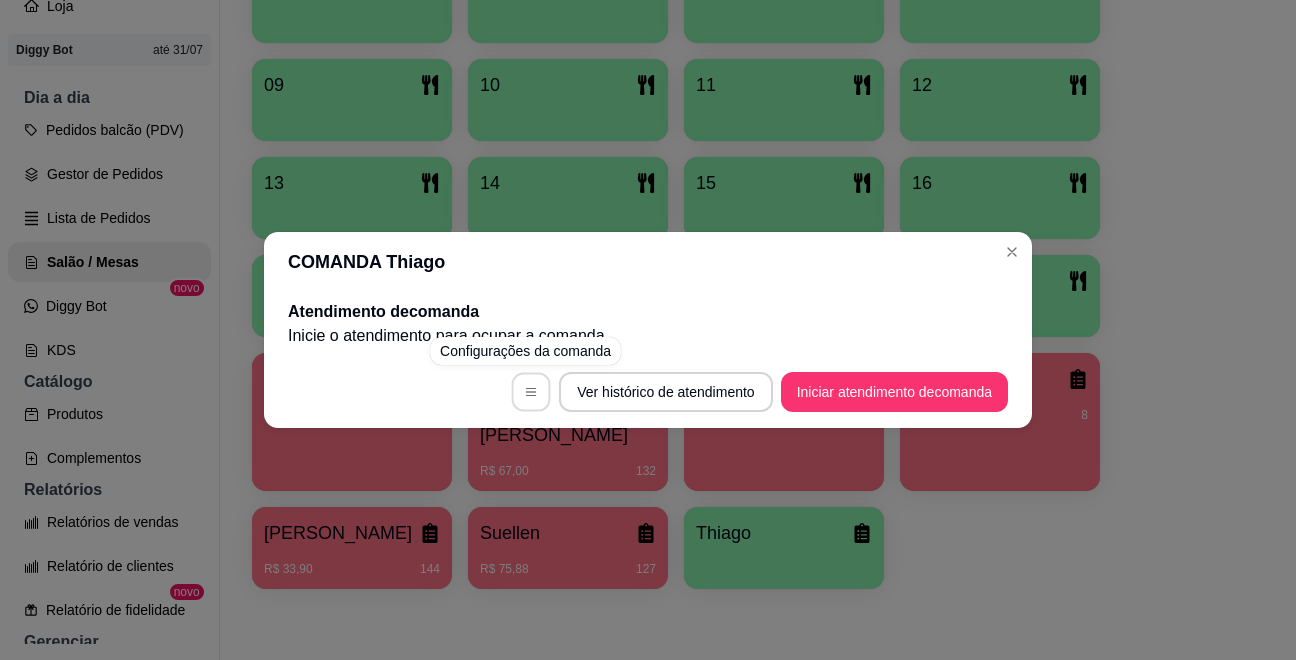 click 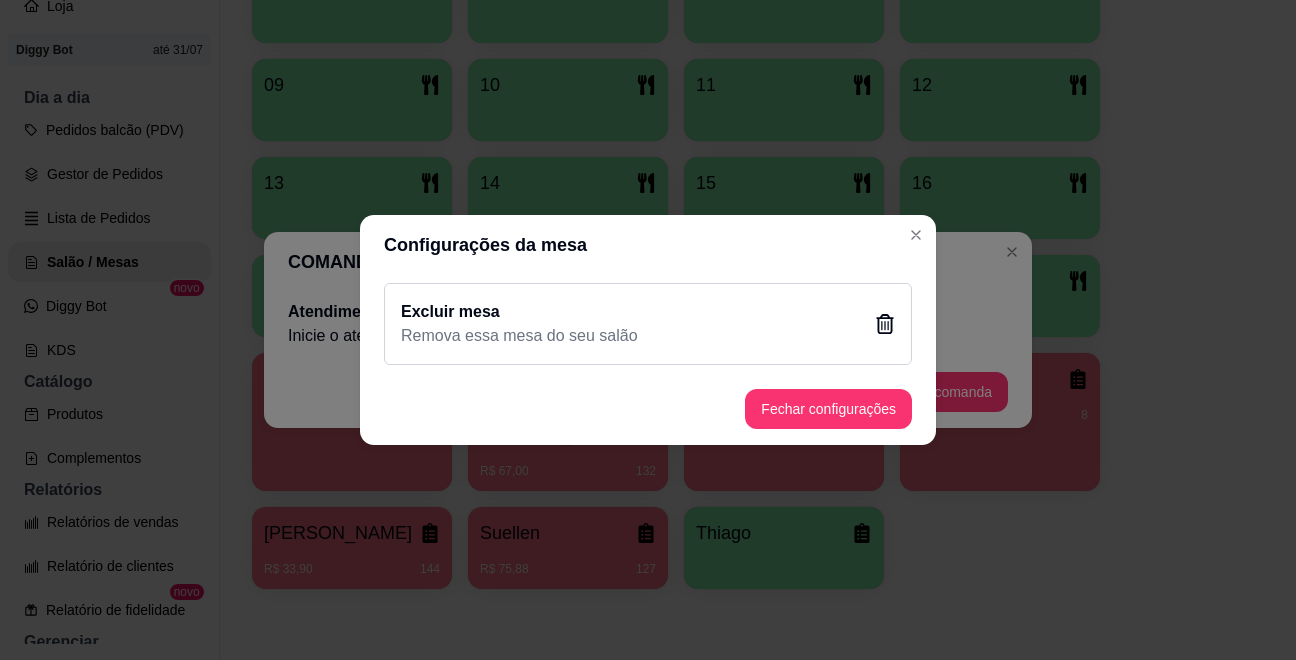 click 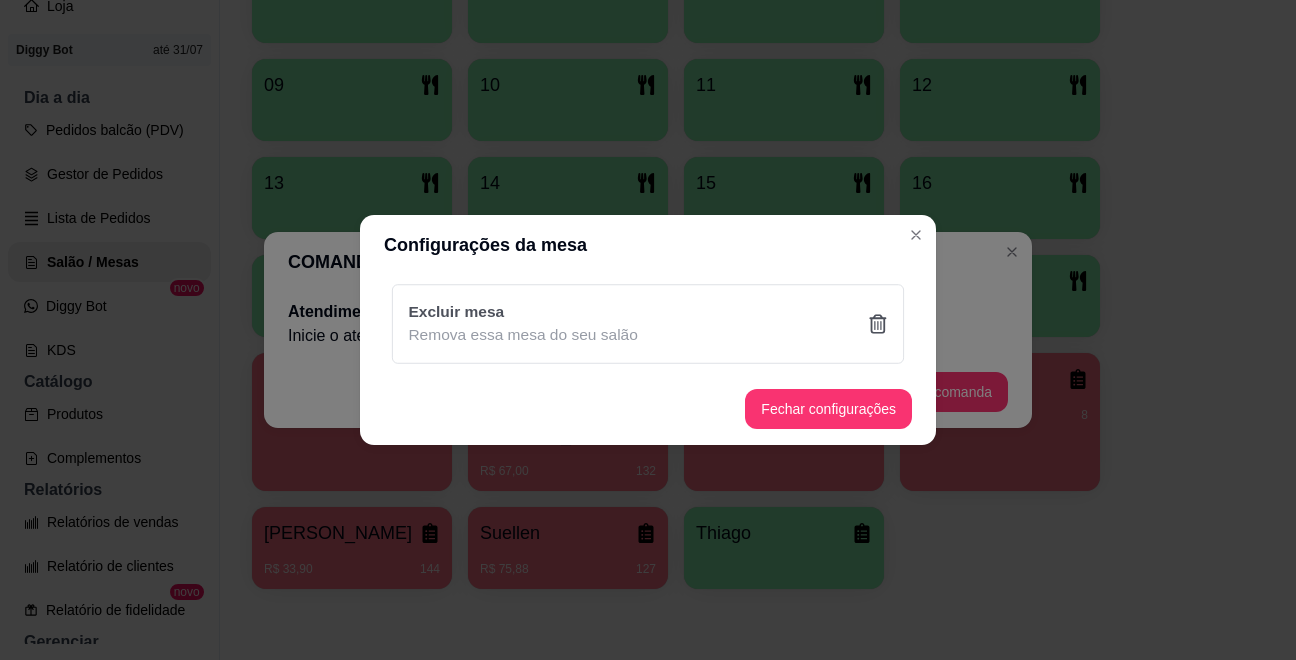 click on "Sim" at bounding box center (750, 435) 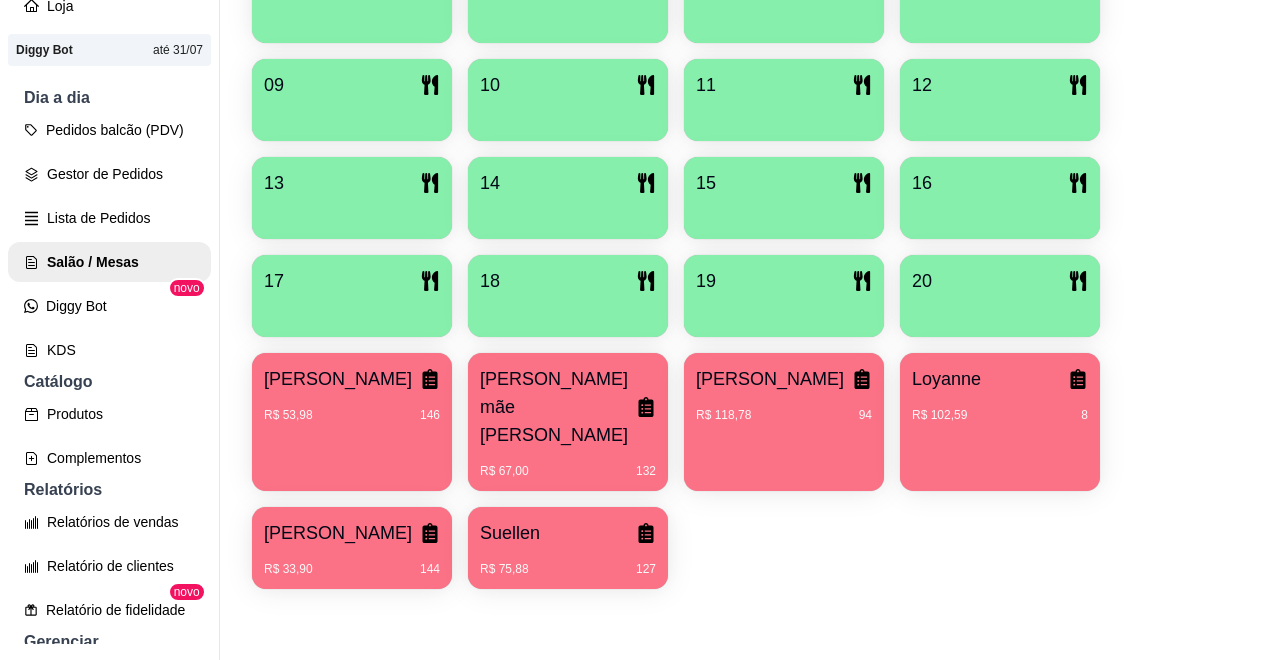 click on "R$ 53,98 146" at bounding box center (352, 408) 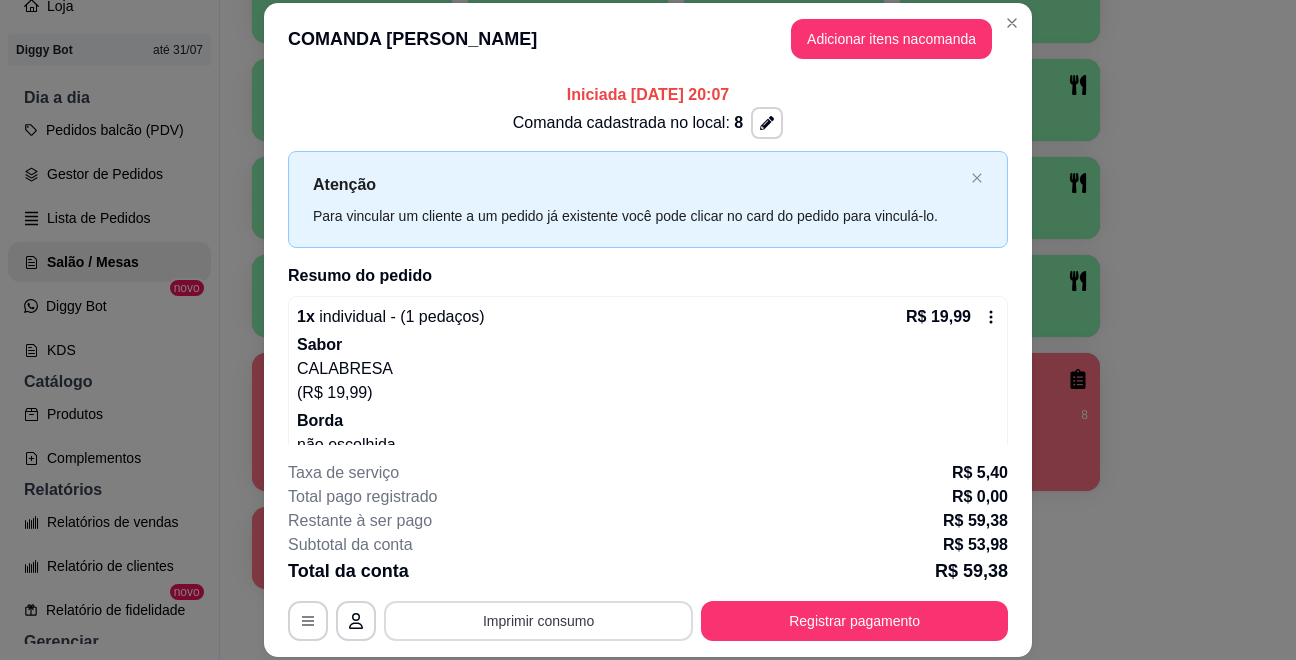 click on "Imprimir consumo" at bounding box center (538, 621) 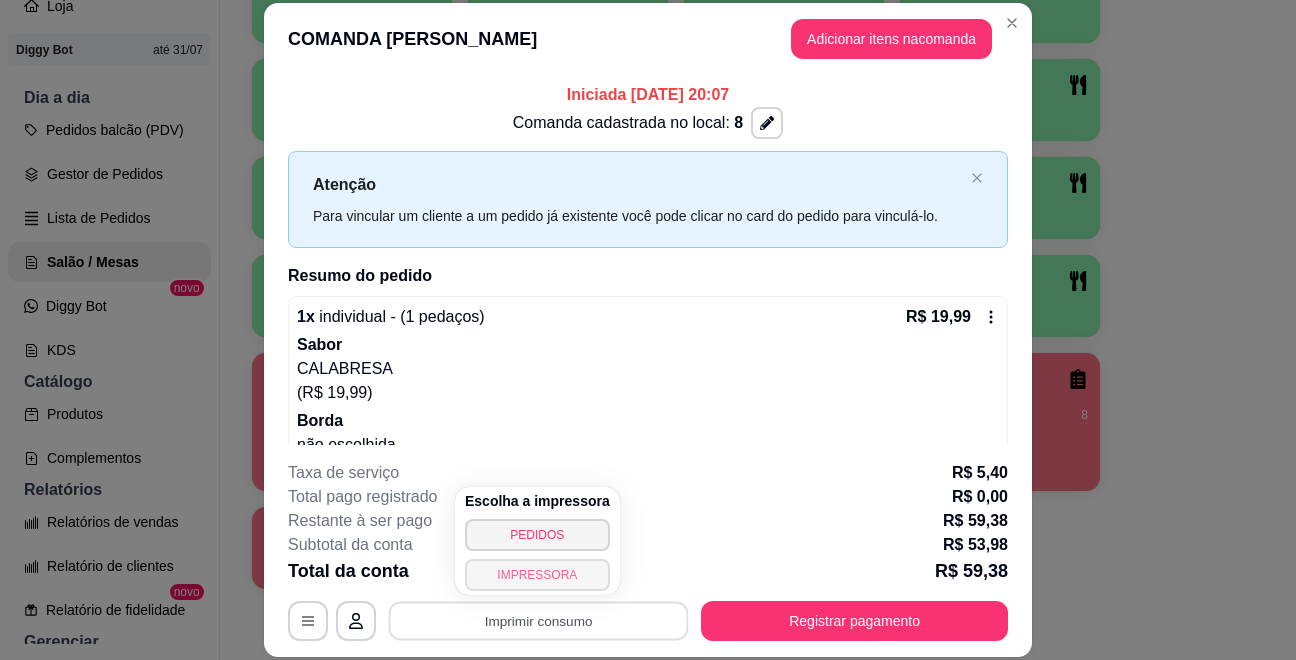 click on "IMPRESSORA" at bounding box center (537, 575) 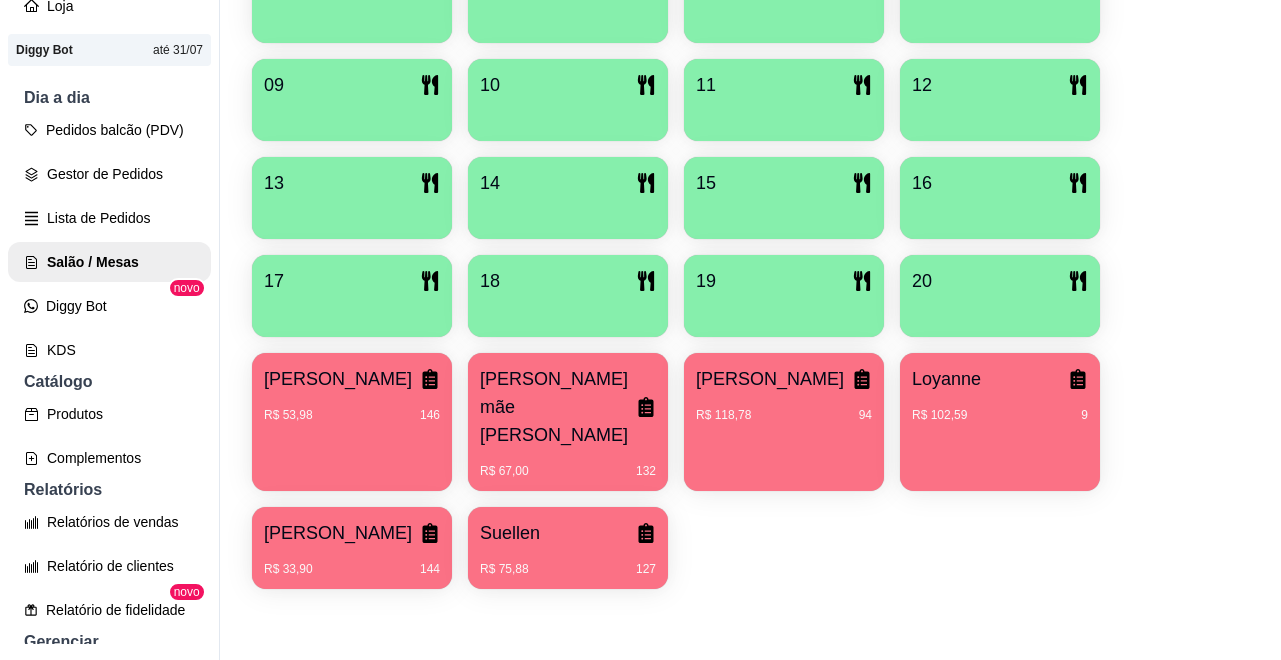 click on "R$ 33,90 144" at bounding box center (352, 569) 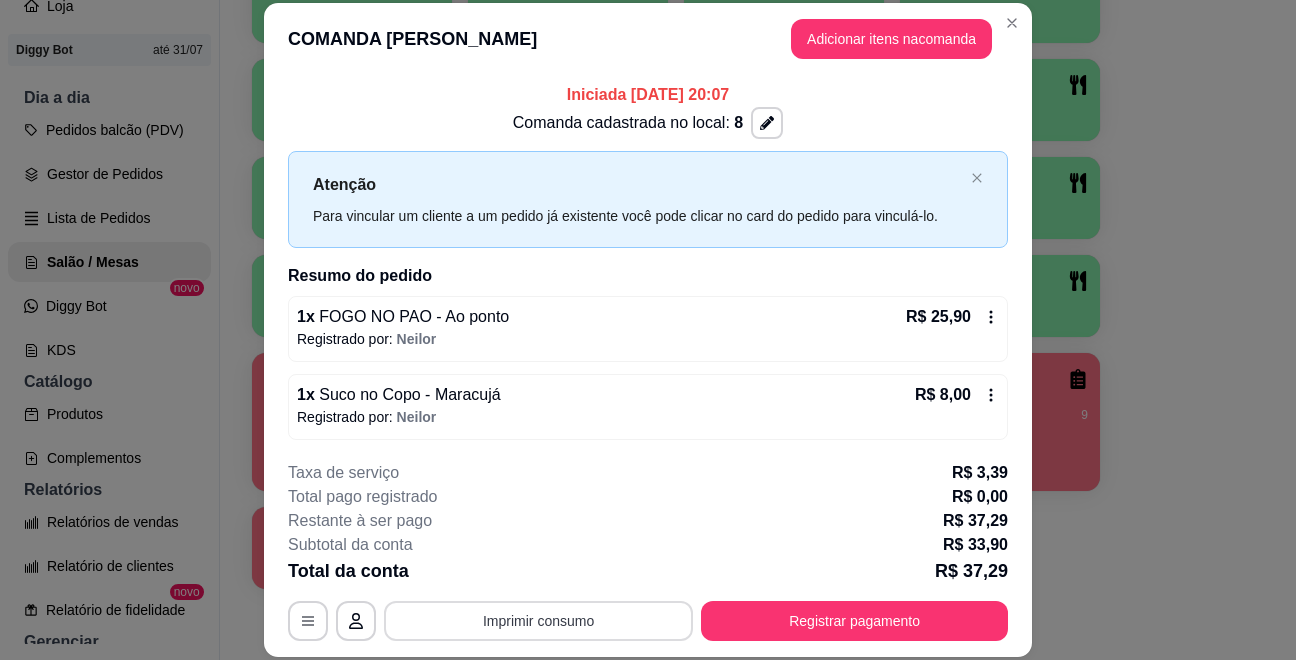 click on "Imprimir consumo" at bounding box center [538, 621] 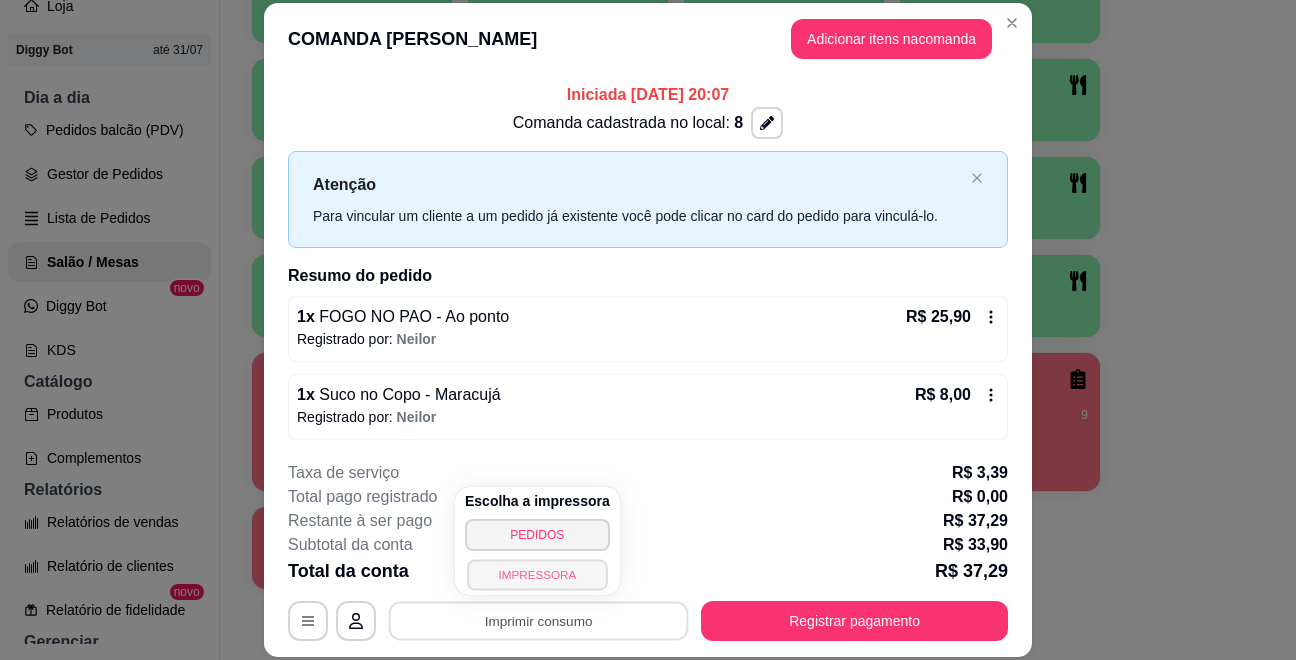 click on "IMPRESSORA" at bounding box center (537, 574) 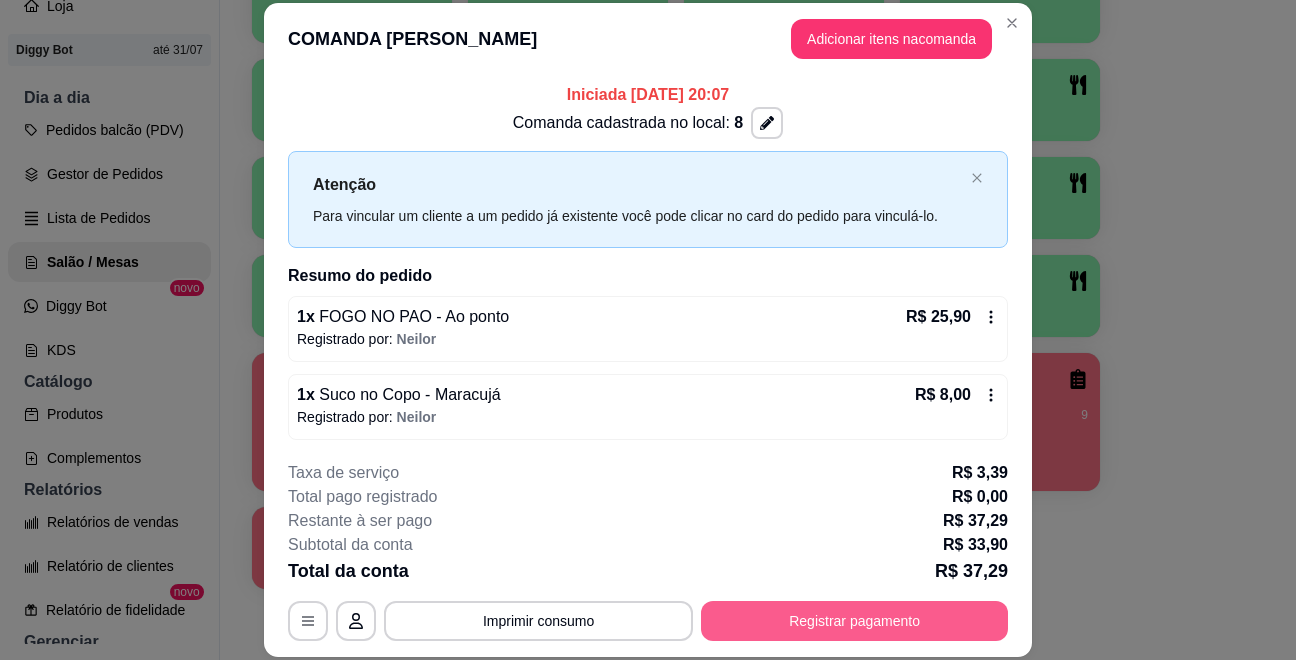 click on "Registrar pagamento" at bounding box center [854, 621] 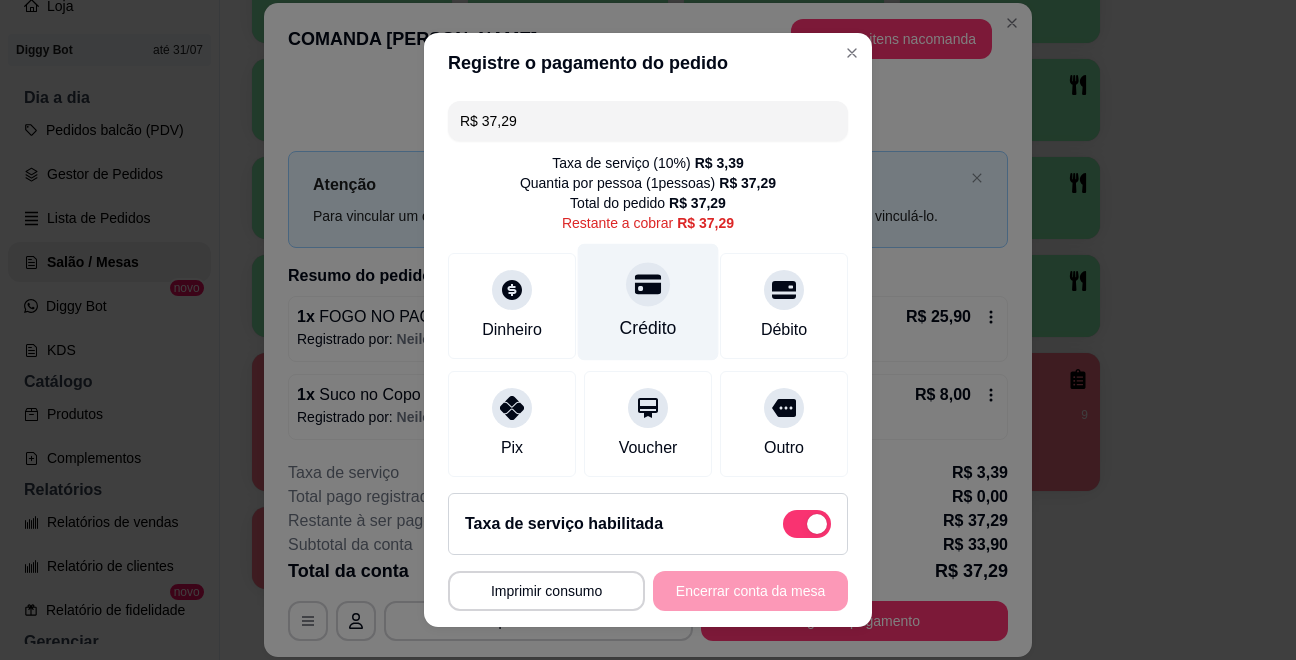 click on "Crédito" at bounding box center (648, 328) 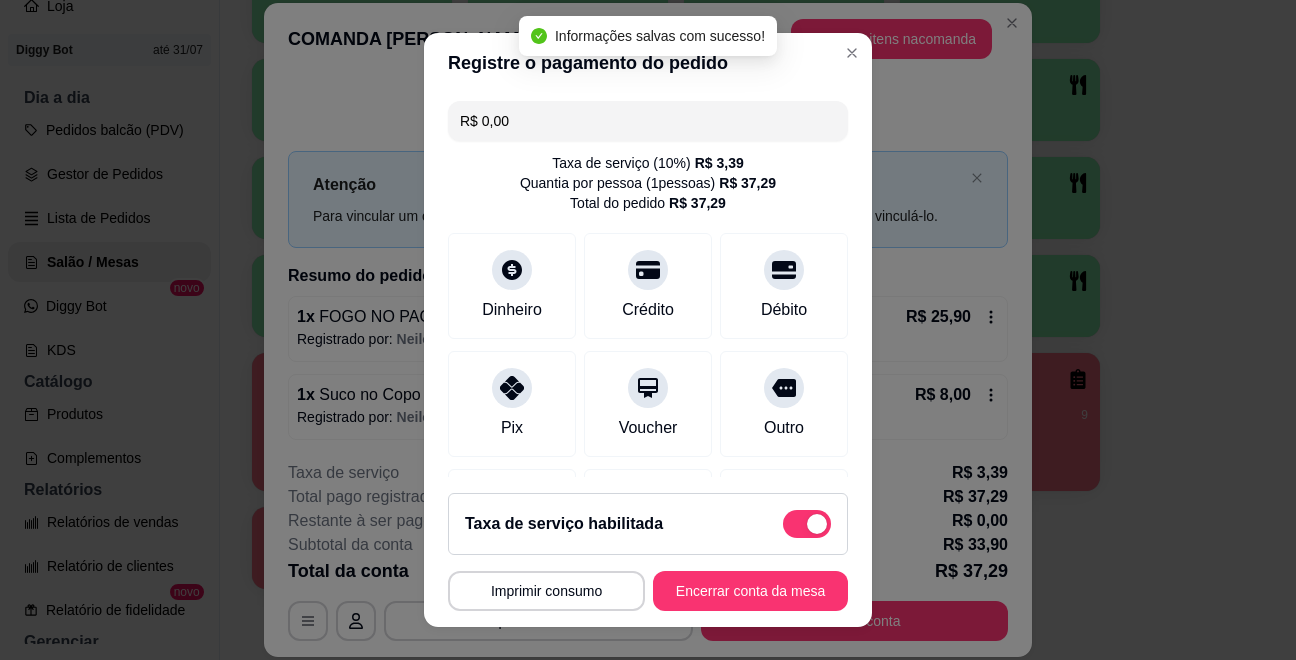 type on "R$ 0,00" 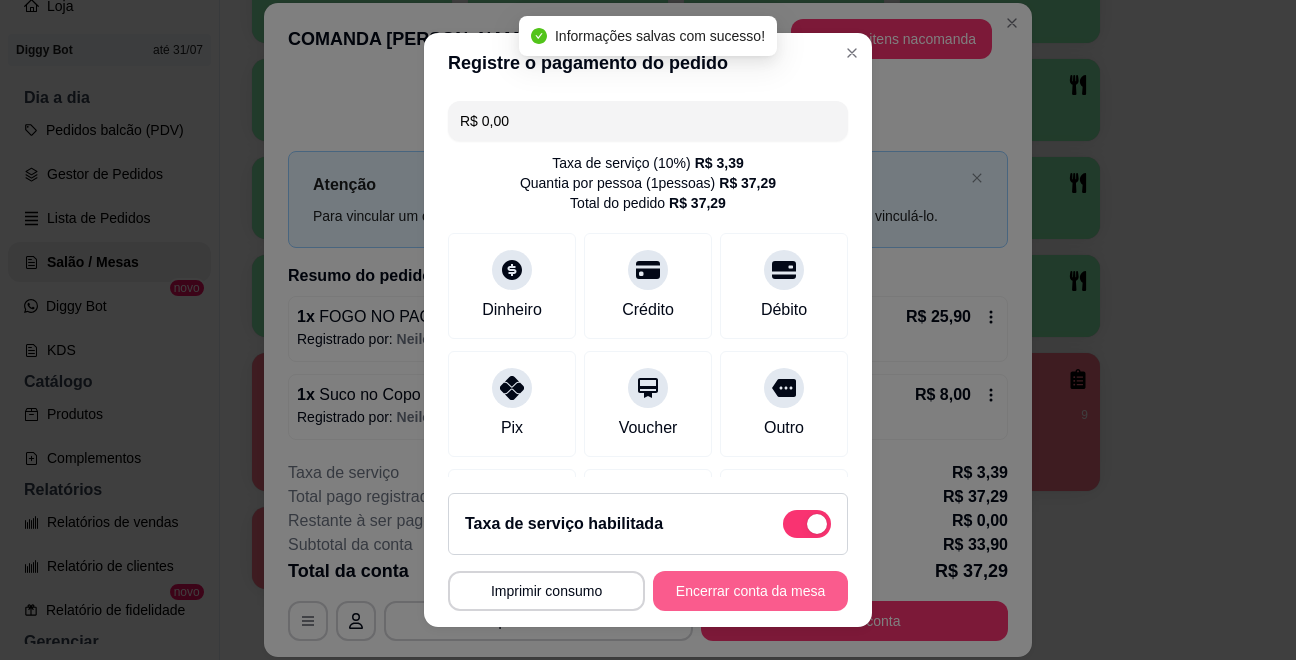click on "Encerrar conta da mesa" at bounding box center [750, 591] 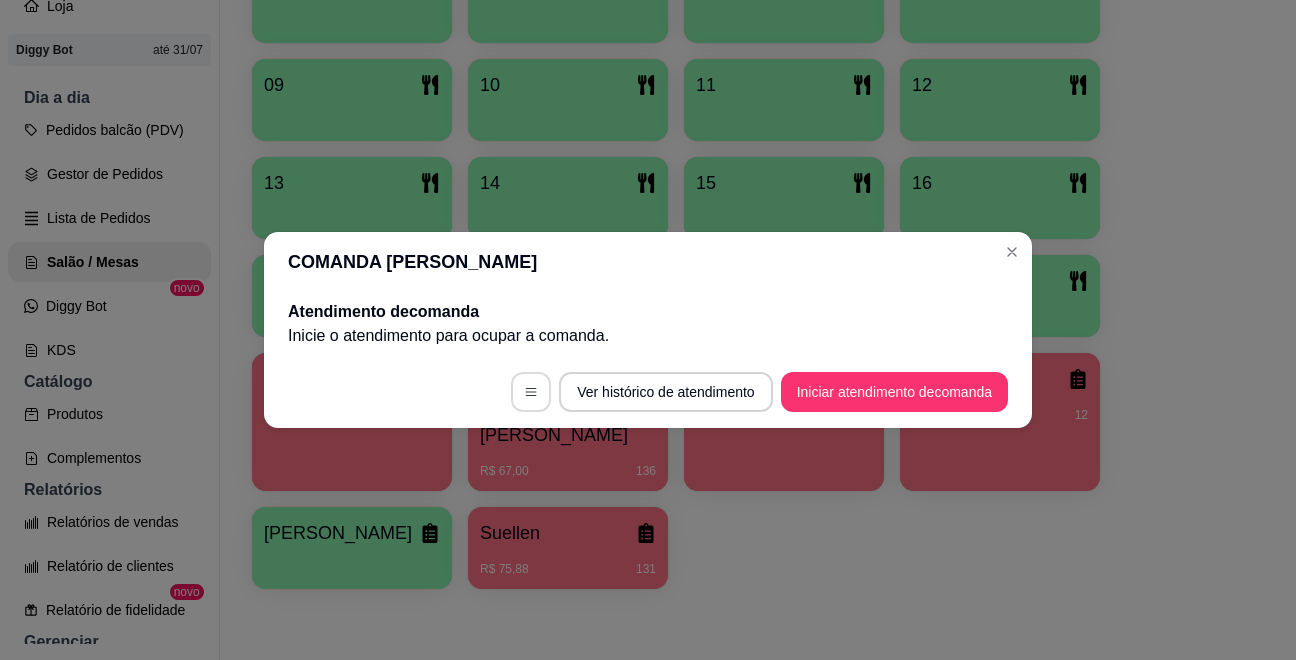 click 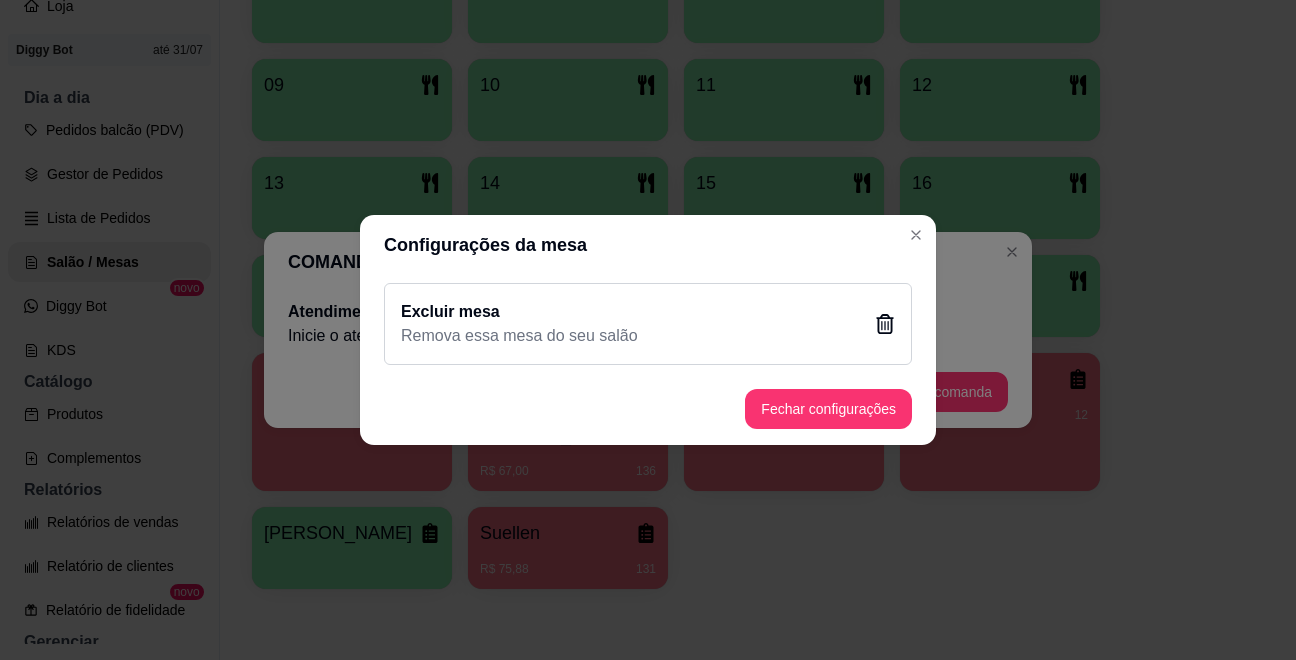 click 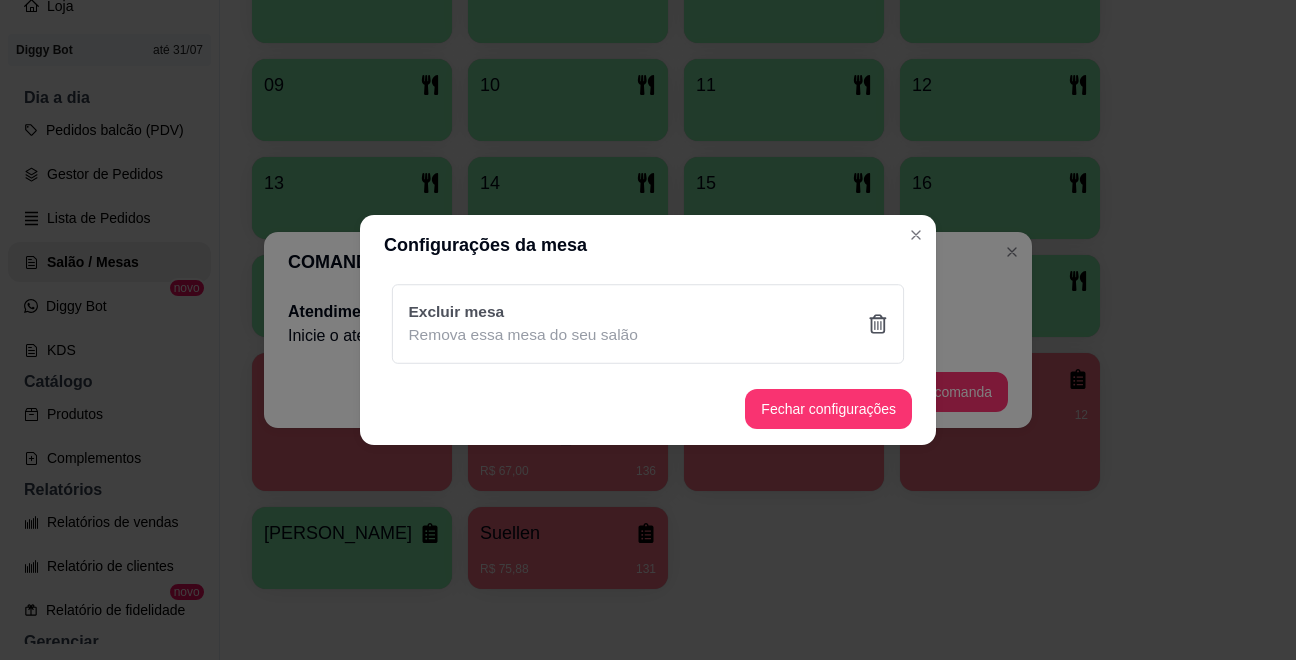 click on "Sim" at bounding box center [750, 435] 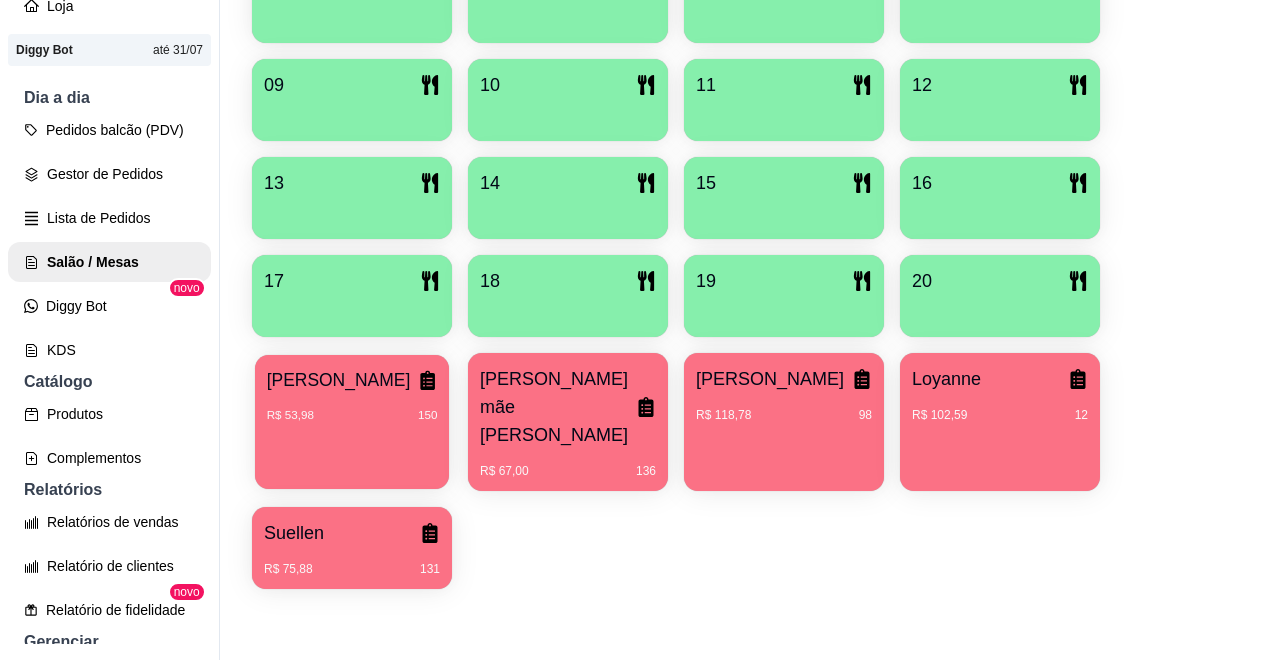 click on "[PERSON_NAME]" at bounding box center [339, 380] 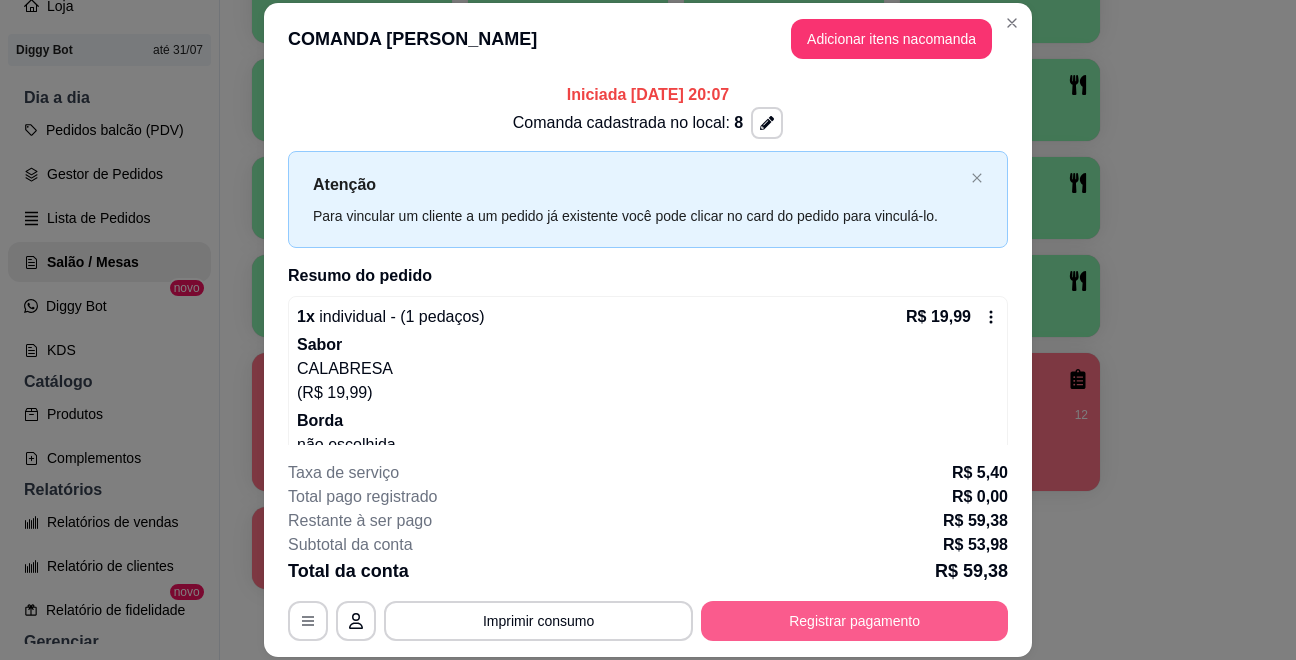 click on "Registrar pagamento" at bounding box center (854, 621) 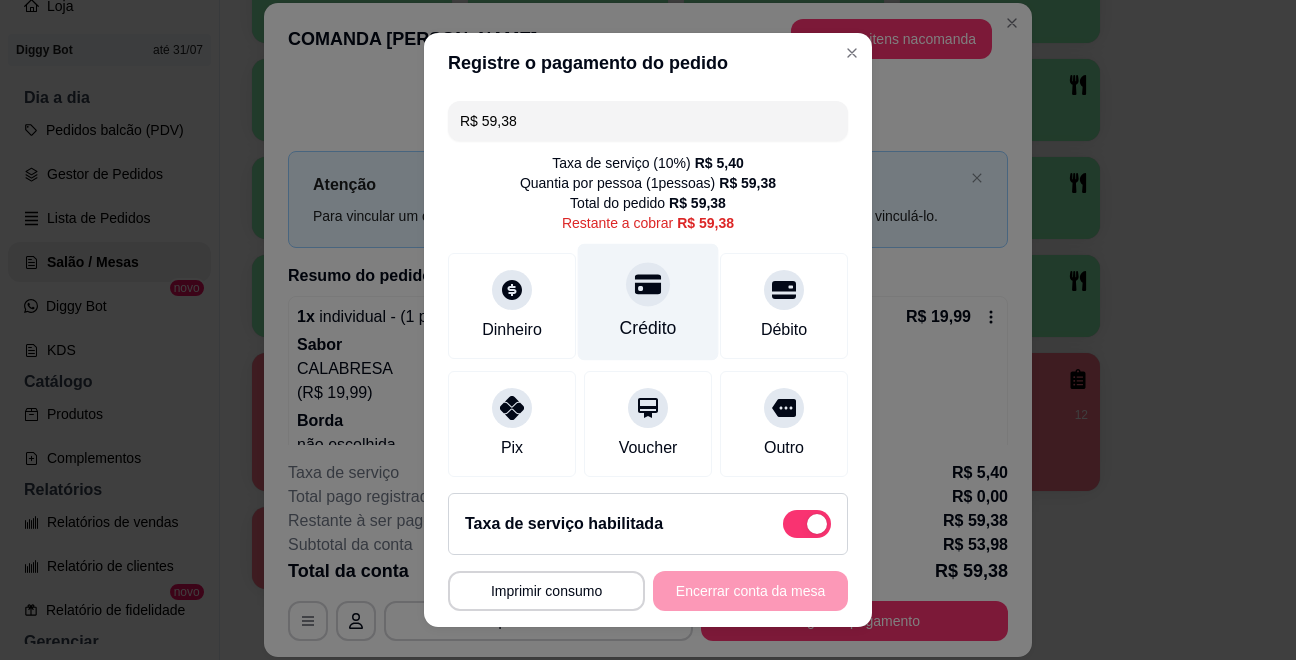 click on "Crédito" at bounding box center [648, 302] 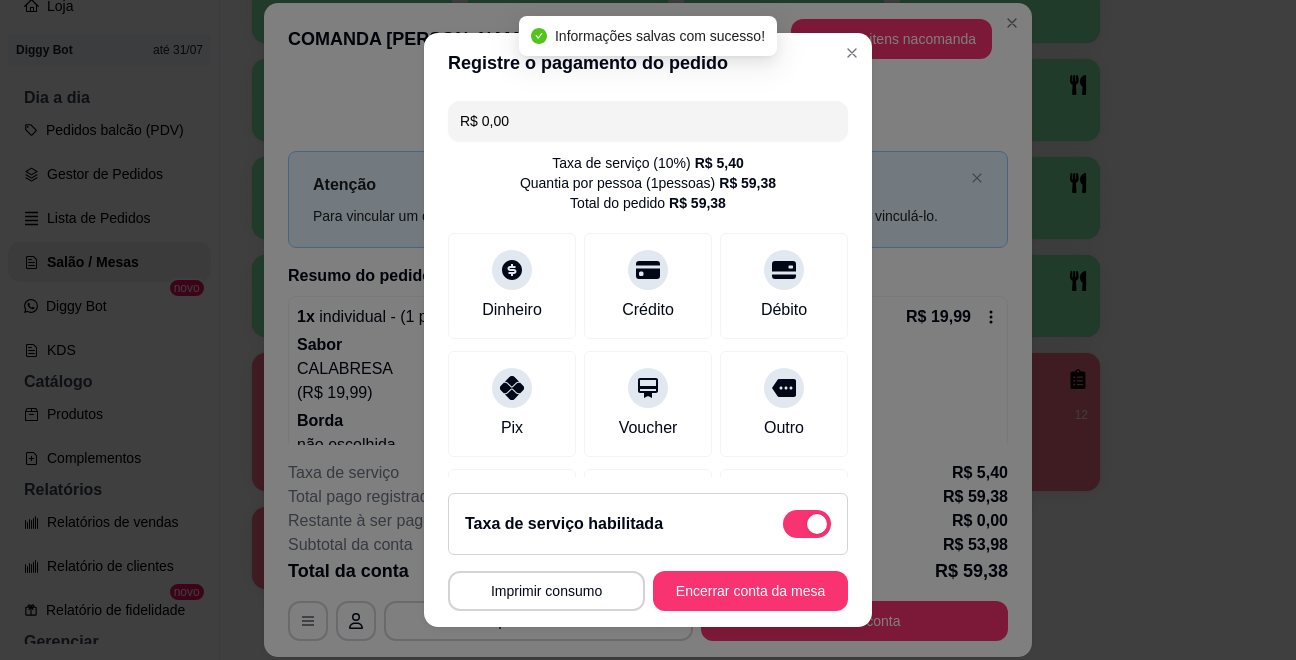 type on "R$ 0,00" 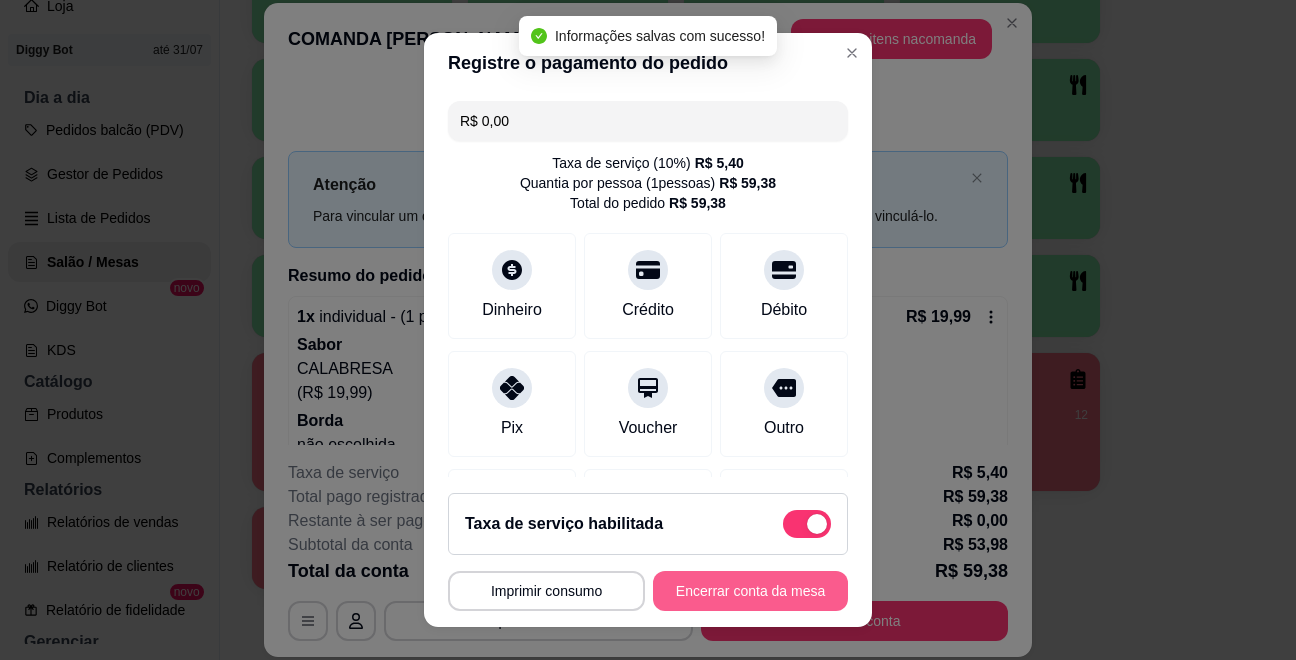 click on "Encerrar conta da mesa" at bounding box center [750, 591] 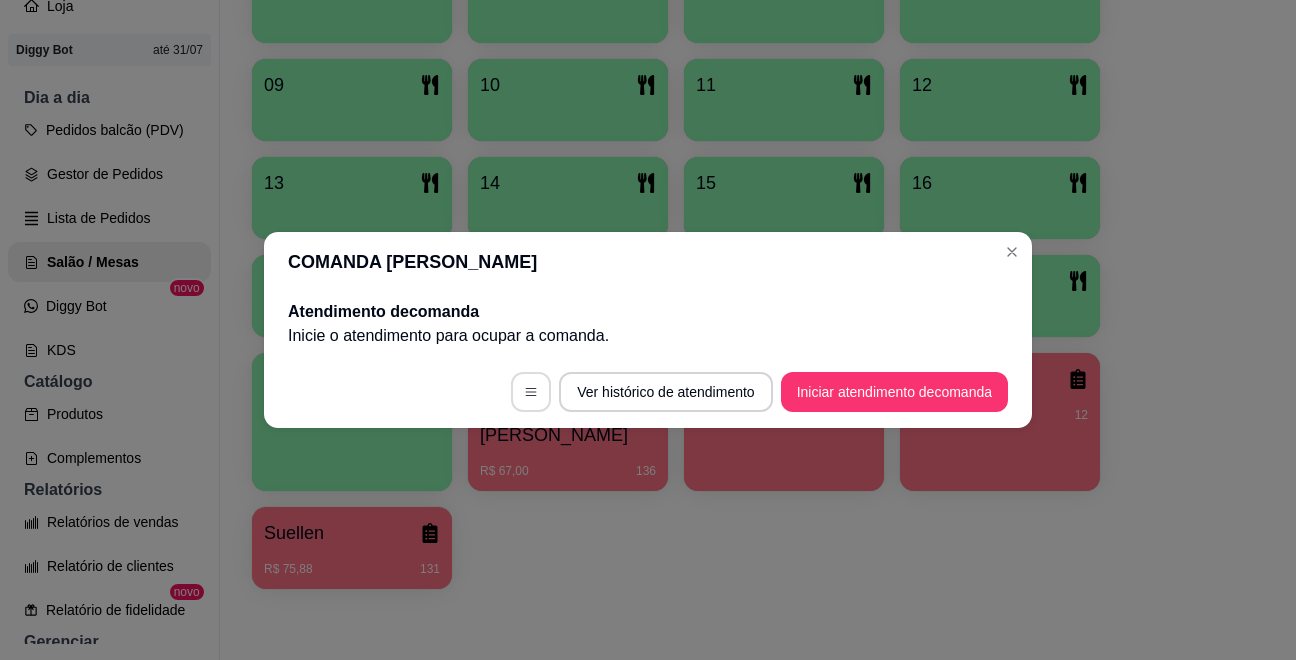 click 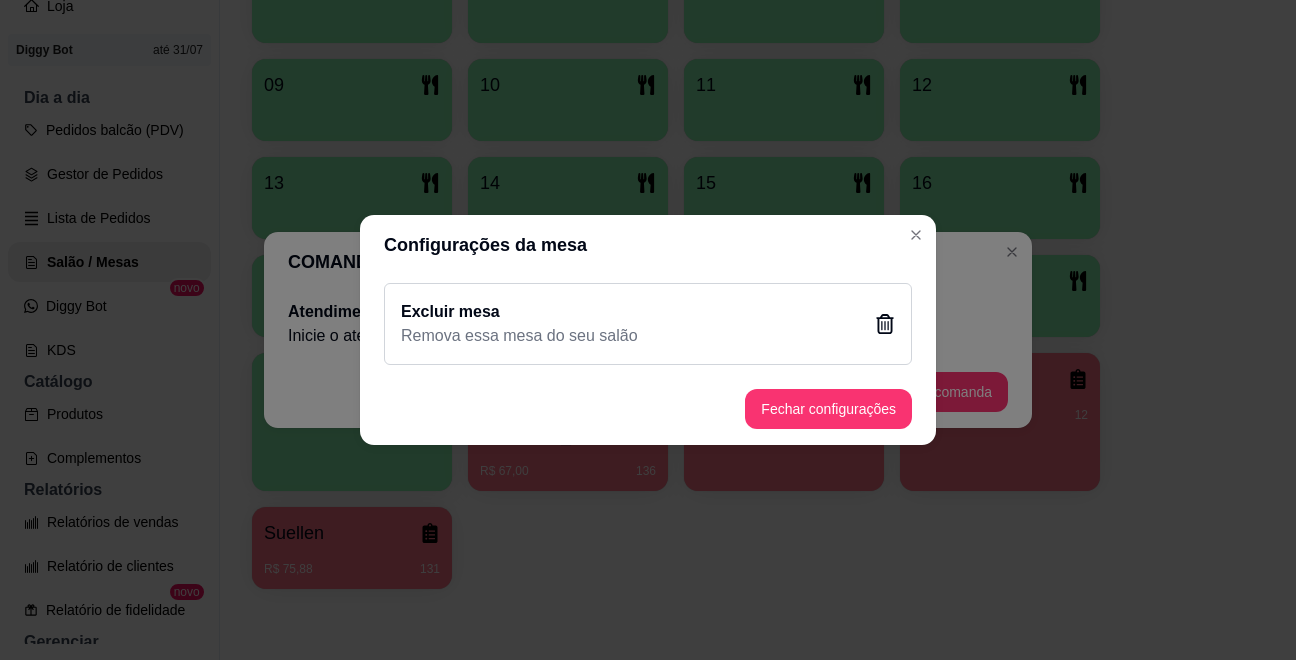 click 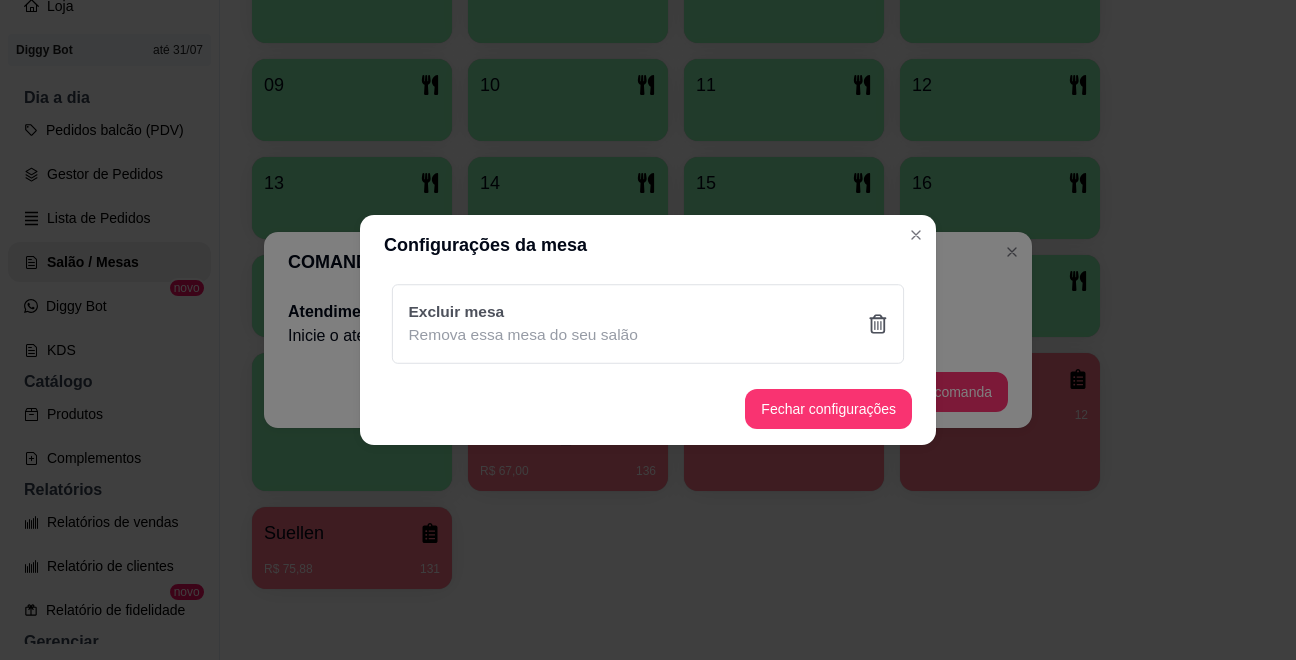 click on "Sim" at bounding box center (750, 435) 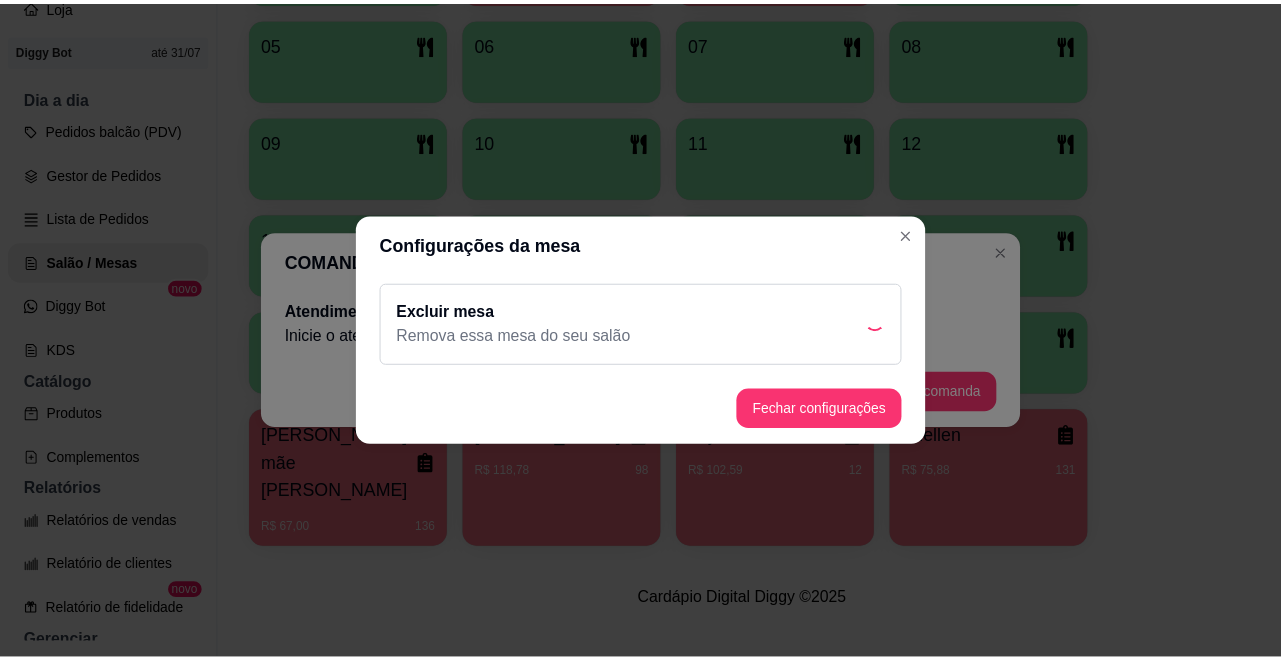 scroll, scrollTop: 496, scrollLeft: 0, axis: vertical 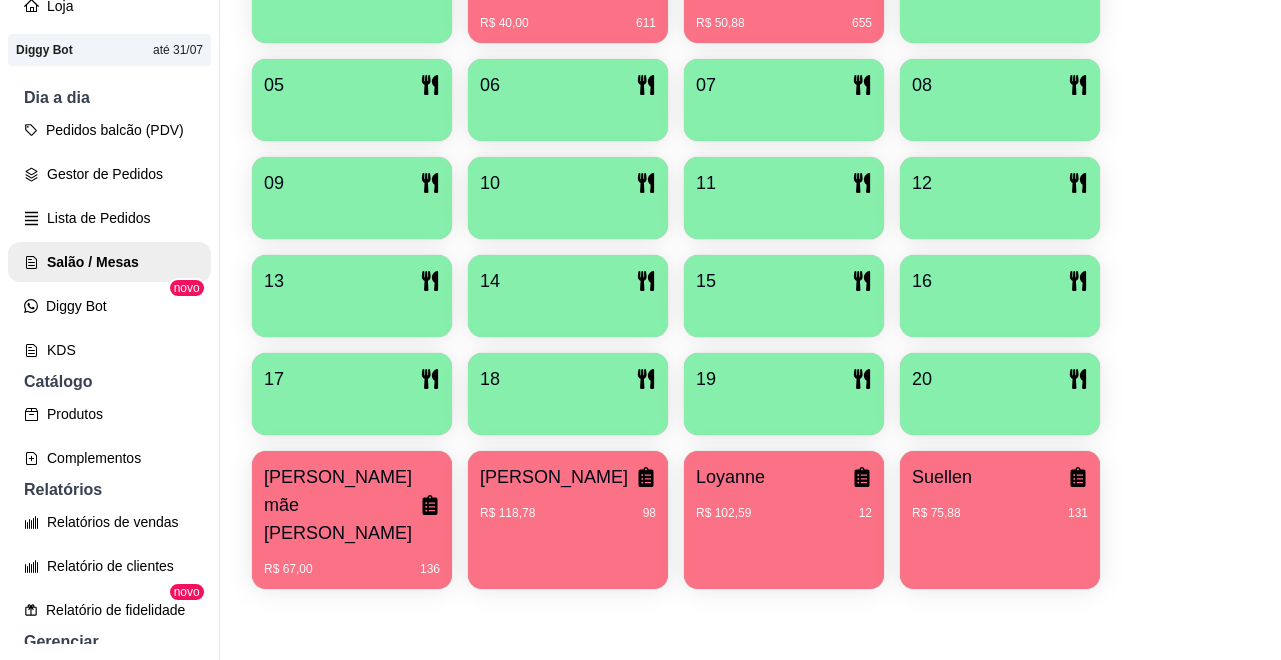click on "R$ 75,88 131" at bounding box center [1000, 506] 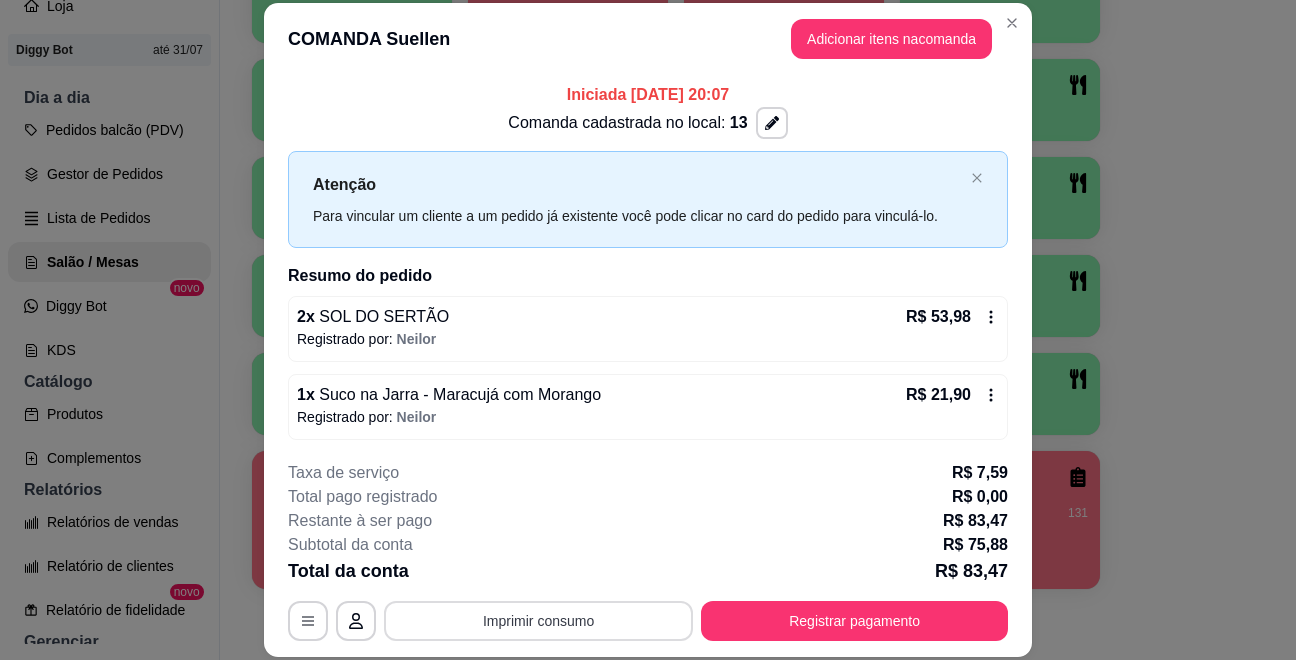click on "Imprimir consumo" at bounding box center [538, 621] 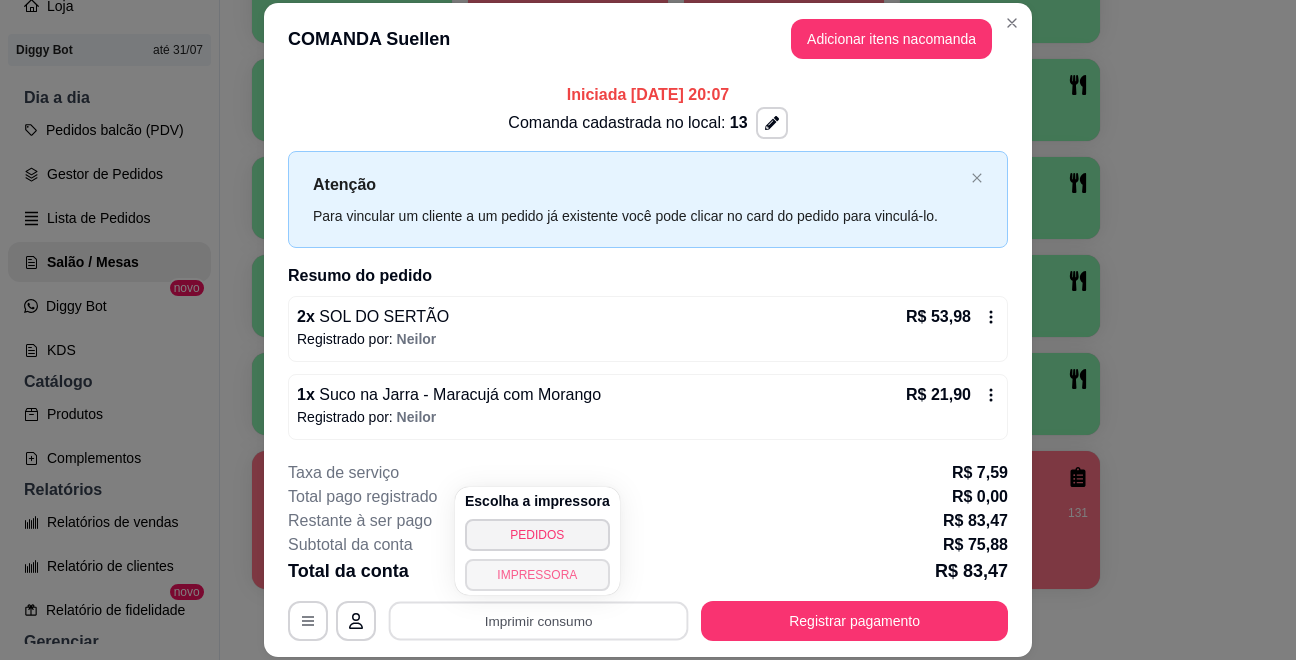 click on "IMPRESSORA" at bounding box center [537, 575] 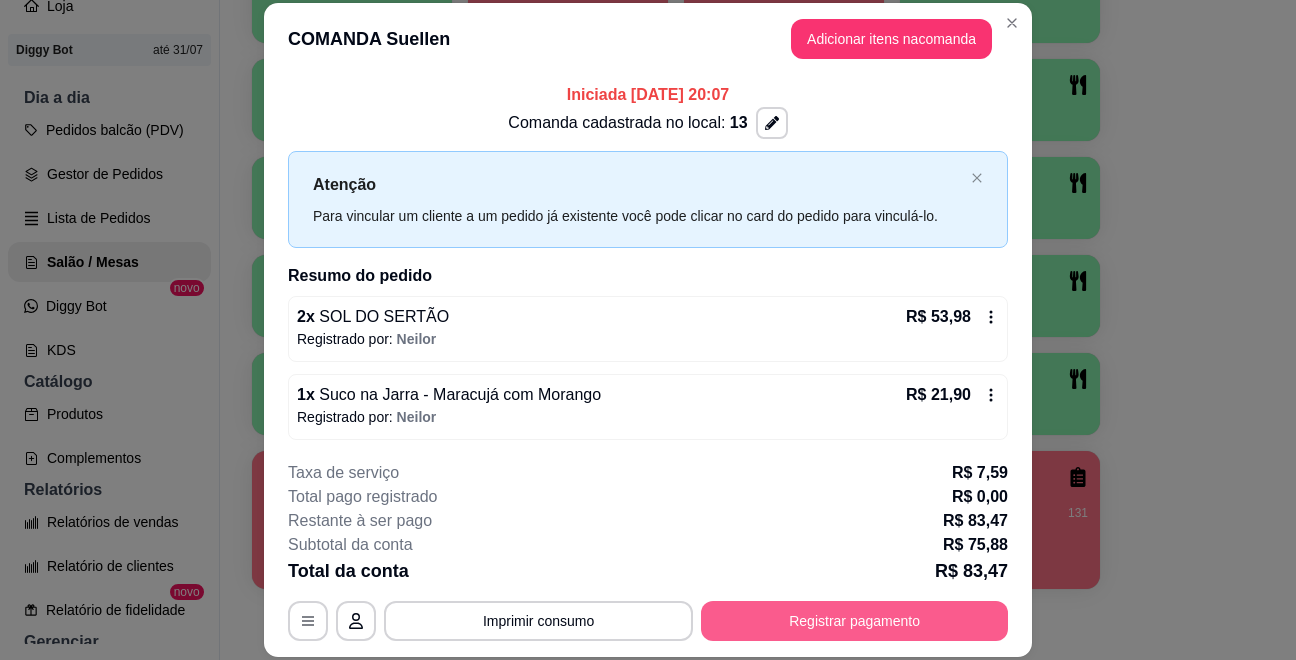 click on "Registrar pagamento" at bounding box center (854, 621) 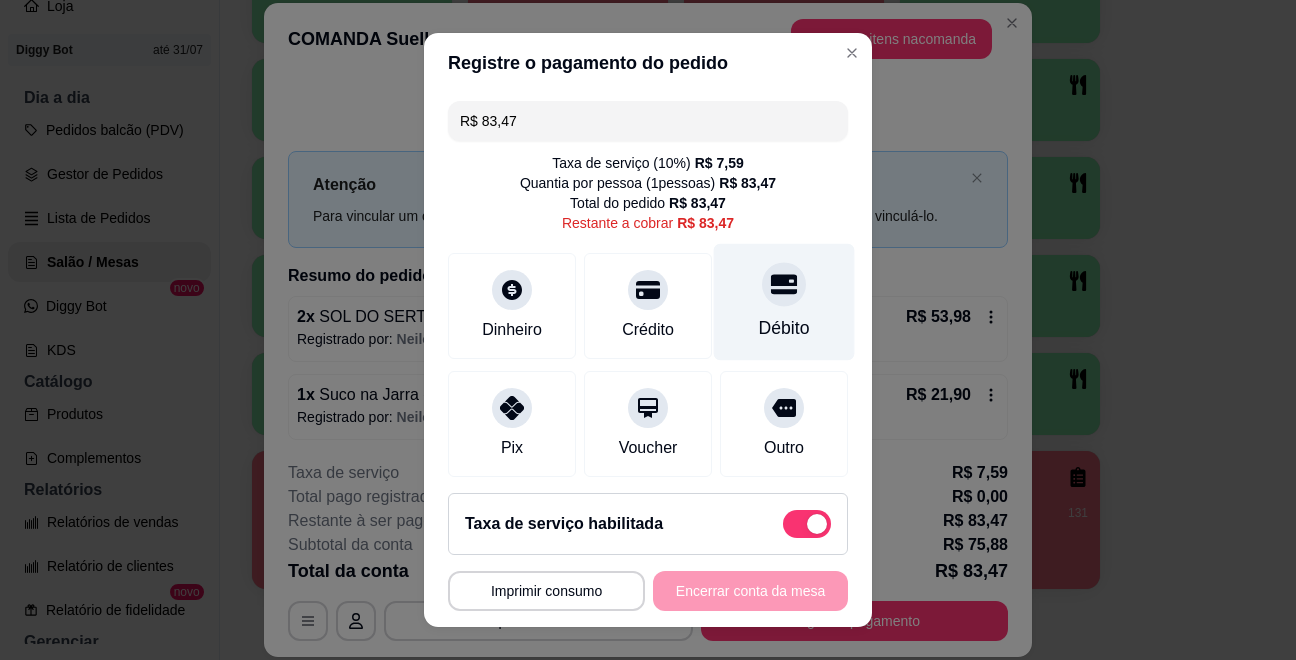click 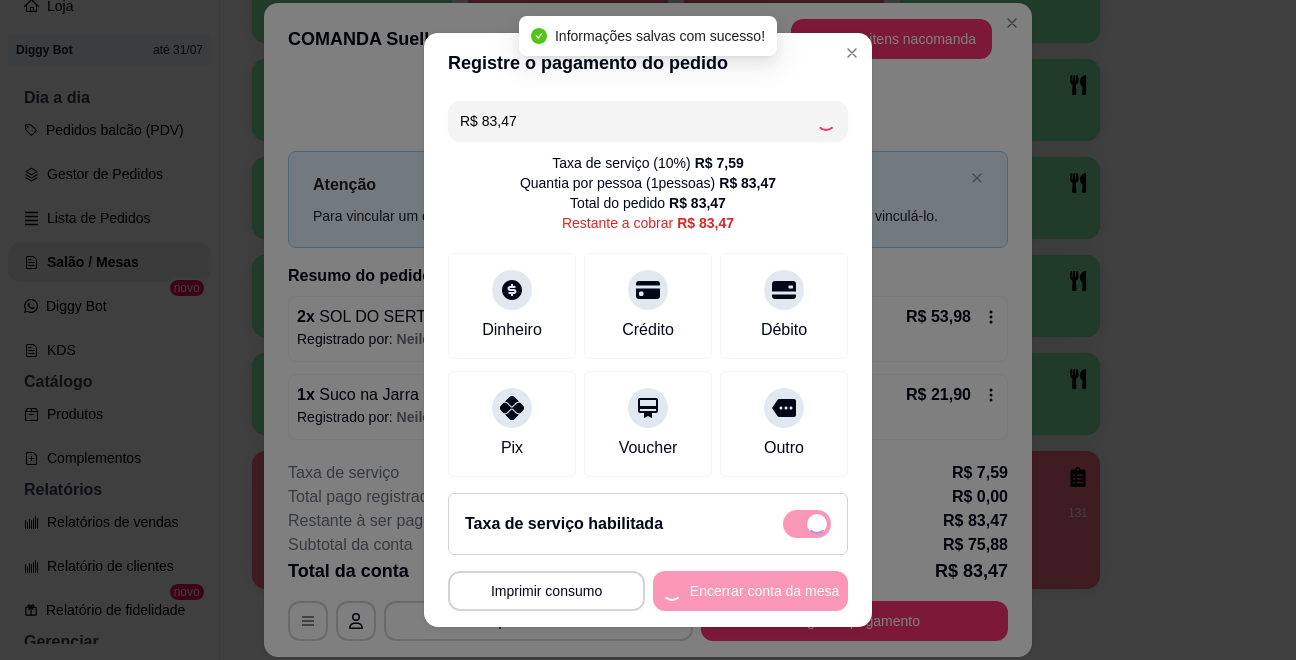 type on "R$ 0,00" 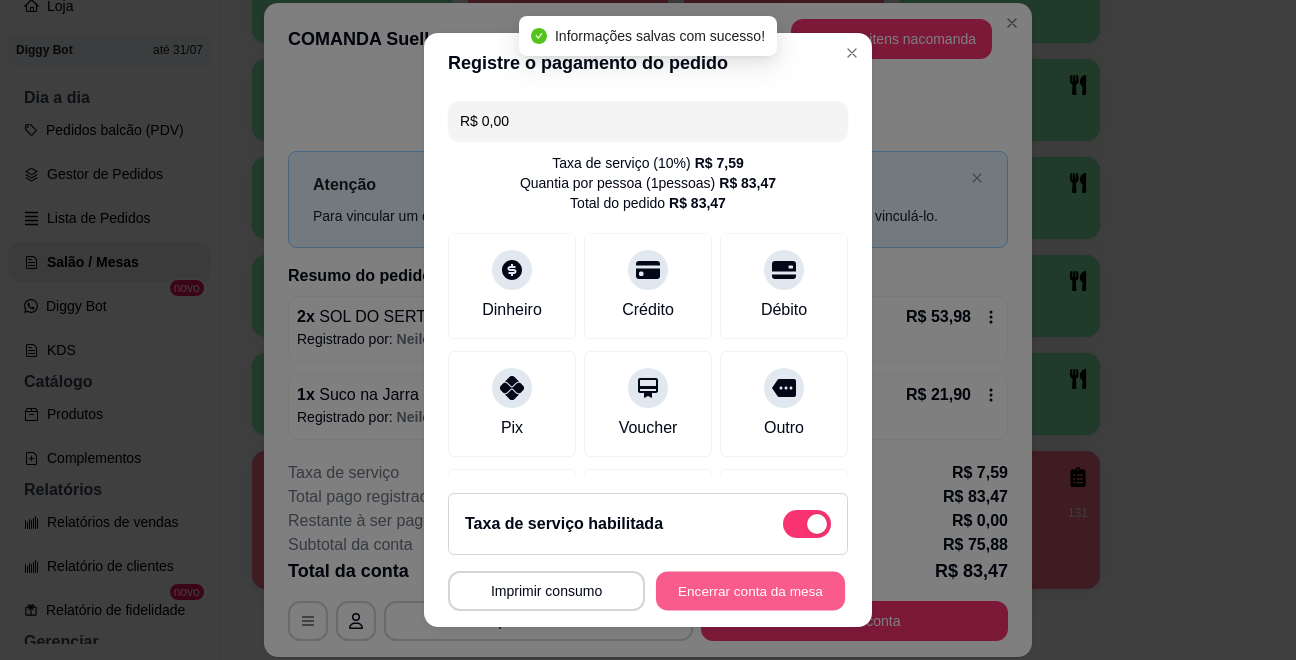 click on "Encerrar conta da mesa" at bounding box center (750, 591) 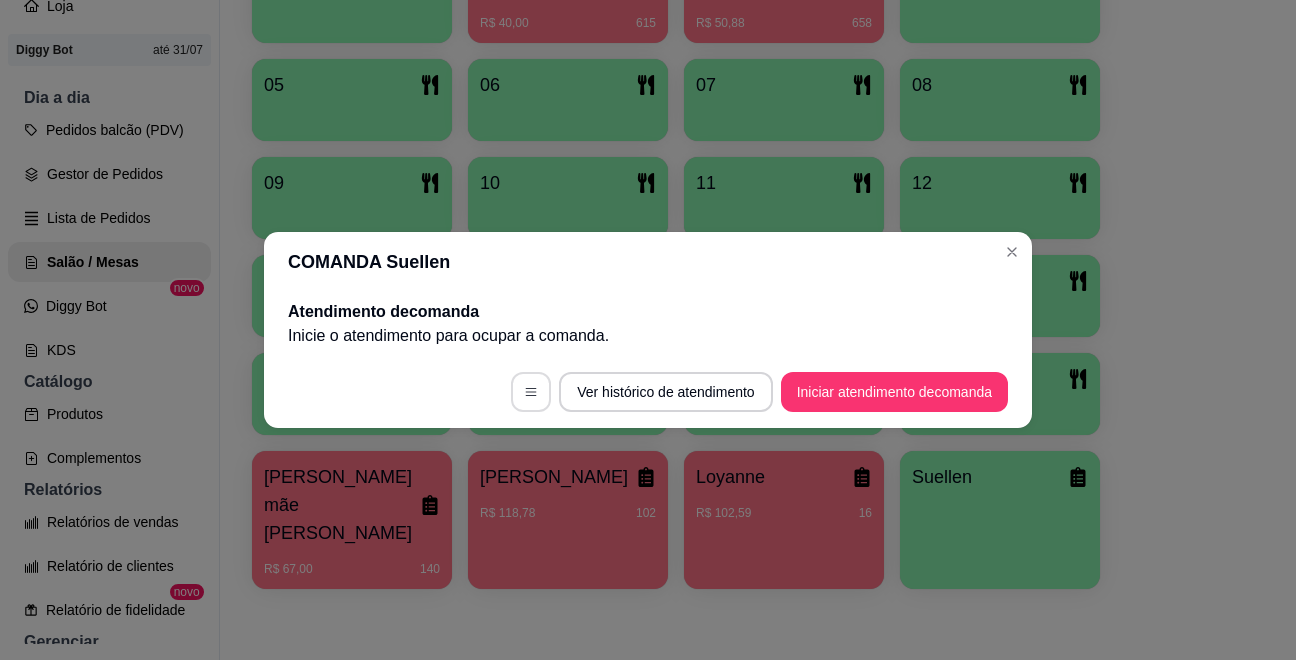 click at bounding box center (531, 392) 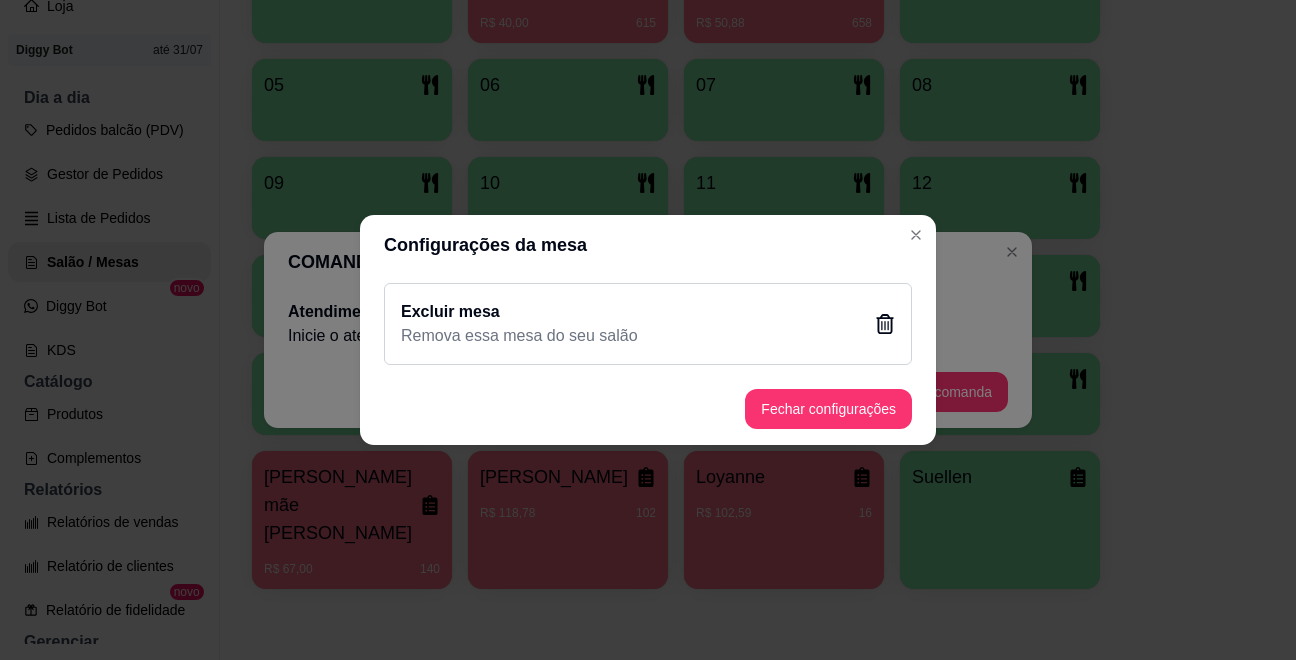 click 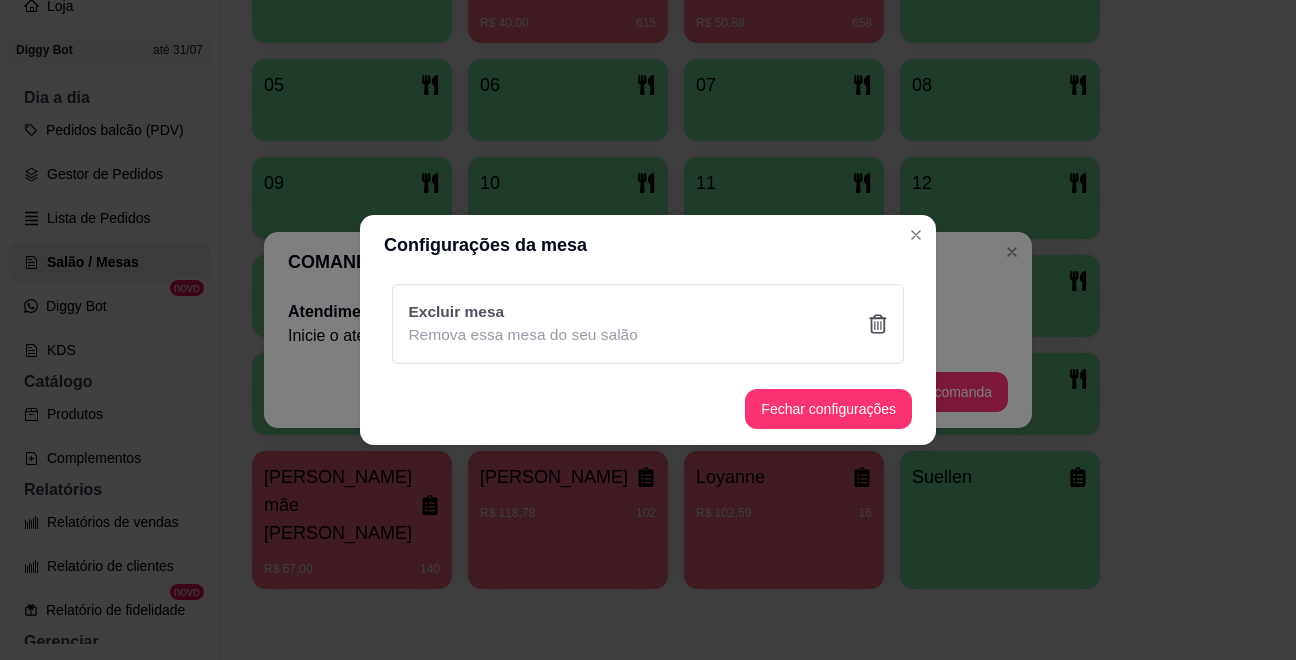 click on "Sim" at bounding box center [750, 435] 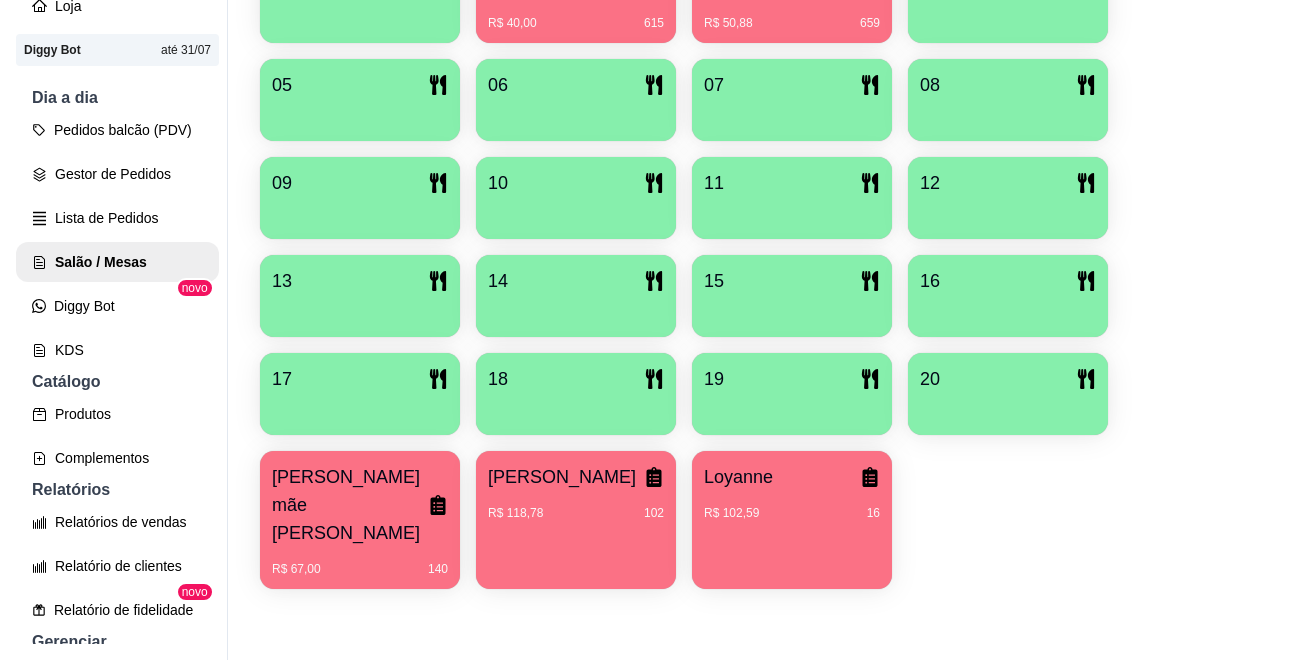 scroll, scrollTop: 196, scrollLeft: 0, axis: vertical 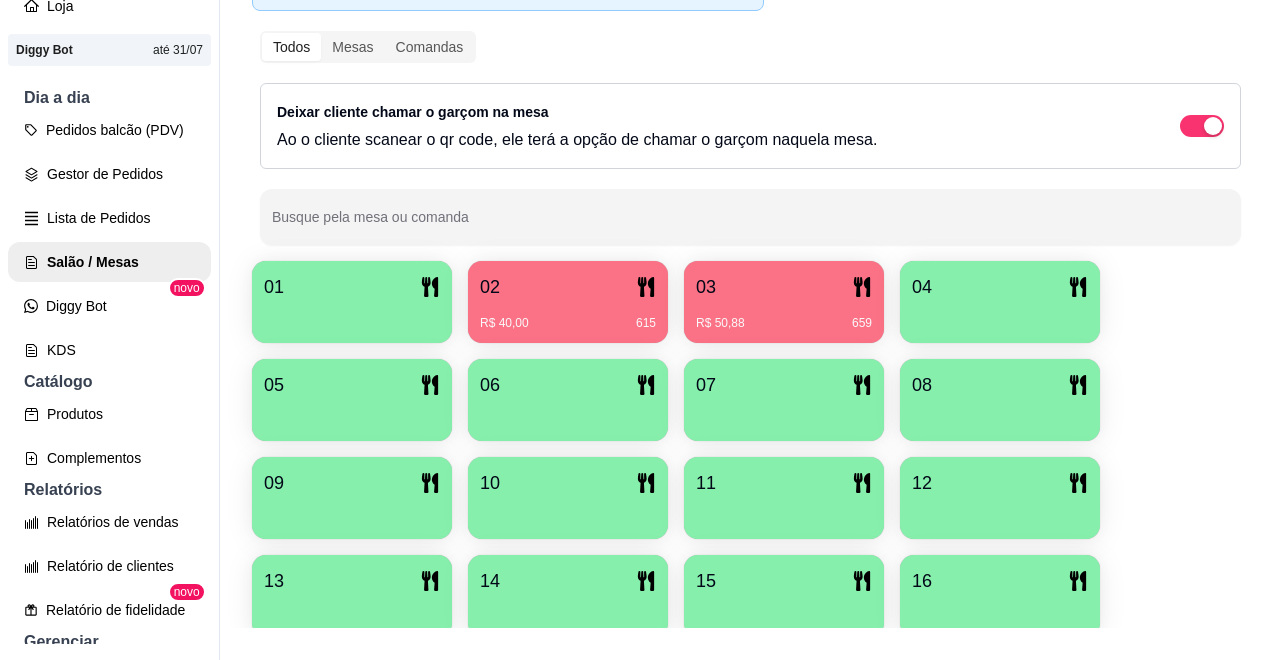 click on "03" at bounding box center [784, 287] 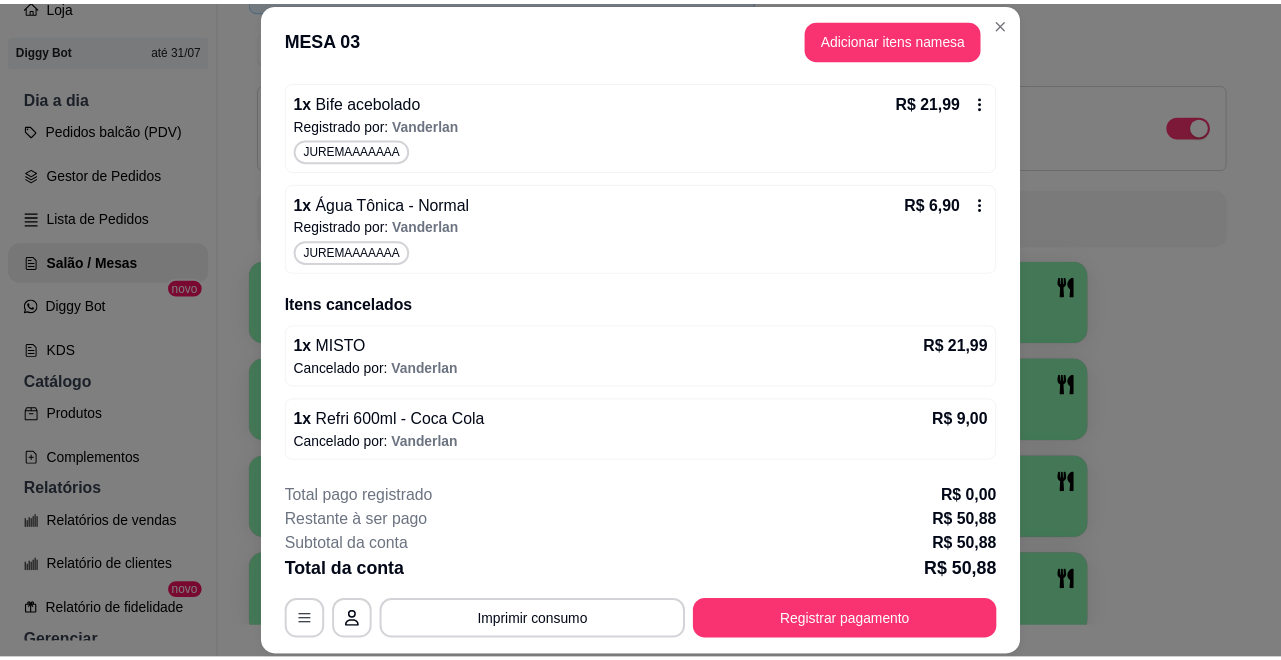 scroll, scrollTop: 0, scrollLeft: 0, axis: both 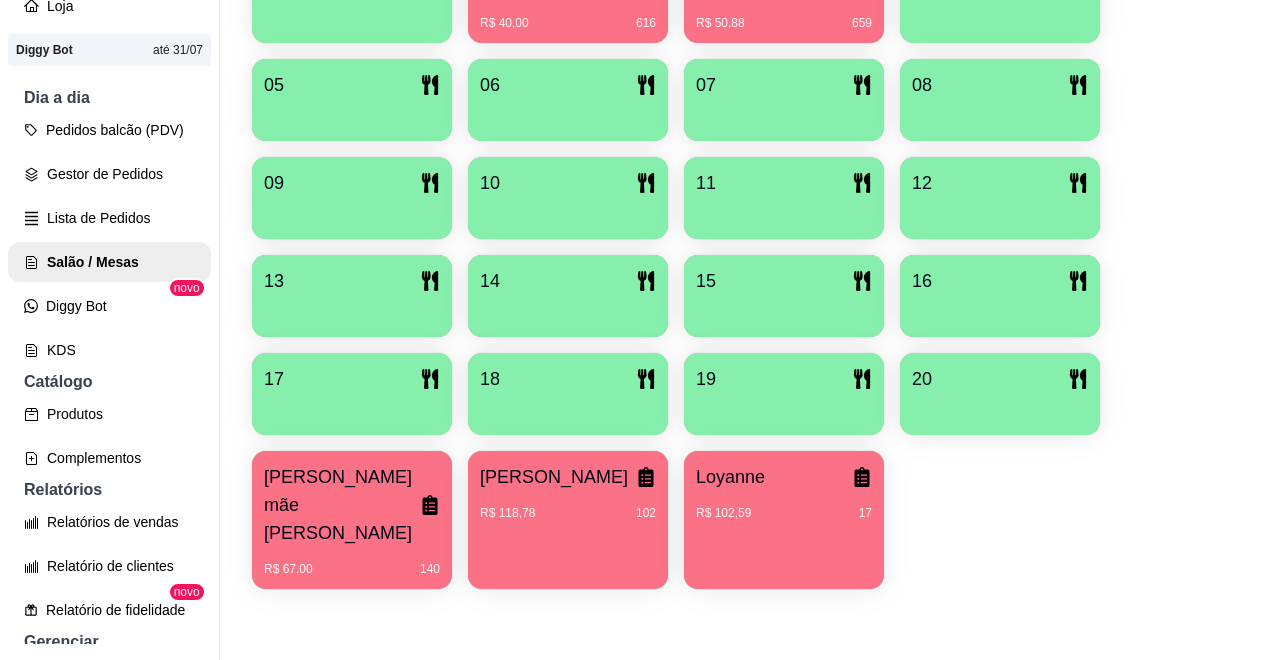 click on "[PERSON_NAME] mãe Acácia R$ 67,00 140" at bounding box center (352, 520) 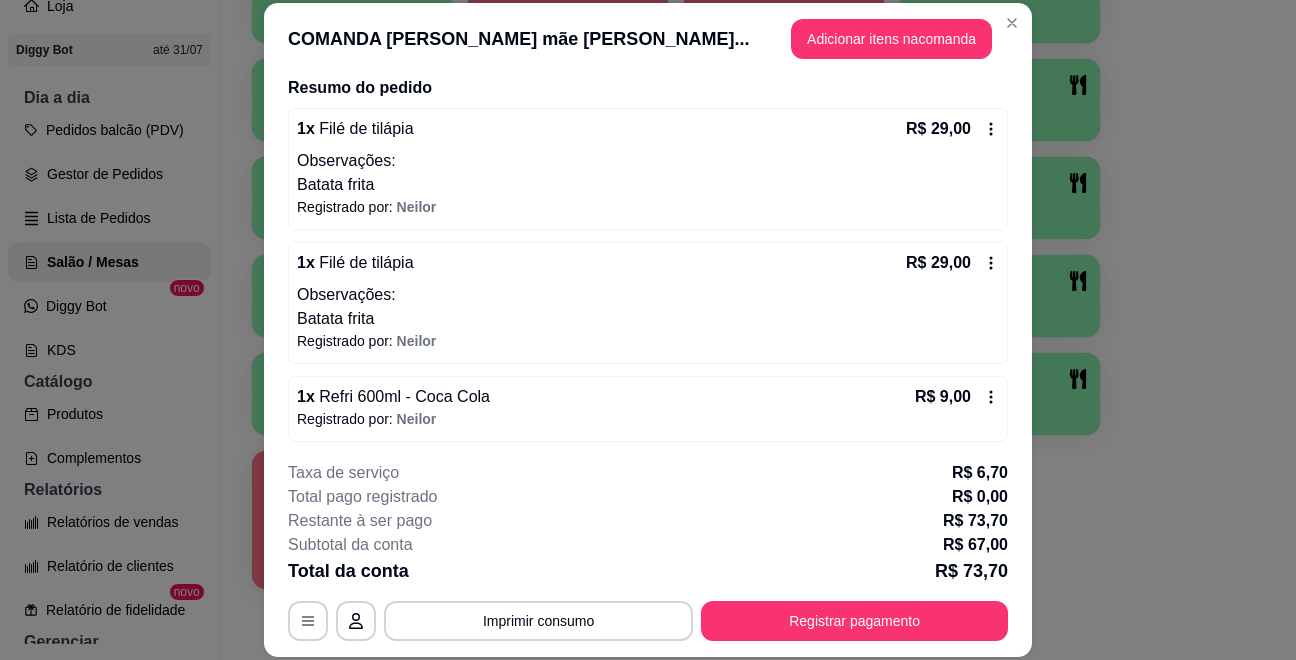 scroll, scrollTop: 193, scrollLeft: 0, axis: vertical 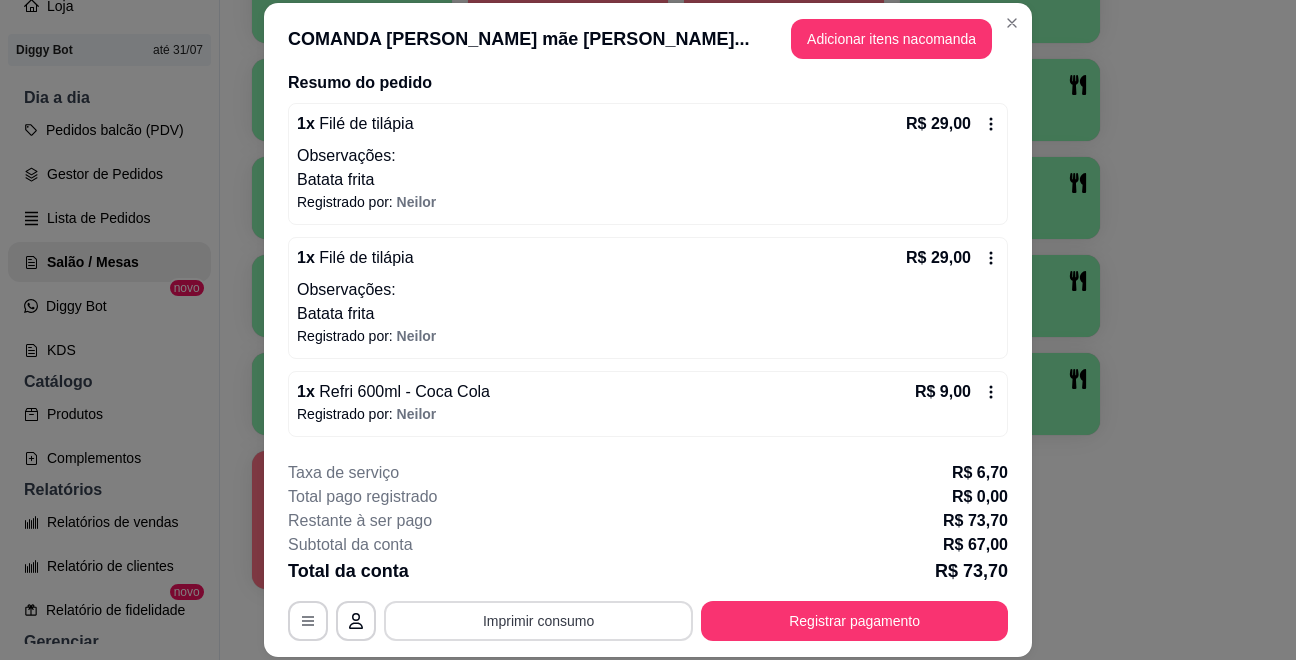 click on "Imprimir consumo" at bounding box center [538, 621] 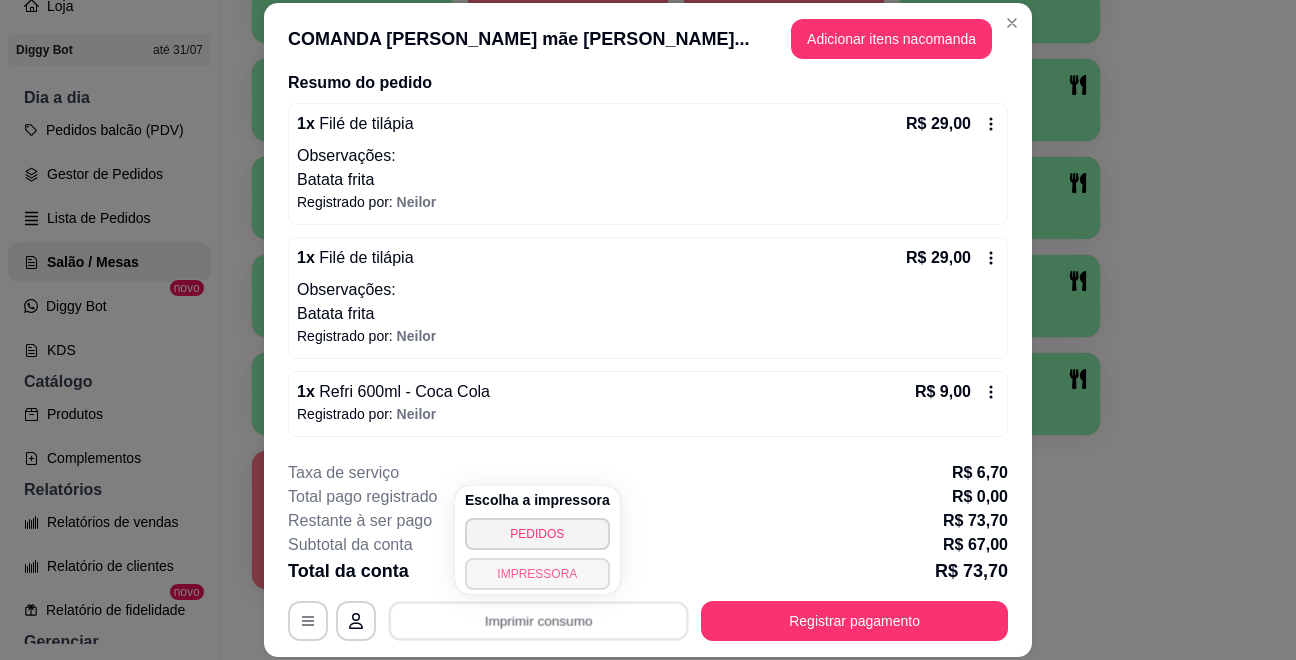 click on "IMPRESSORA" at bounding box center (537, 574) 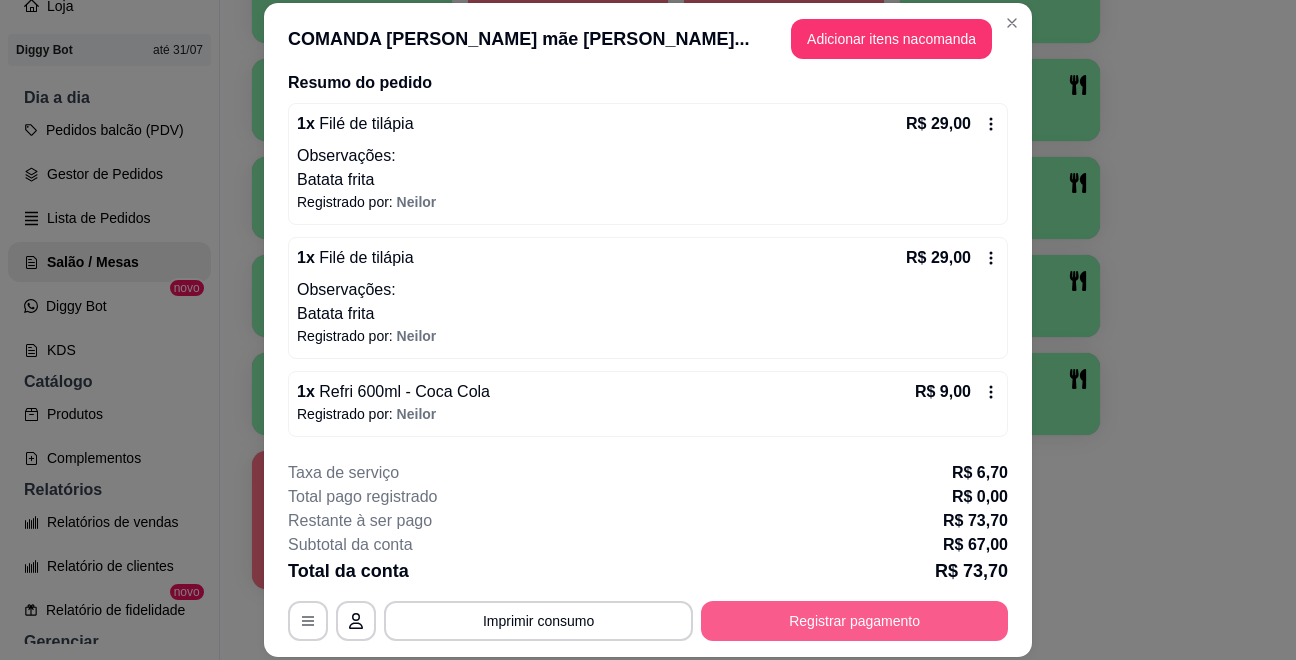 click on "Registrar pagamento" at bounding box center [854, 621] 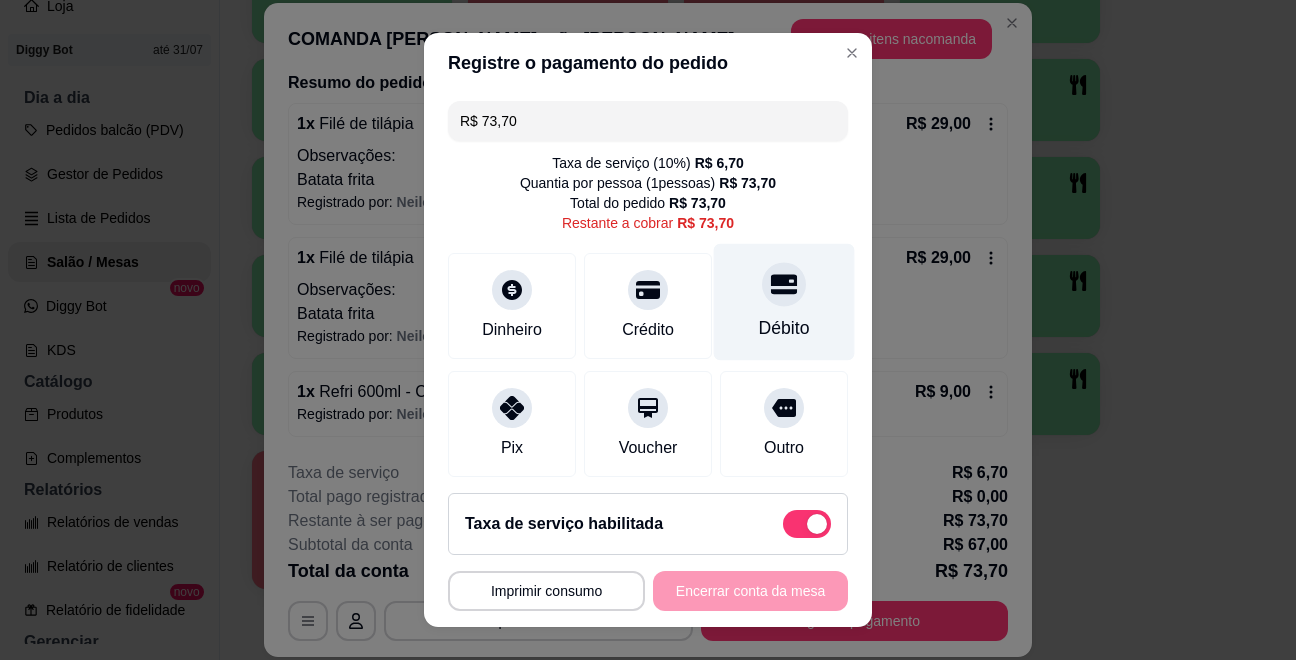 click on "Débito" at bounding box center [784, 302] 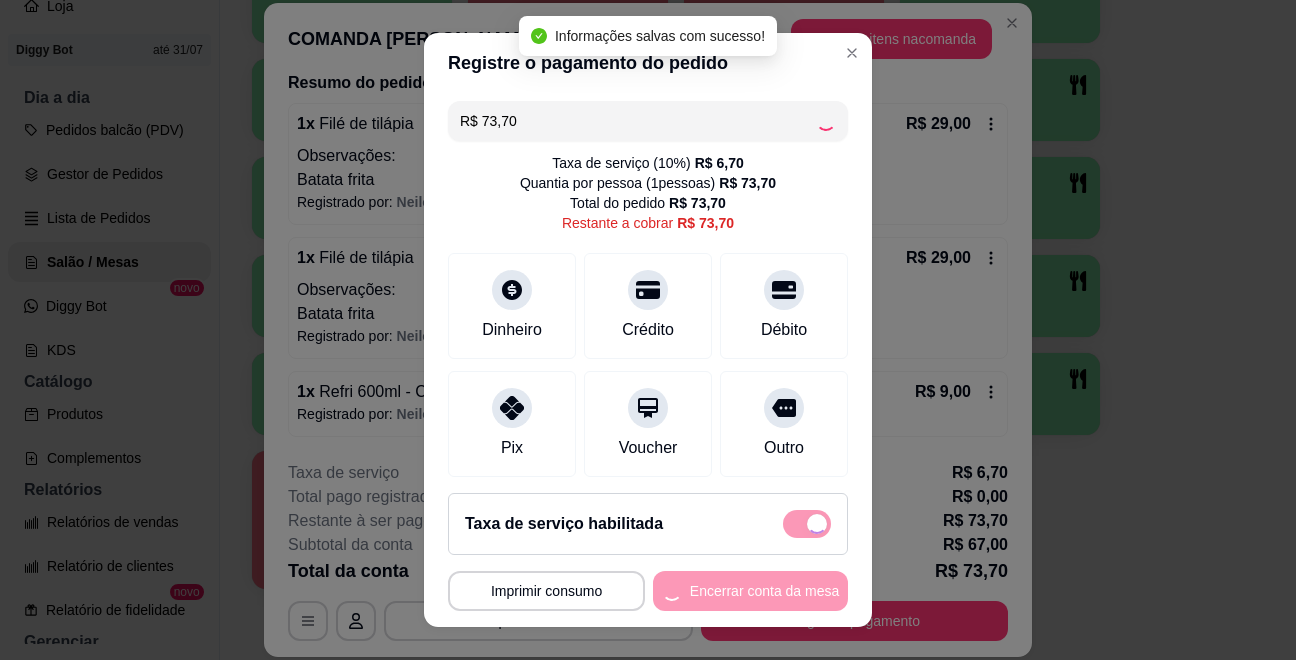type on "R$ 0,00" 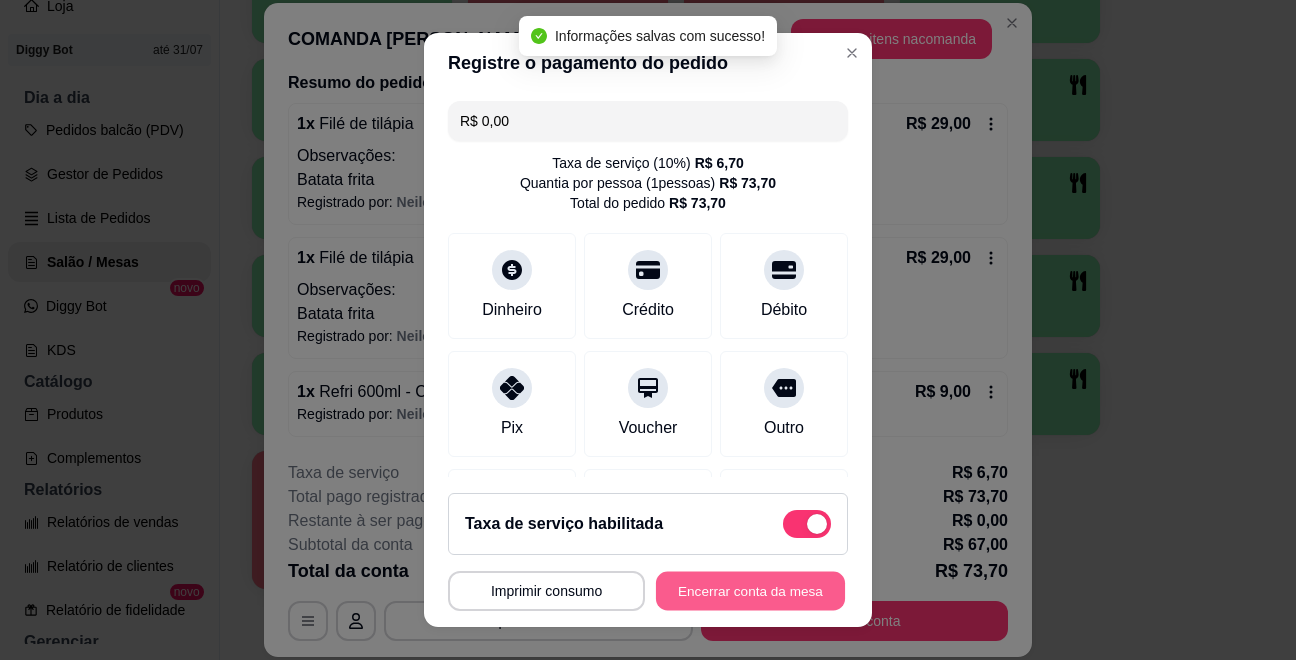 click on "Encerrar conta da mesa" at bounding box center [750, 591] 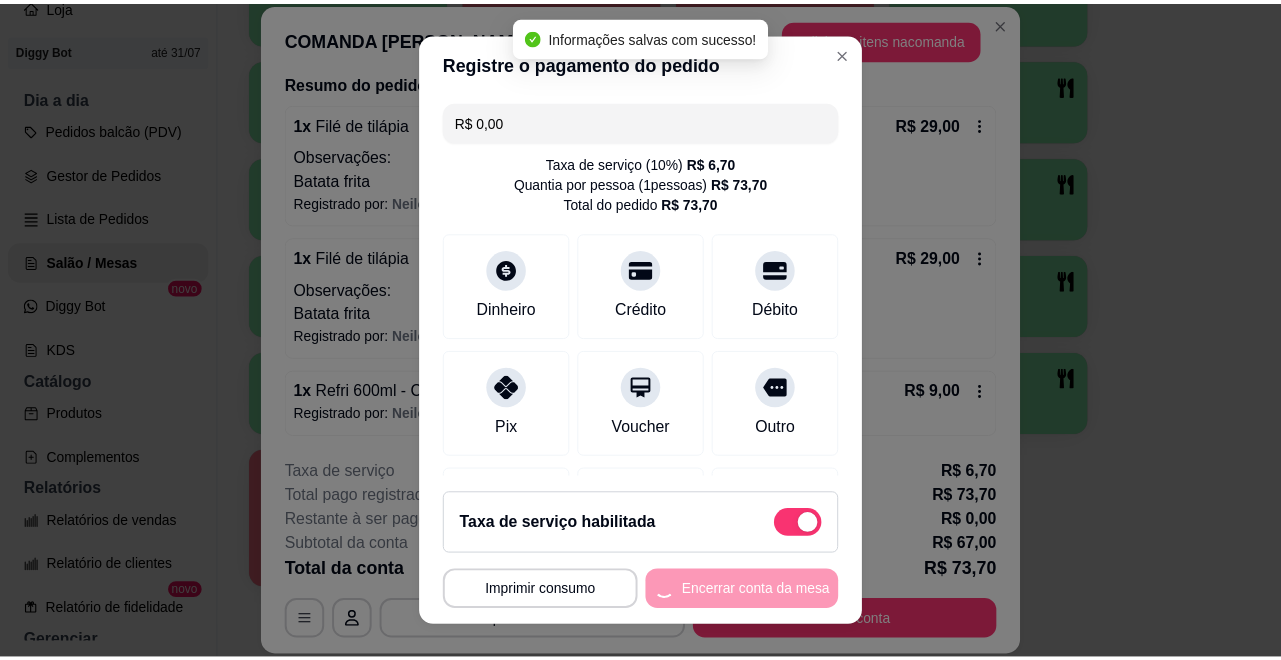 scroll, scrollTop: 0, scrollLeft: 0, axis: both 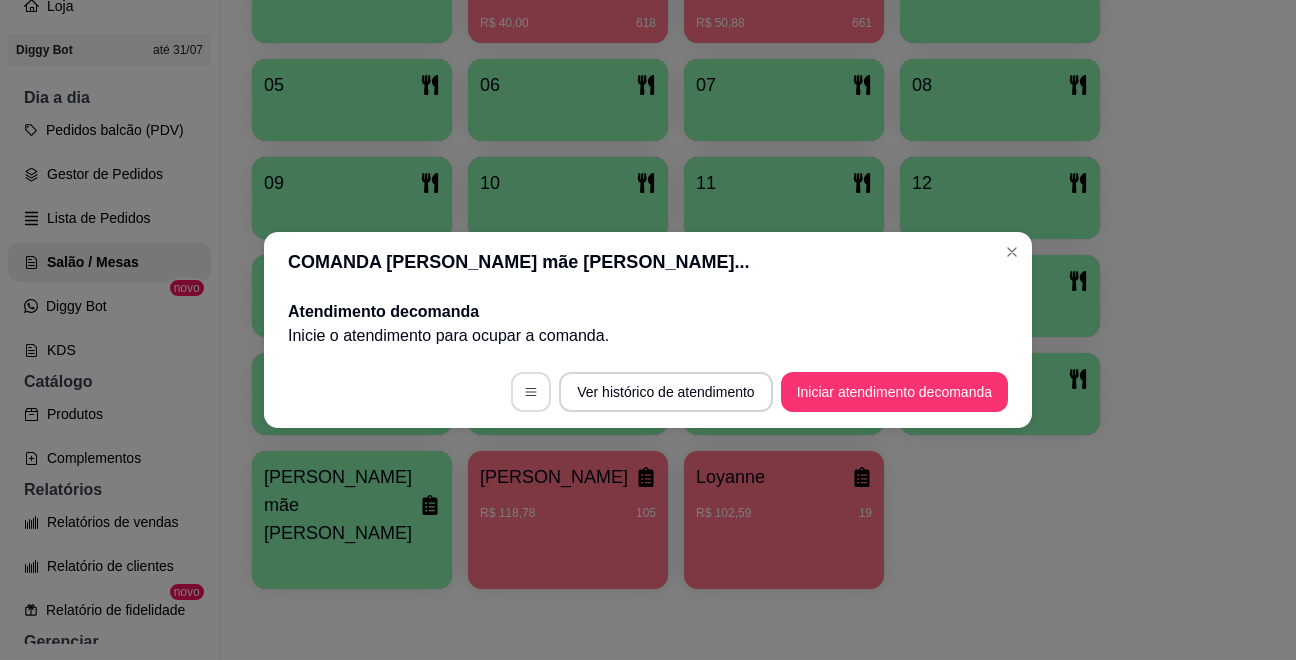 click 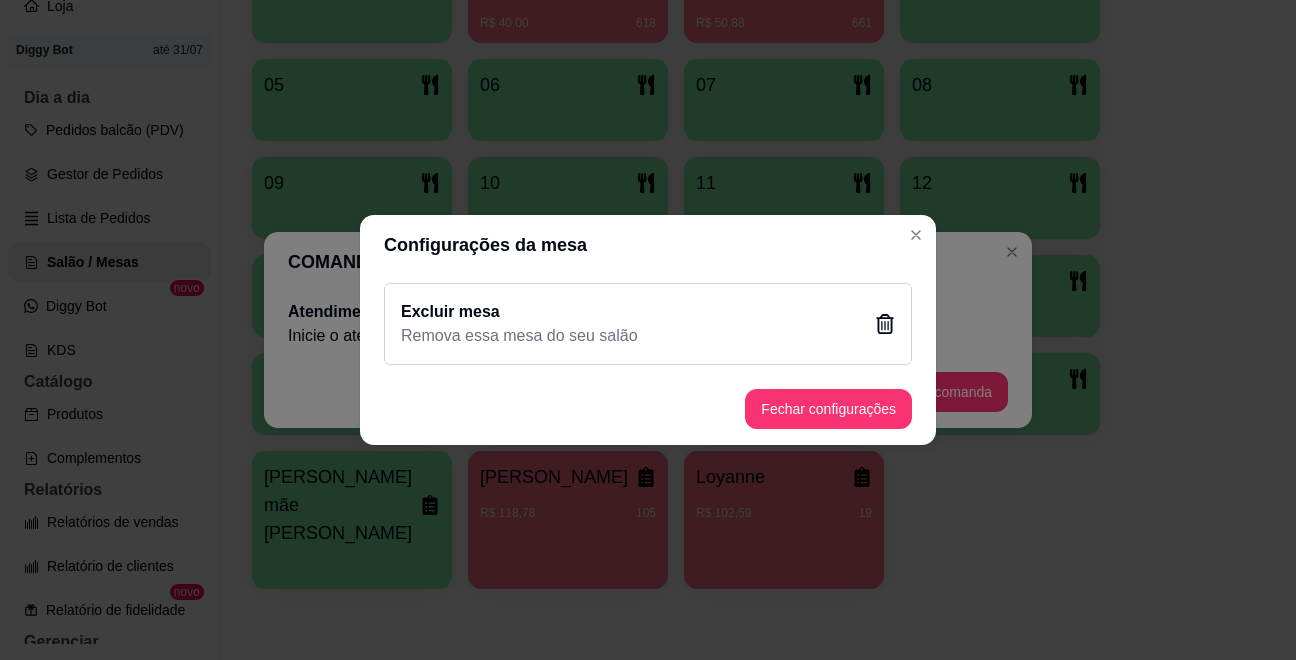 click 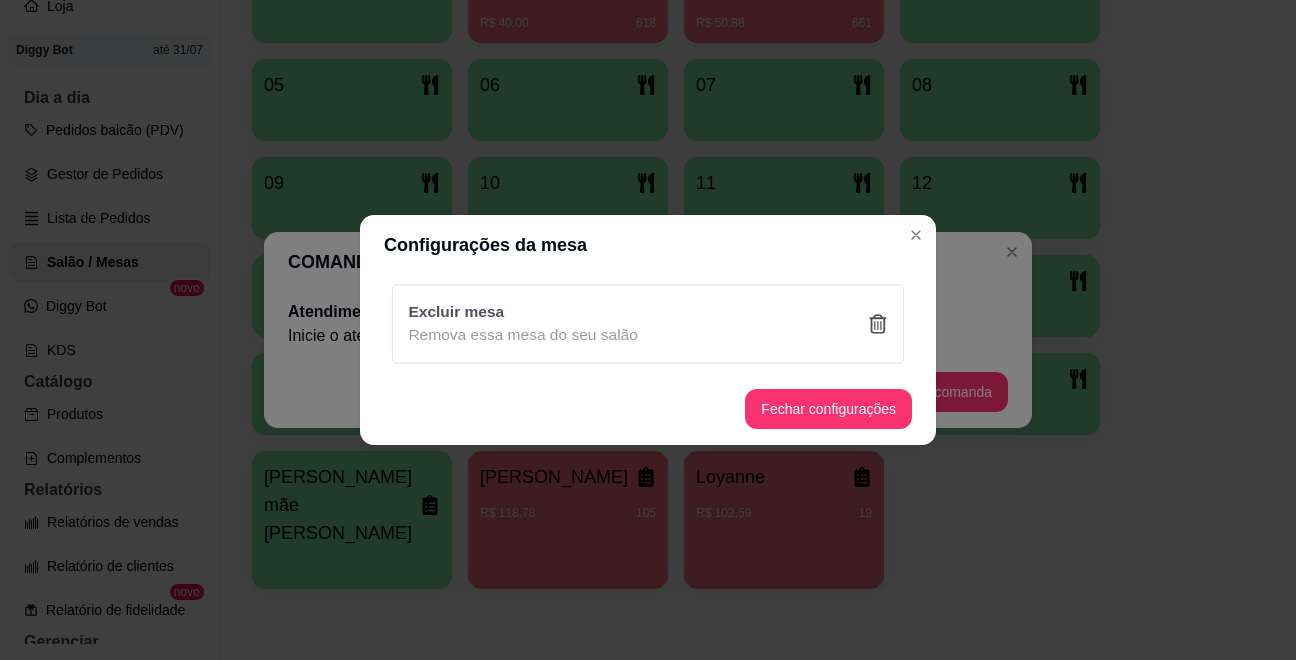 click on "Sim" at bounding box center [750, 435] 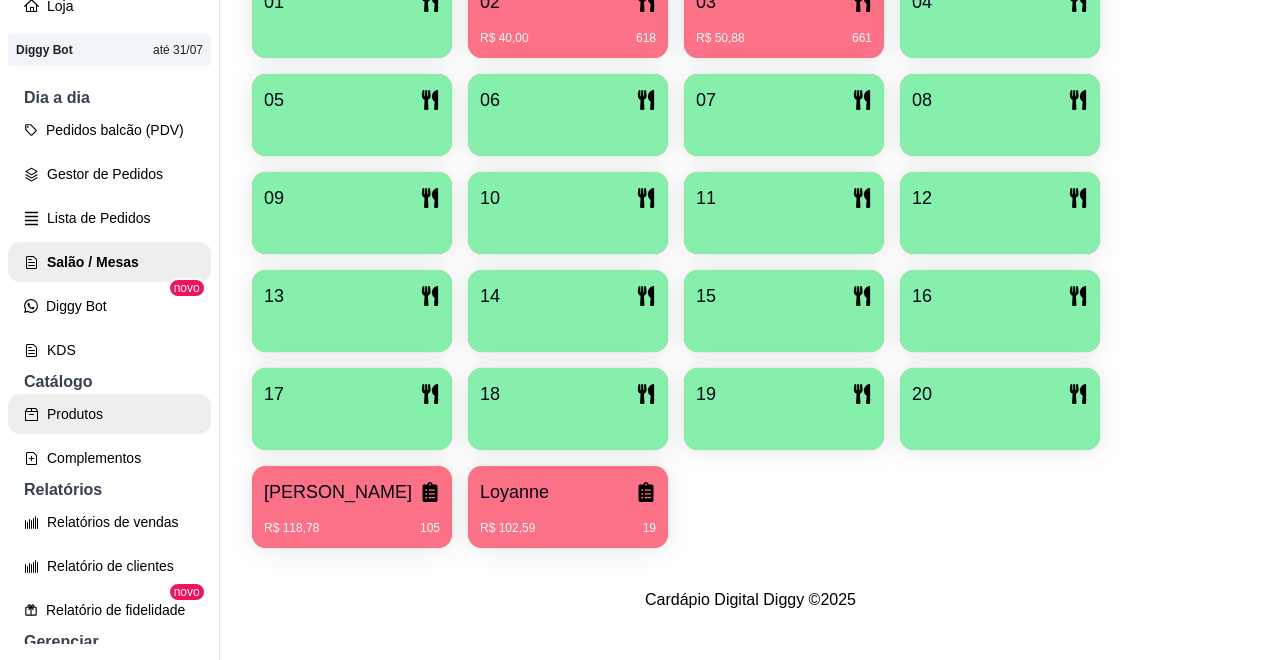 click on "Produtos" at bounding box center [109, 414] 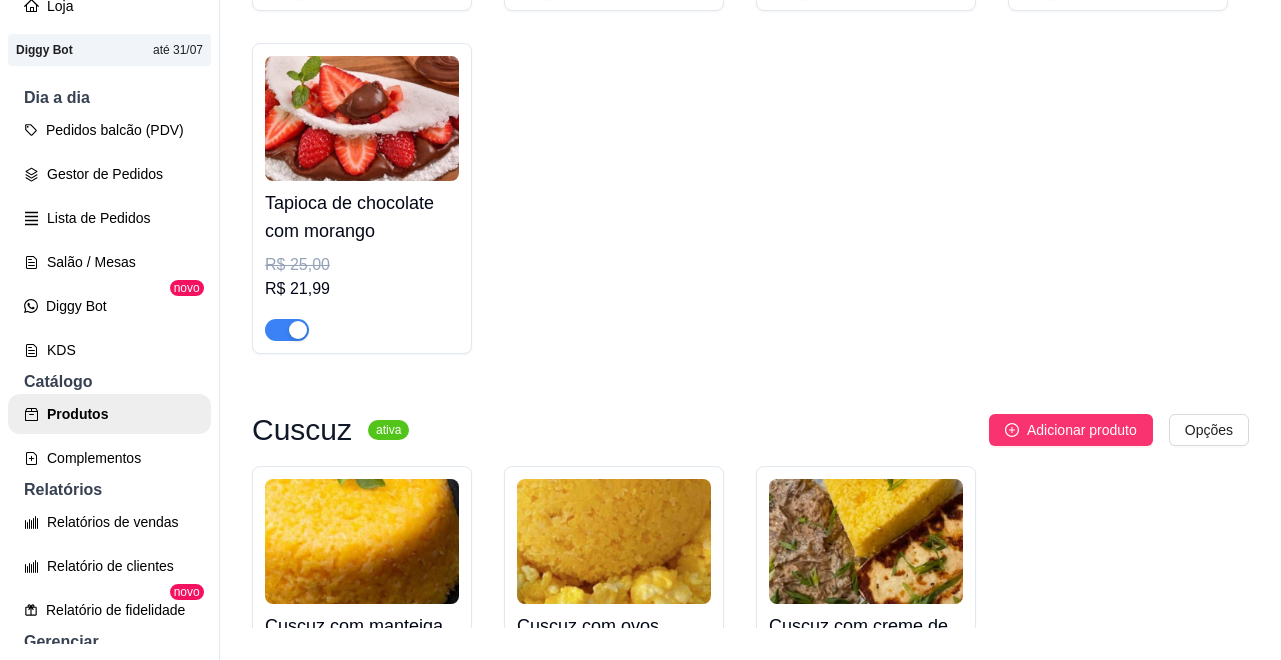 scroll, scrollTop: 0, scrollLeft: 0, axis: both 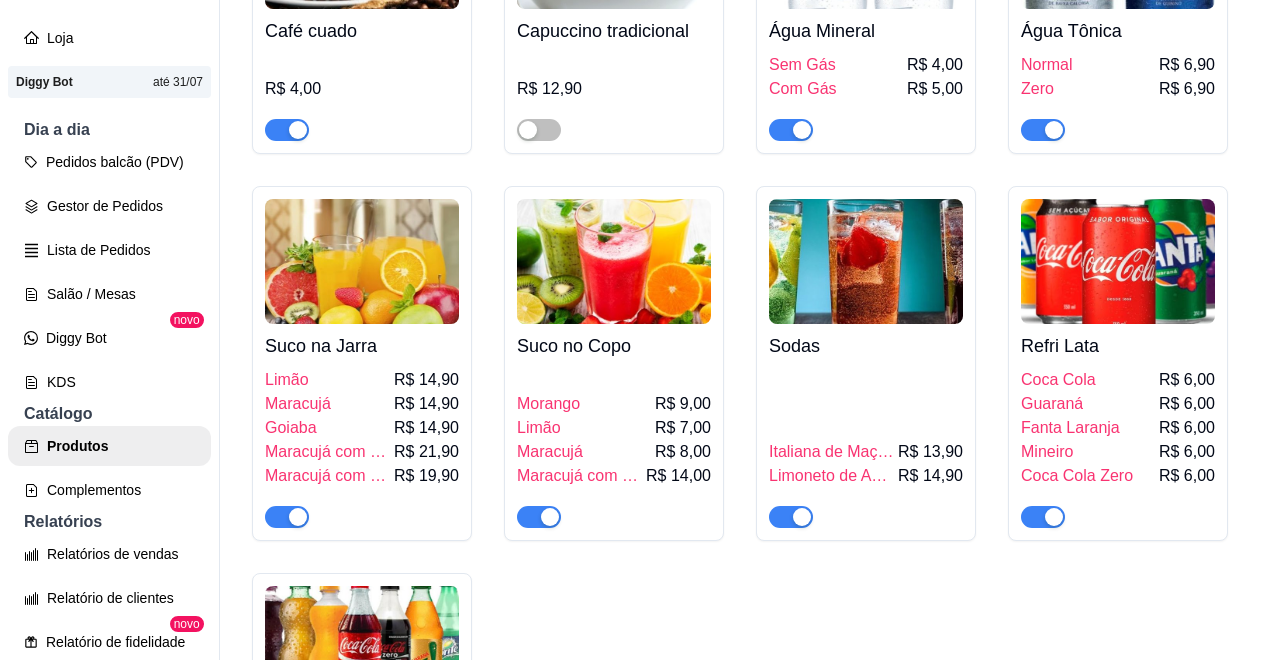 click at bounding box center [866, 261] 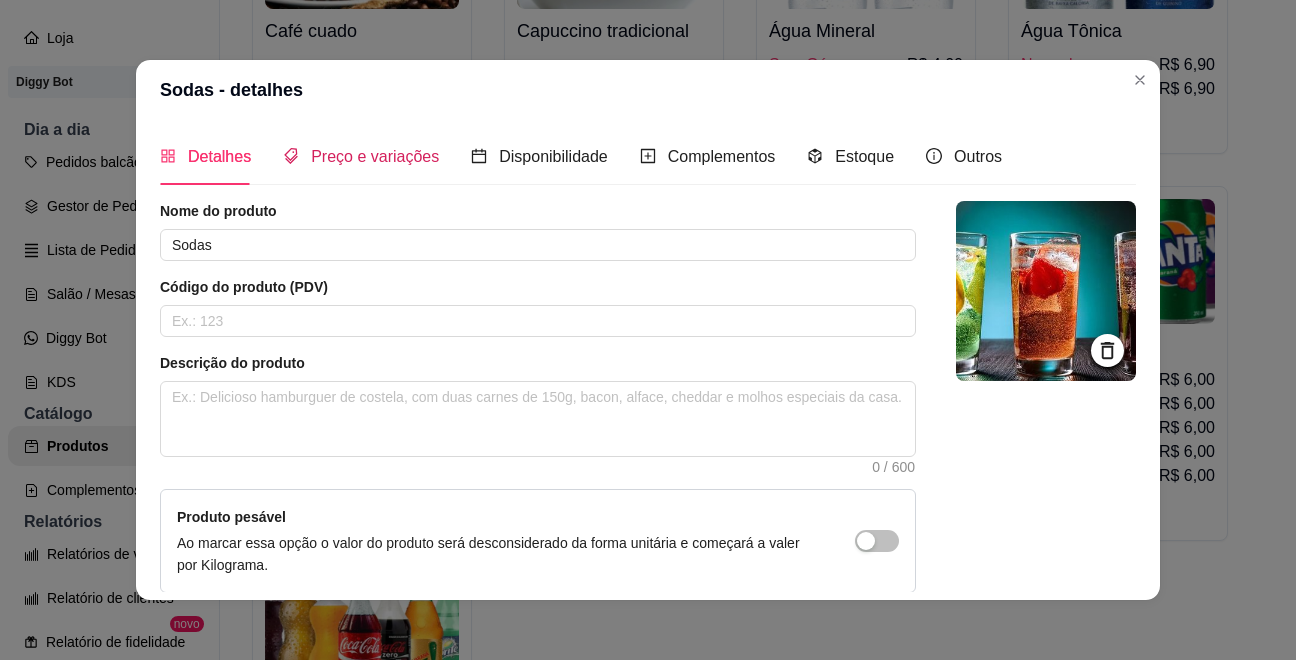 click on "Preço e variações" at bounding box center (375, 156) 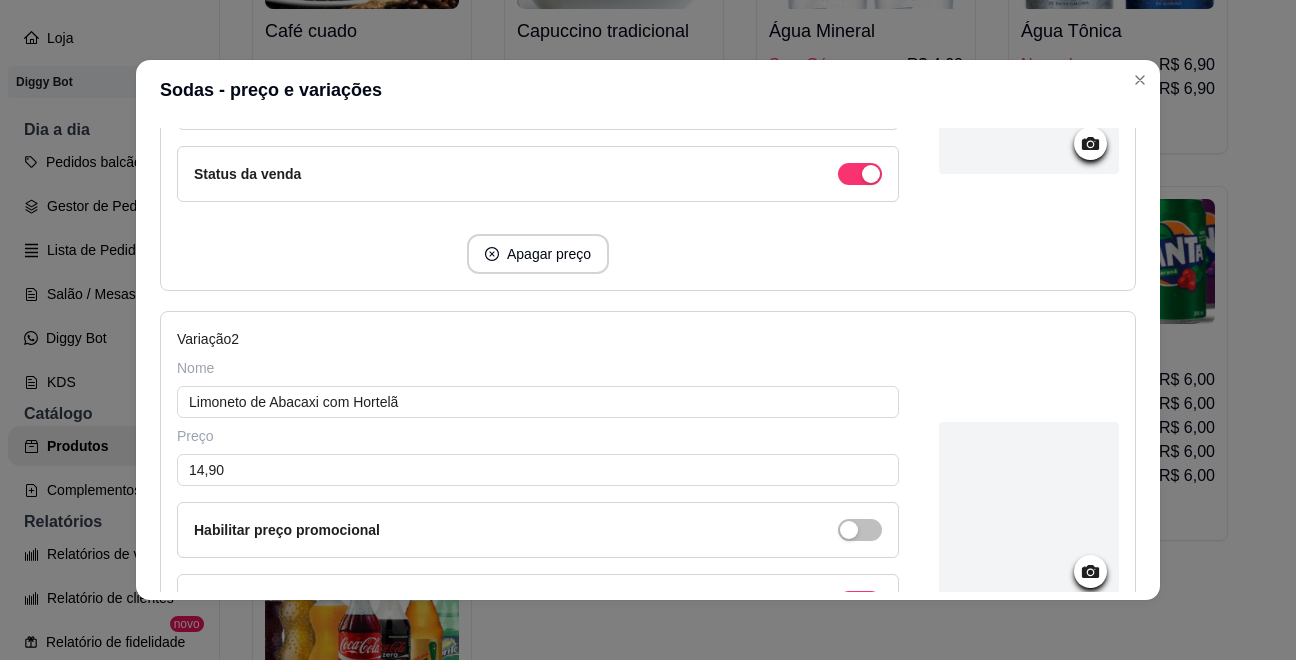 scroll, scrollTop: 600, scrollLeft: 0, axis: vertical 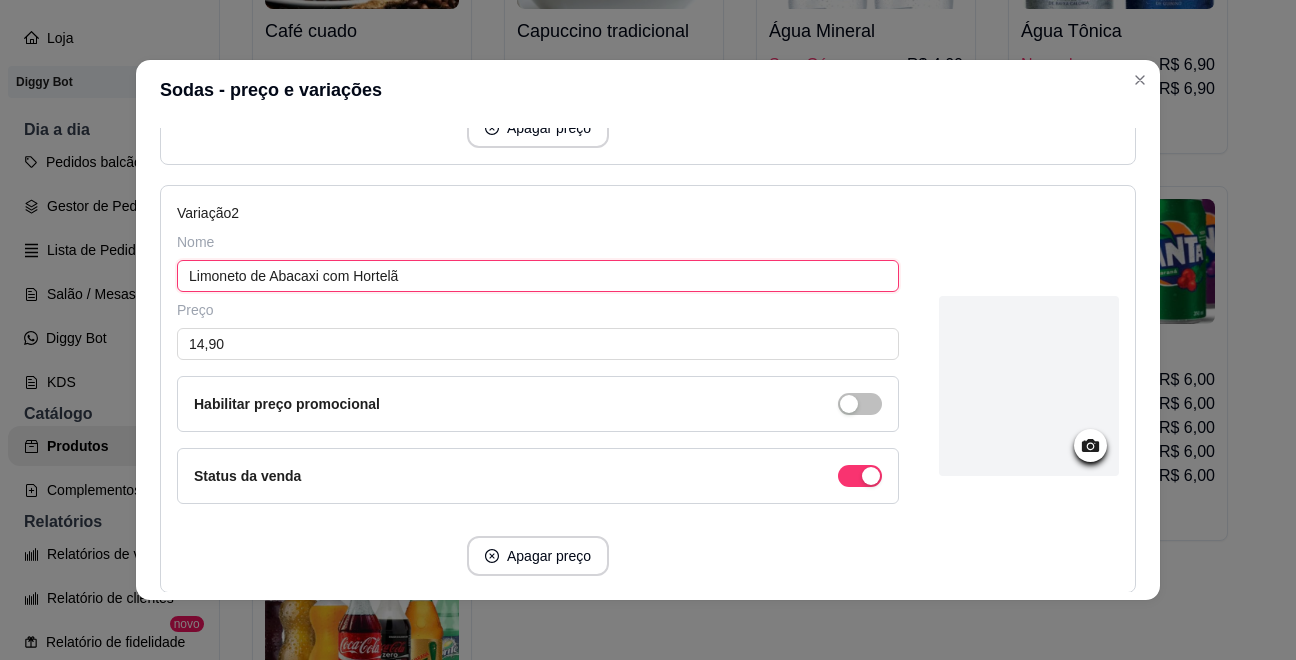 drag, startPoint x: 178, startPoint y: 269, endPoint x: 408, endPoint y: 271, distance: 230.0087 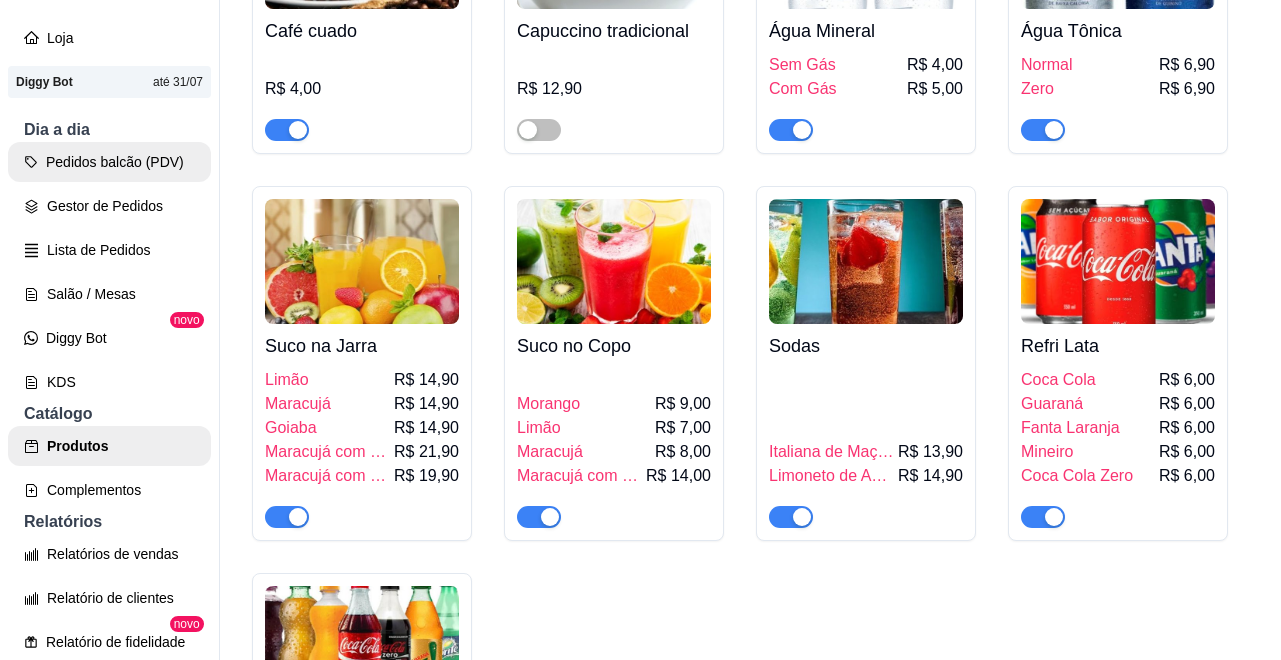 click on "Pedidos balcão (PDV)" at bounding box center (109, 162) 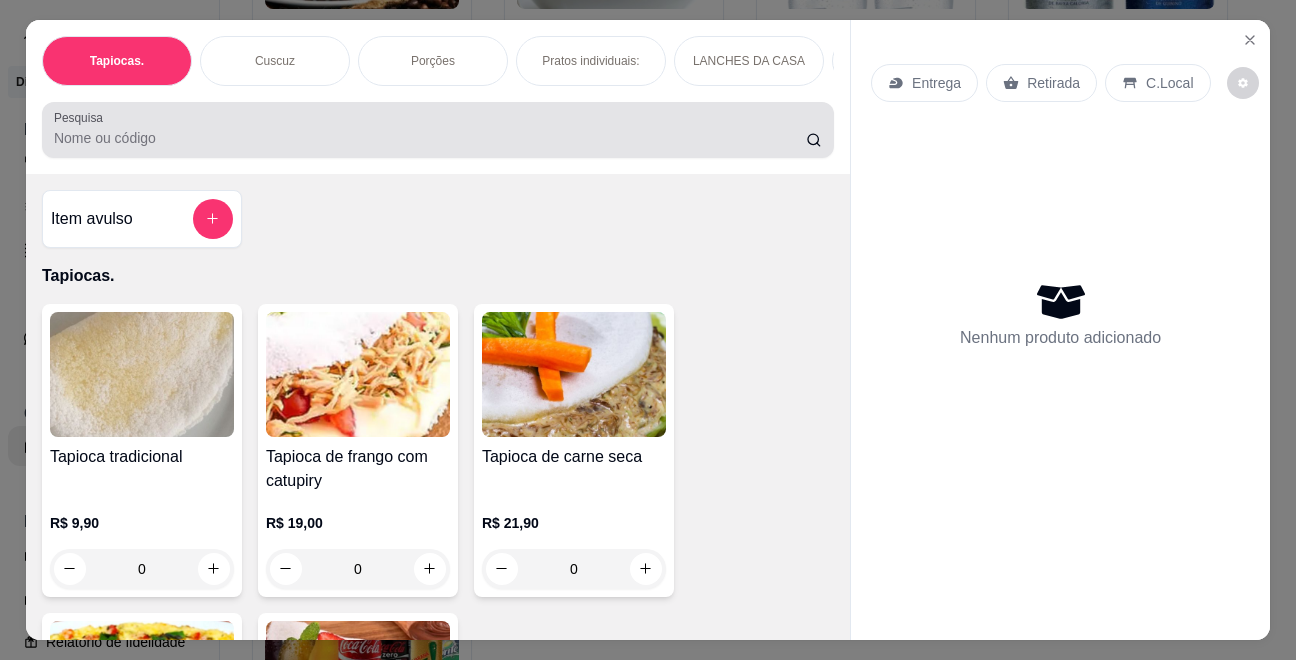 click on "Pesquisa" at bounding box center [430, 138] 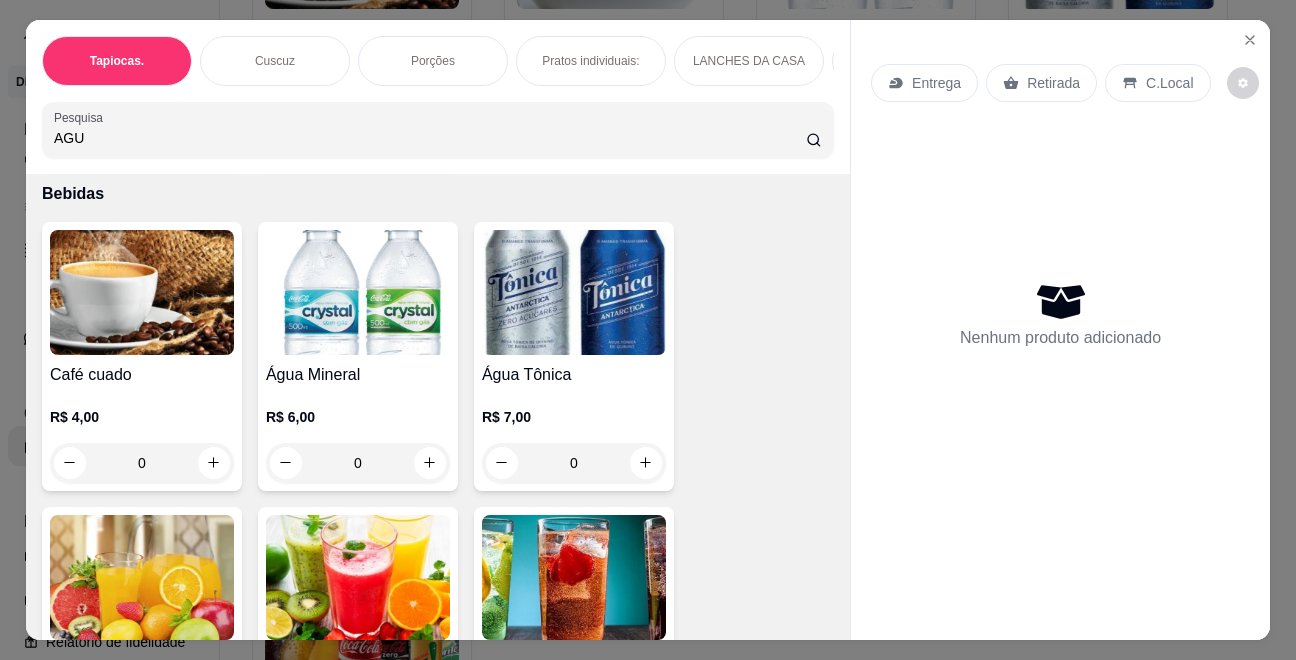 scroll, scrollTop: 4400, scrollLeft: 0, axis: vertical 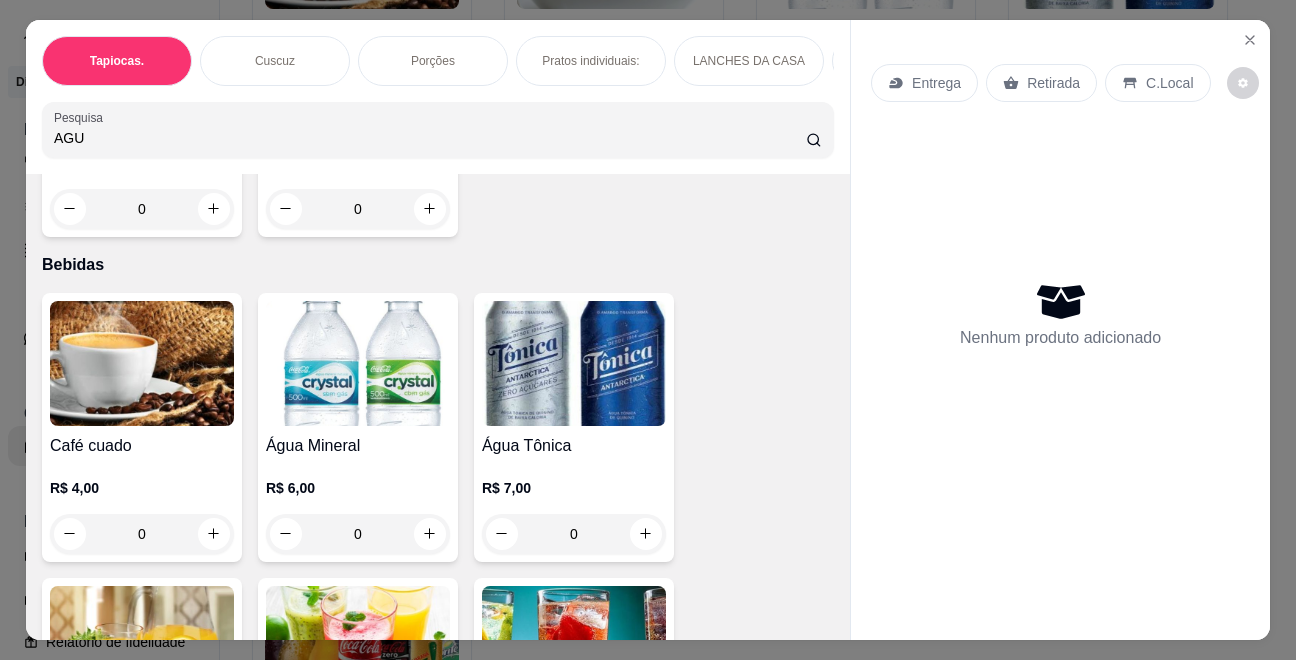 type on "AGU" 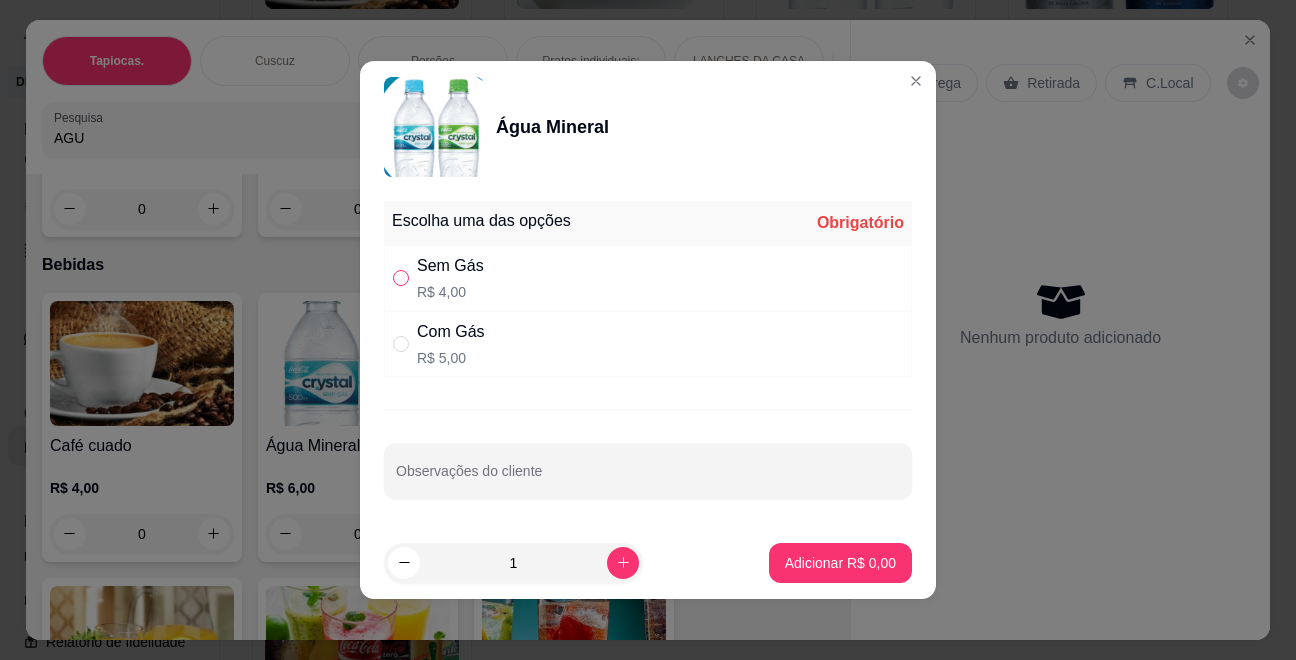 click at bounding box center (401, 278) 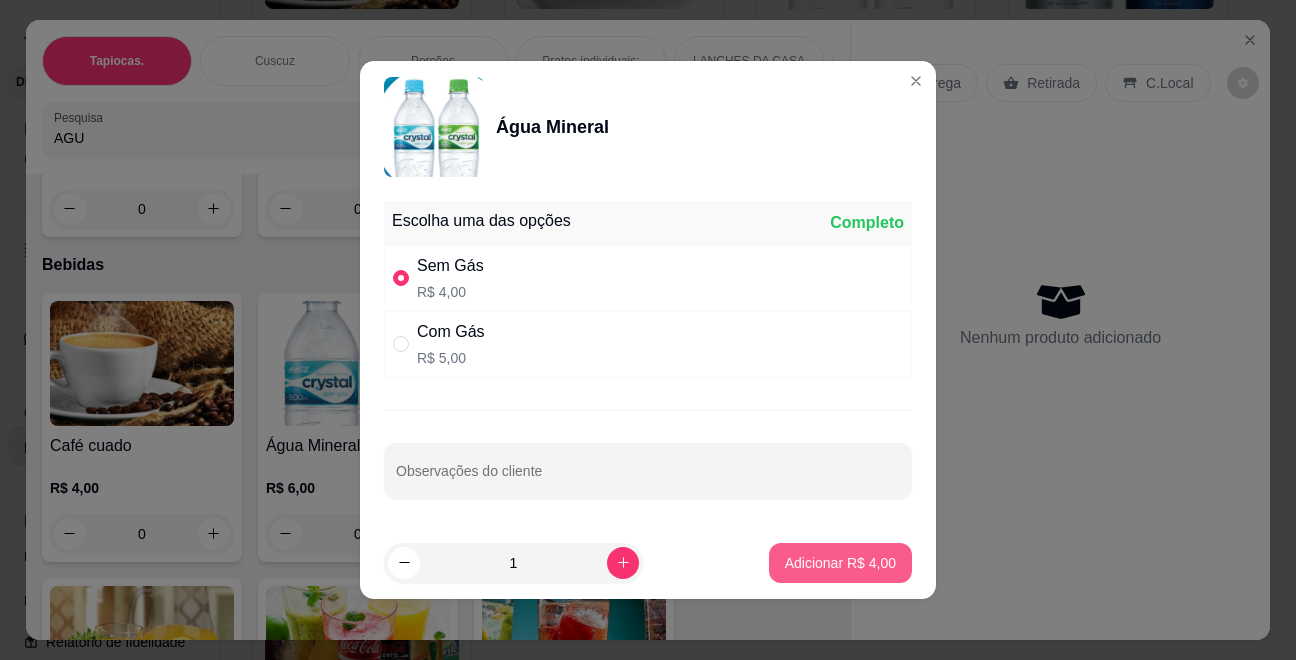 click on "Adicionar   R$ 4,00" at bounding box center [840, 563] 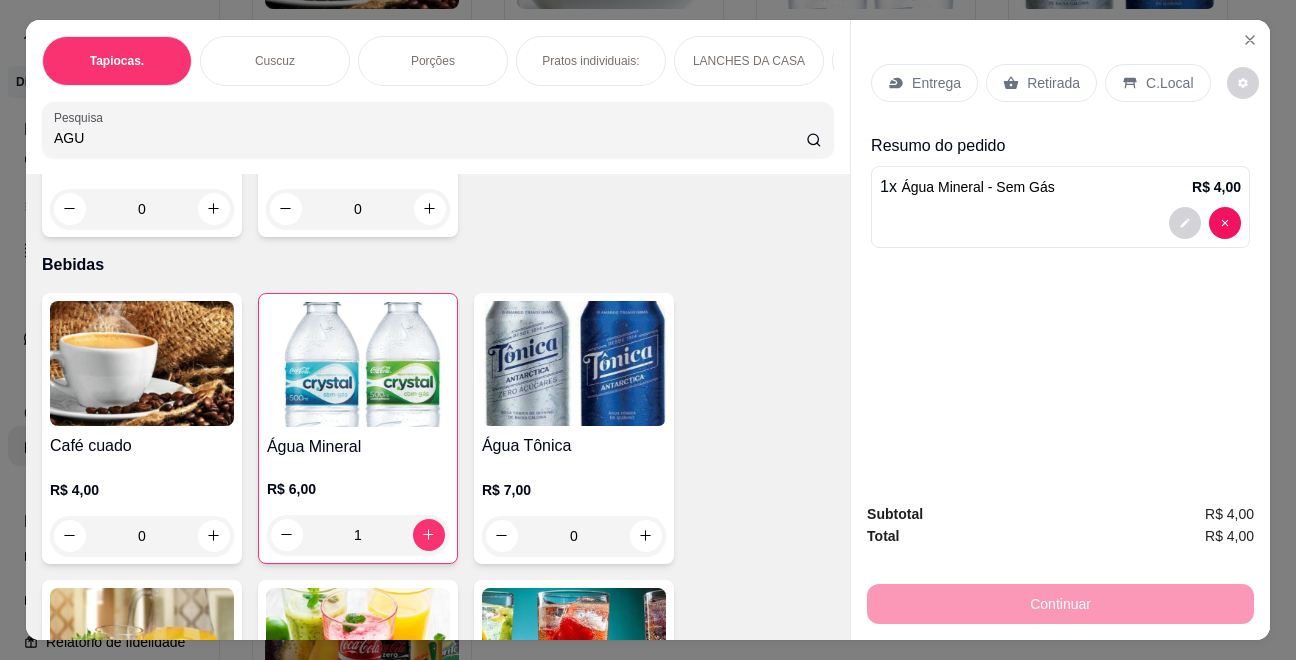 click on "Retirada" at bounding box center (1053, 83) 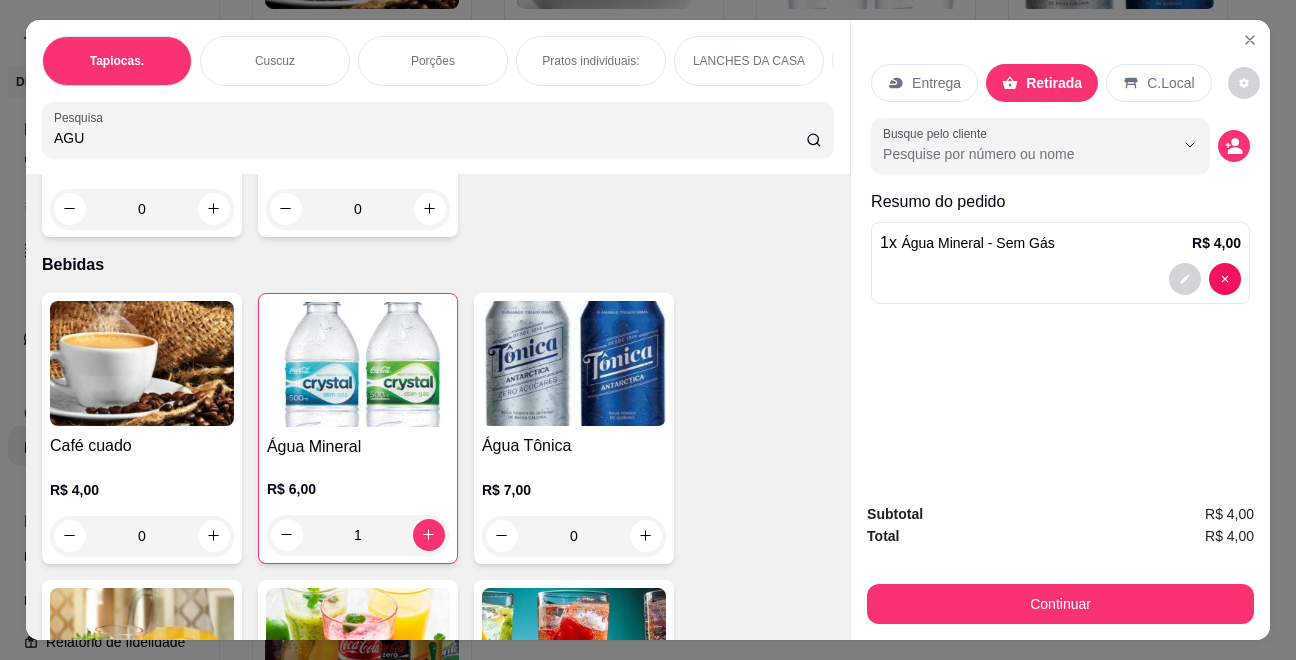 click on "Continuar" at bounding box center [1060, 604] 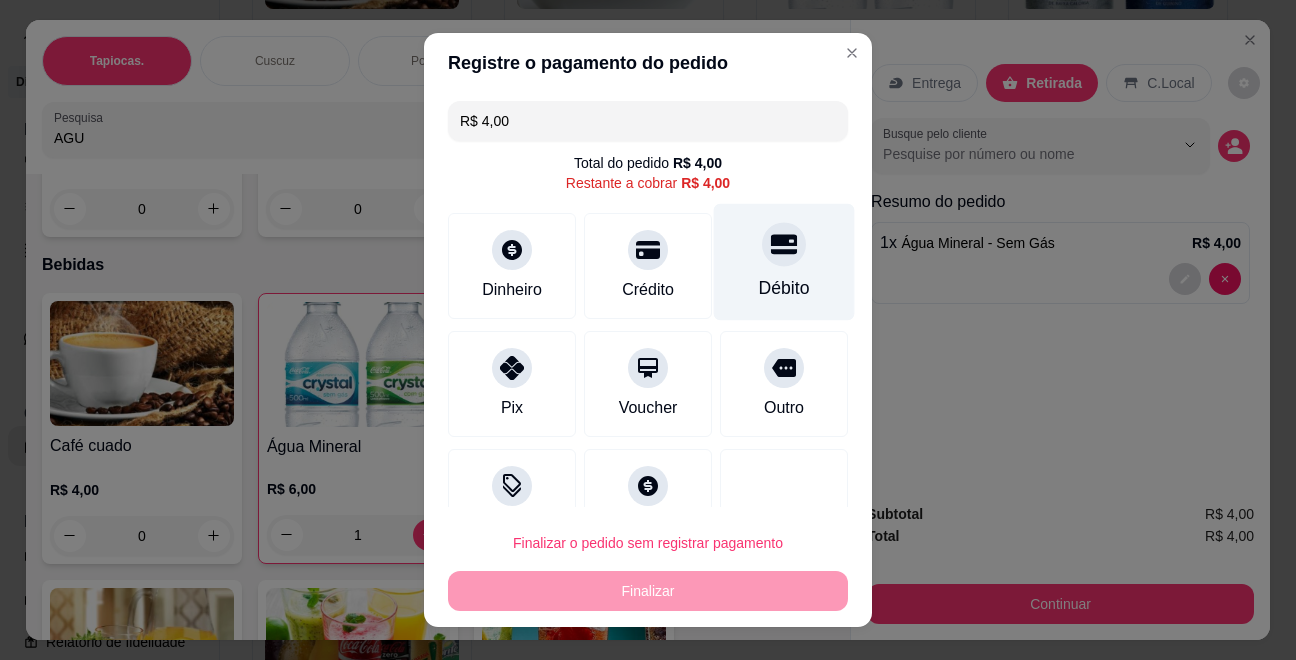 click at bounding box center (784, 244) 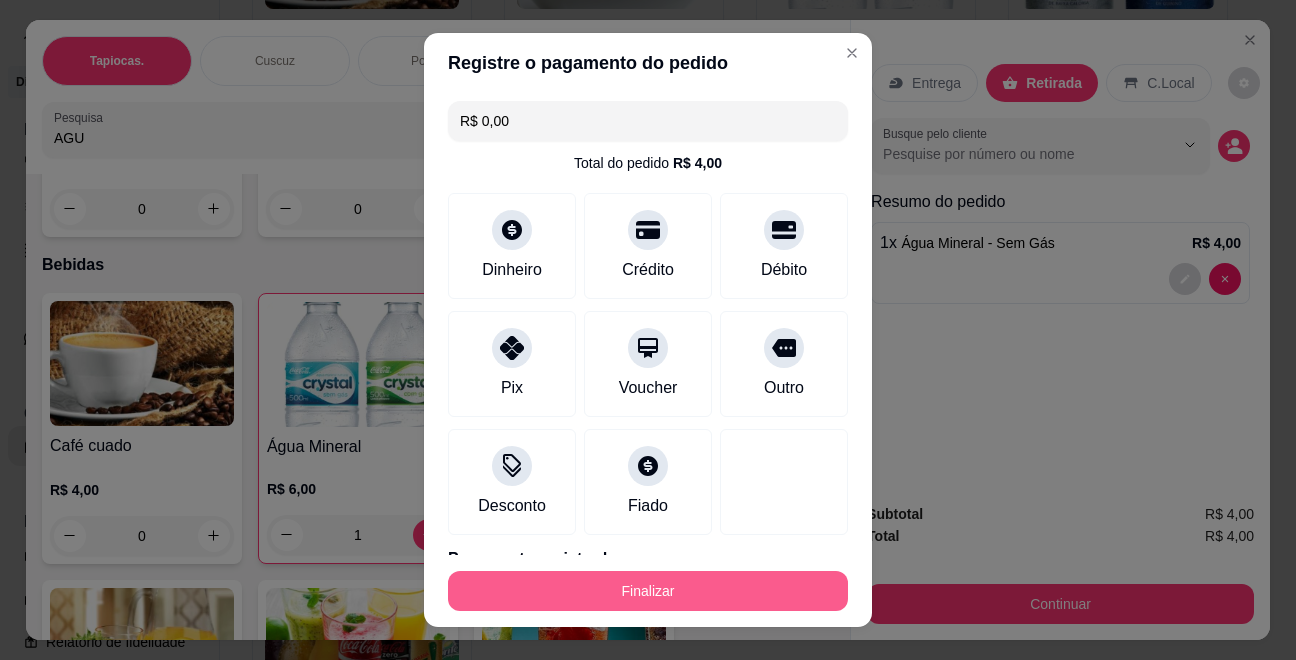 click on "Finalizar" at bounding box center [648, 591] 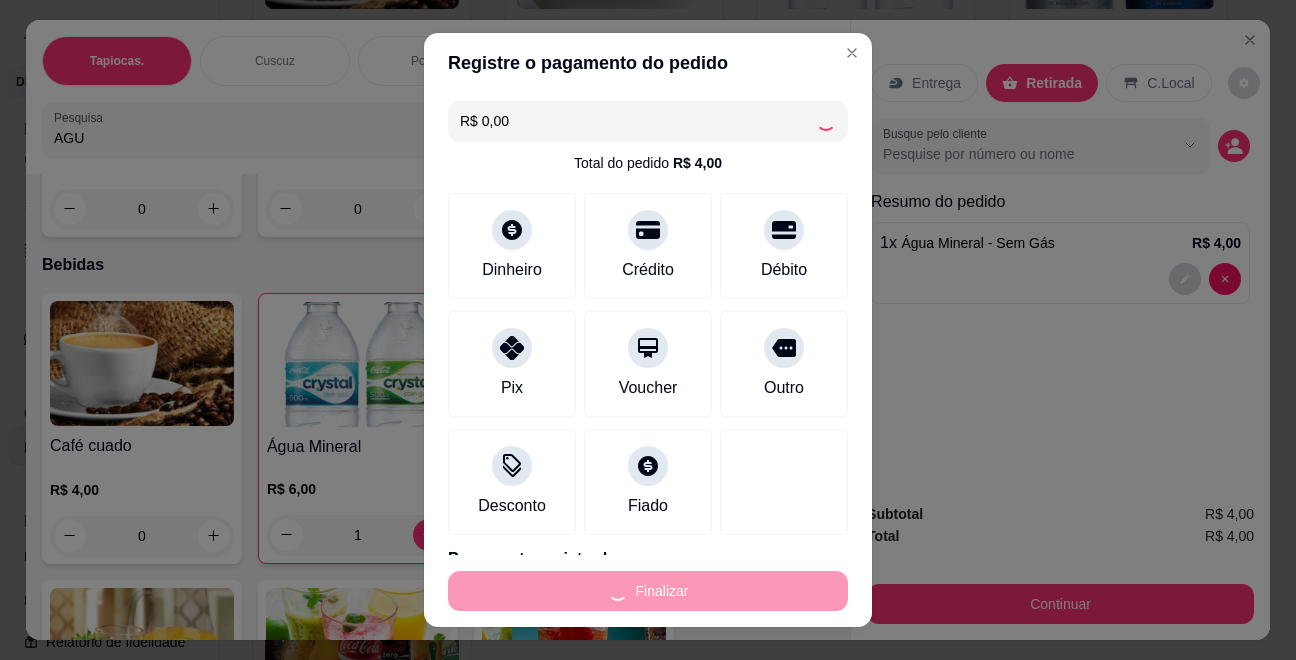 type on "0" 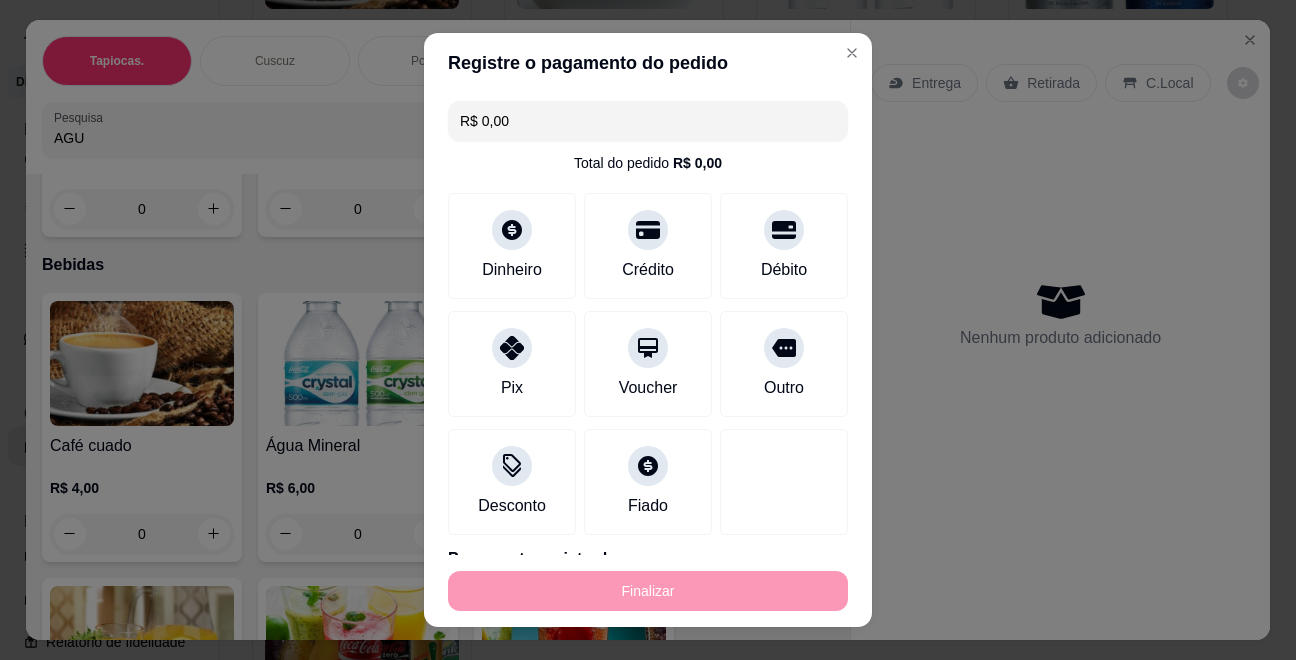 type on "-R$ 4,00" 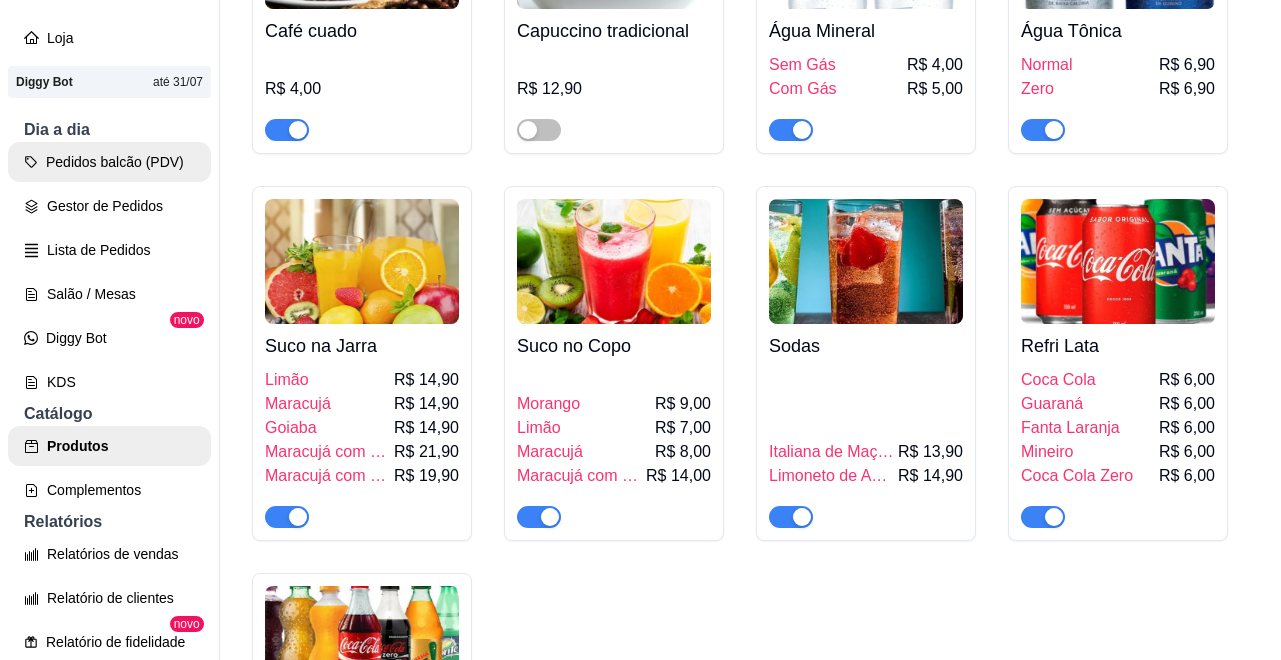 click on "Pedidos balcão (PDV)" at bounding box center [109, 162] 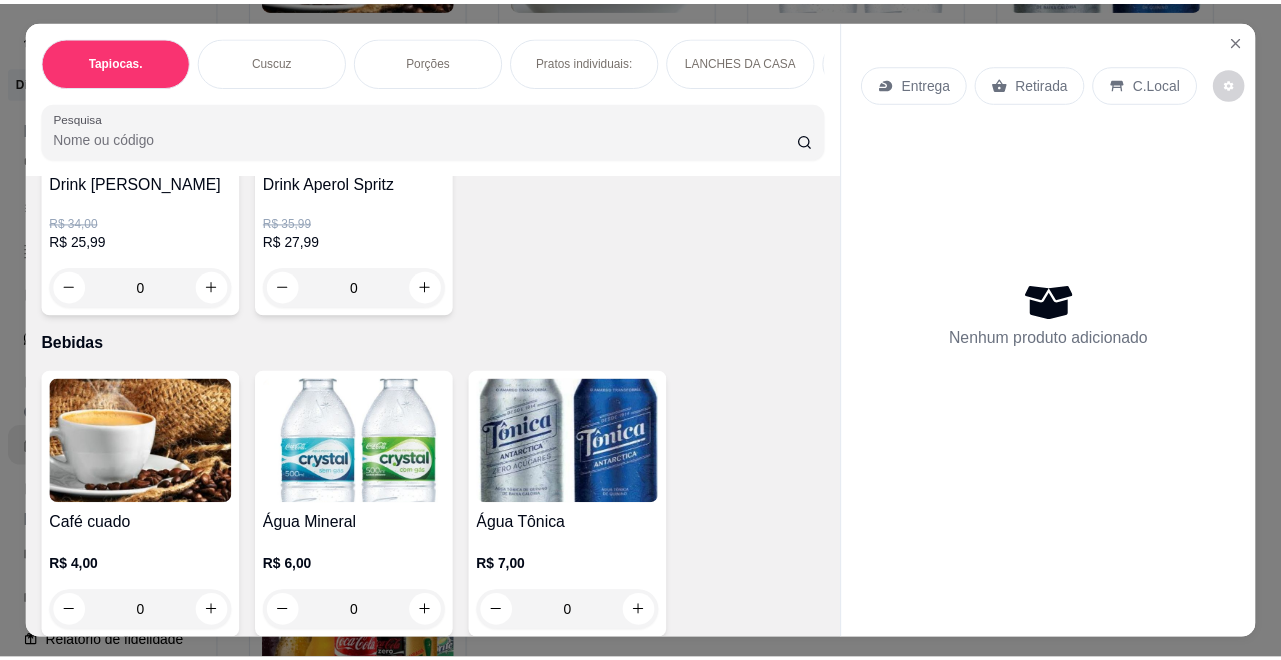 scroll, scrollTop: 4334, scrollLeft: 0, axis: vertical 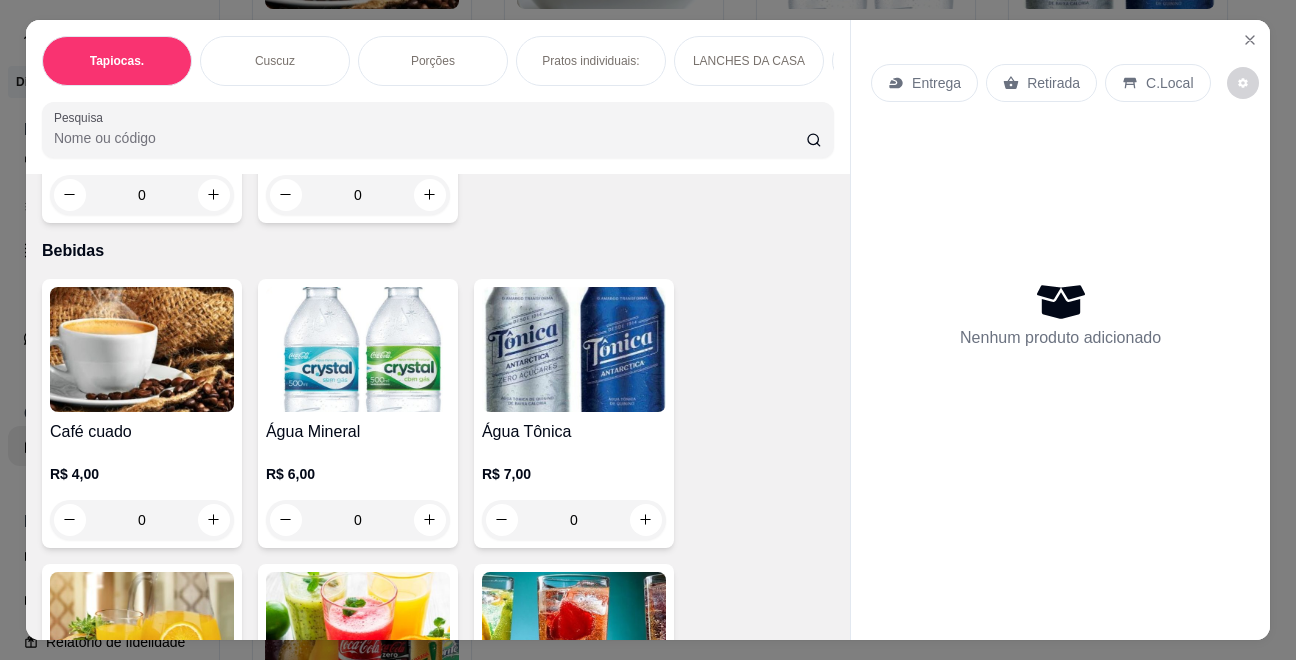 drag, startPoint x: 834, startPoint y: 219, endPoint x: 765, endPoint y: 503, distance: 292.26187 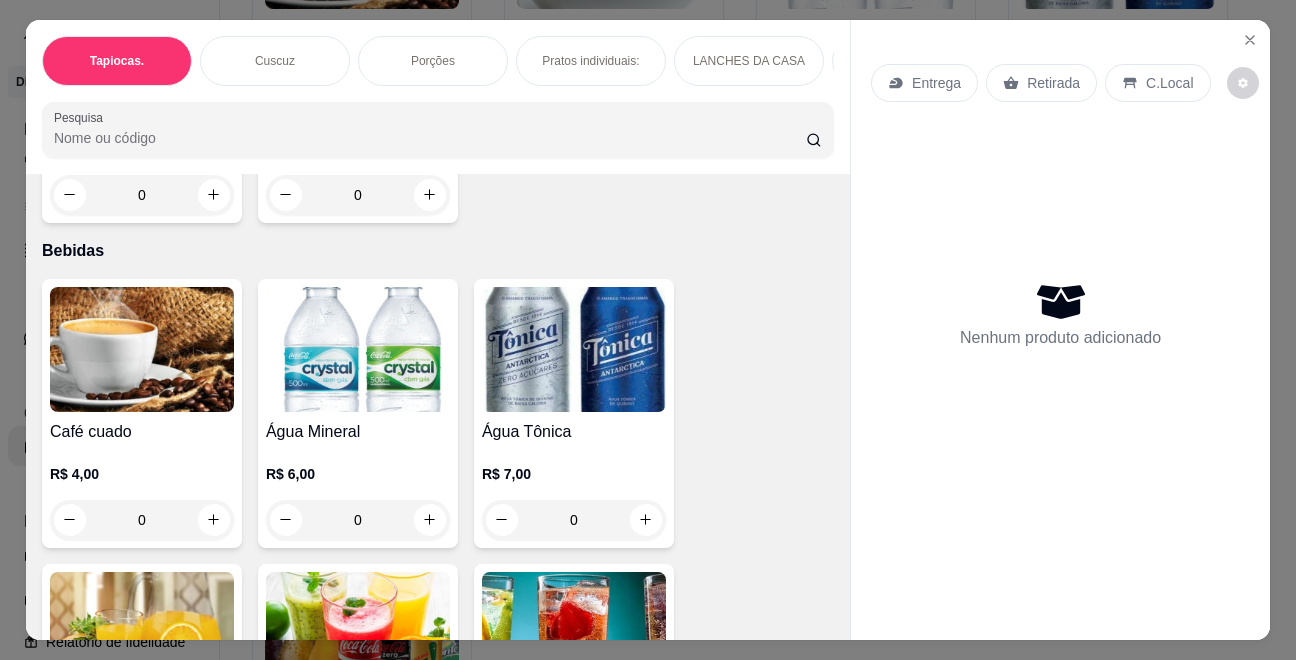 click on "Café cuado   R$ 4,00 0 Água Mineral   R$ 6,00 0 Água Tônica    R$ 7,00 0 Suco na Jarra   R$ 0,00 0 Suco no Copo   R$ 0,00 0 Sodas   R$ 0,00 0 Refri Lata   R$ 0,00 0 Refri 600ml   R$ 0,00 0" at bounding box center (438, 698) 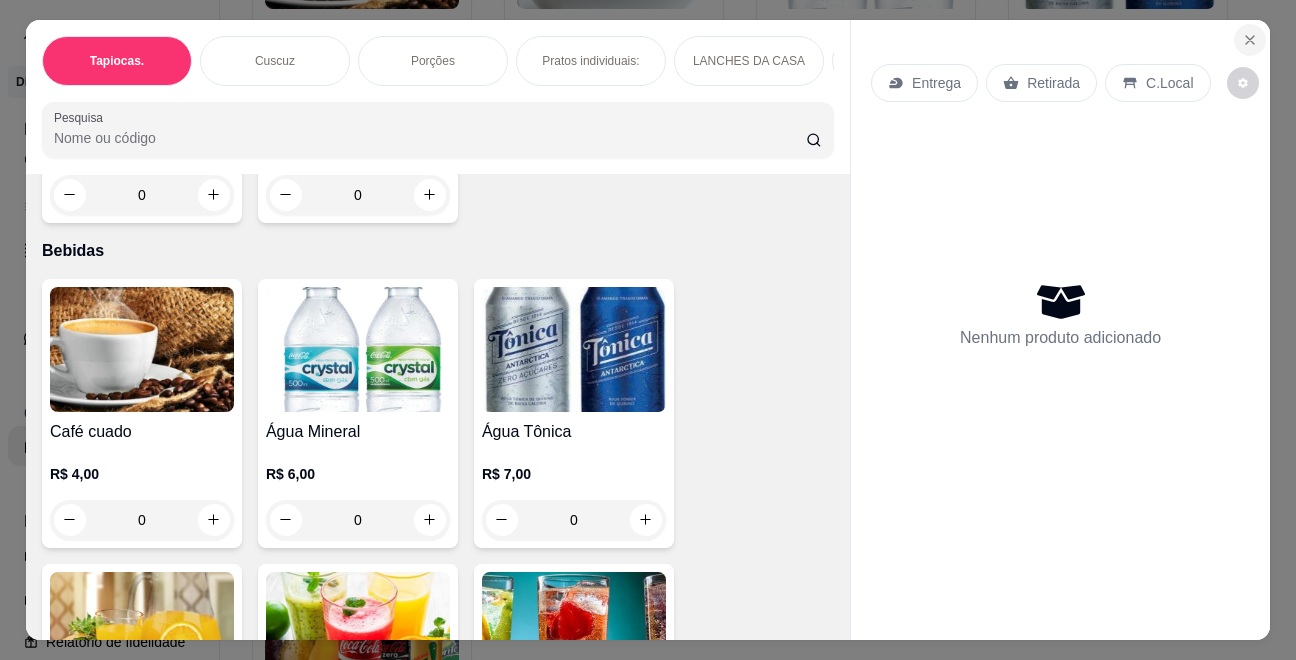 click 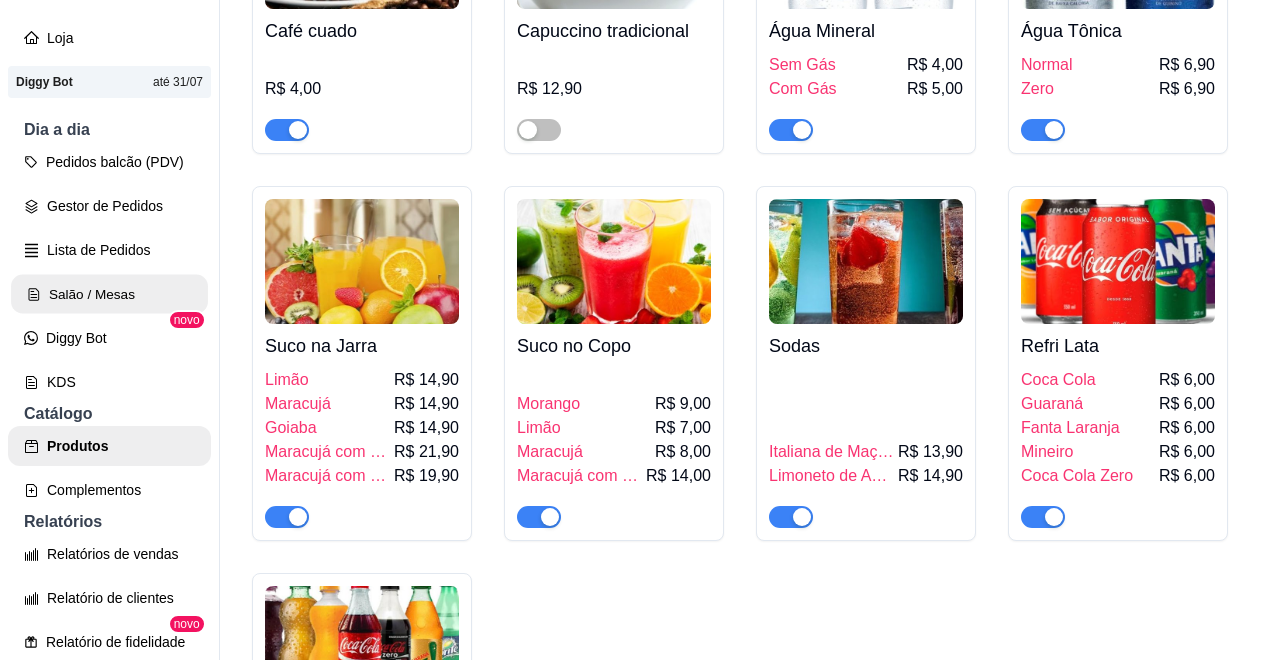 click on "Salão / Mesas" at bounding box center [109, 294] 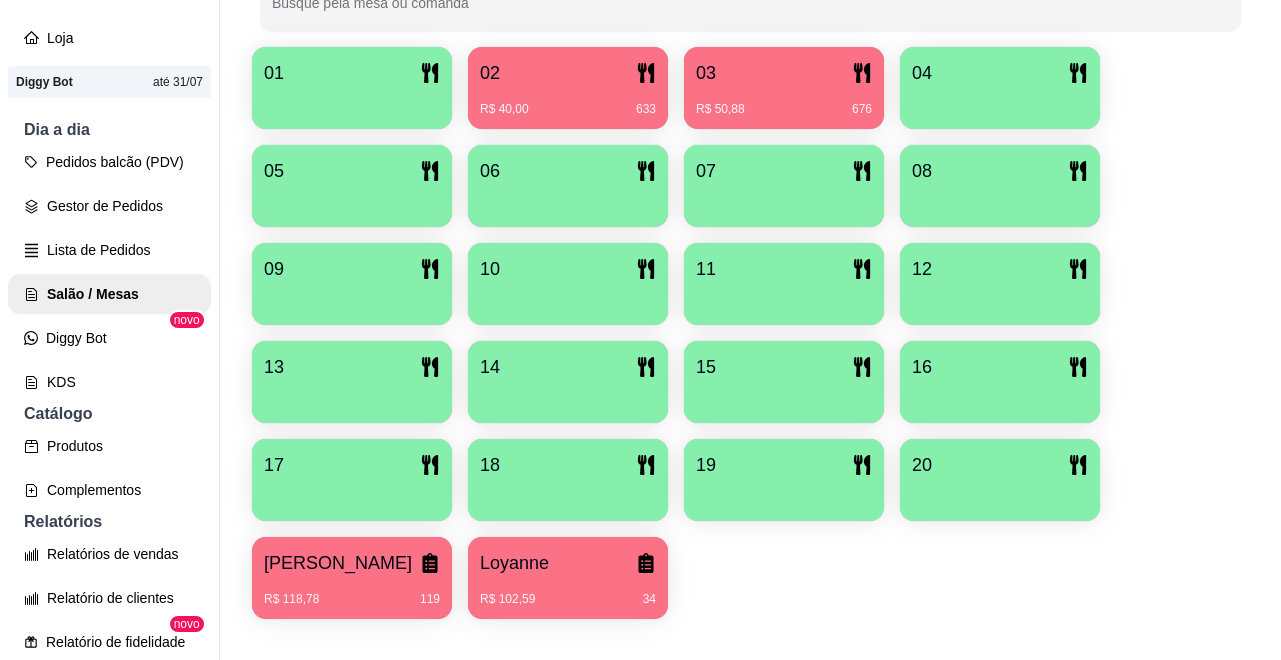 scroll, scrollTop: 496, scrollLeft: 0, axis: vertical 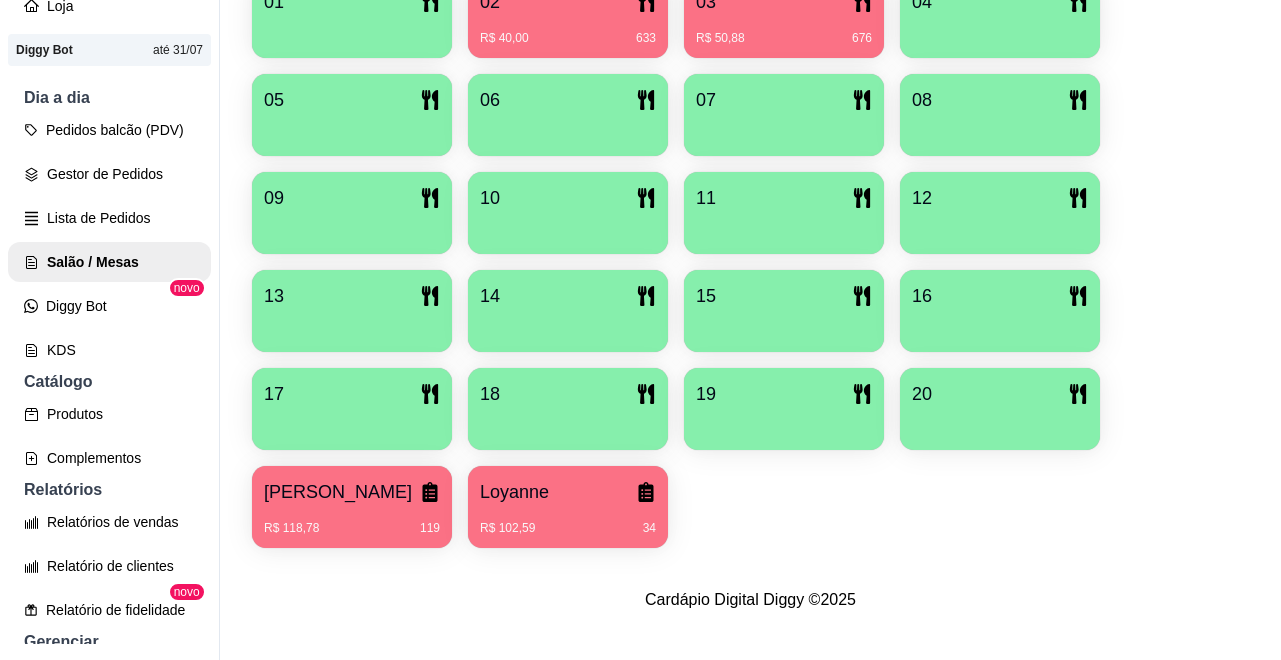 click on "R$ 102,59 34" at bounding box center [568, 528] 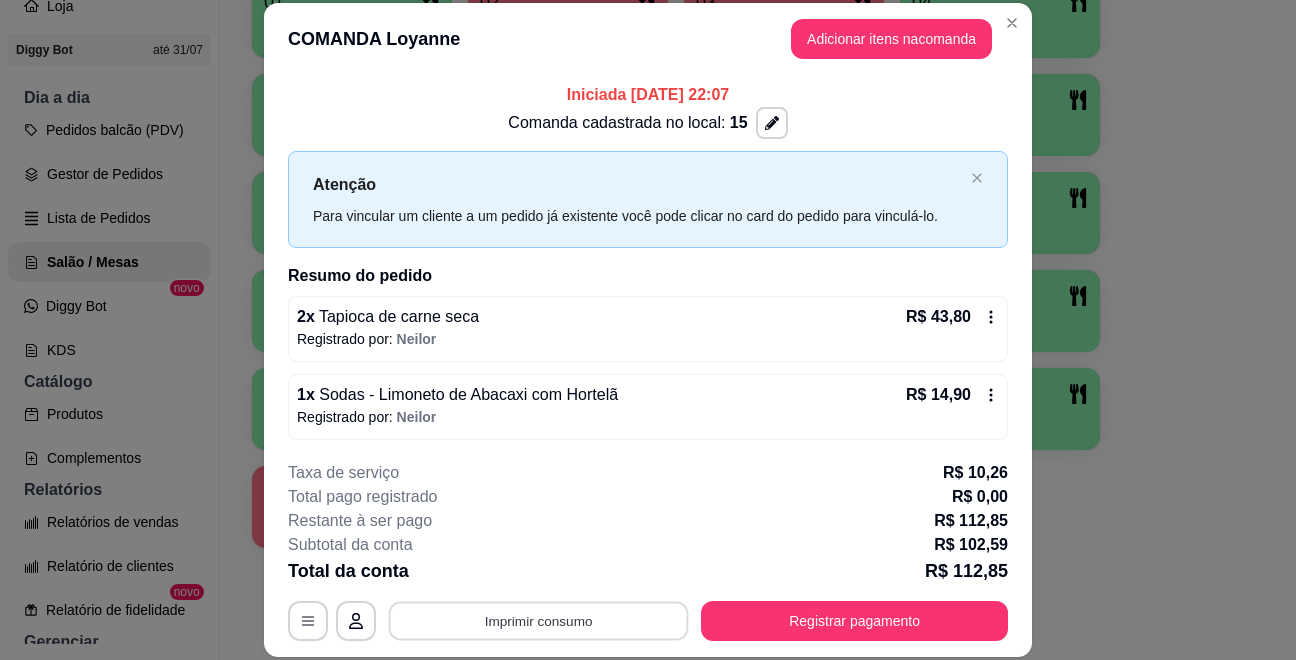 click on "Imprimir consumo" at bounding box center (539, 620) 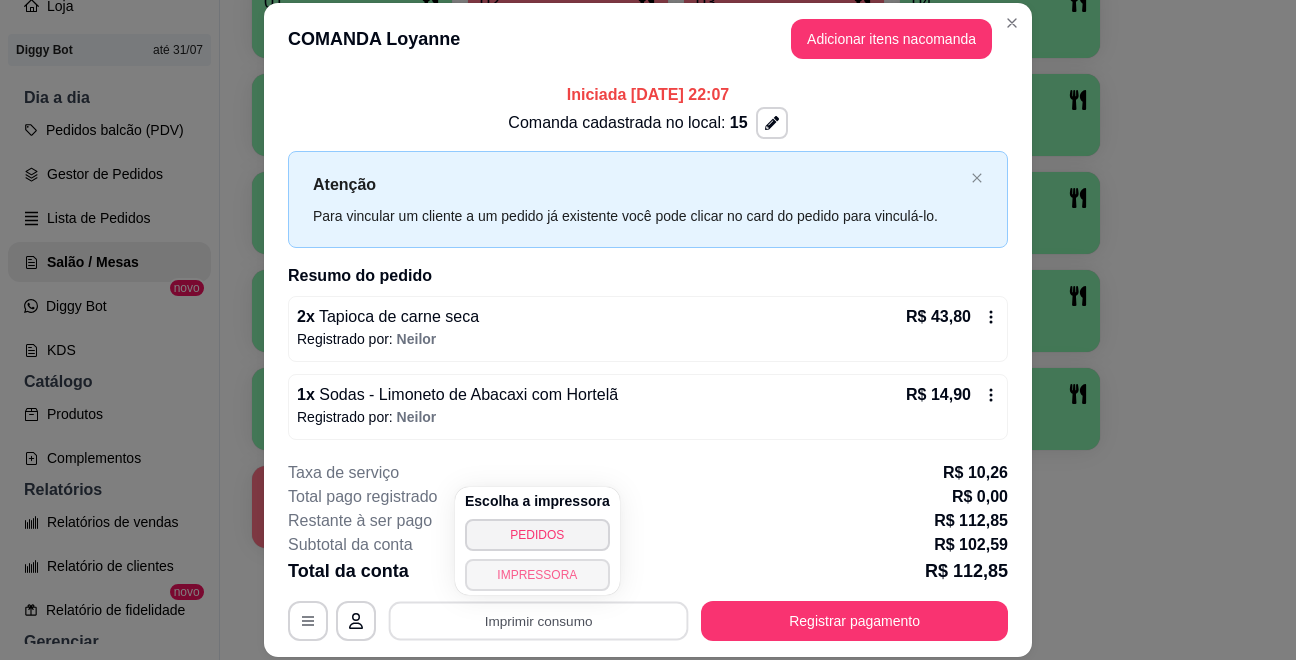 click on "IMPRESSORA" at bounding box center (537, 575) 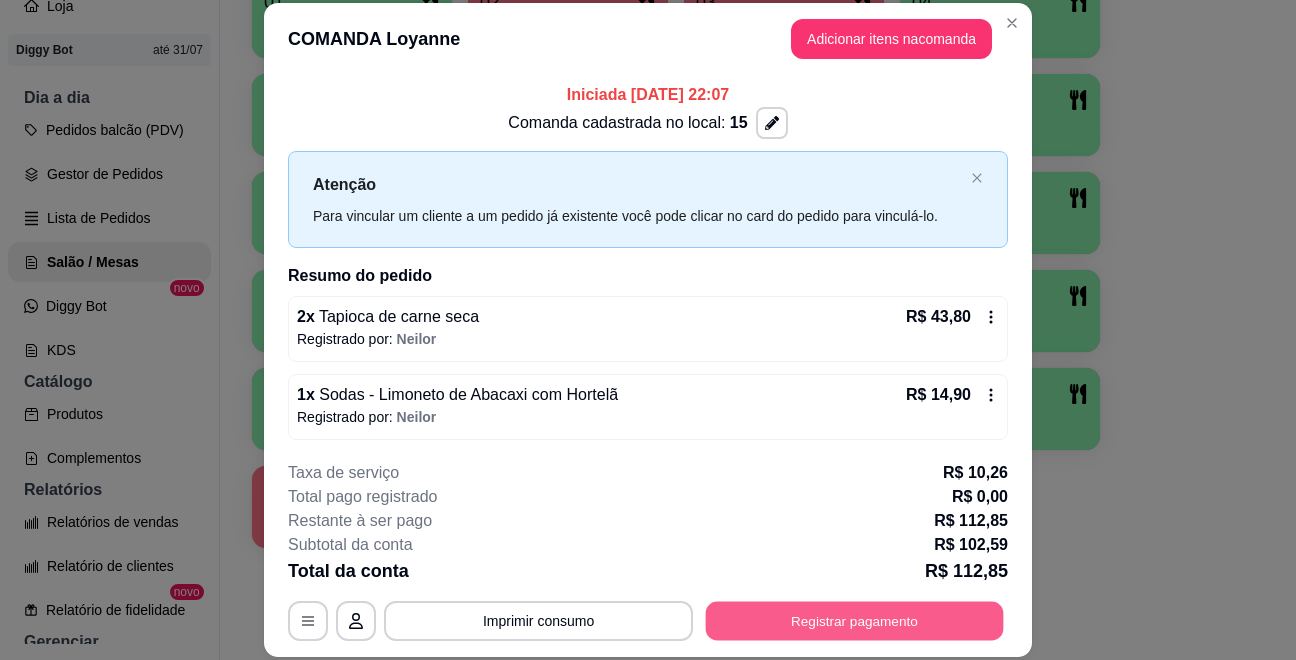 click on "Registrar pagamento" at bounding box center (855, 620) 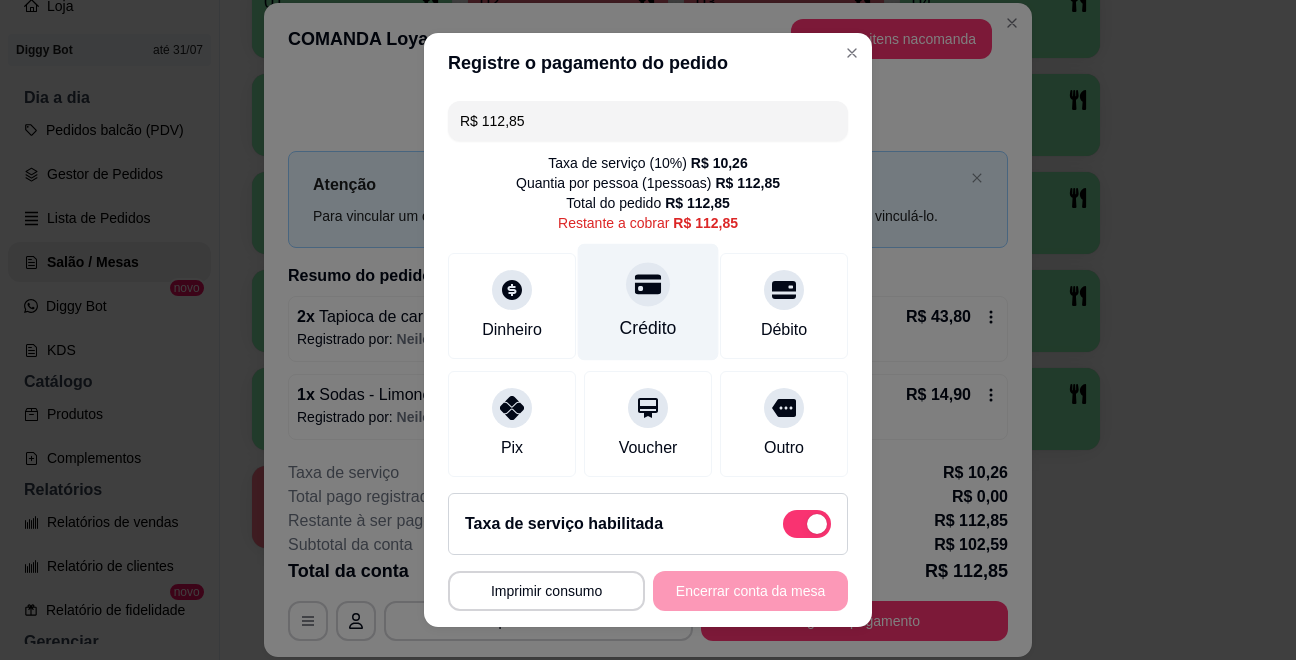 click on "Crédito" at bounding box center [648, 302] 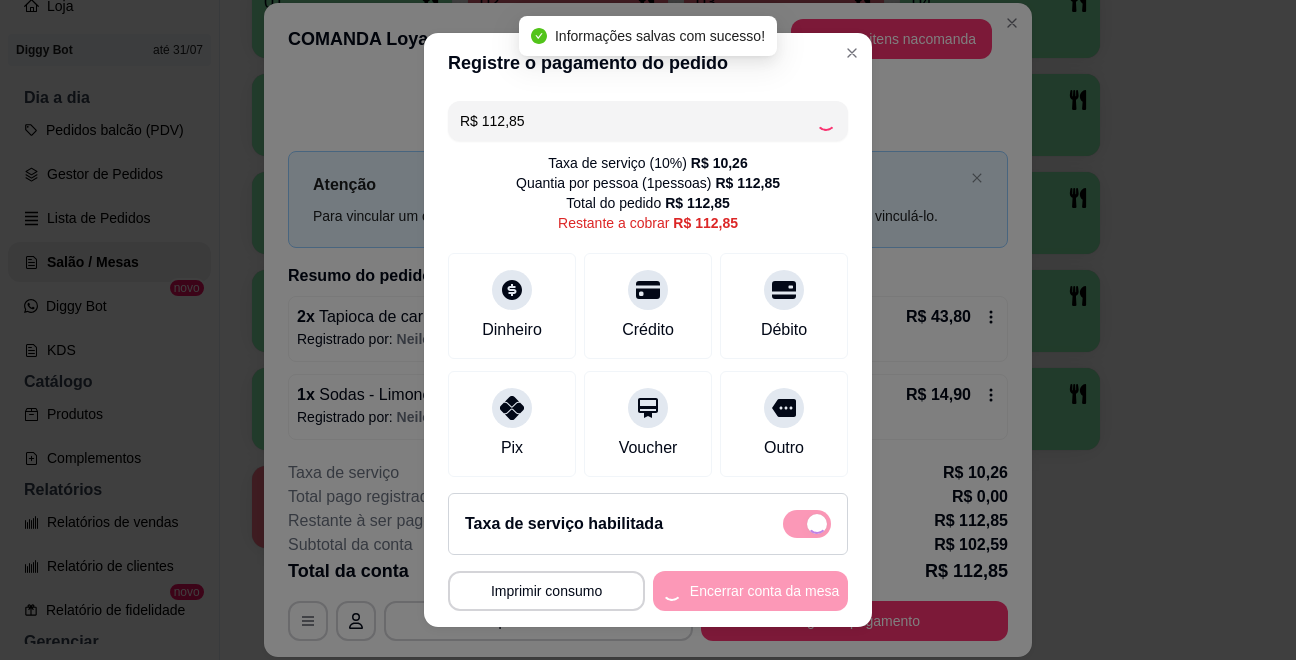 type on "R$ 0,00" 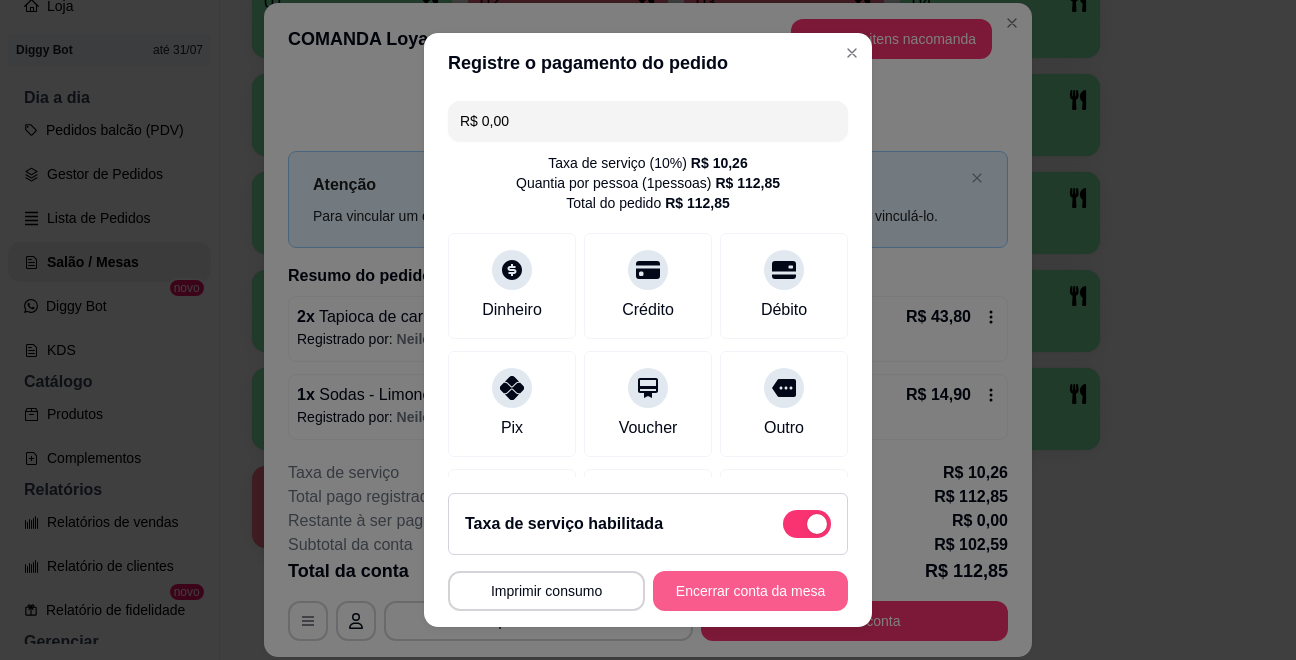 click on "Encerrar conta da mesa" at bounding box center (750, 591) 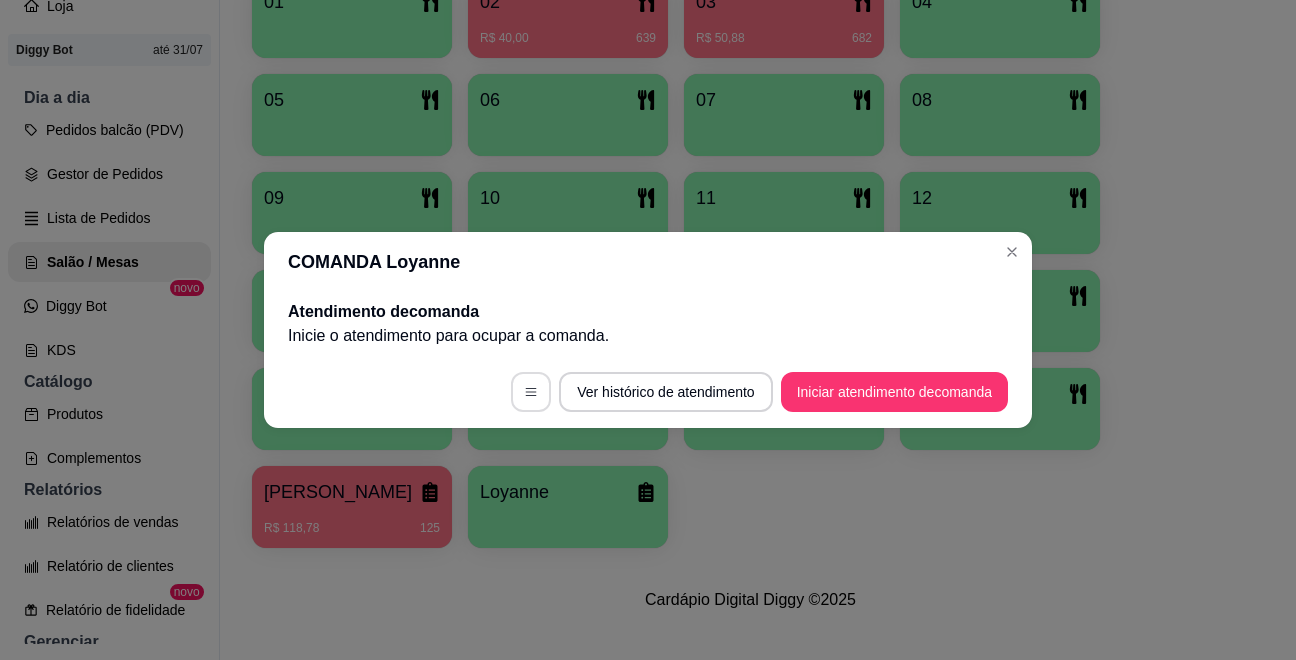 click at bounding box center (531, 392) 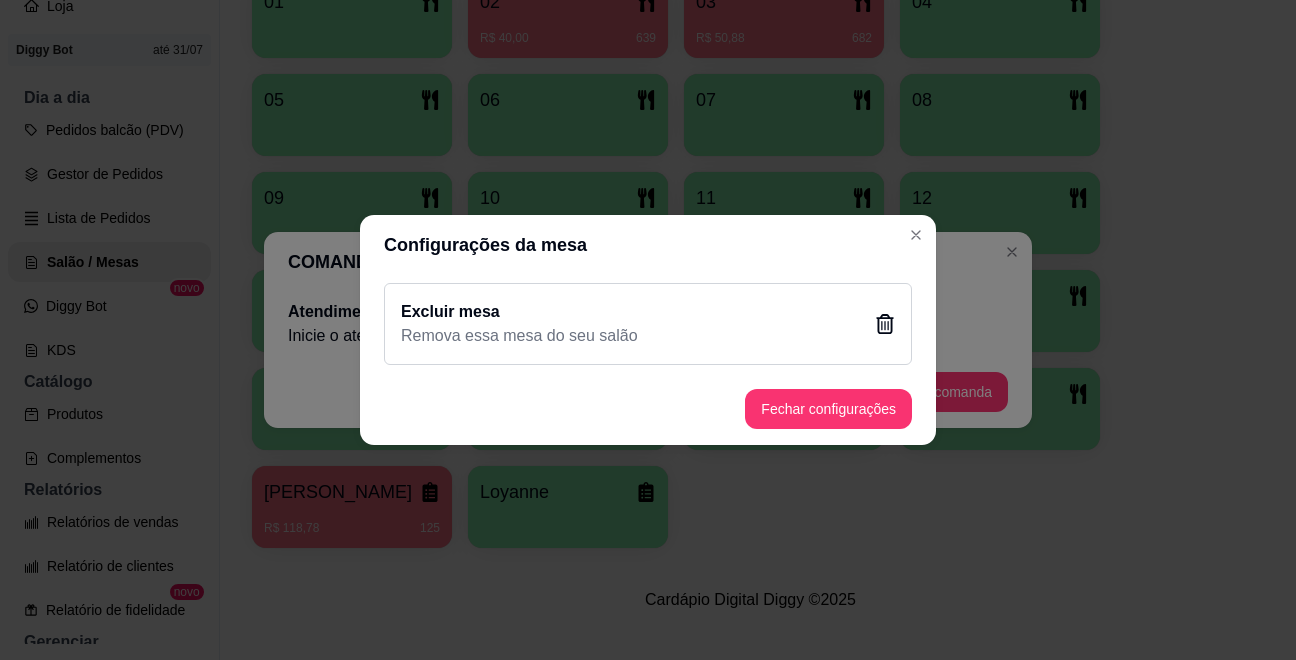click 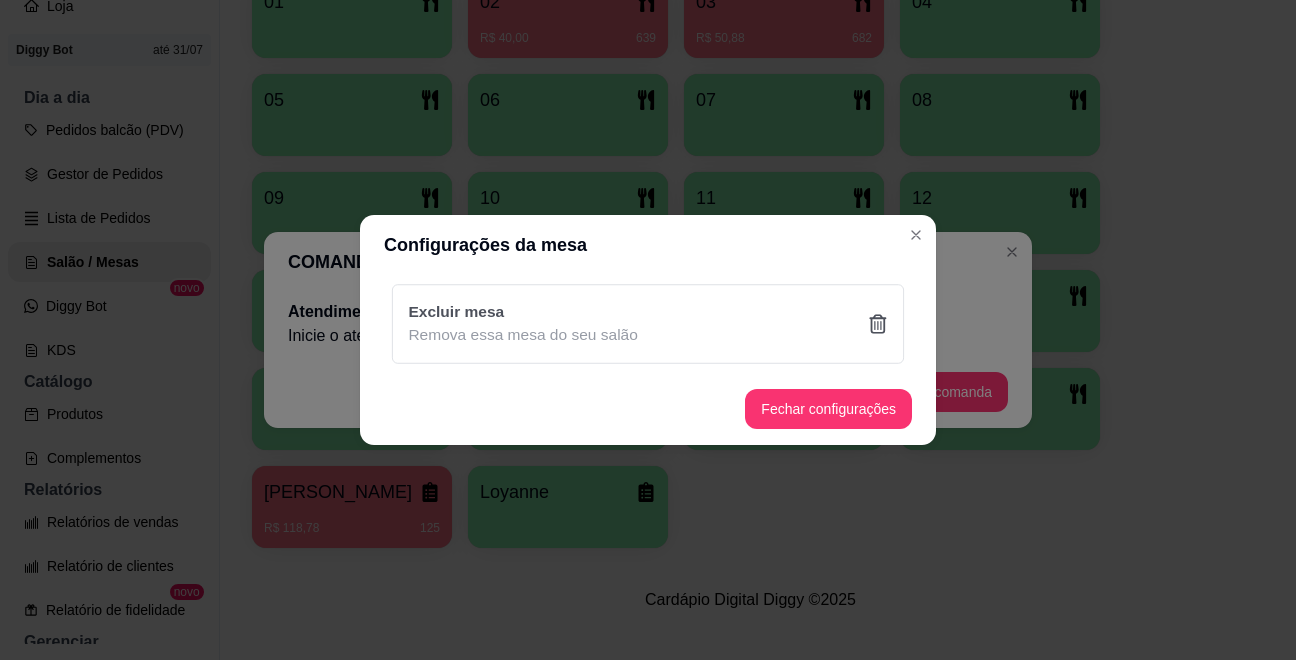 click on "Sim" at bounding box center (751, 435) 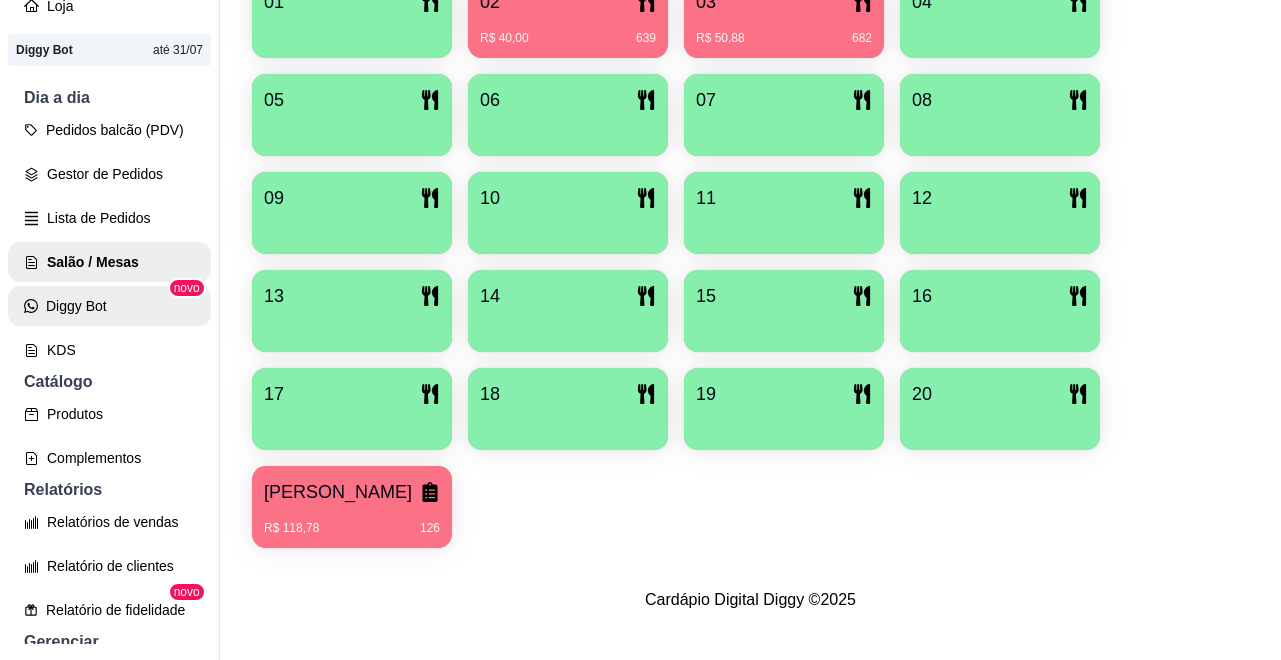 scroll, scrollTop: 0, scrollLeft: 0, axis: both 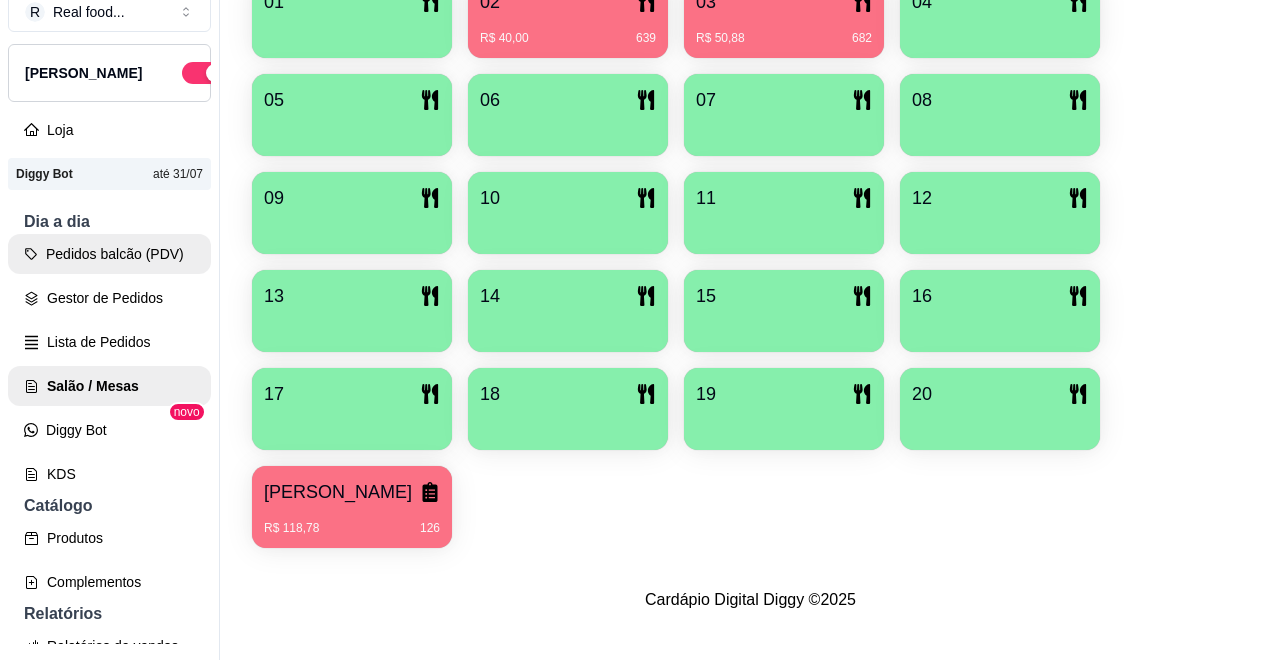click on "Pedidos balcão (PDV)" at bounding box center (109, 254) 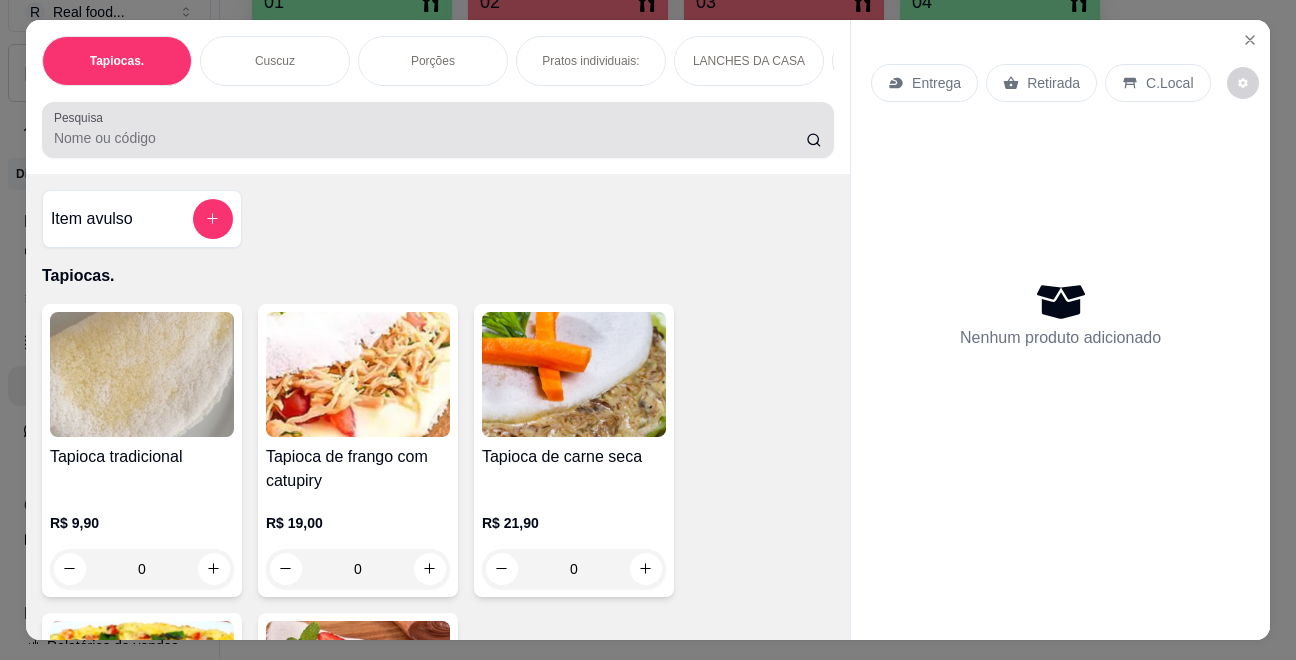 click on "Pesquisa" at bounding box center [430, 138] 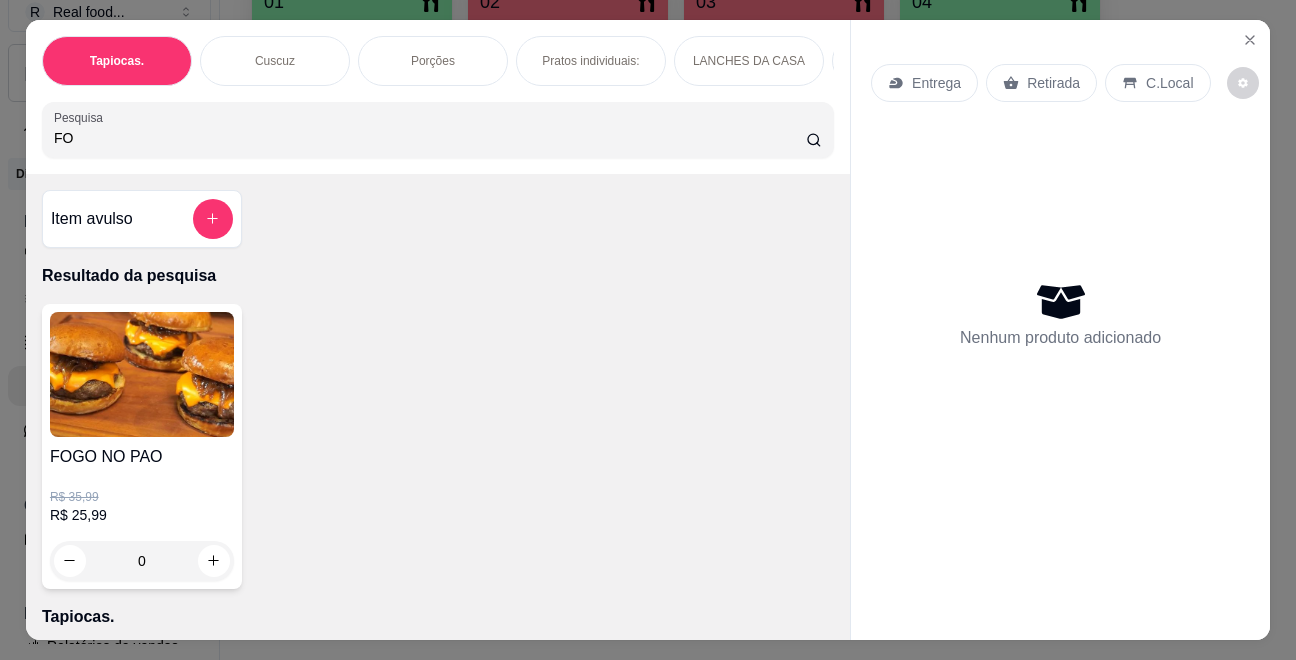 type on "FO" 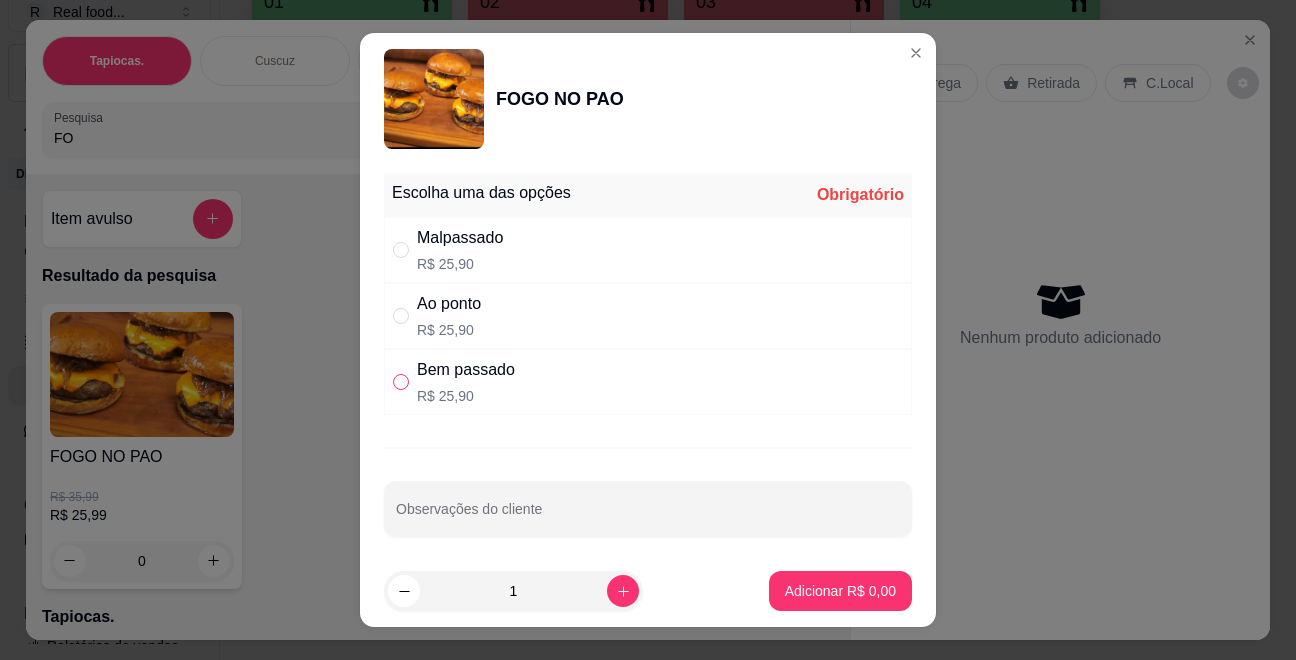 click at bounding box center (401, 382) 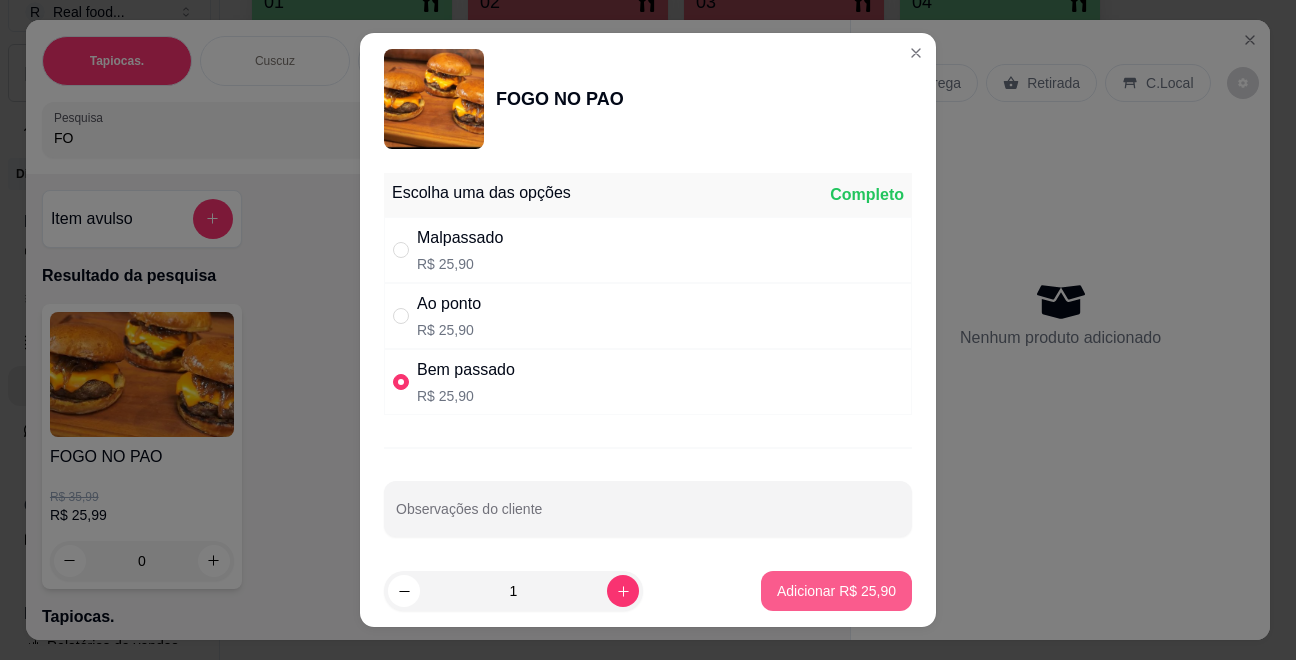 click on "Adicionar   R$ 25,90" at bounding box center [836, 591] 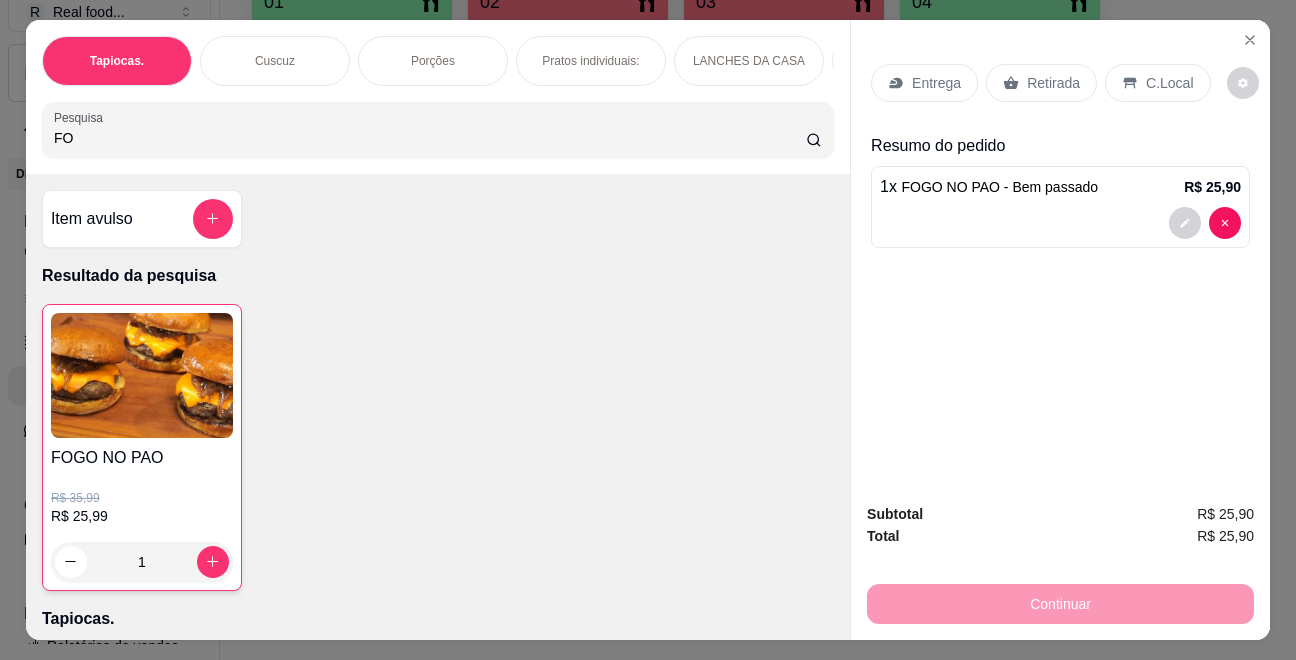 click on "FO" at bounding box center [430, 138] 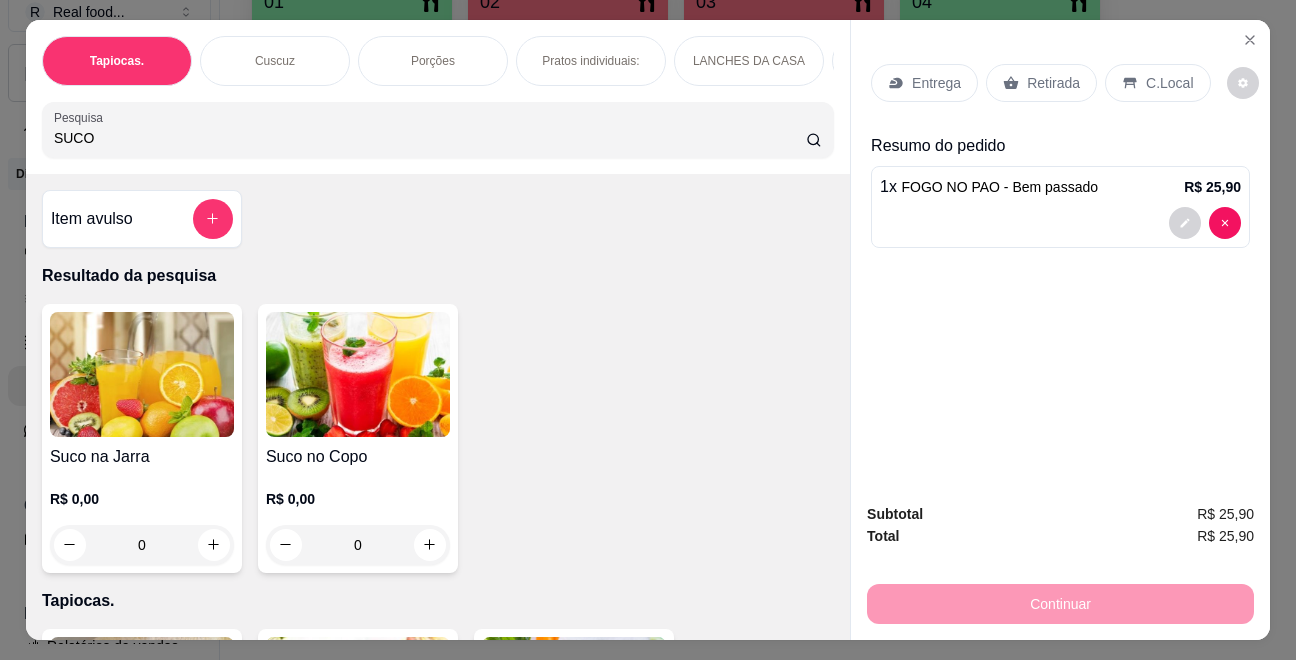 type on "SUCO" 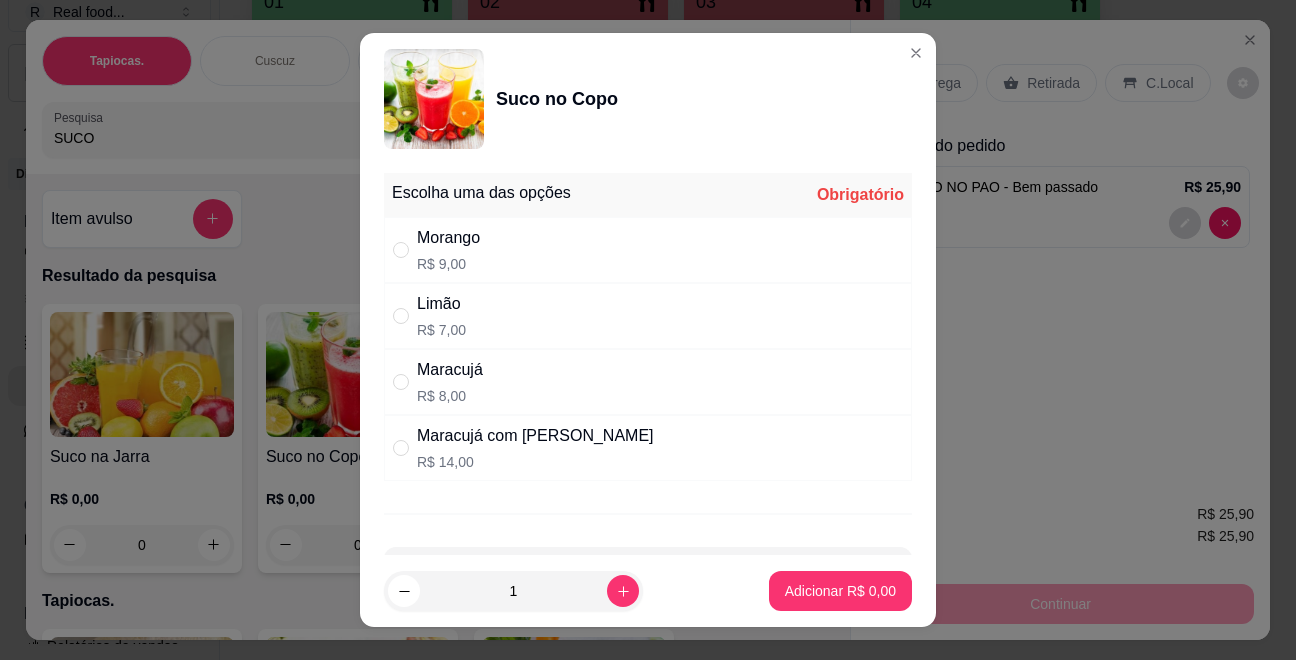 click on "R$ 8,00" at bounding box center [450, 396] 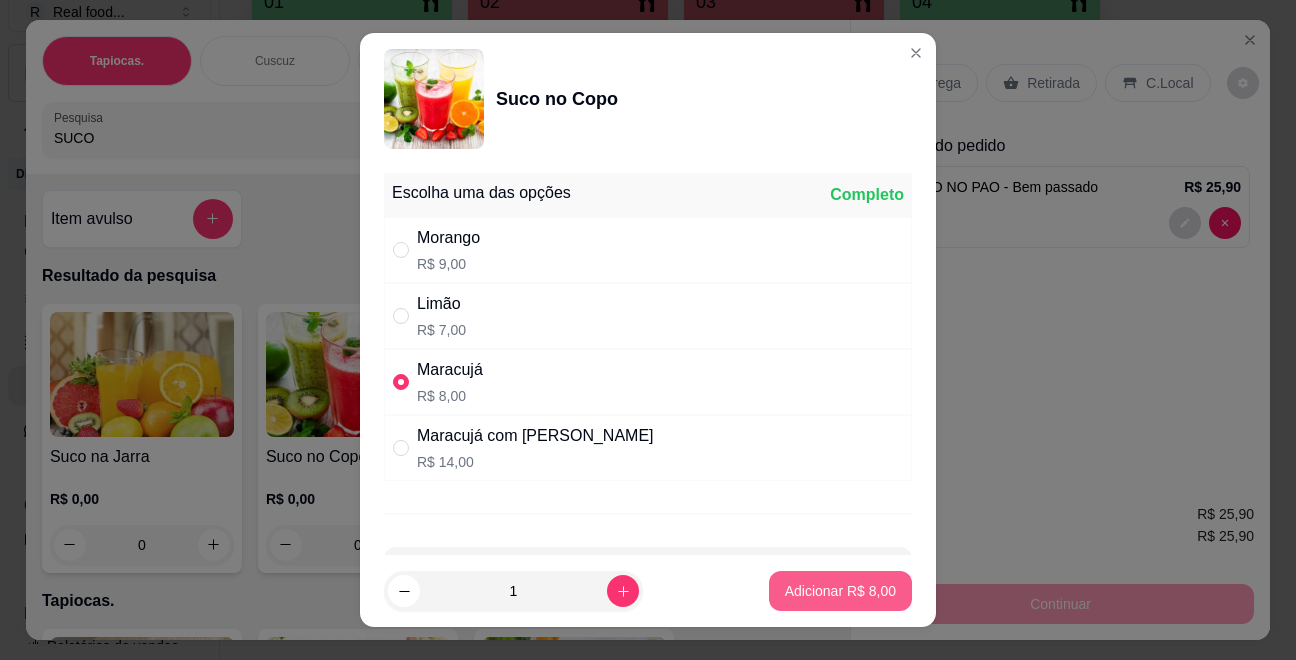 click on "Adicionar   R$ 8,00" at bounding box center (840, 591) 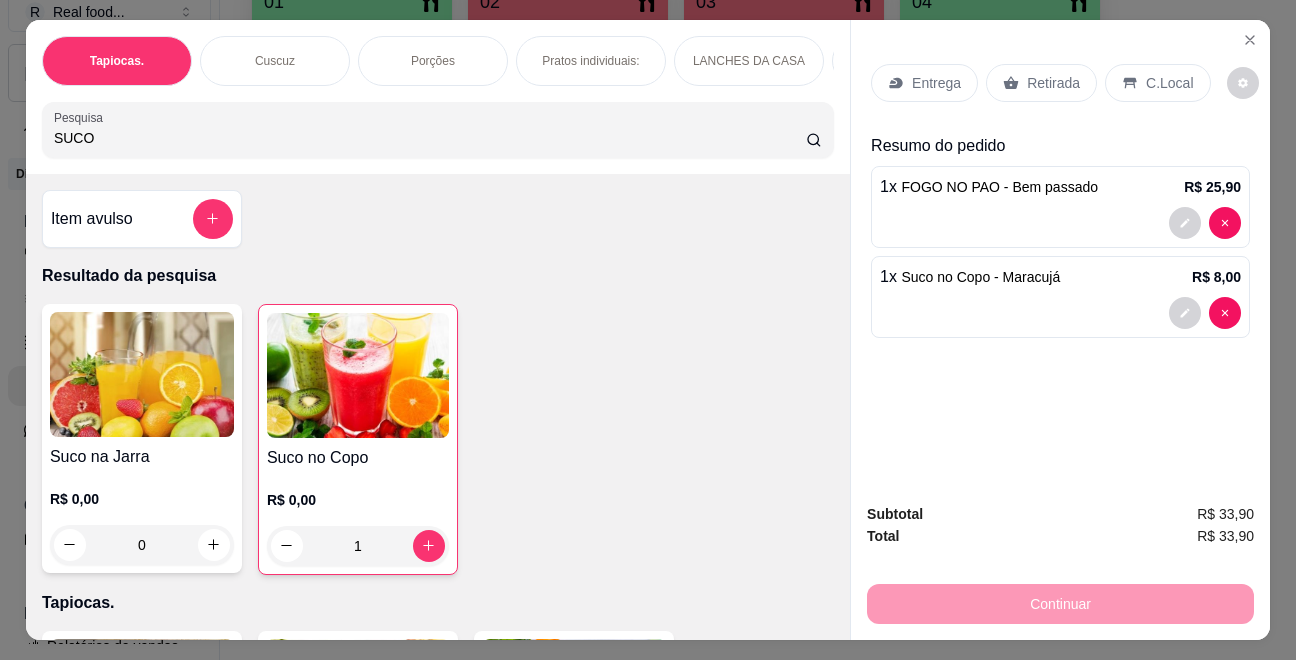 click on "Retirada" at bounding box center [1041, 83] 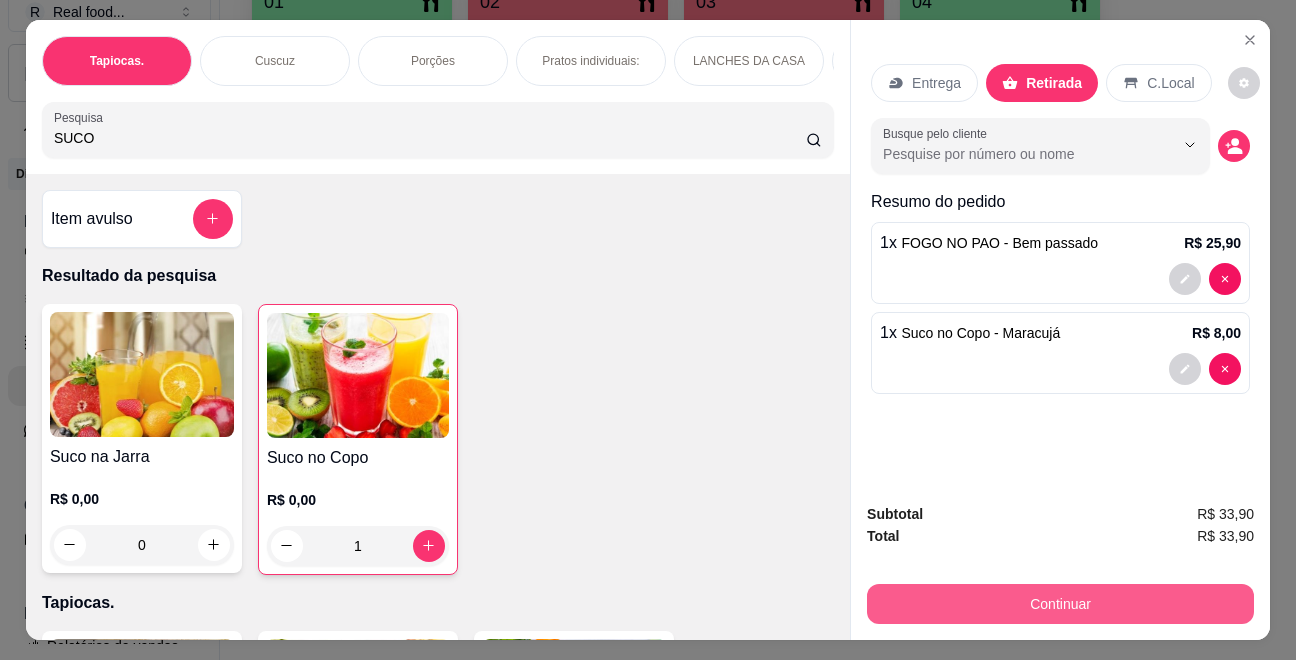 click on "Continuar" at bounding box center (1060, 604) 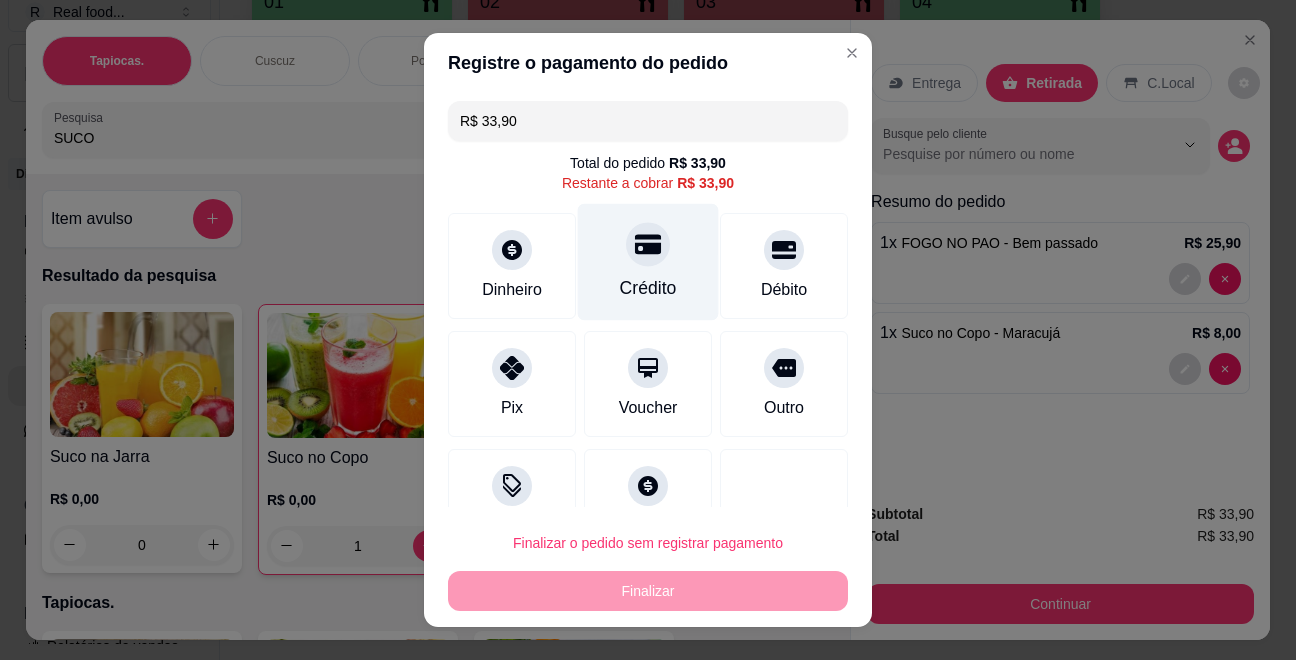click on "Crédito" at bounding box center (648, 262) 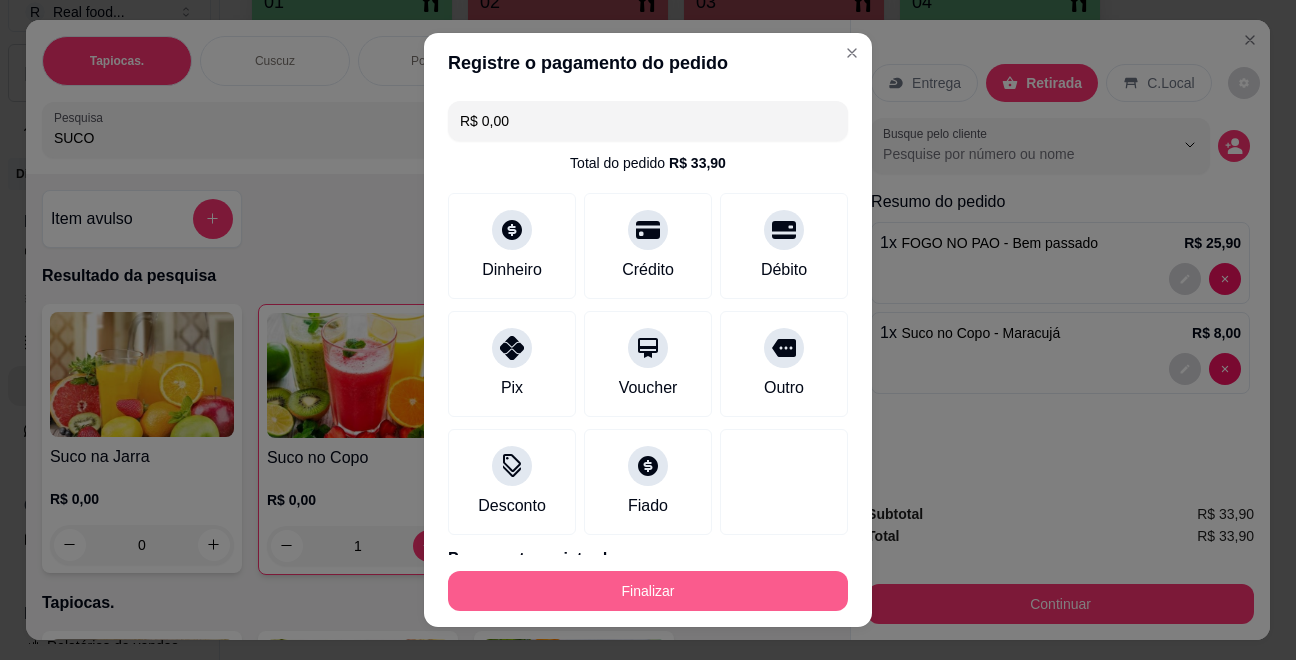 click on "Finalizar" at bounding box center (648, 591) 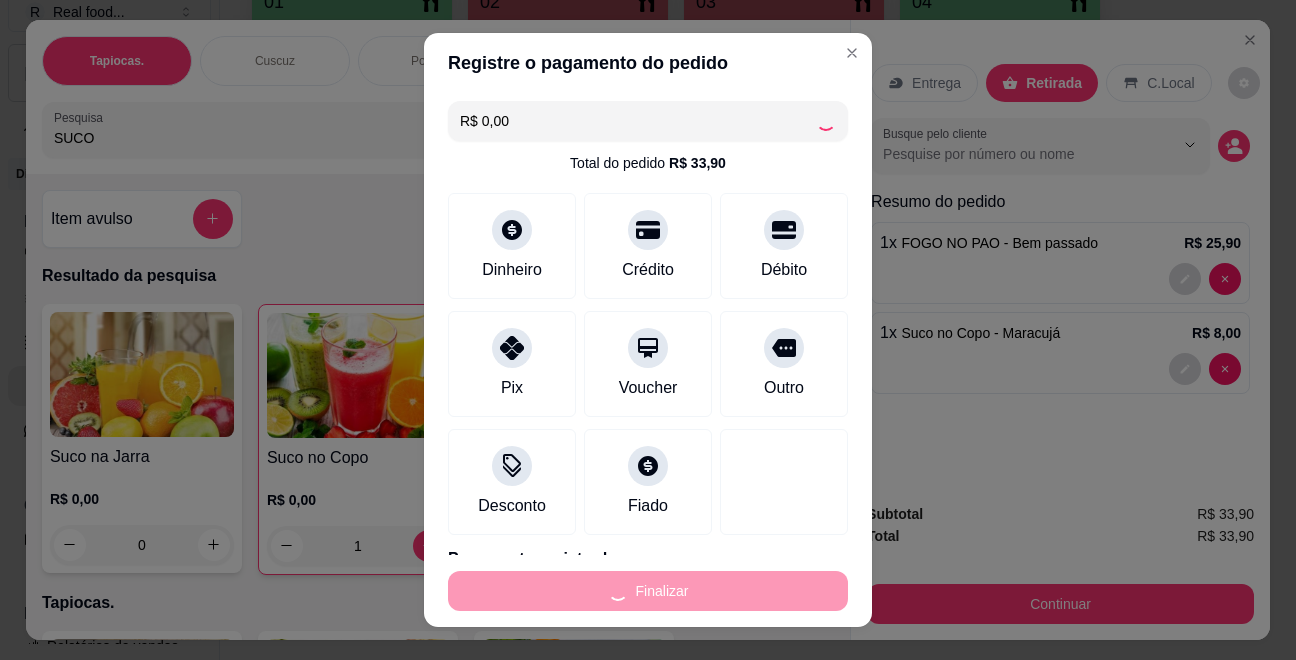 type on "0" 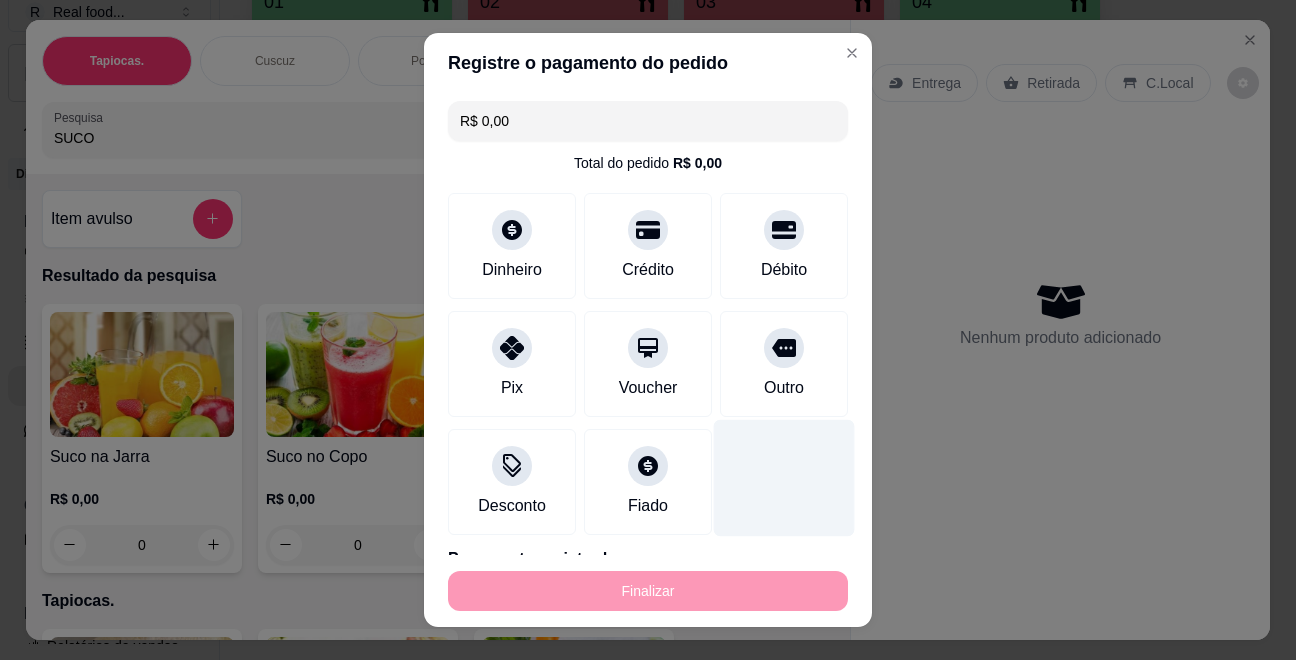 type on "-R$ 33,90" 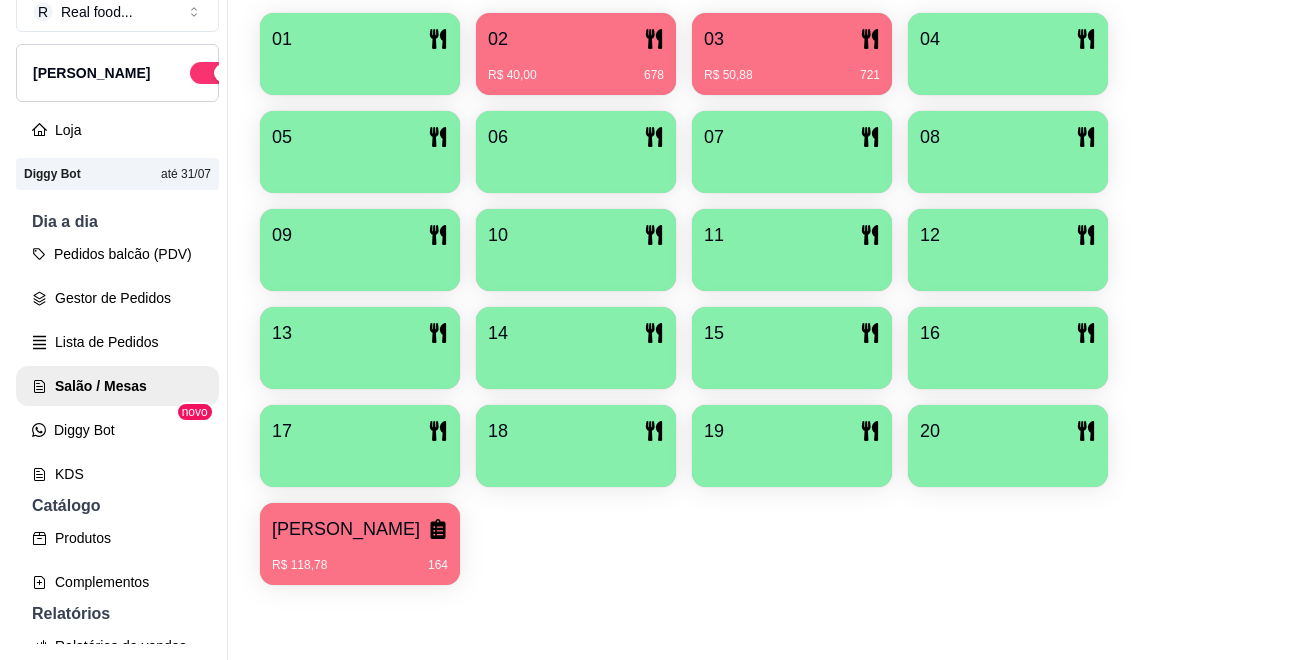 scroll, scrollTop: 496, scrollLeft: 0, axis: vertical 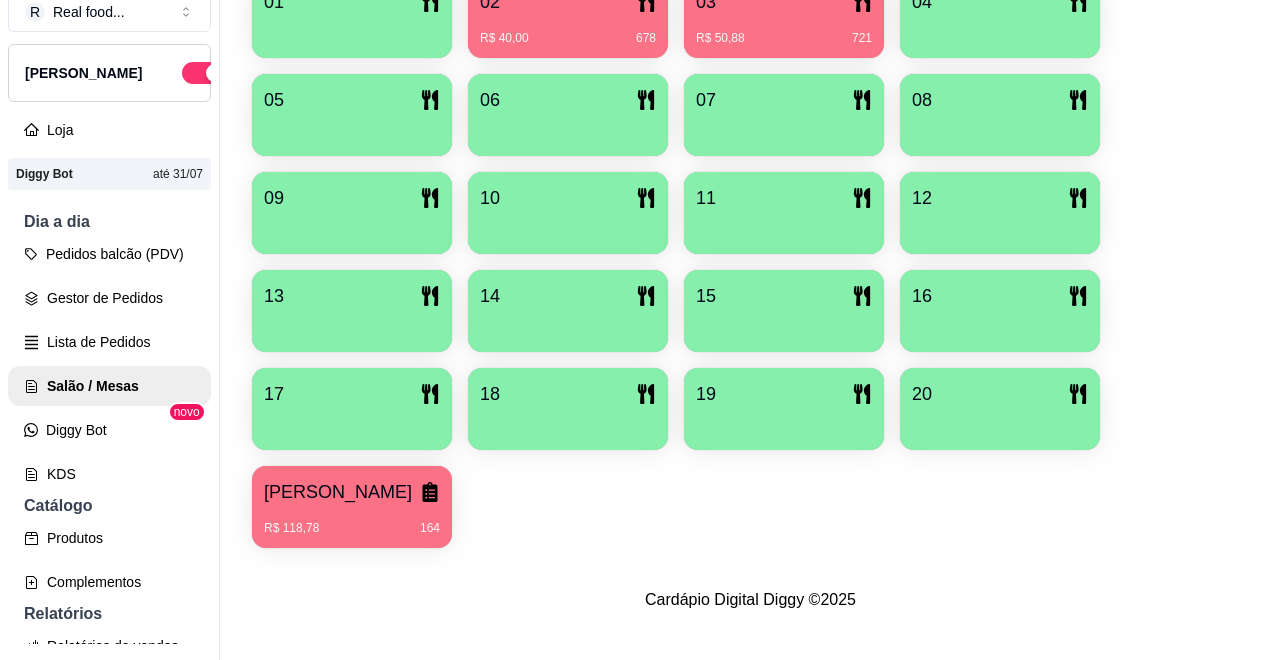 click on "R$ 118,78 164" at bounding box center (352, 528) 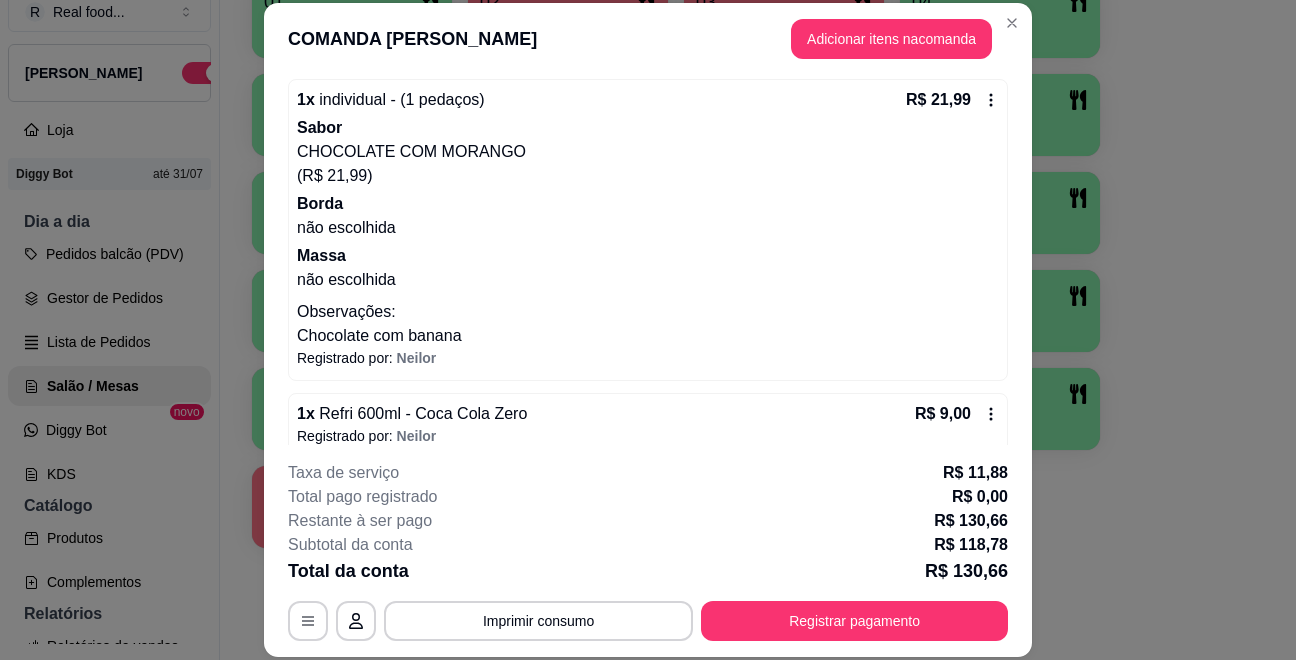 scroll, scrollTop: 731, scrollLeft: 0, axis: vertical 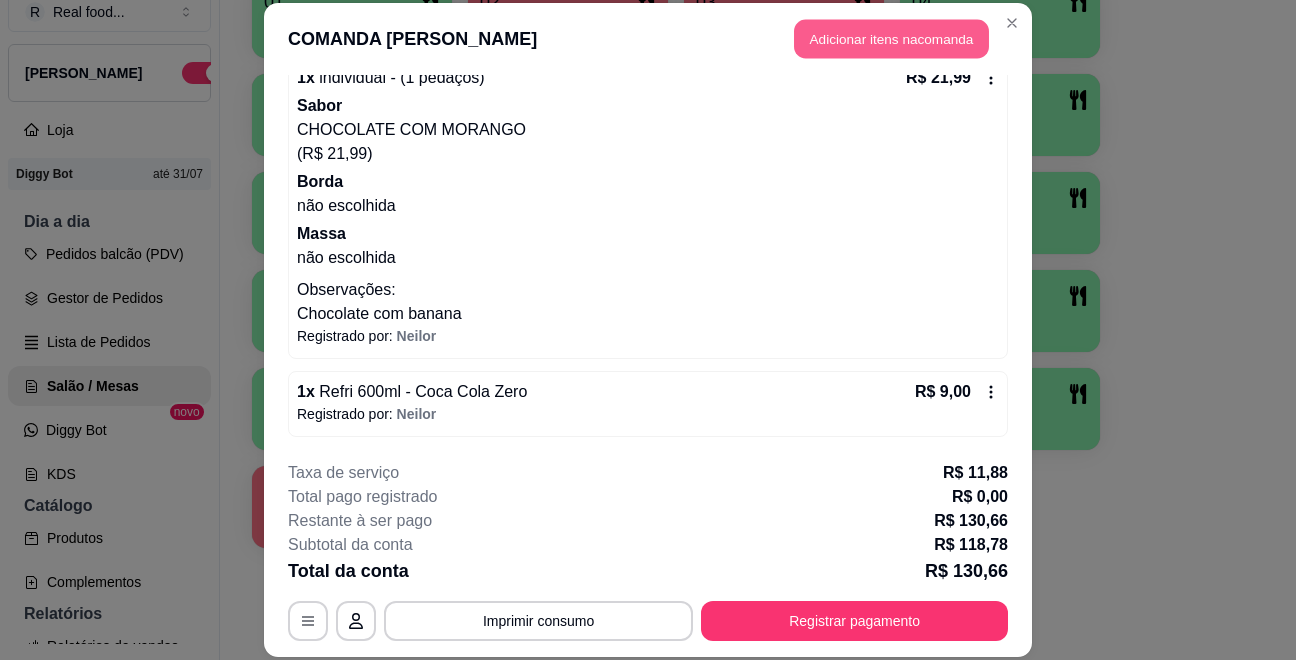 click on "Adicionar itens na  comanda" at bounding box center (891, 39) 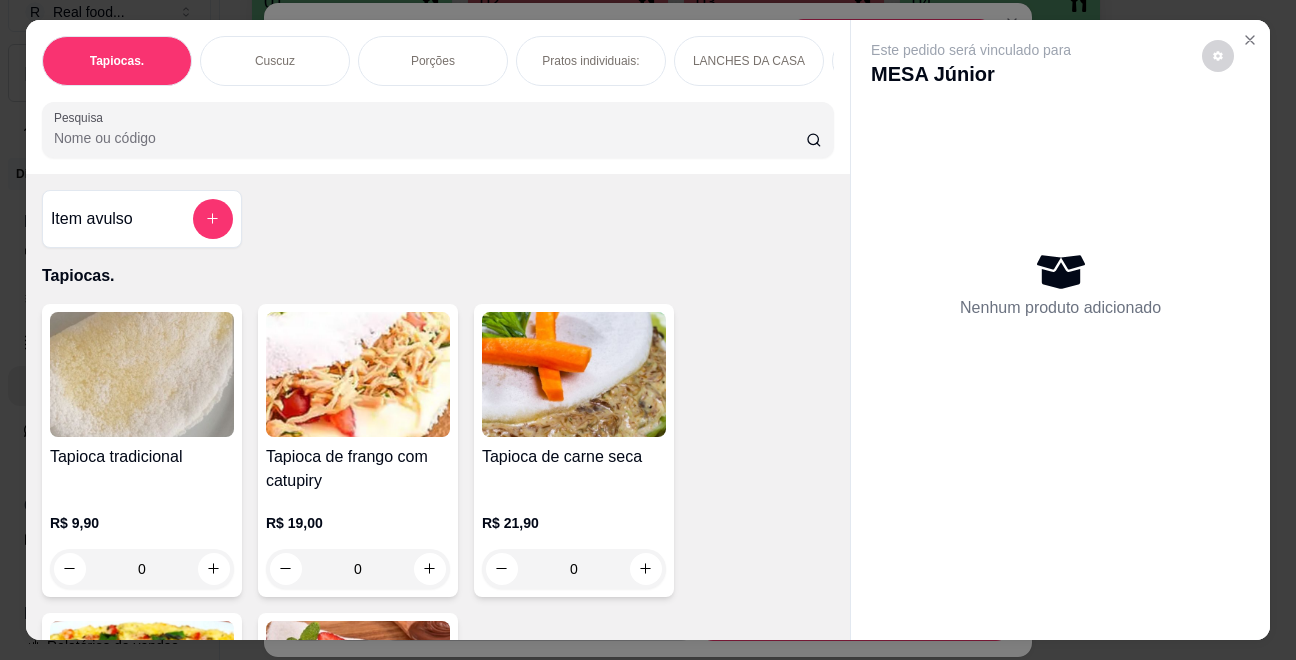 click on "Pesquisa" at bounding box center (430, 138) 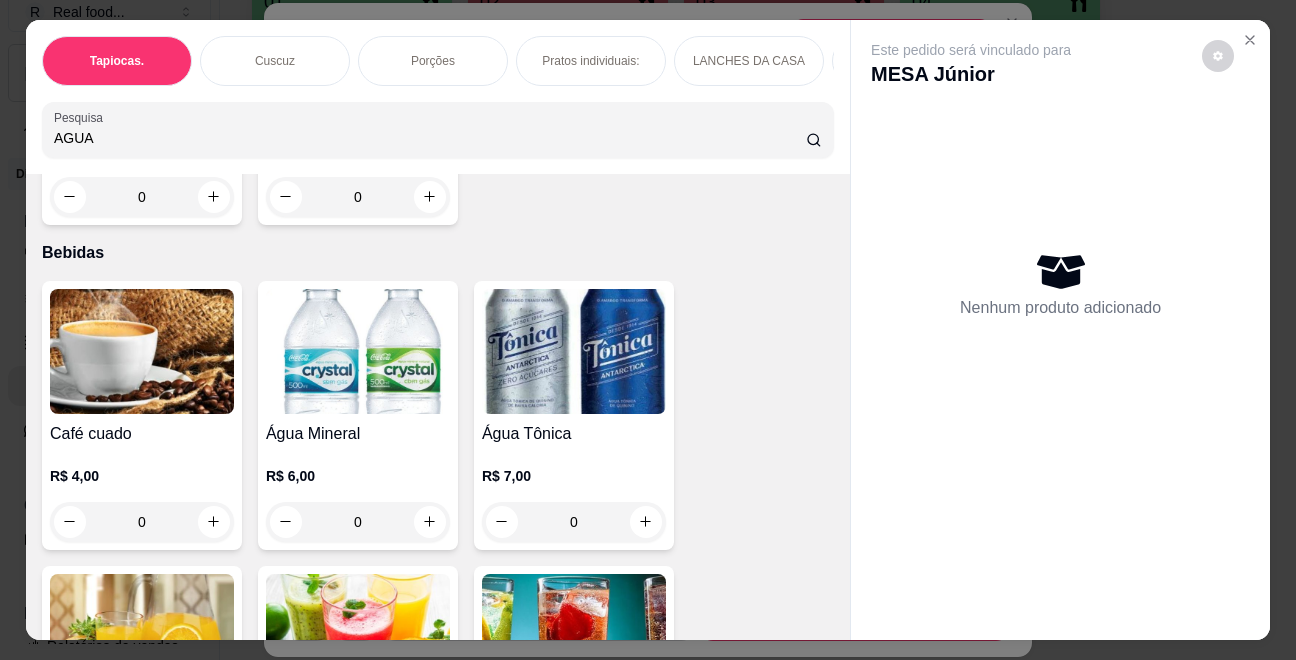 scroll, scrollTop: 4500, scrollLeft: 0, axis: vertical 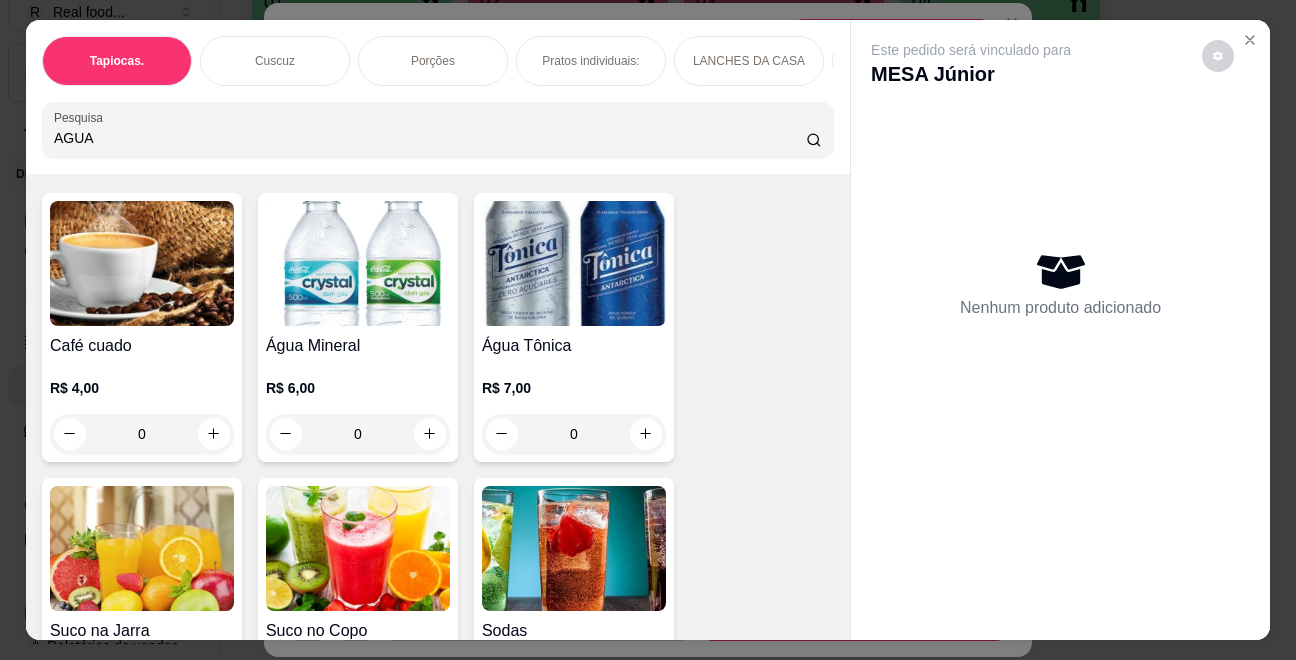 type on "AGUA" 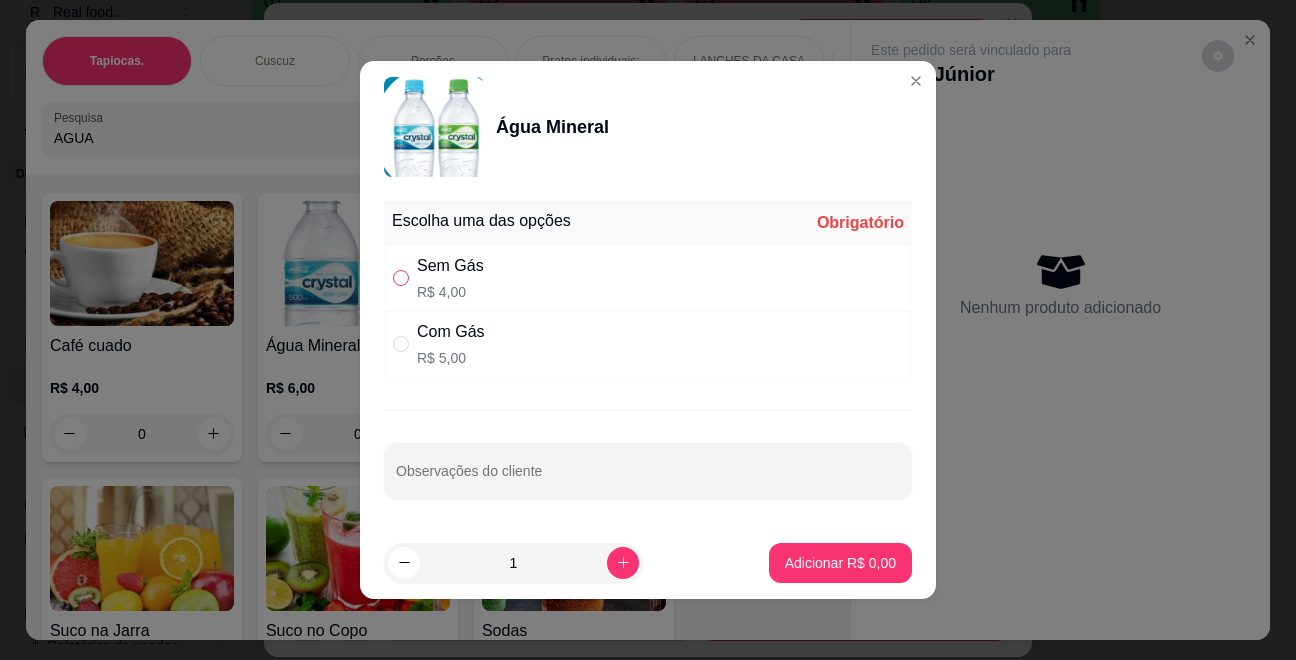 click at bounding box center [401, 278] 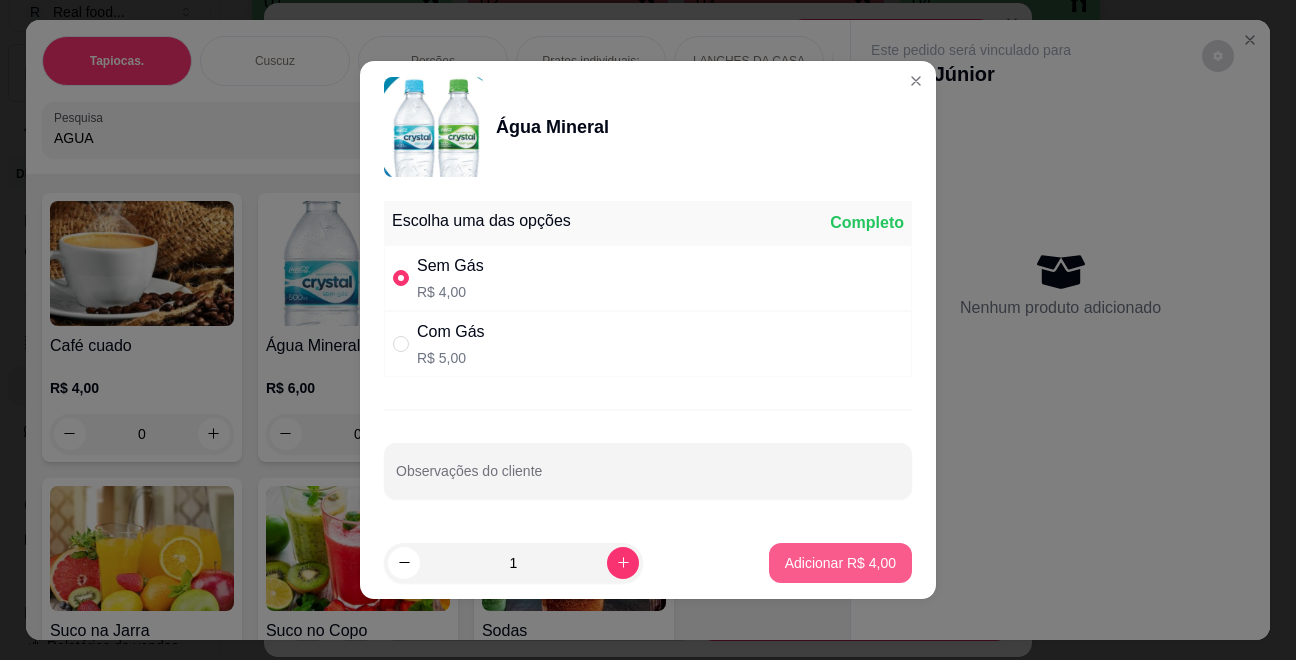click on "Adicionar   R$ 4,00" at bounding box center (840, 563) 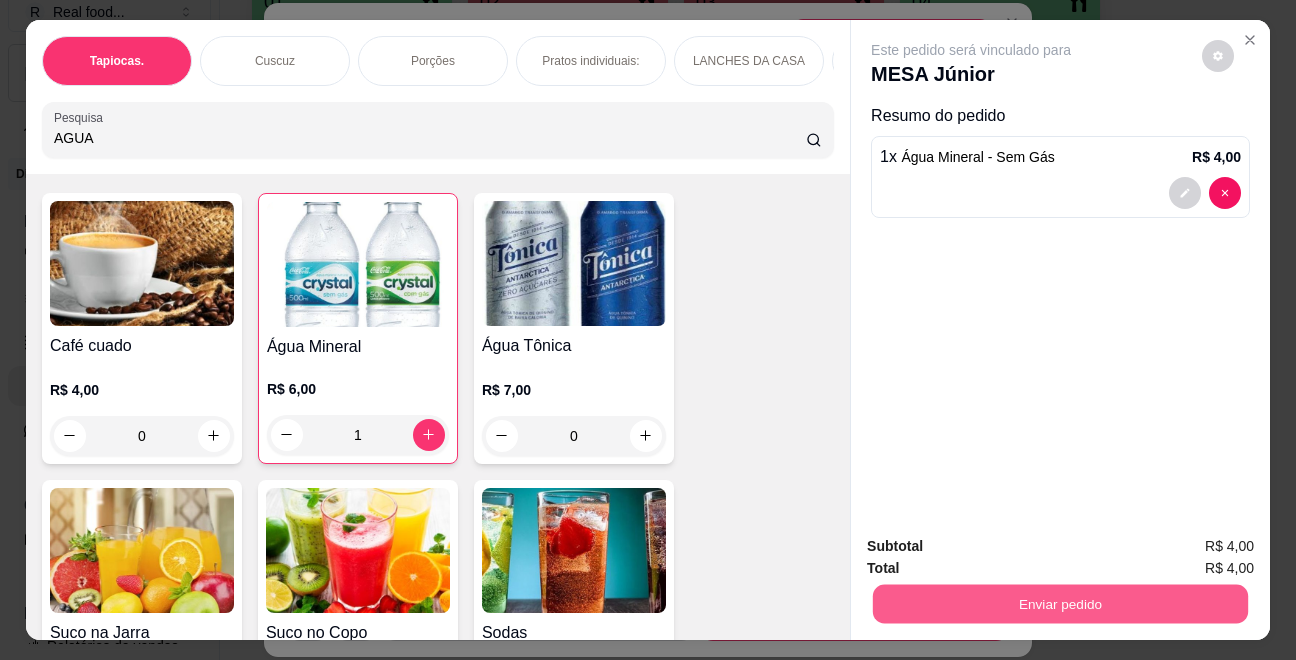 click on "Enviar pedido" at bounding box center [1060, 604] 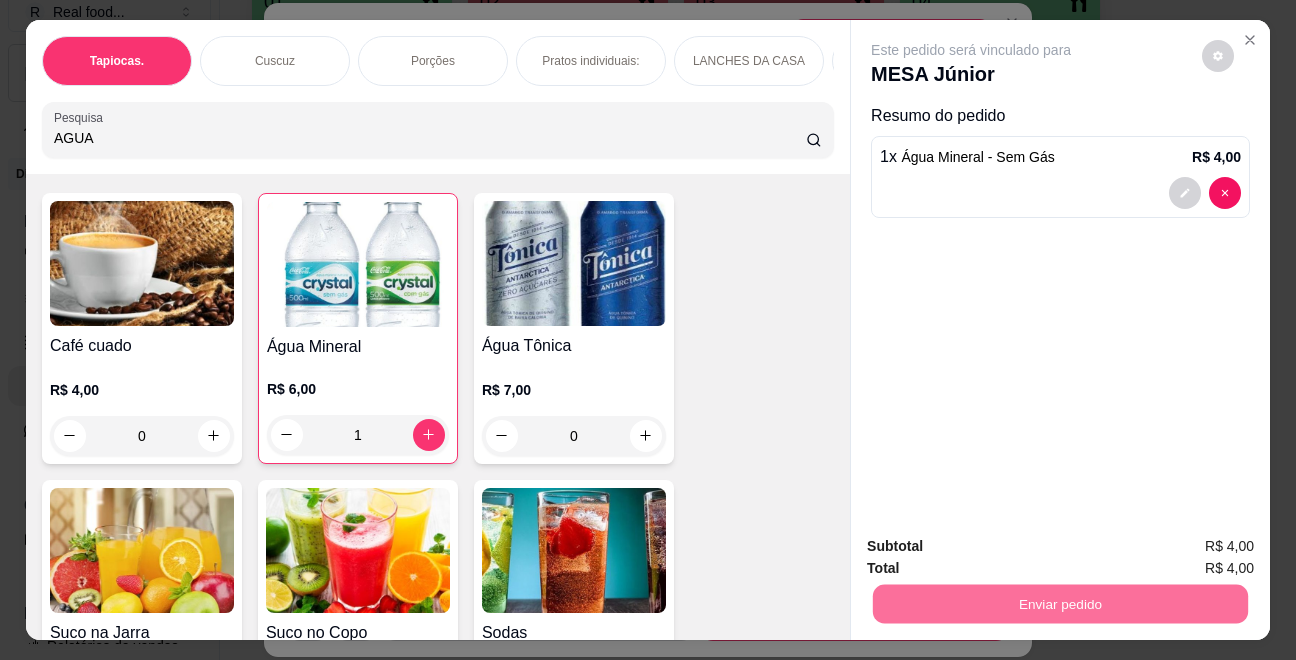click on "Não registrar e enviar pedido" at bounding box center [994, 547] 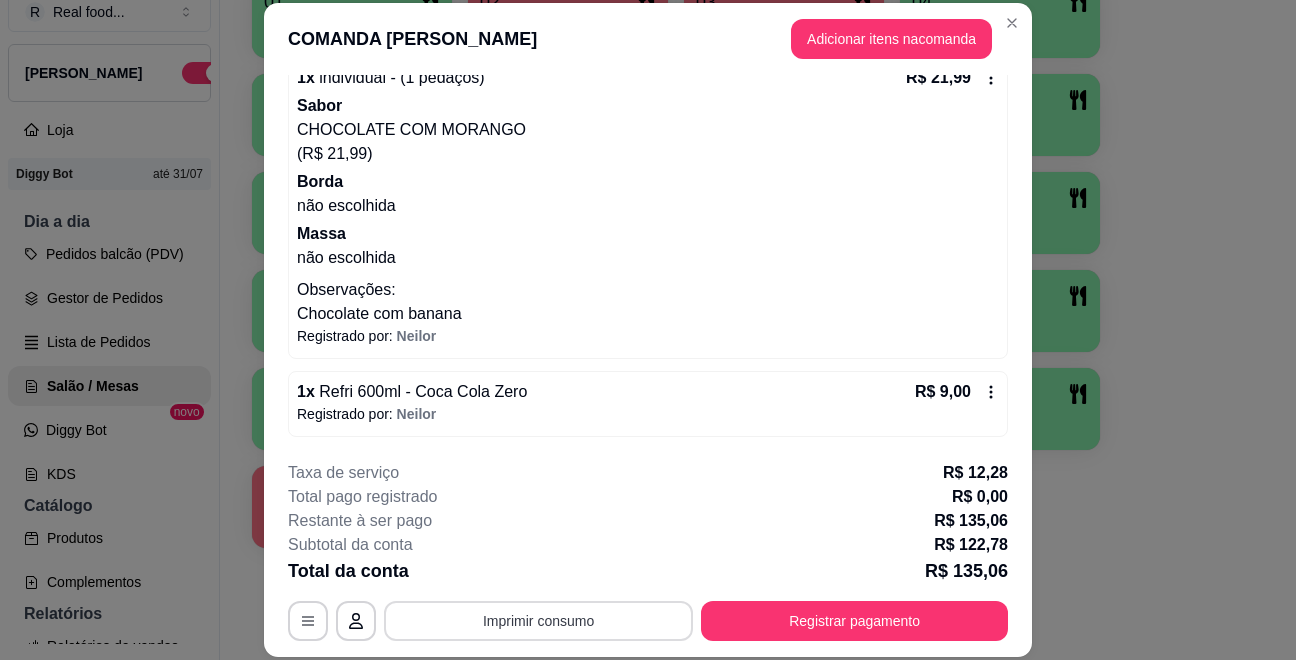 click on "Imprimir consumo" at bounding box center [538, 621] 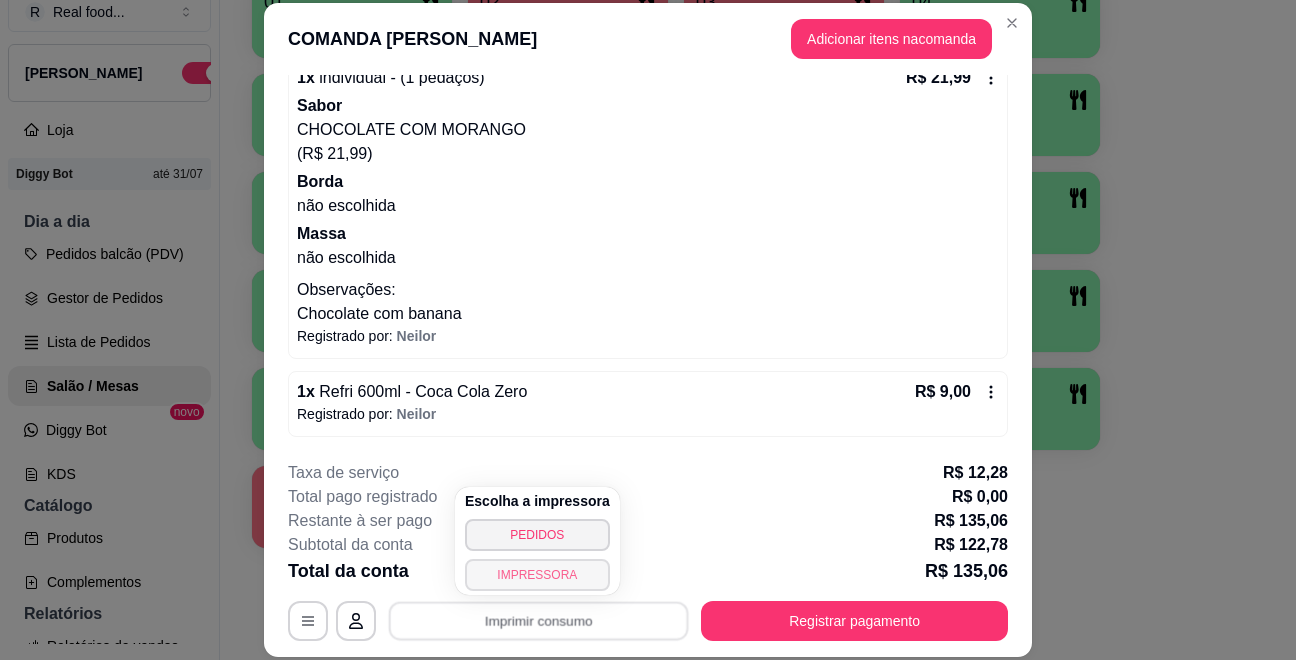 click on "PEDIDOS" at bounding box center (537, 535) 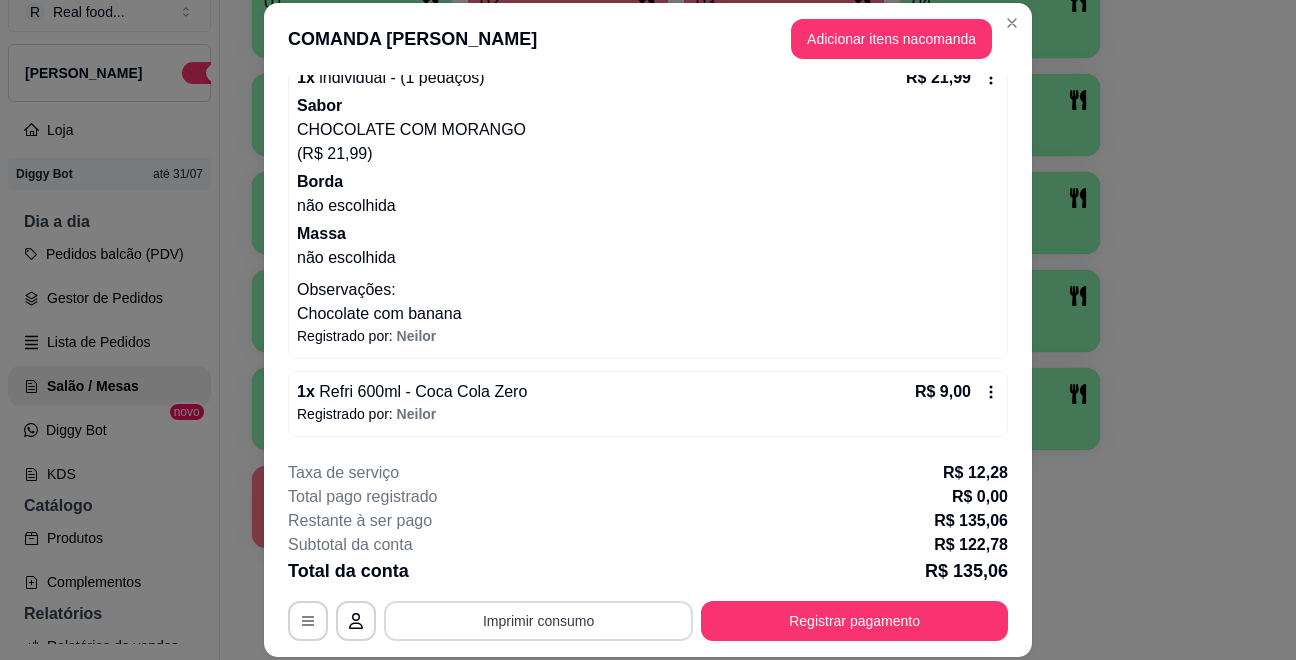 click on "Imprimir consumo" at bounding box center (538, 621) 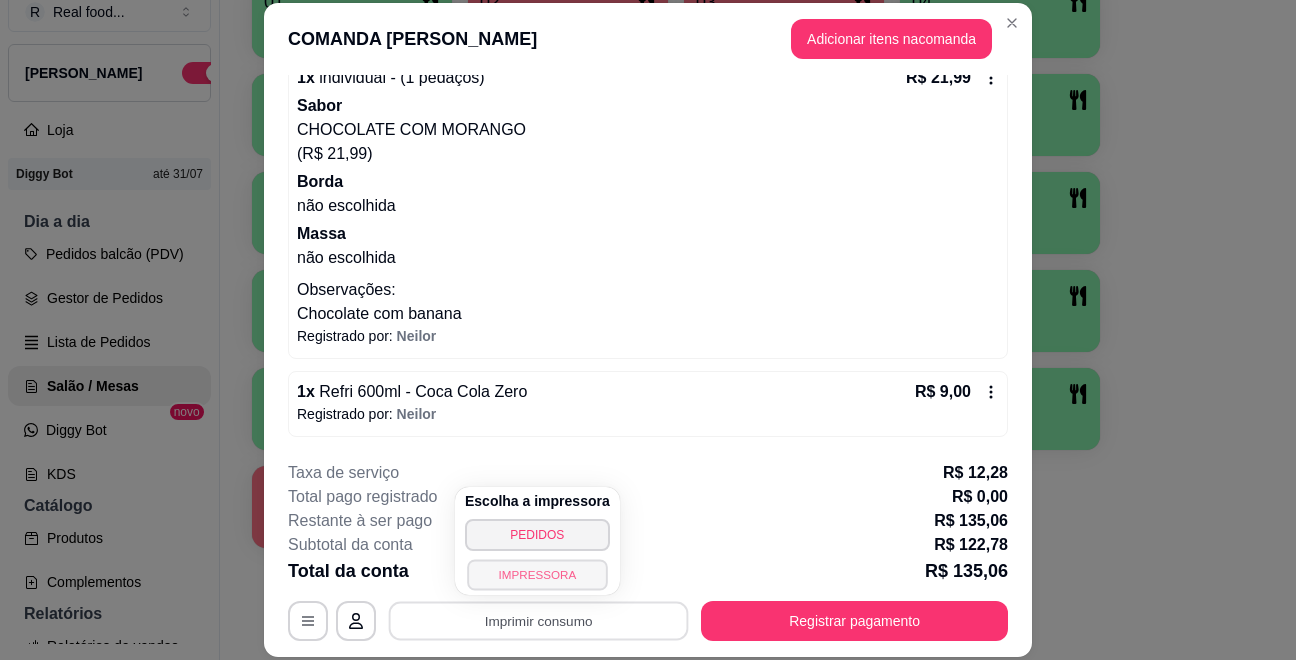 click on "IMPRESSORA" at bounding box center (537, 574) 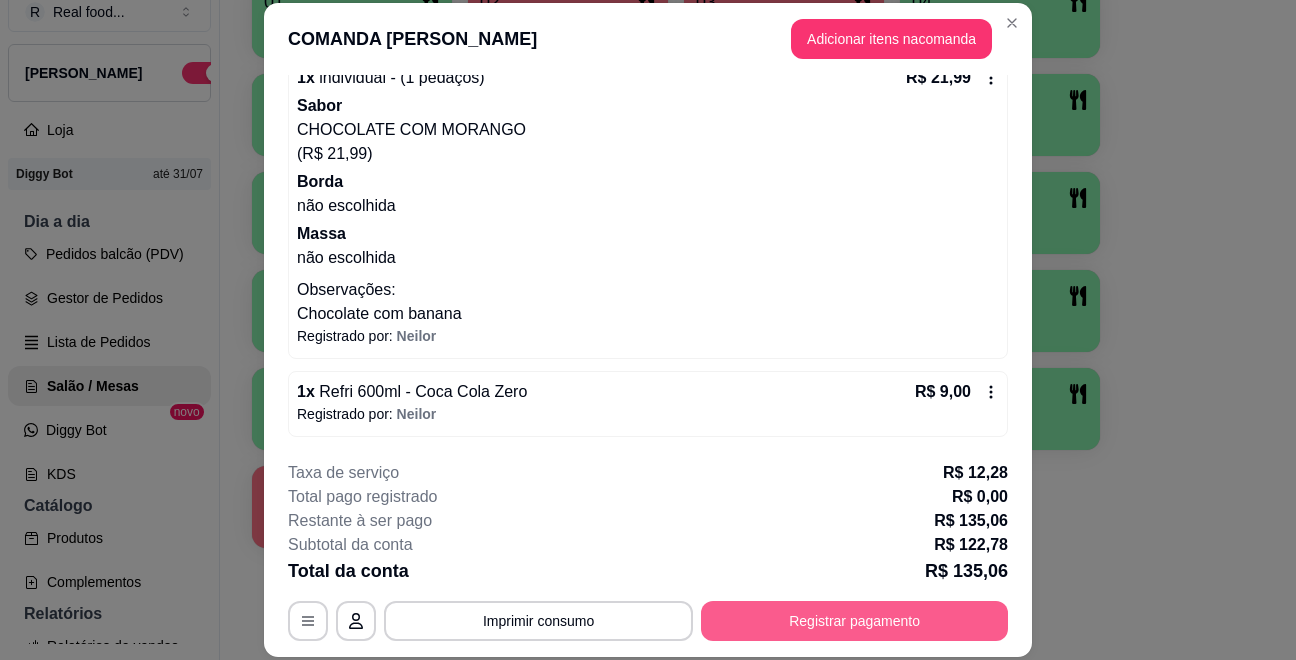 click on "Registrar pagamento" at bounding box center [854, 621] 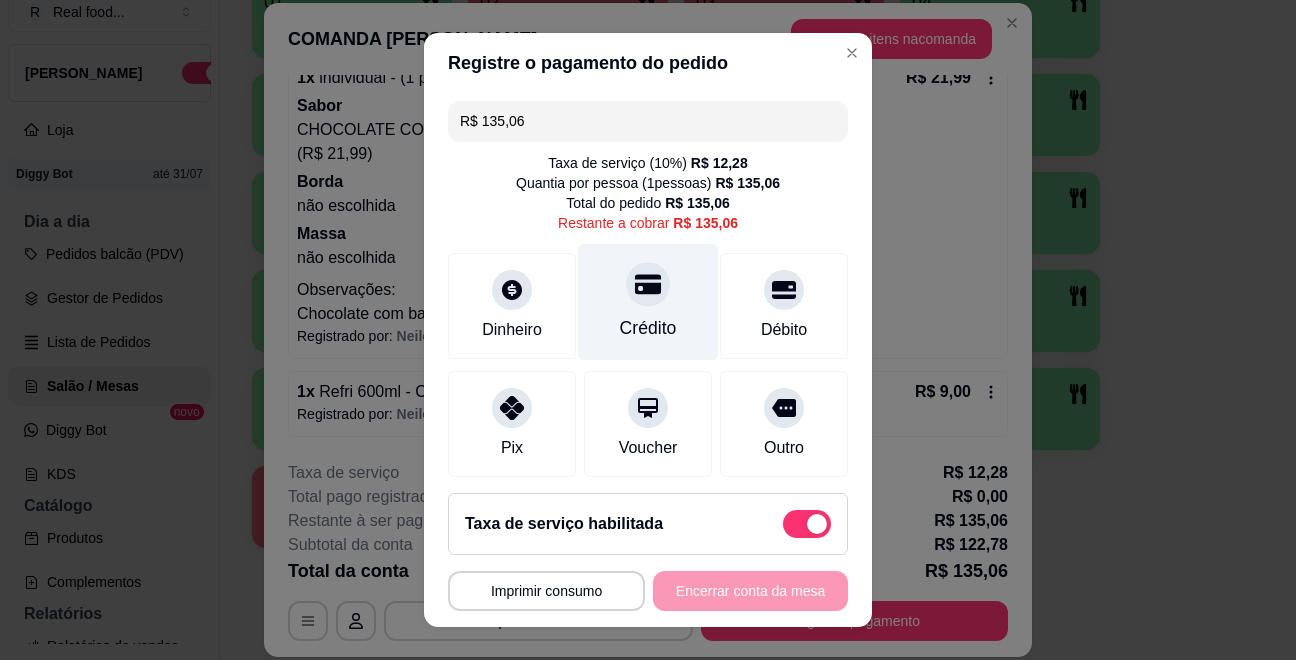 click 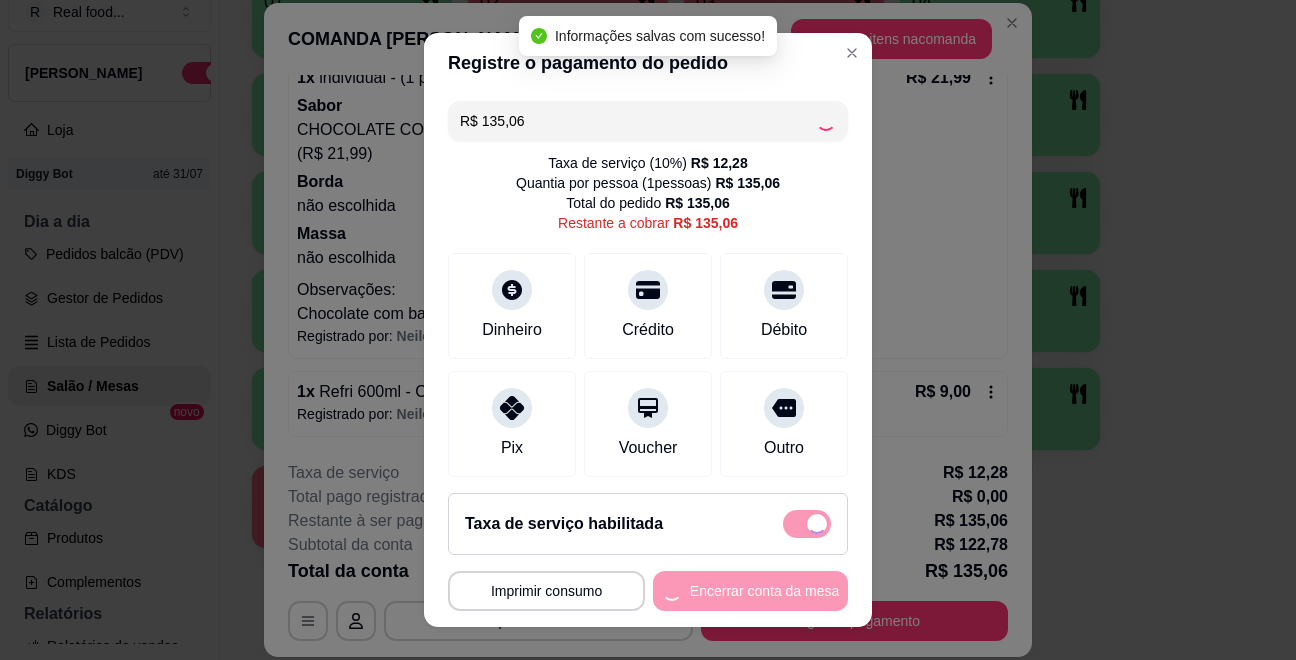 type on "R$ 0,00" 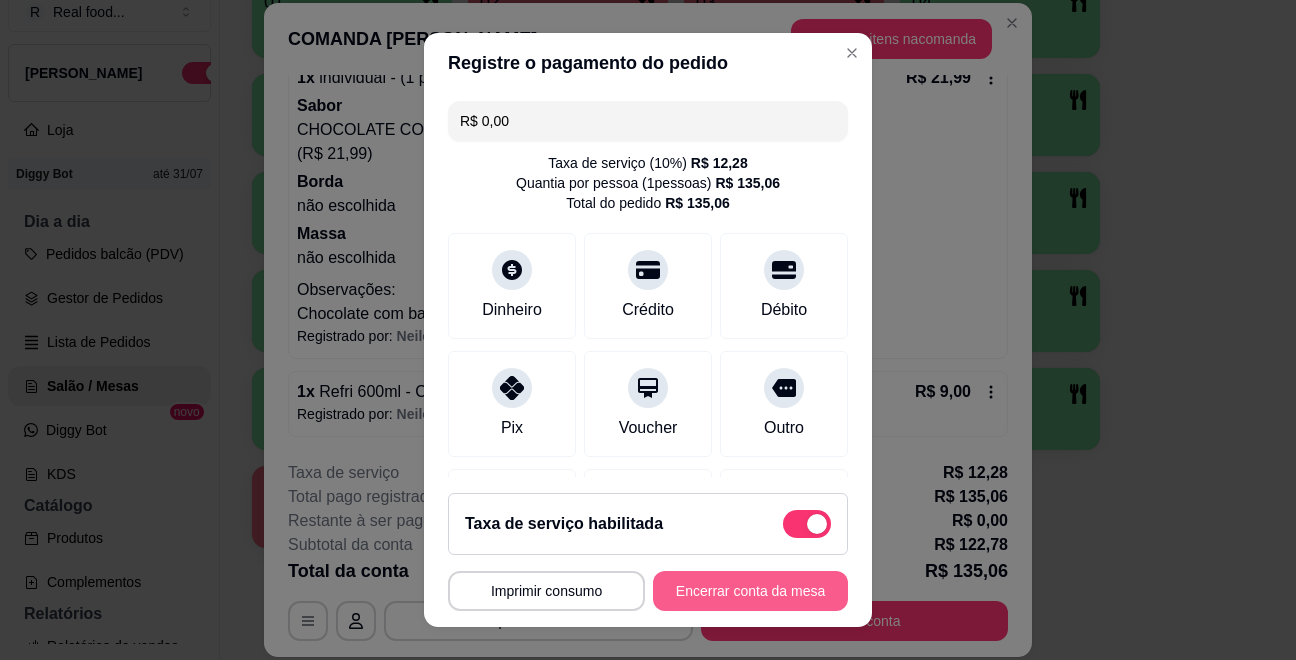 click on "Encerrar conta da mesa" at bounding box center (750, 591) 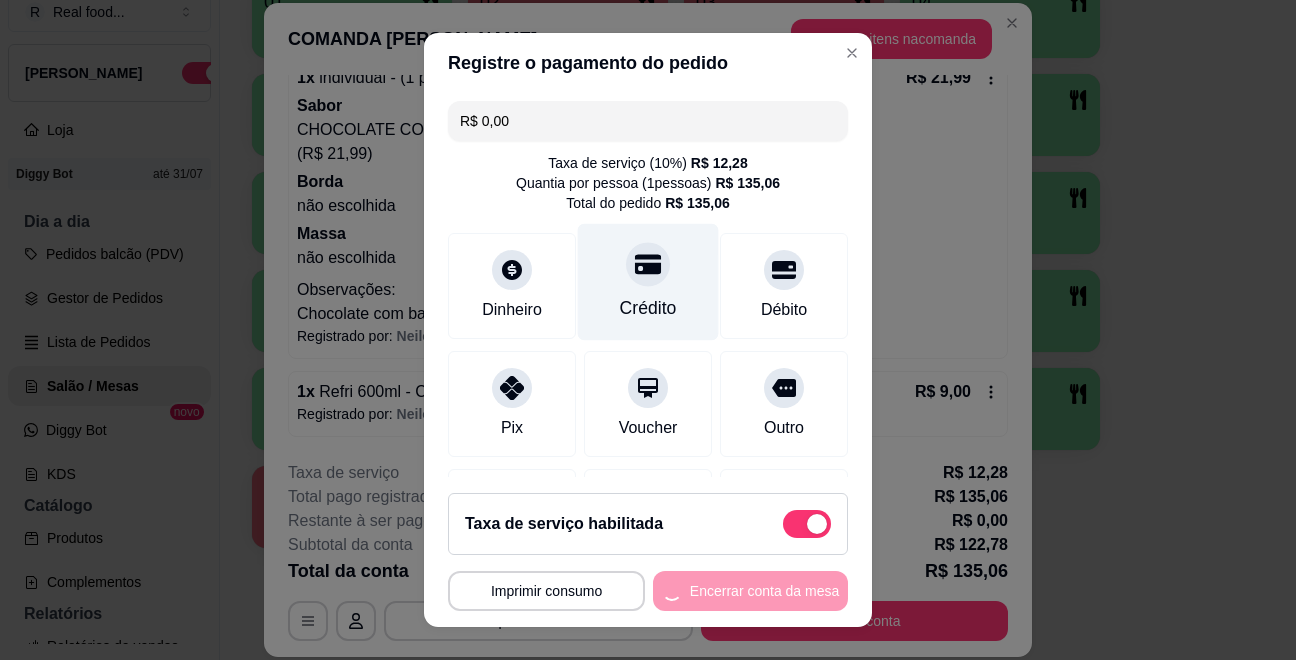 scroll, scrollTop: 0, scrollLeft: 0, axis: both 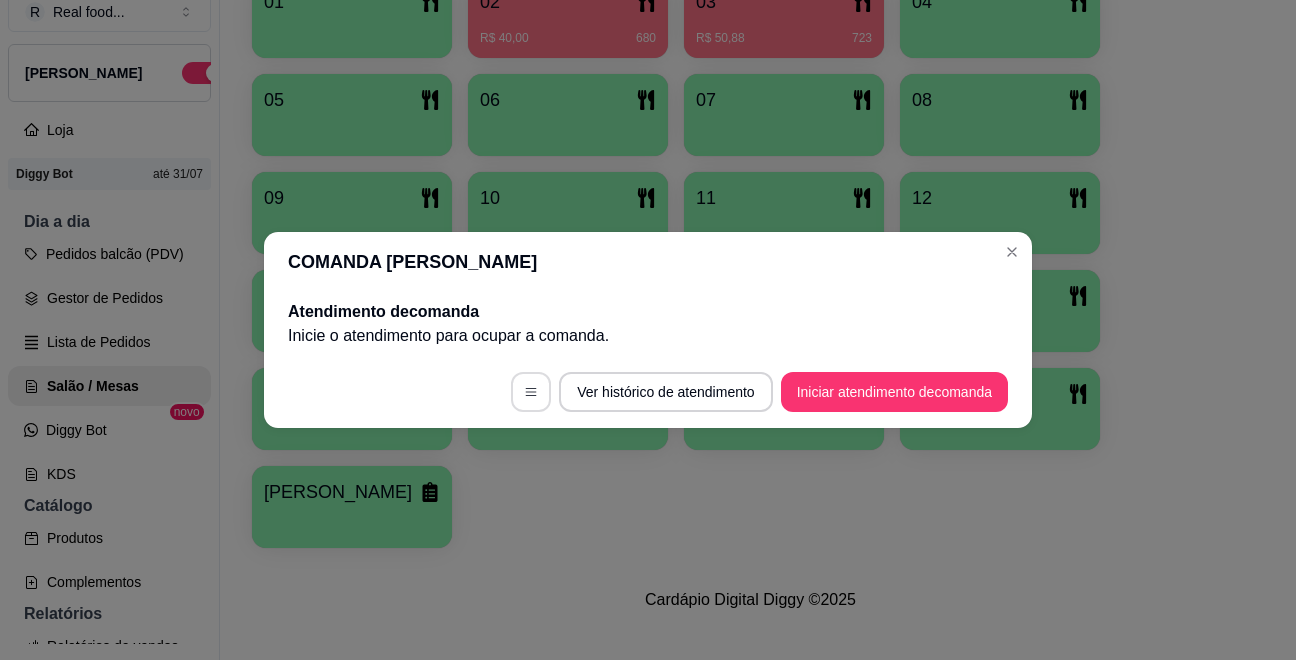 click 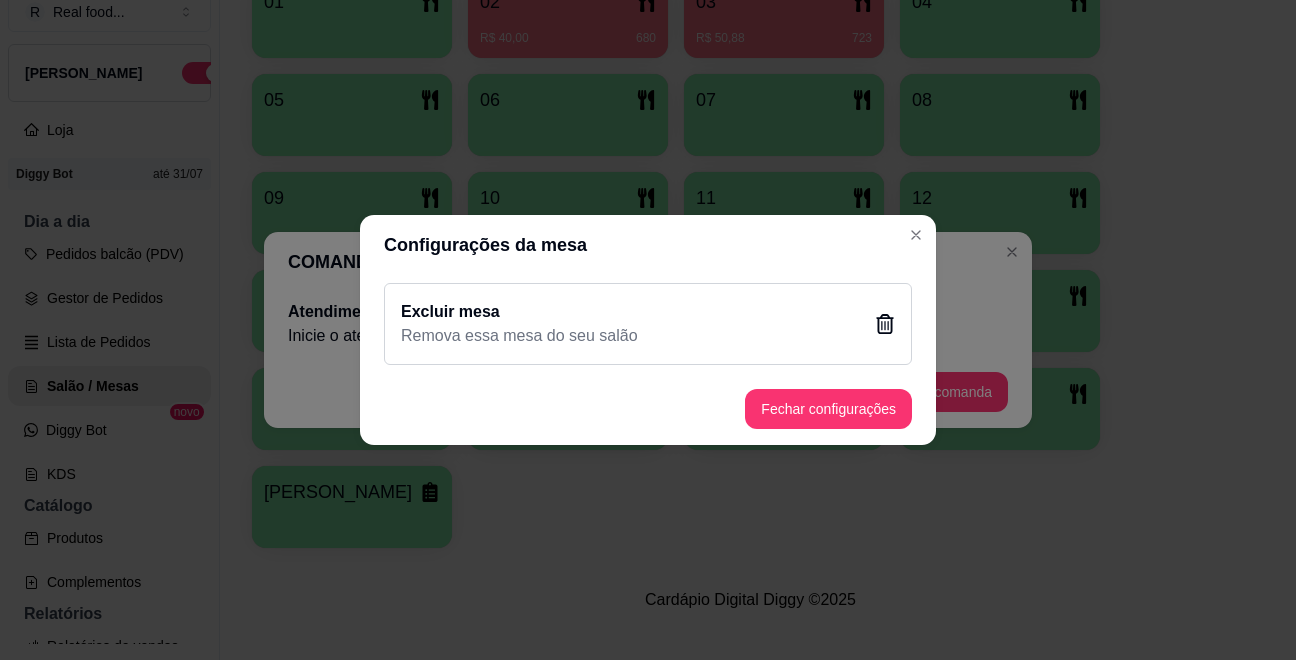 click on "Excluir mesa Remova essa mesa do seu salão" at bounding box center [648, 324] 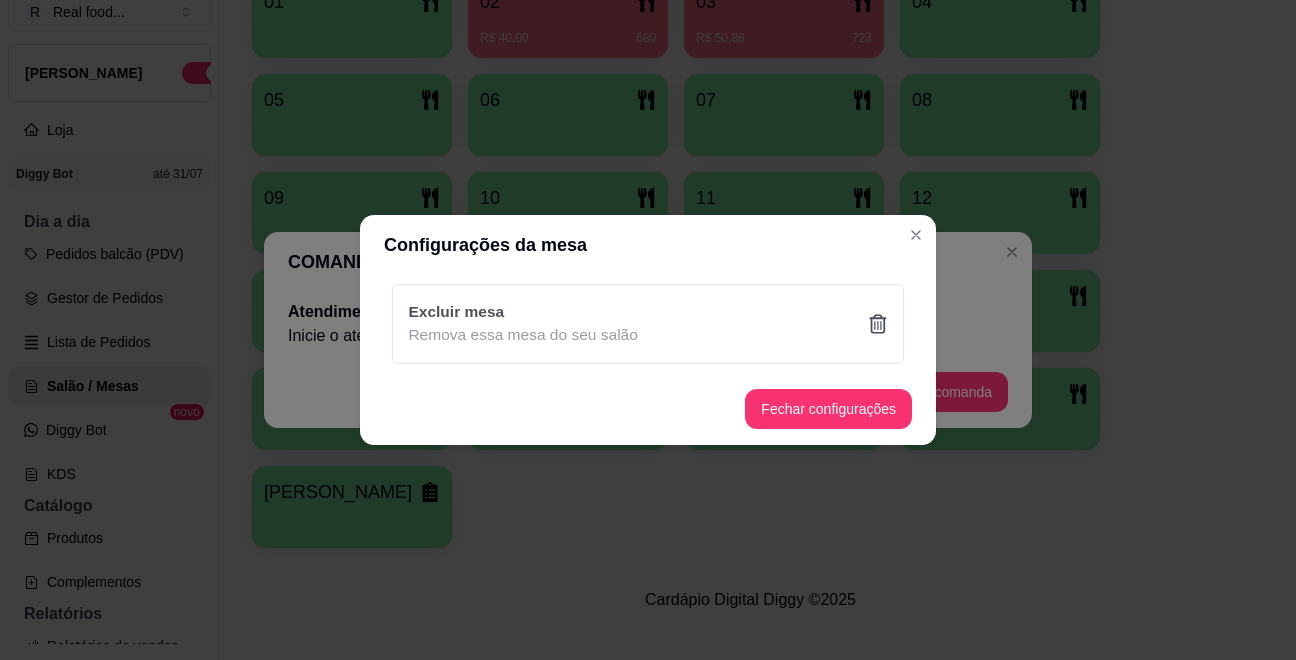 click on "Sim" at bounding box center [750, 435] 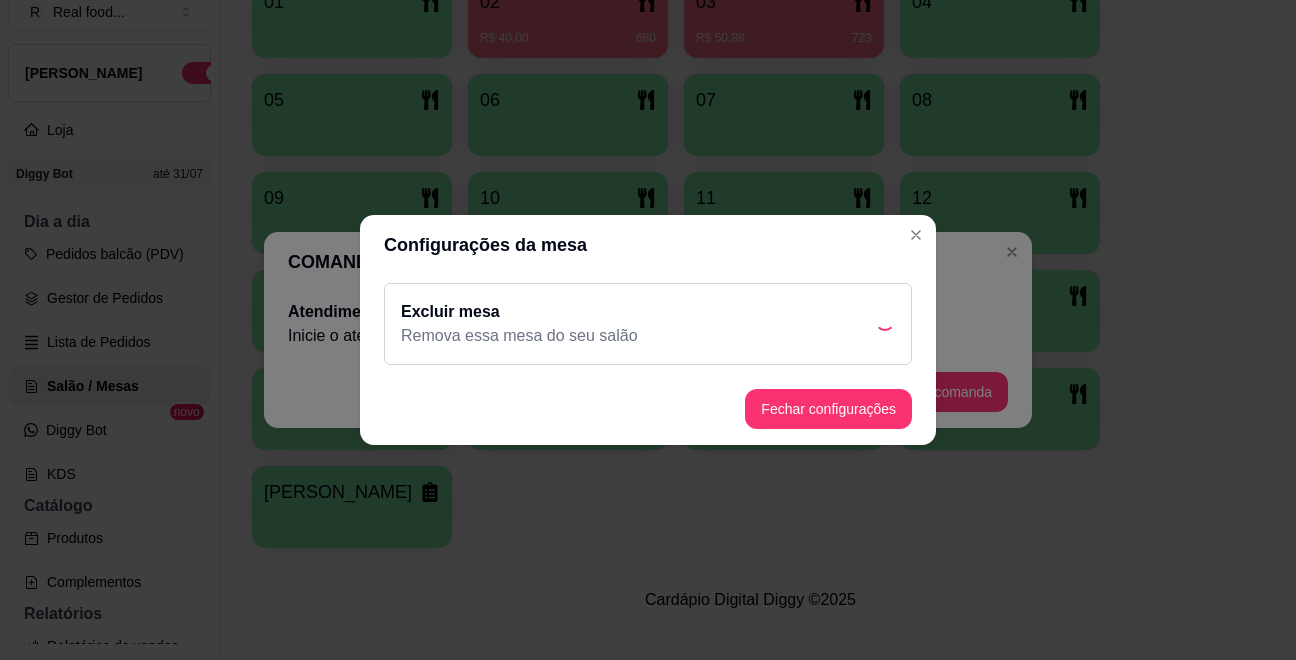 scroll, scrollTop: 398, scrollLeft: 0, axis: vertical 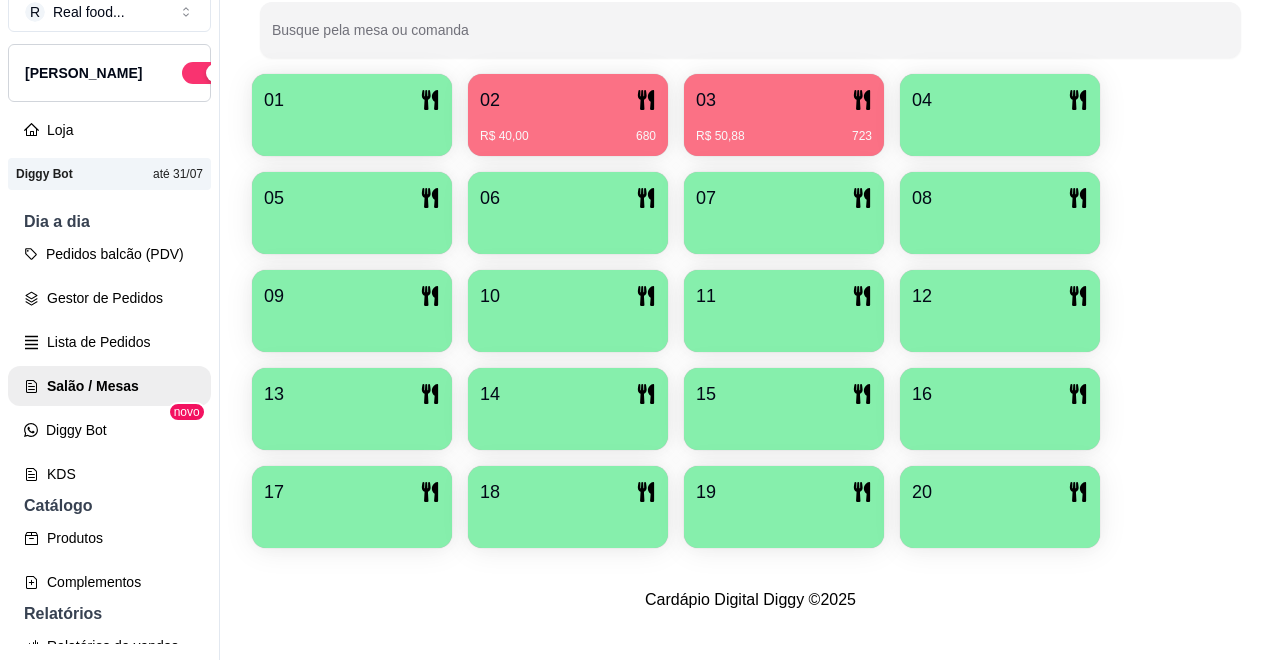 click on "R$ 50,88 723" at bounding box center (784, 129) 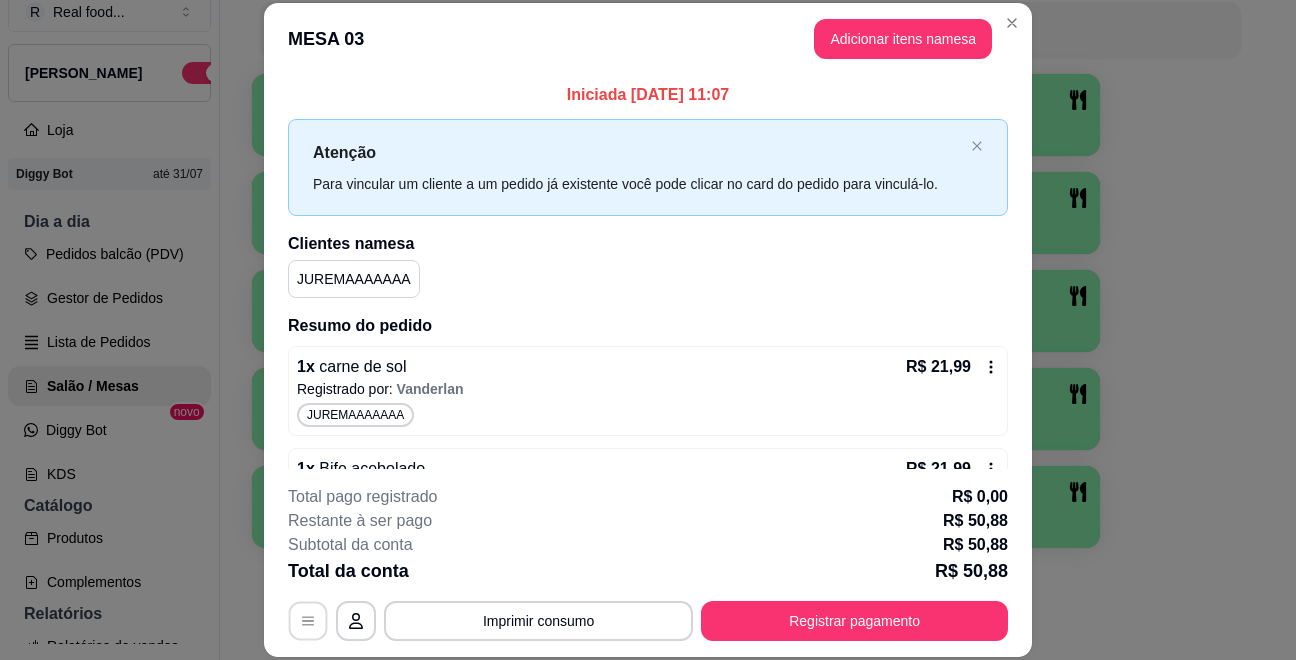 click at bounding box center [308, 620] 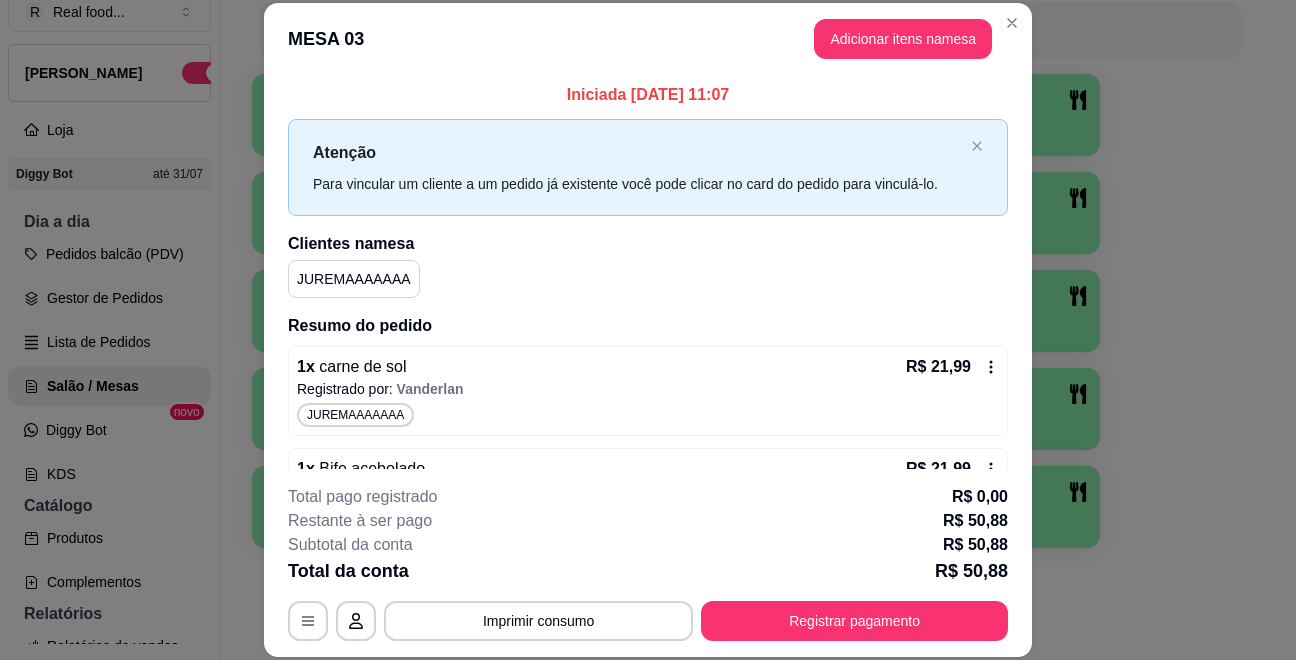 scroll, scrollTop: 367, scrollLeft: 0, axis: vertical 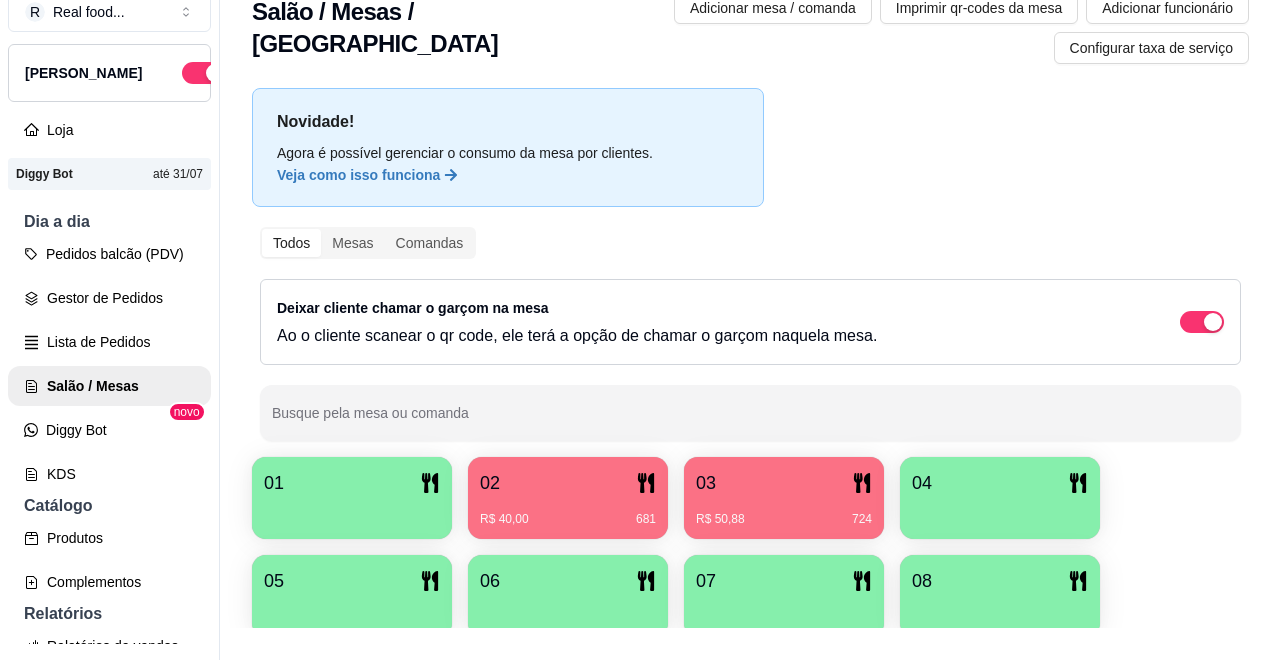 click on "R$ 50,88 724" at bounding box center (784, 512) 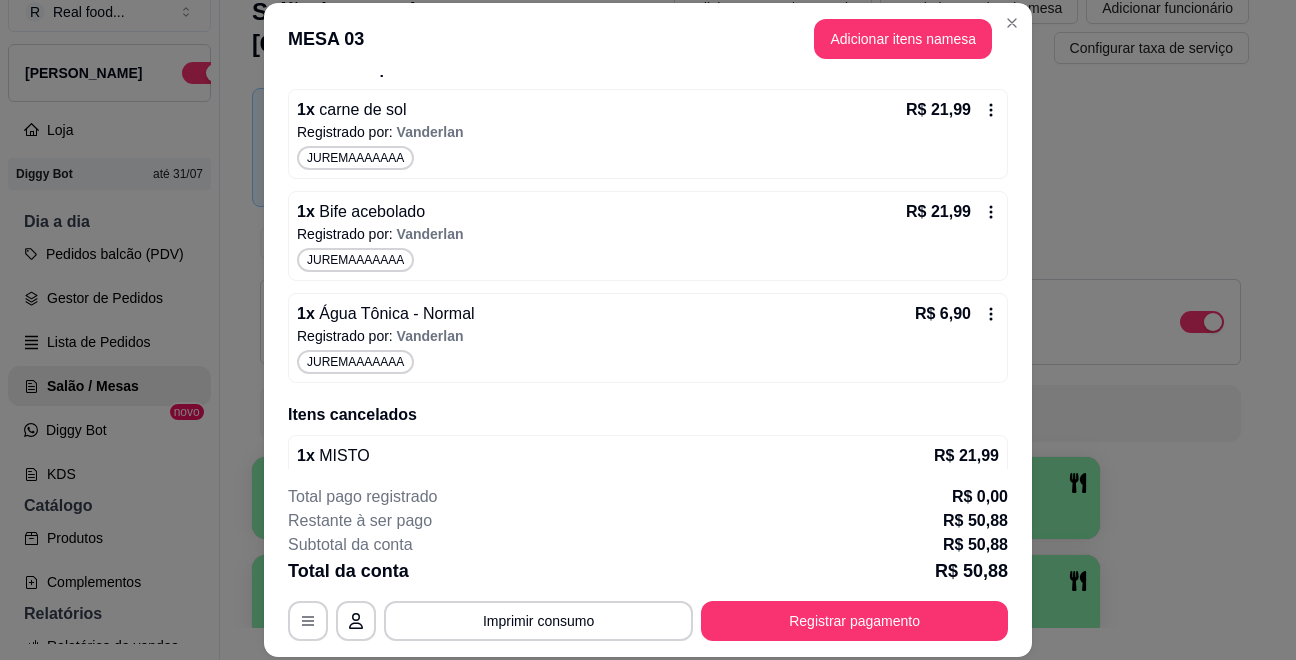 scroll, scrollTop: 367, scrollLeft: 0, axis: vertical 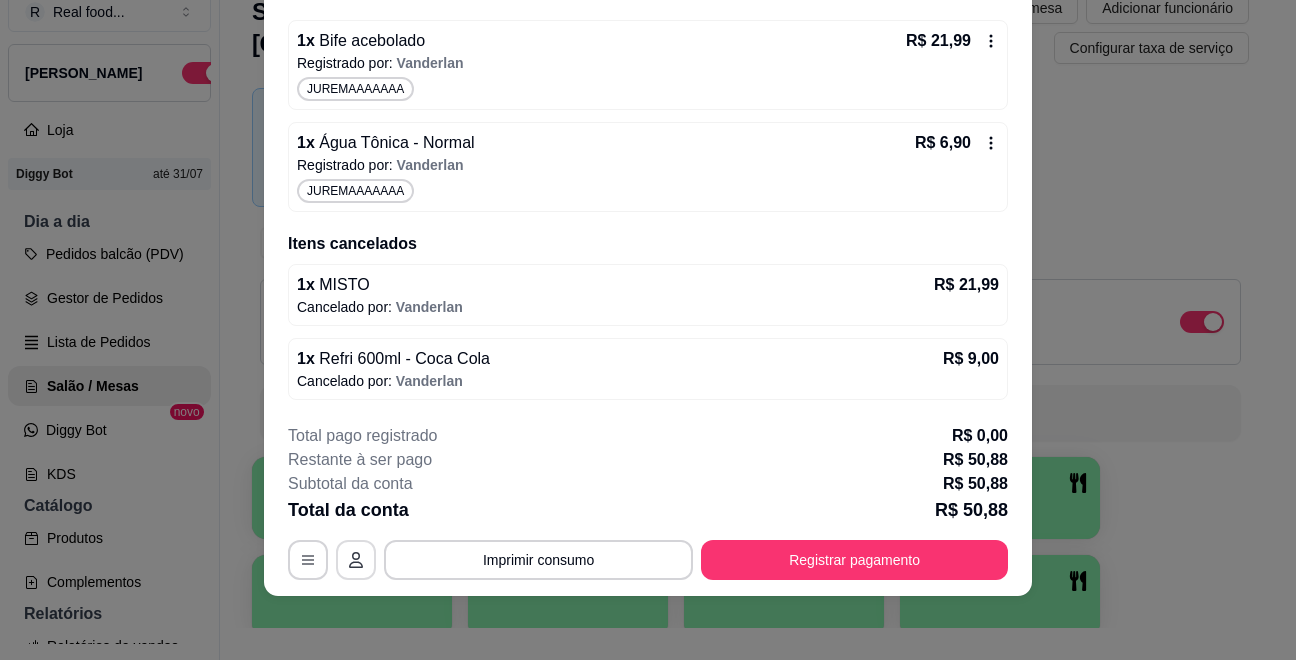 click at bounding box center [356, 560] 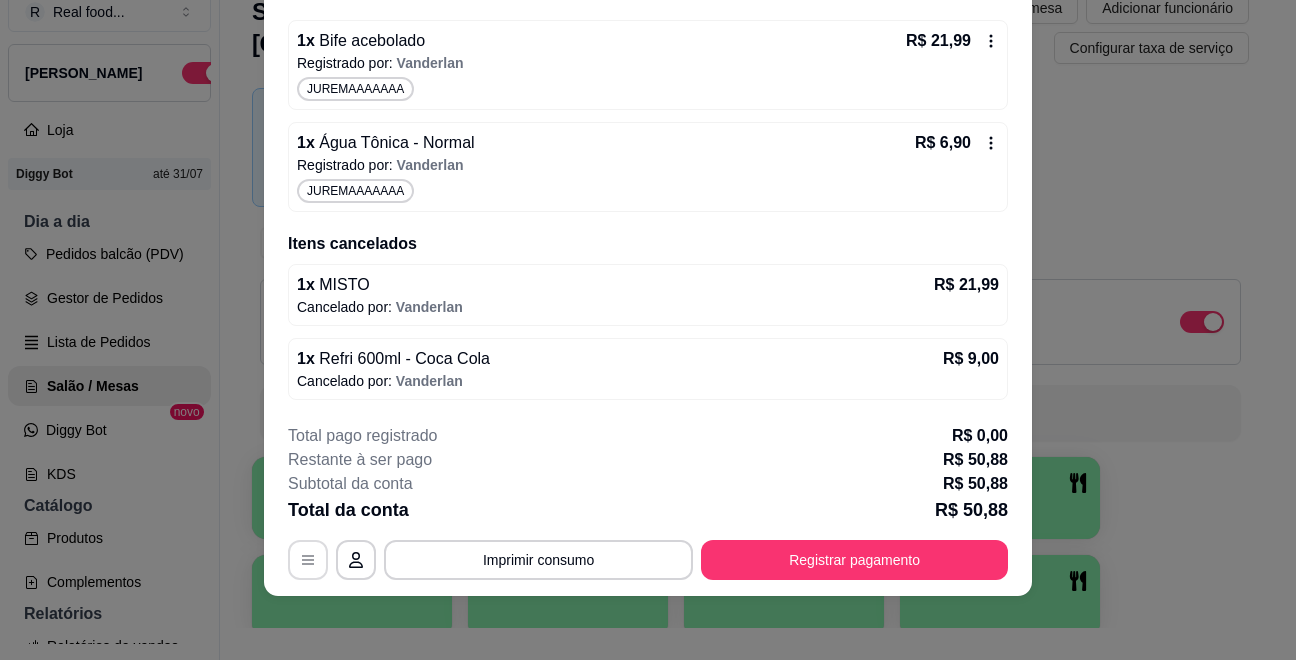 click at bounding box center (308, 560) 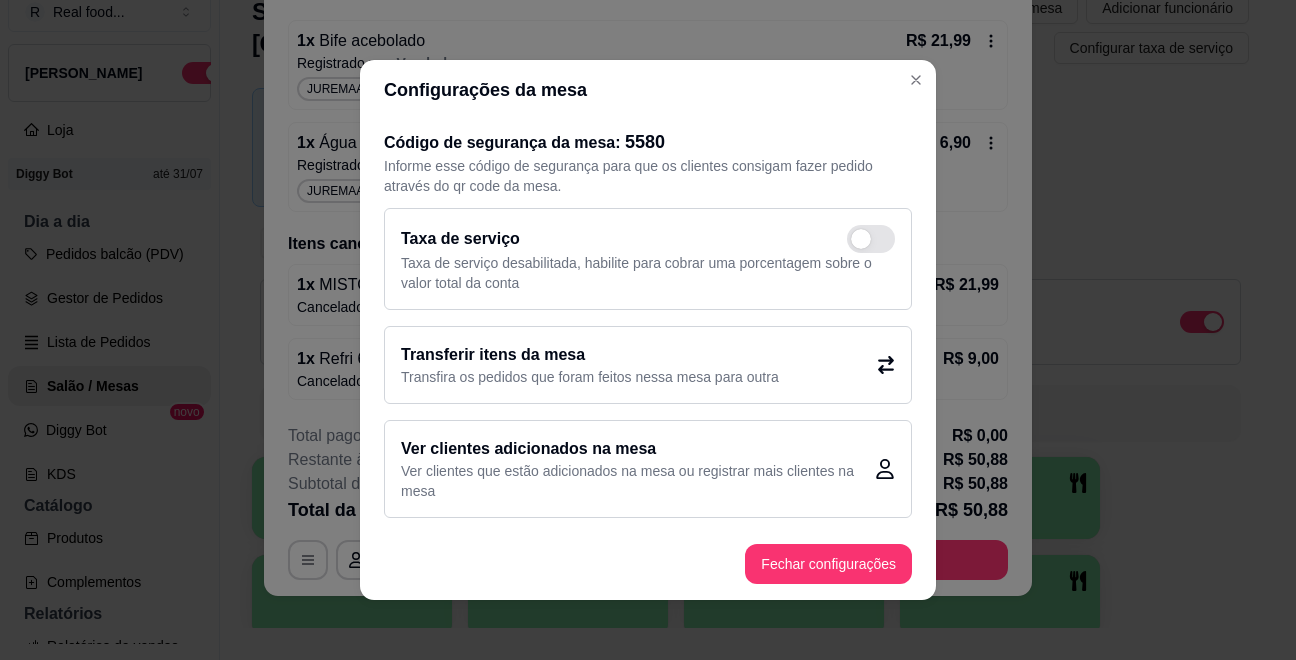 scroll, scrollTop: 92, scrollLeft: 0, axis: vertical 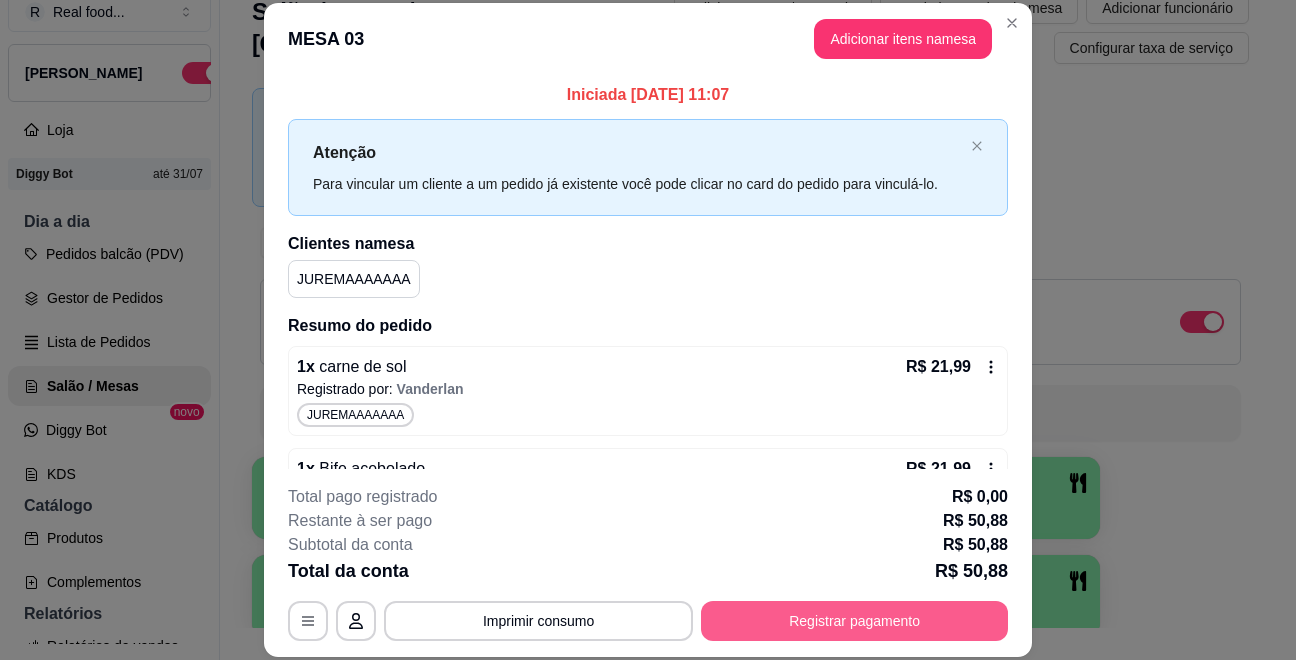 click on "Registrar pagamento" at bounding box center (854, 621) 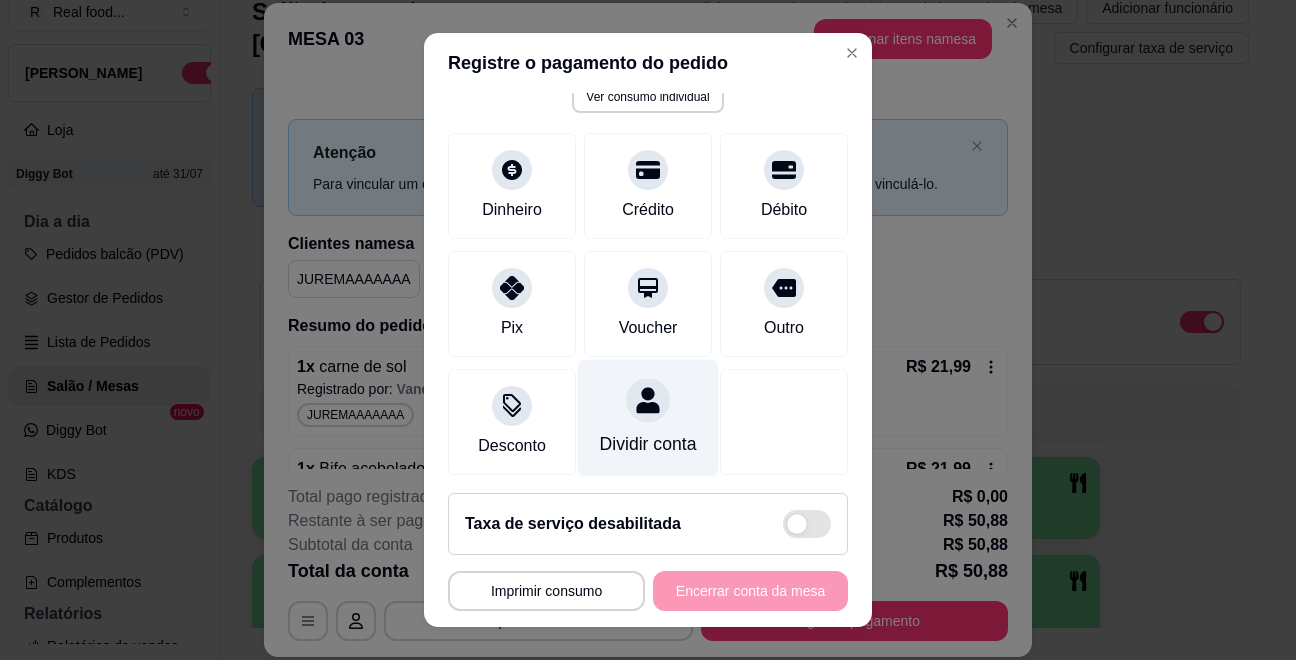 scroll, scrollTop: 170, scrollLeft: 0, axis: vertical 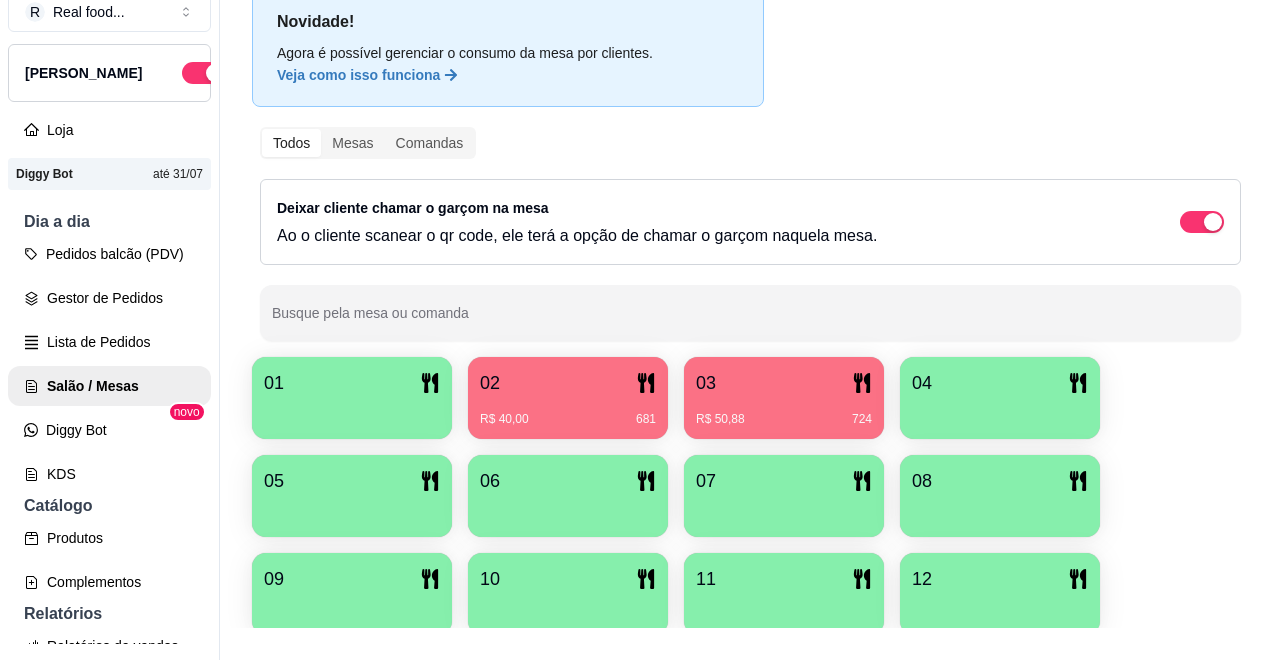 click on "R$ 40,00 681" at bounding box center [568, 412] 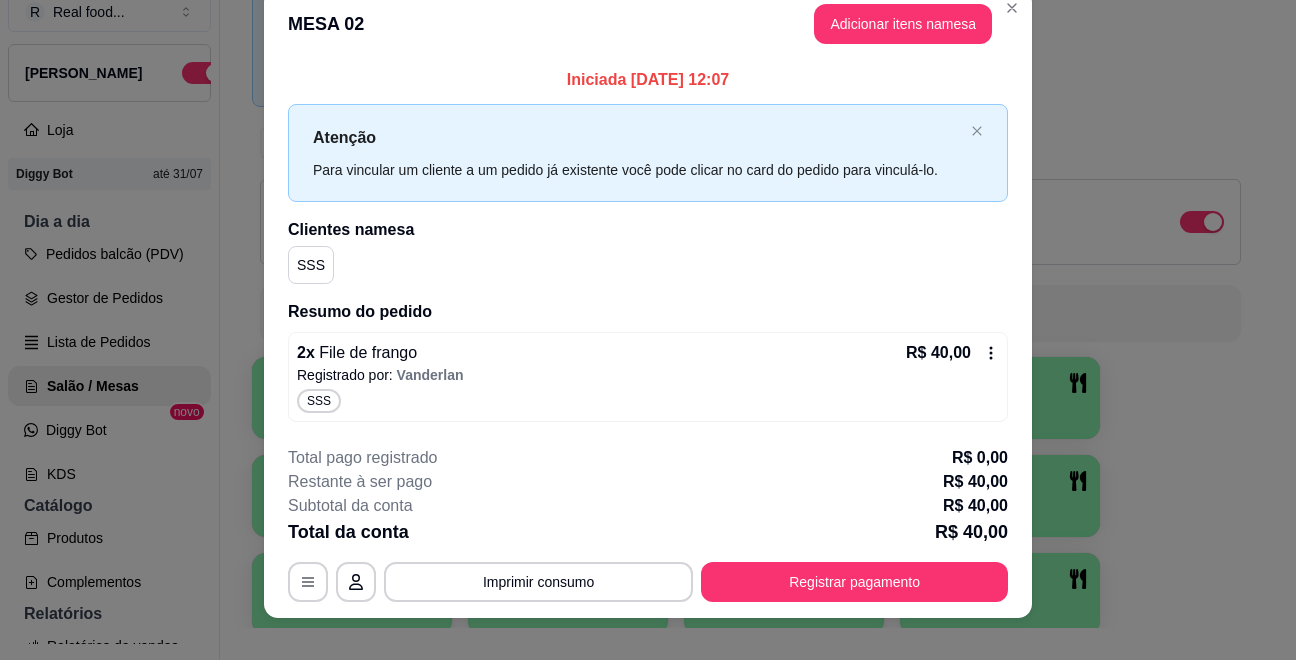 scroll, scrollTop: 49, scrollLeft: 0, axis: vertical 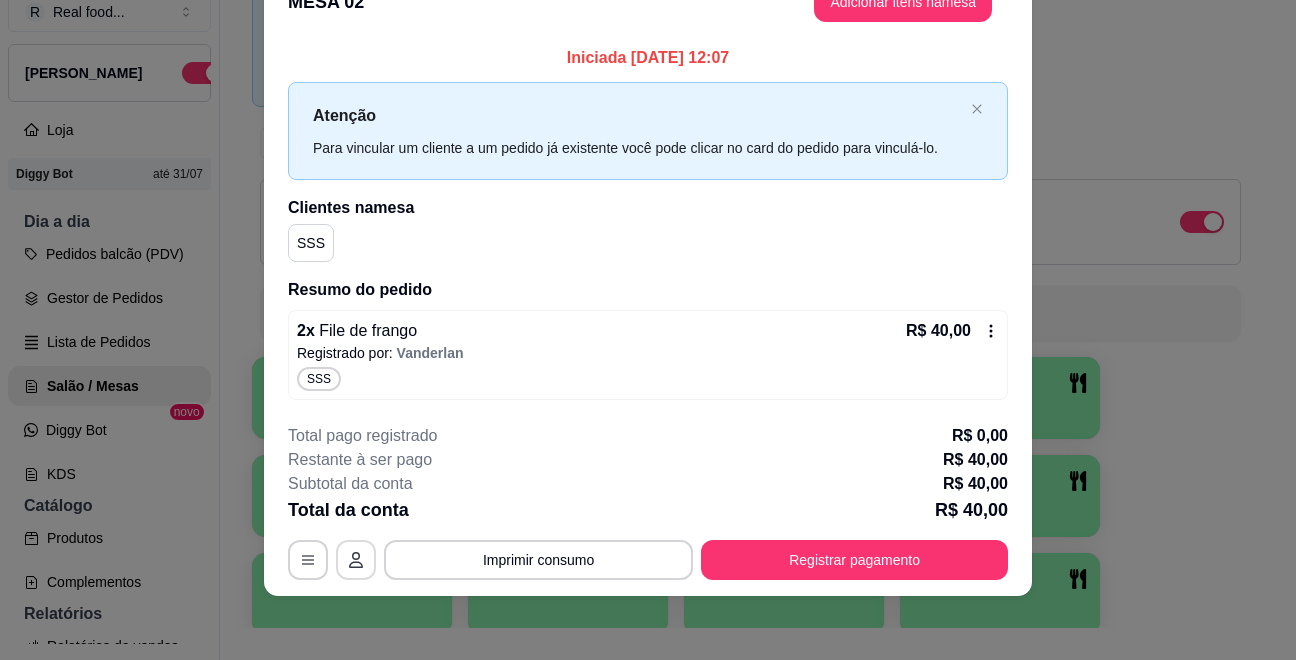 click 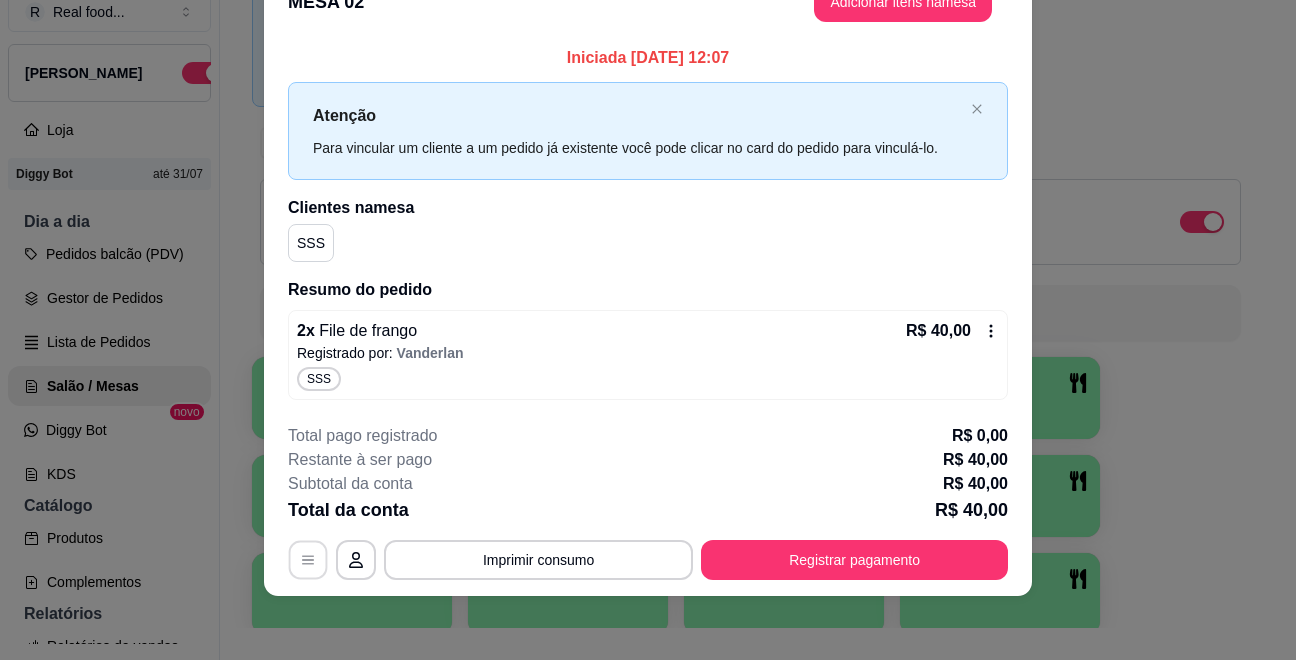 click at bounding box center (308, 559) 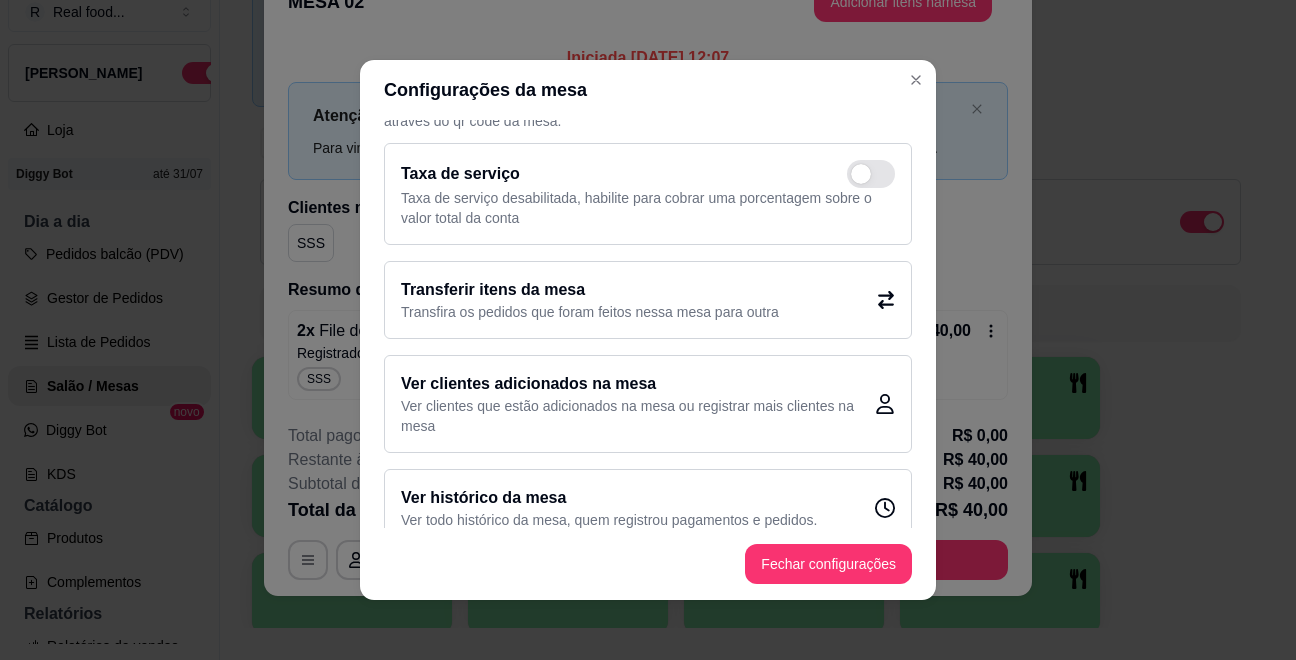 scroll, scrollTop: 92, scrollLeft: 0, axis: vertical 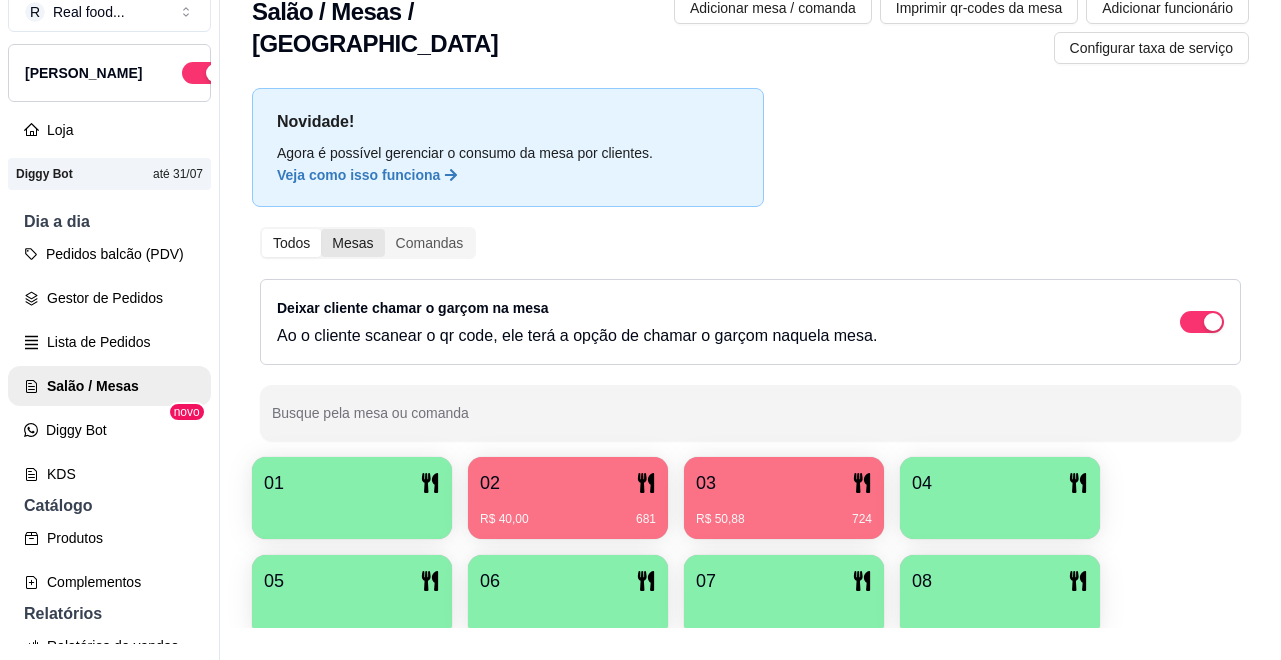 click on "Mesas" at bounding box center [352, 243] 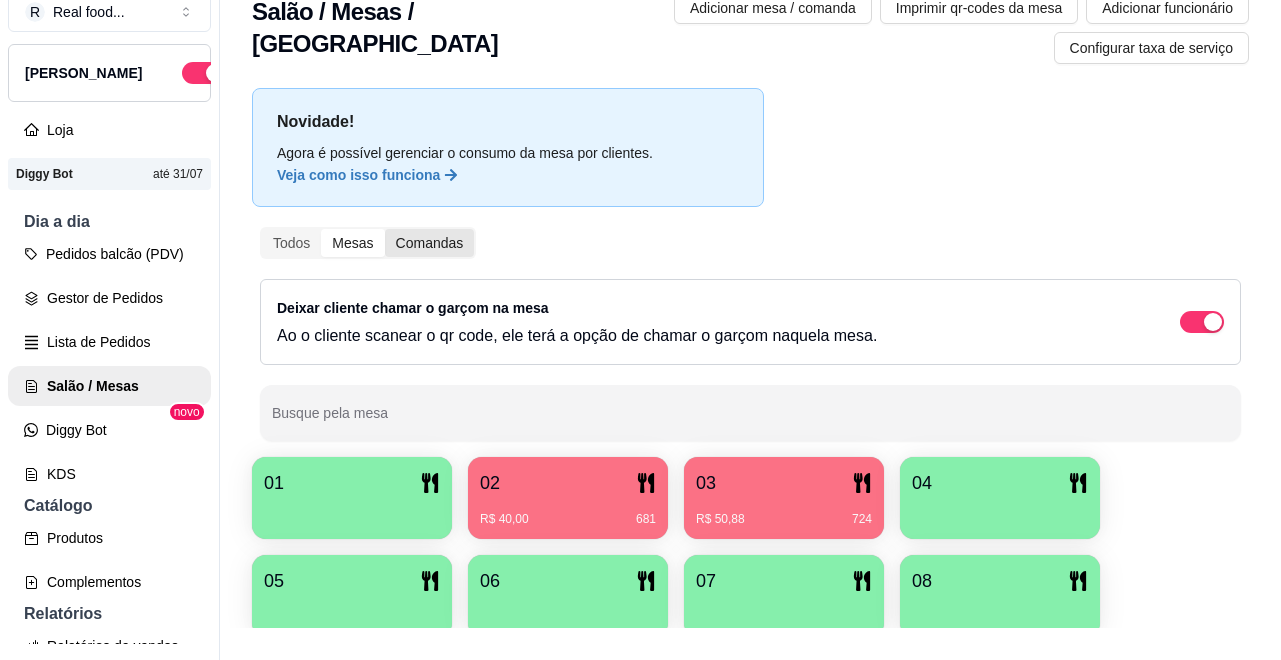 click on "Comandas" at bounding box center (430, 243) 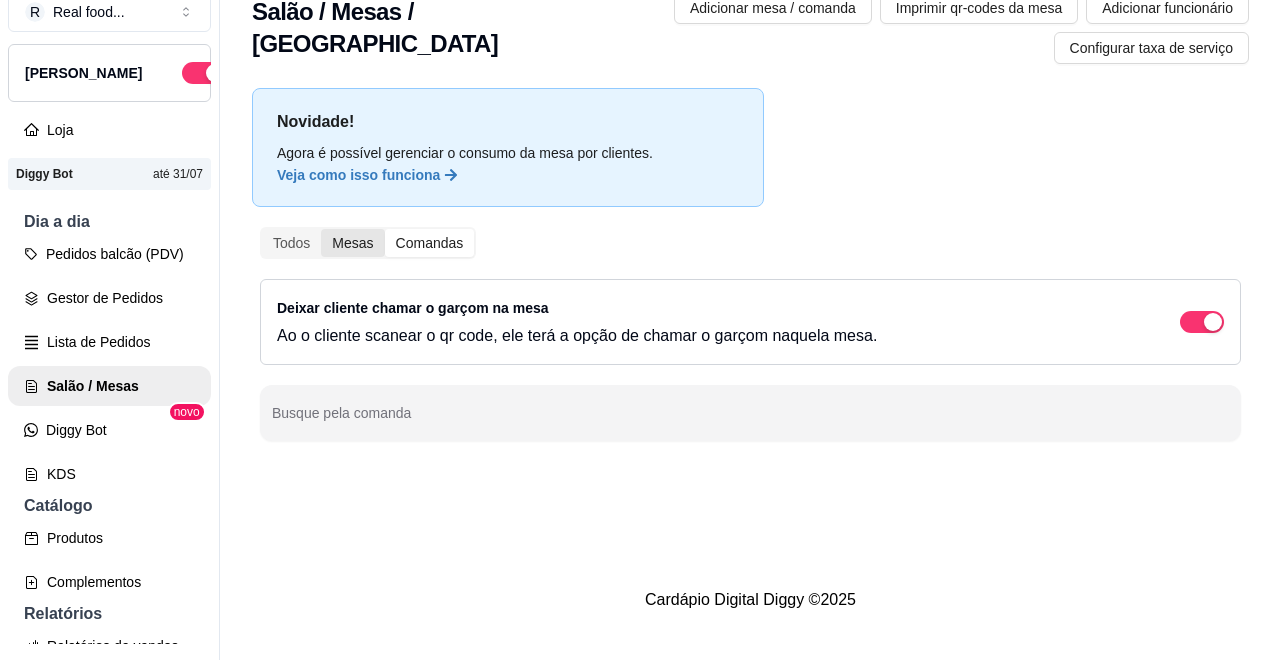 click on "Mesas" at bounding box center [352, 243] 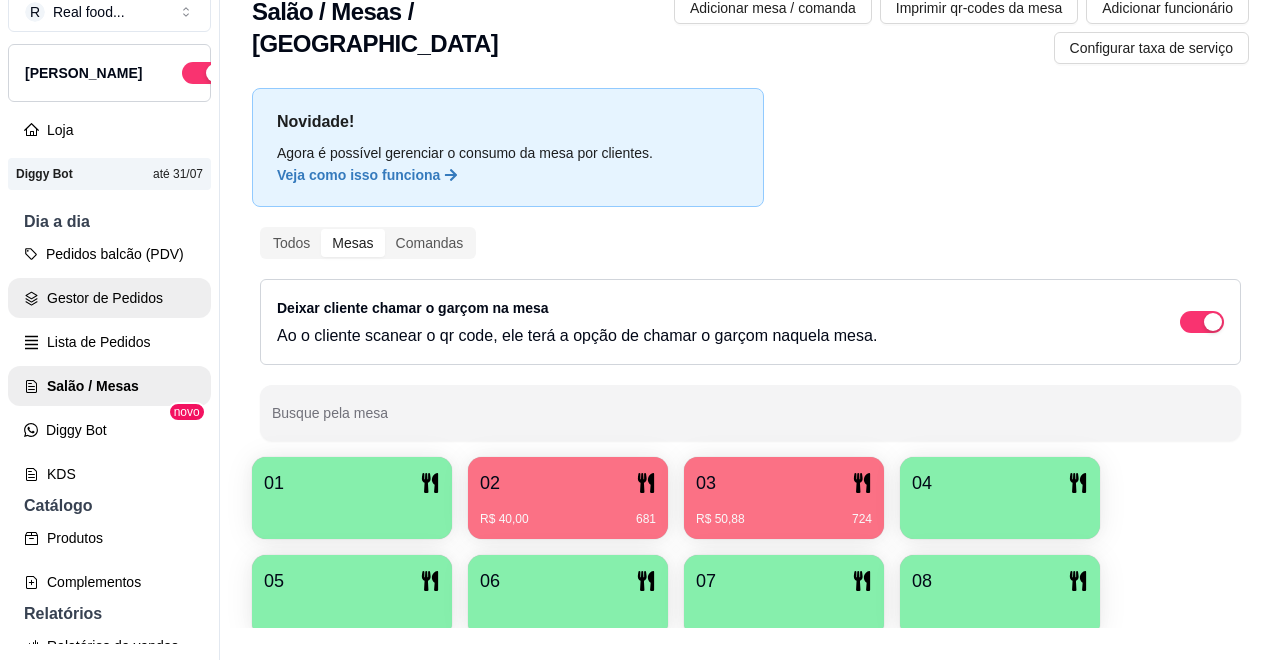 click on "Gestor de Pedidos" at bounding box center (109, 298) 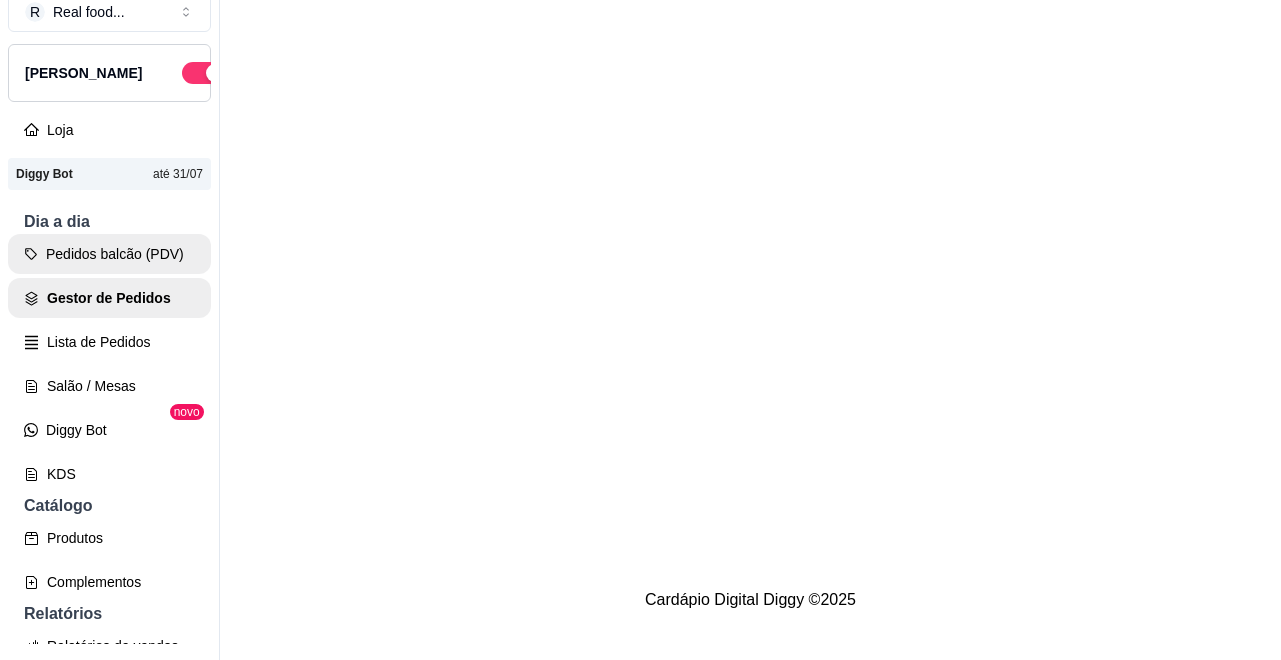 scroll, scrollTop: 0, scrollLeft: 0, axis: both 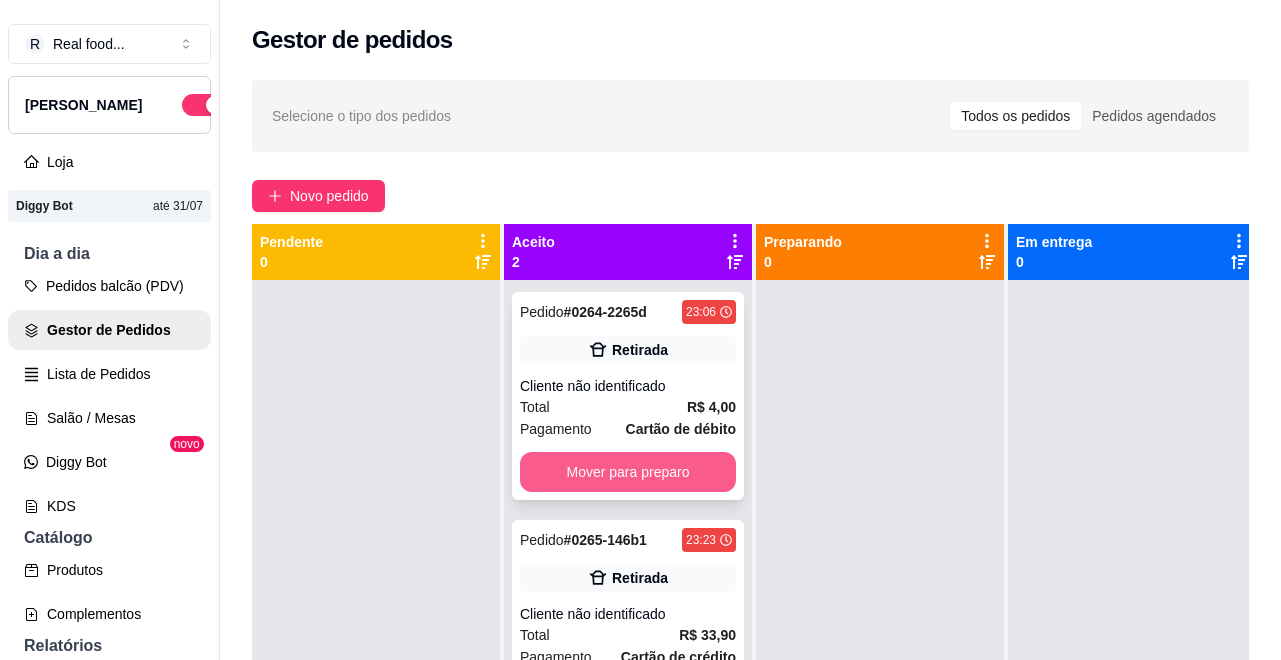 click on "Mover para preparo" at bounding box center [628, 472] 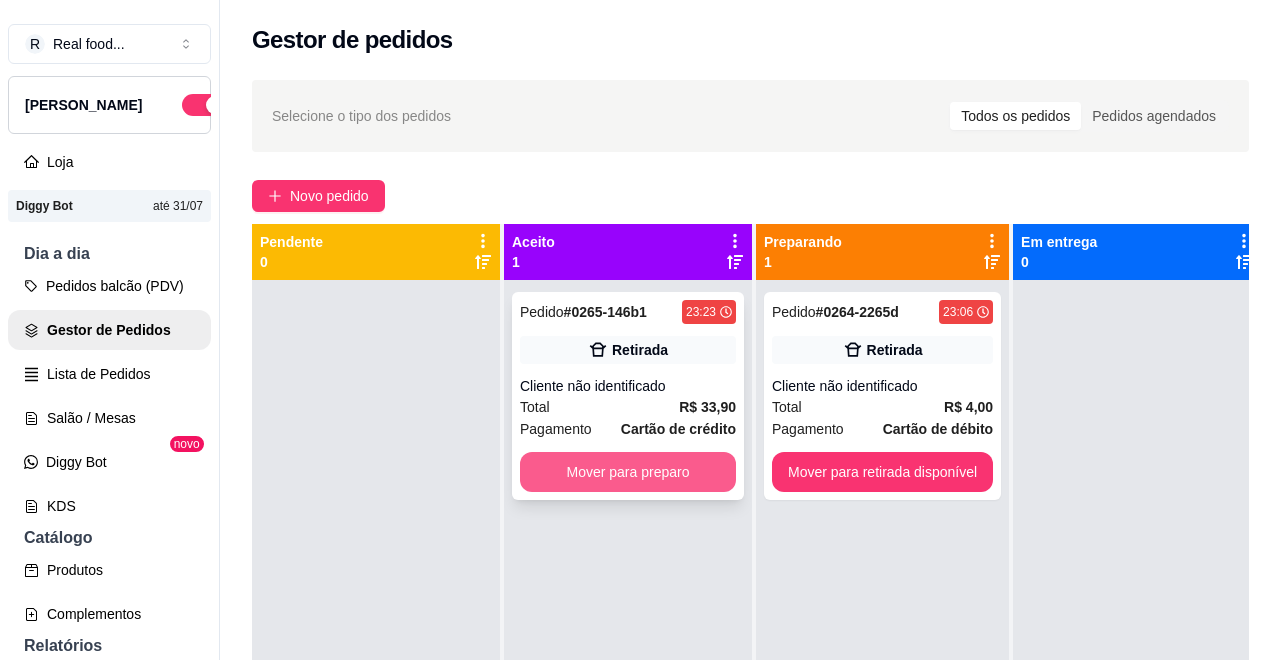 click on "Mover para preparo" at bounding box center [628, 472] 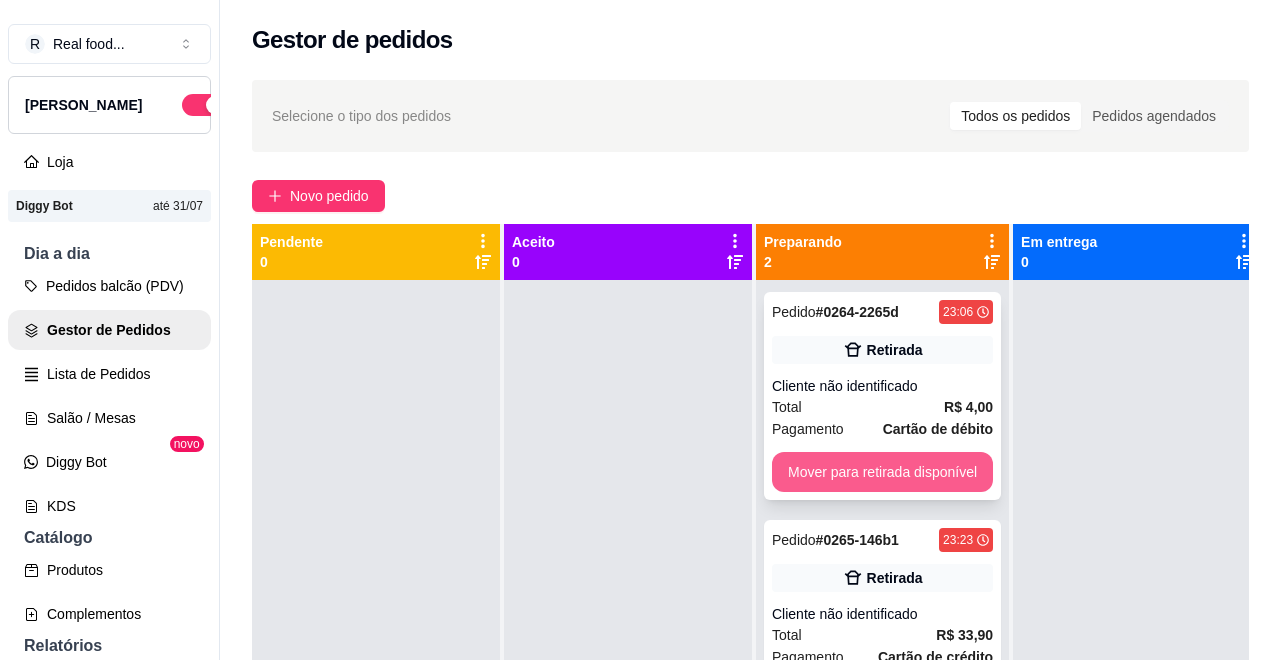 click on "Mover para retirada disponível" at bounding box center [882, 472] 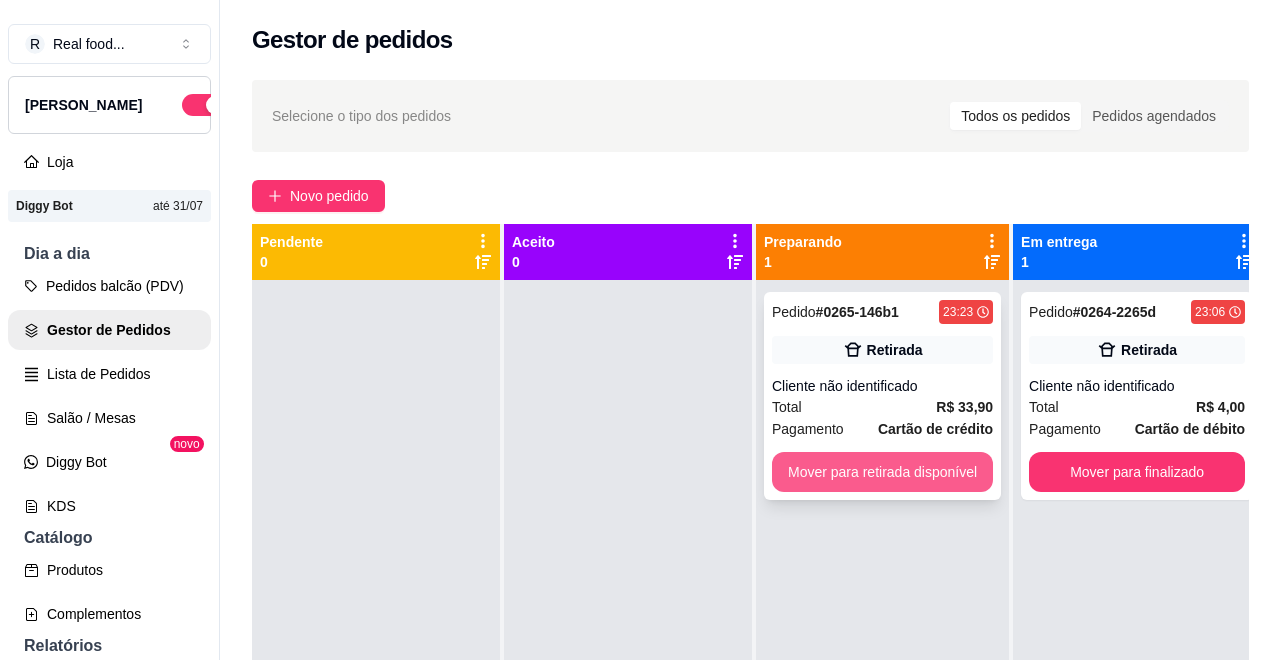 click on "Mover para retirada disponível" at bounding box center (882, 472) 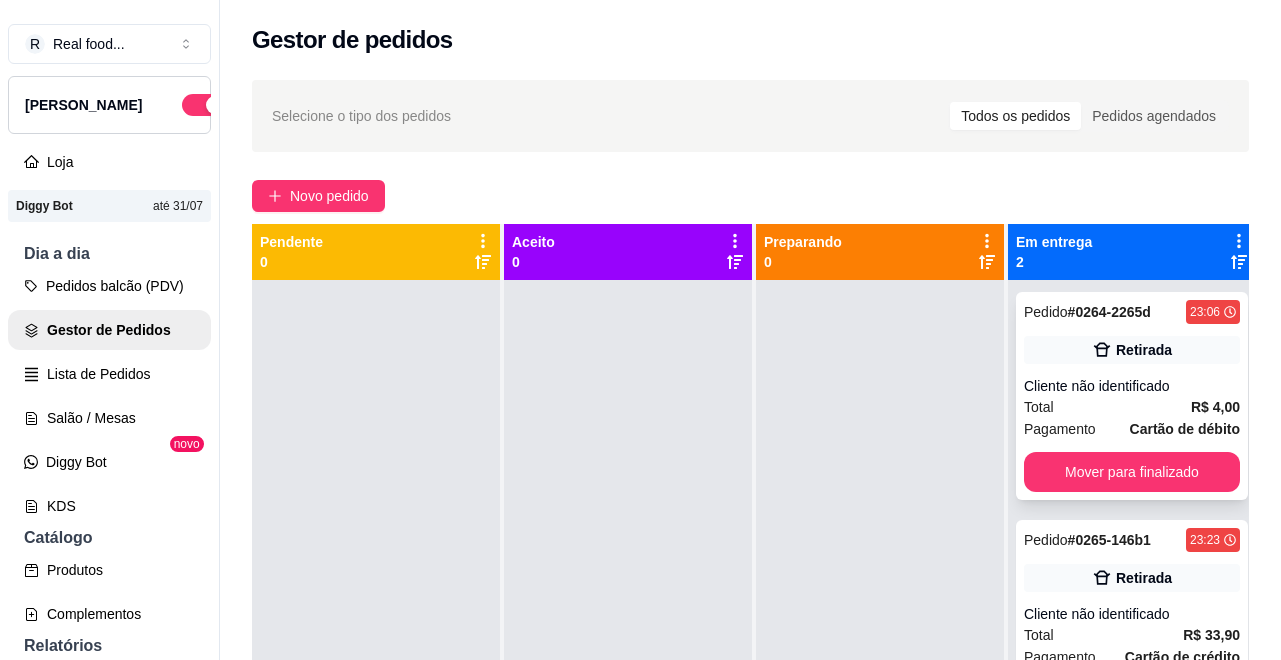 click on "Mover para finalizado" at bounding box center (1132, 472) 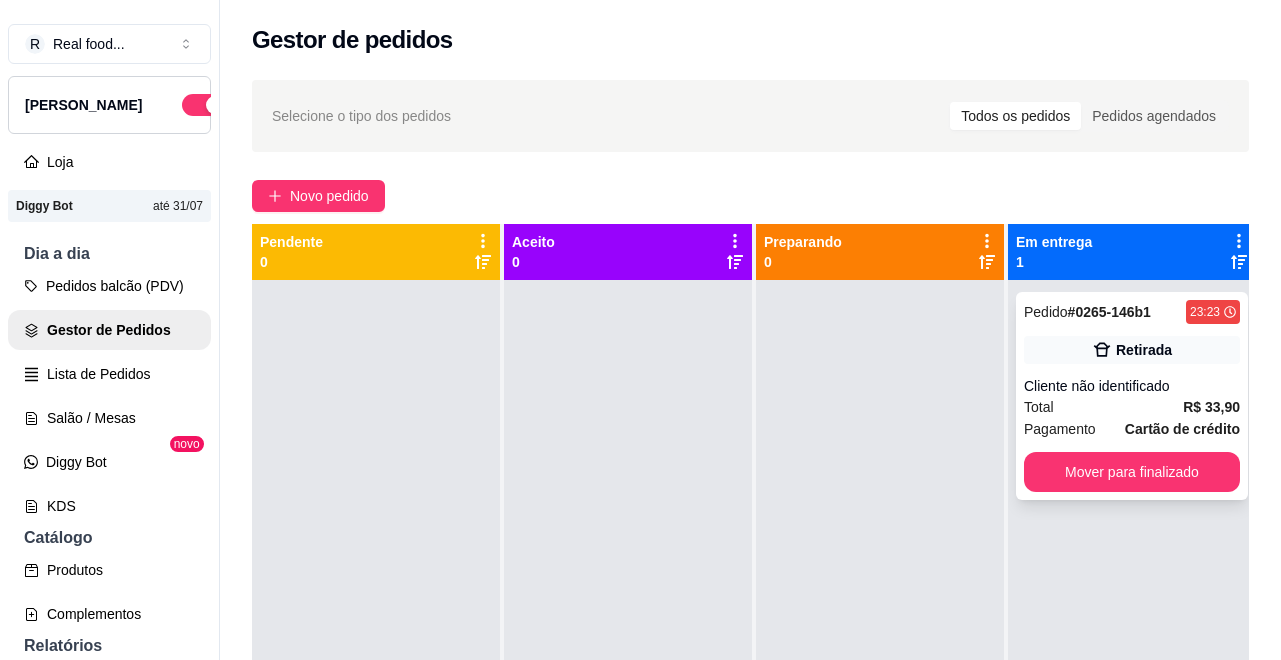 click on "Mover para finalizado" at bounding box center [1132, 472] 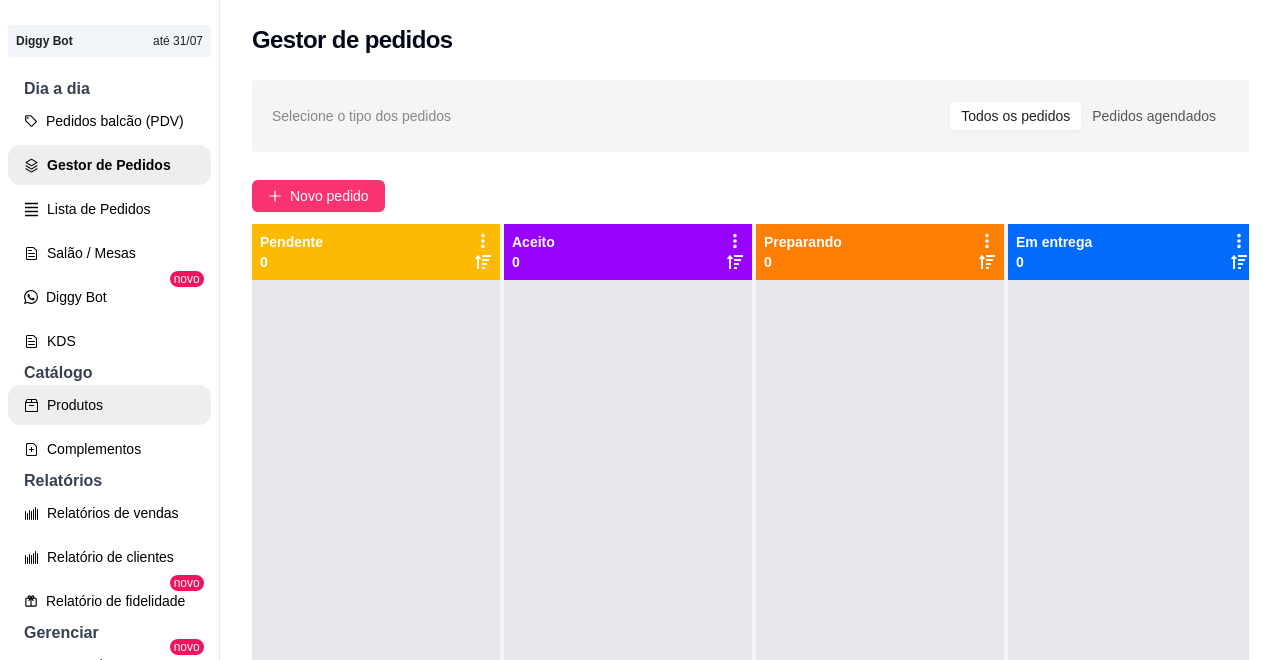 scroll, scrollTop: 200, scrollLeft: 0, axis: vertical 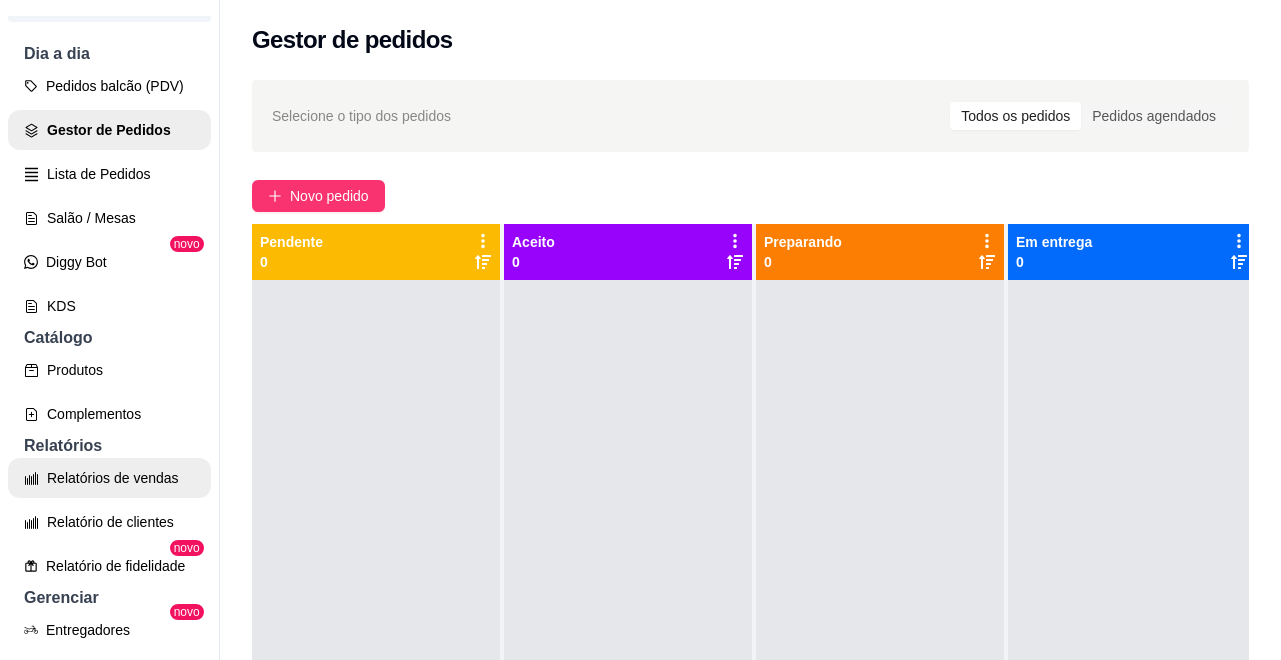 click on "Relatórios de vendas" at bounding box center [109, 478] 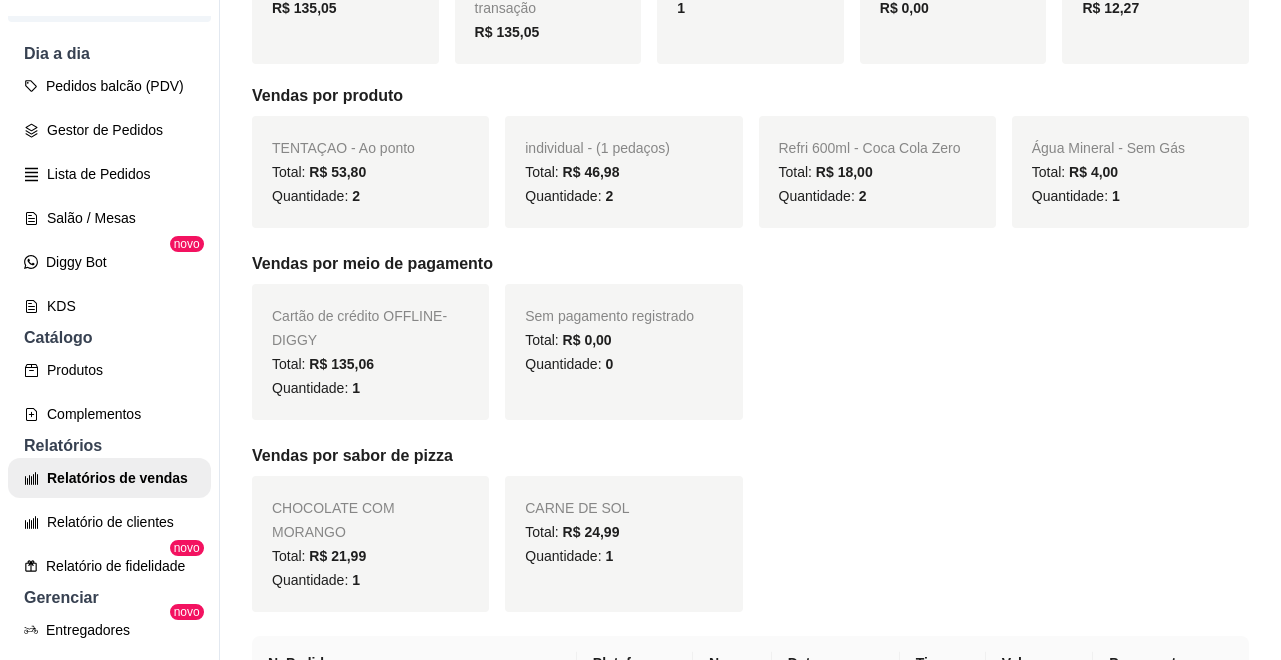 scroll, scrollTop: 500, scrollLeft: 0, axis: vertical 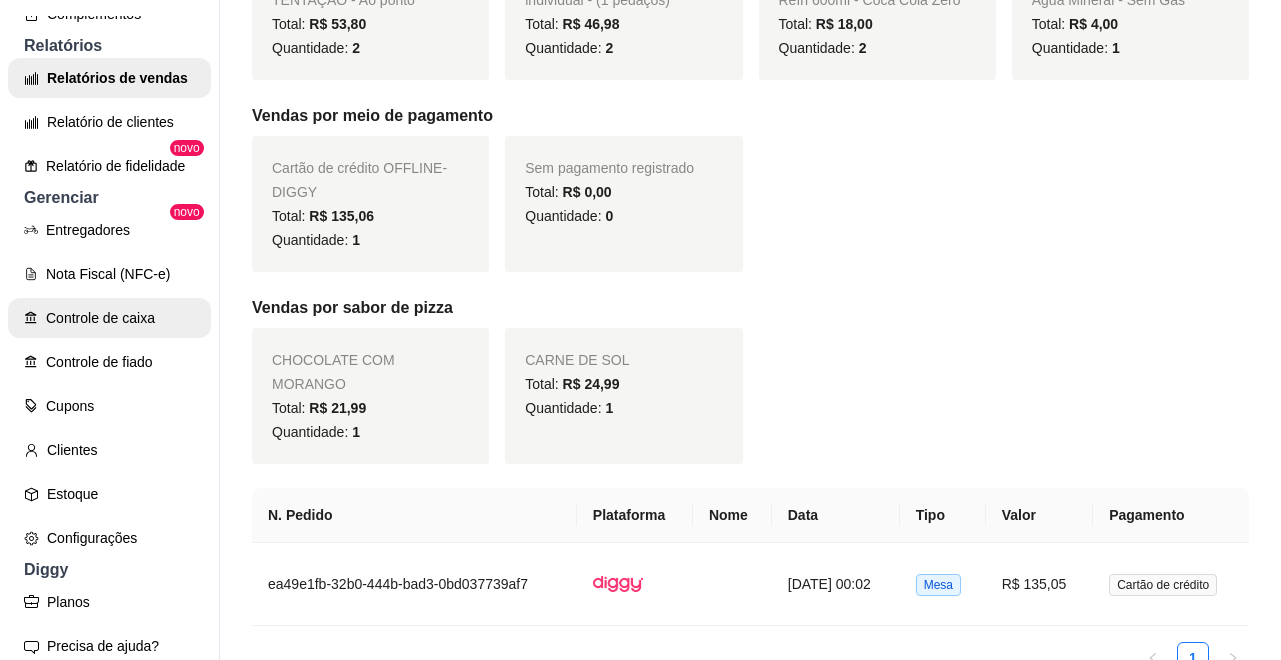 click on "Controle de caixa" at bounding box center (109, 318) 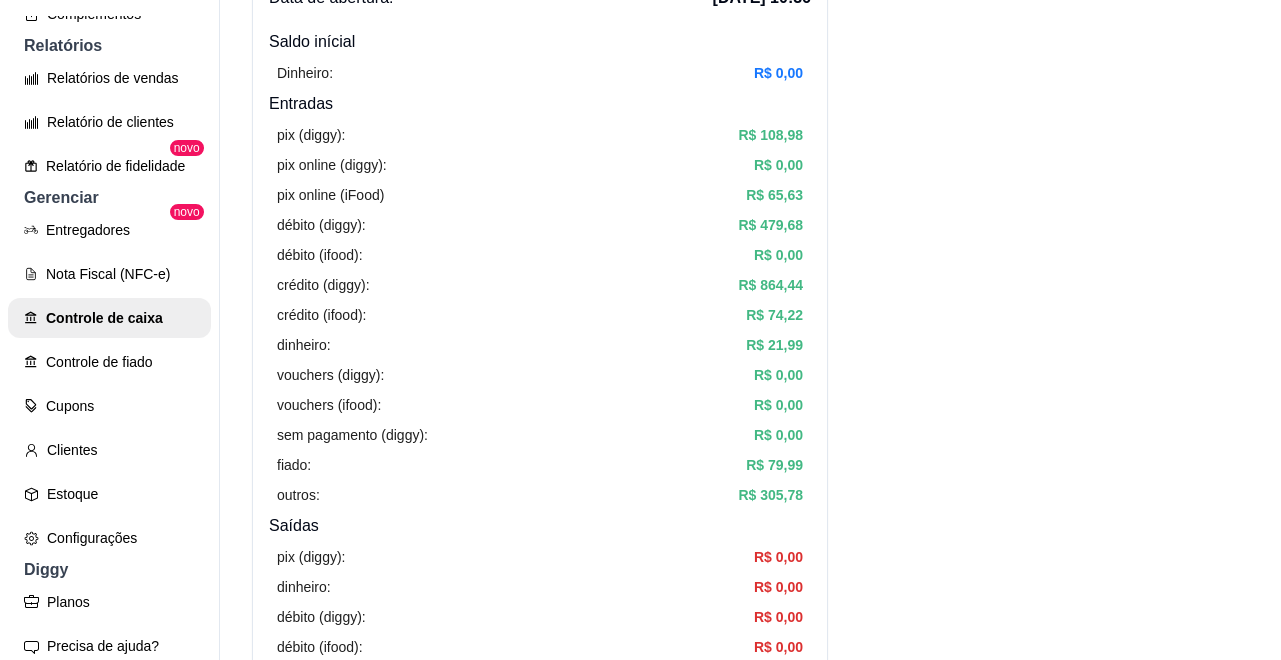 scroll, scrollTop: 0, scrollLeft: 0, axis: both 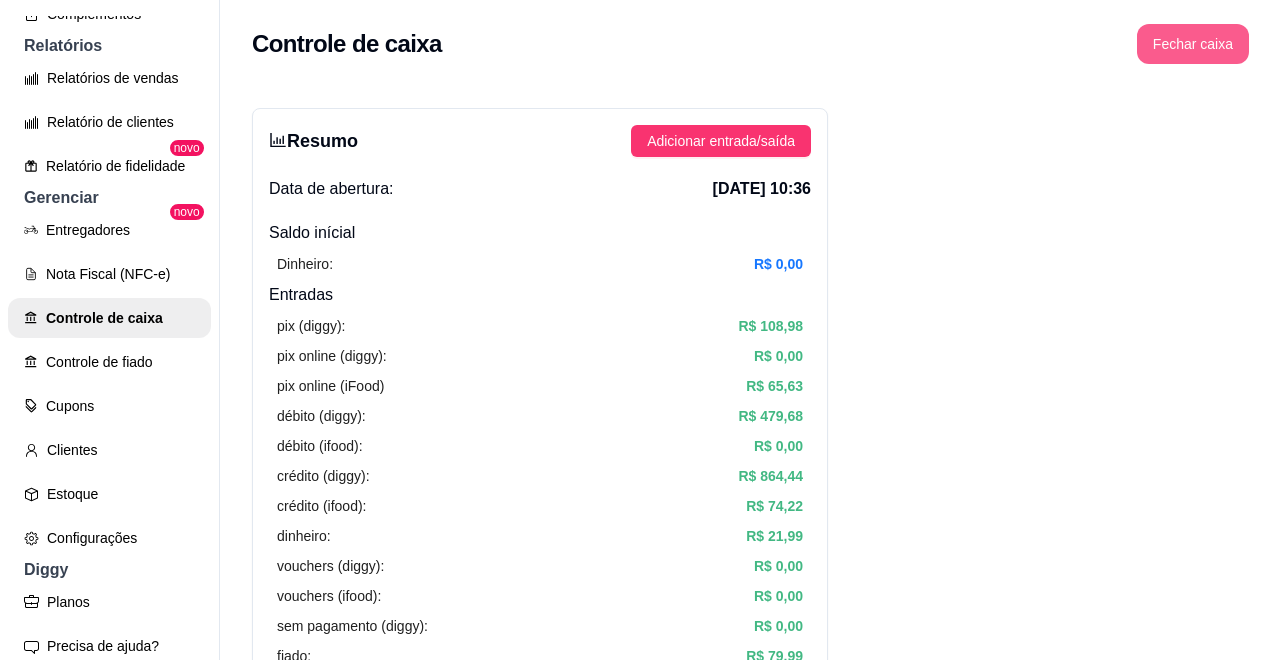 click on "Fechar caixa" at bounding box center (1193, 44) 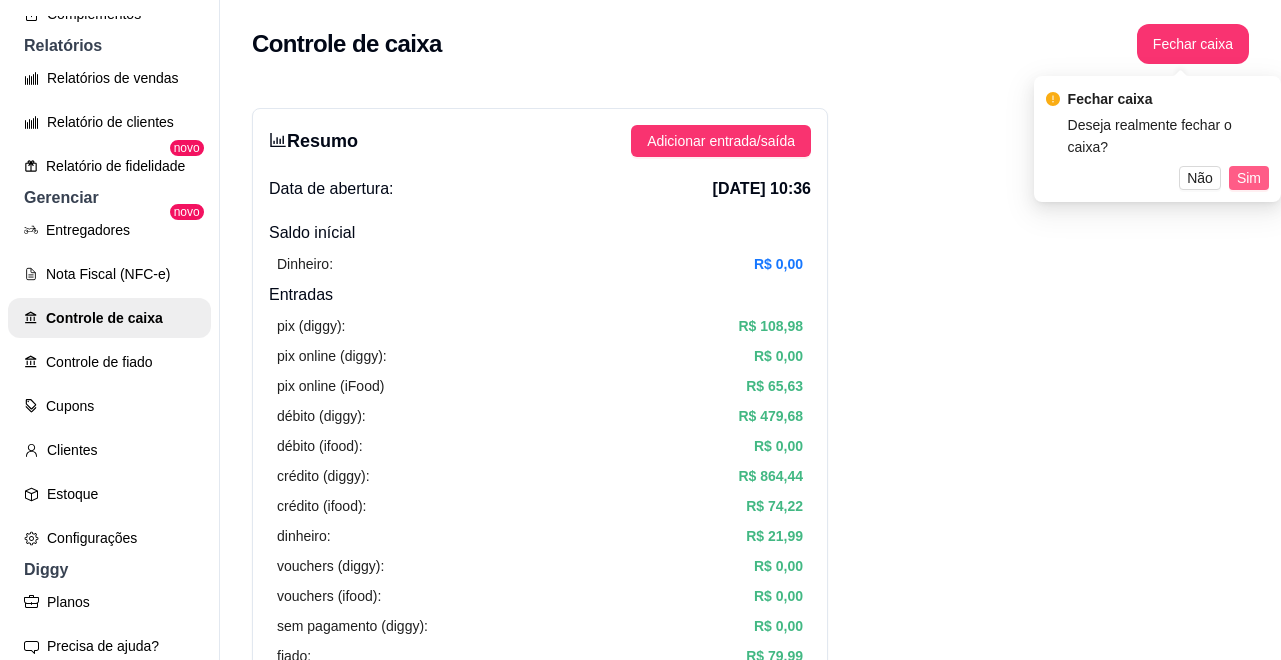 click on "Sim" at bounding box center (1249, 178) 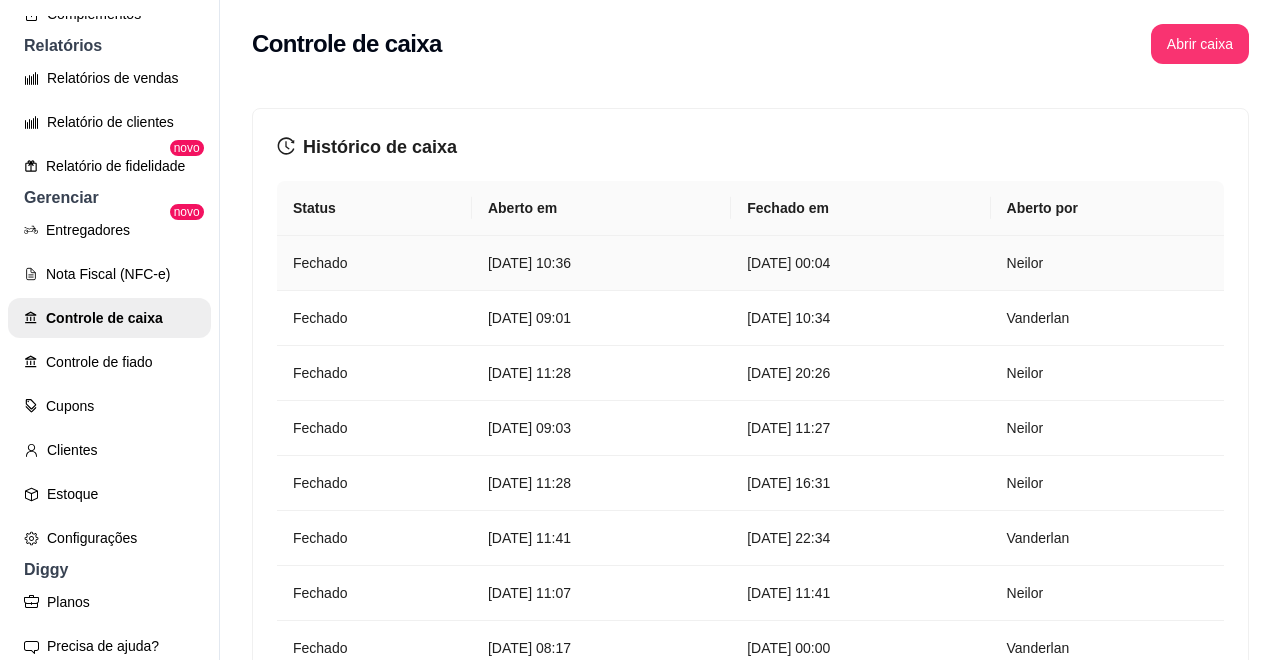 click on "[DATE] 00:04" at bounding box center (860, 263) 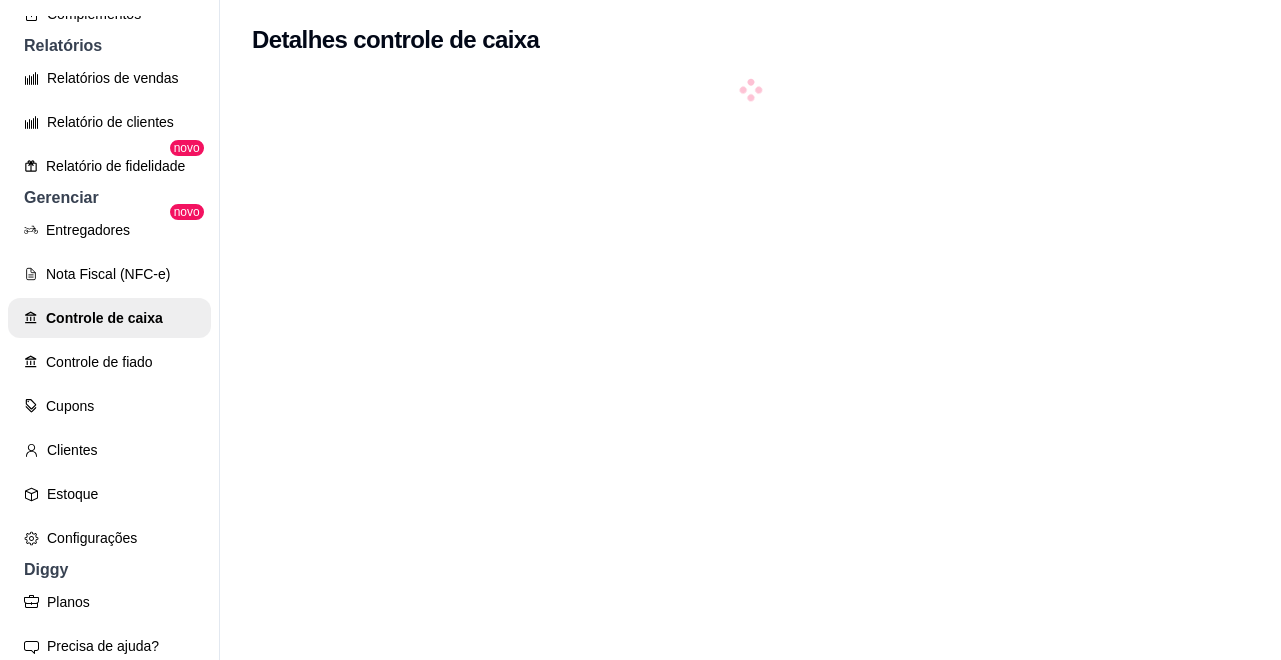 click at bounding box center (750, 410) 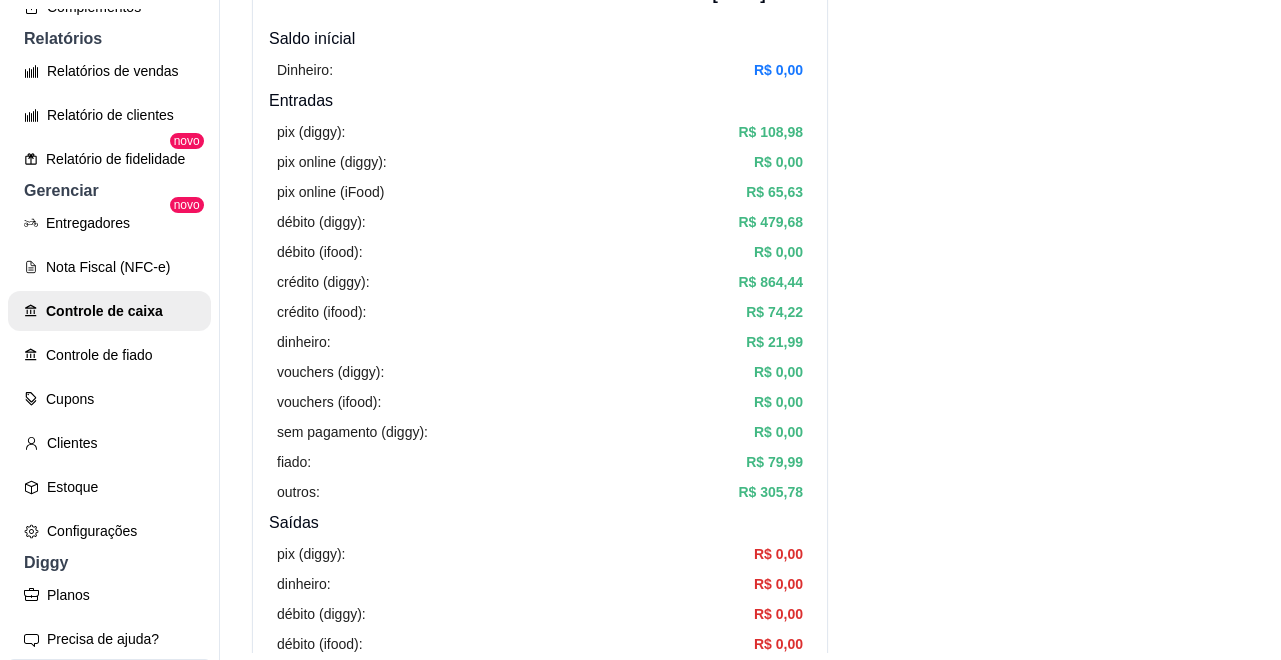 scroll, scrollTop: 0, scrollLeft: 0, axis: both 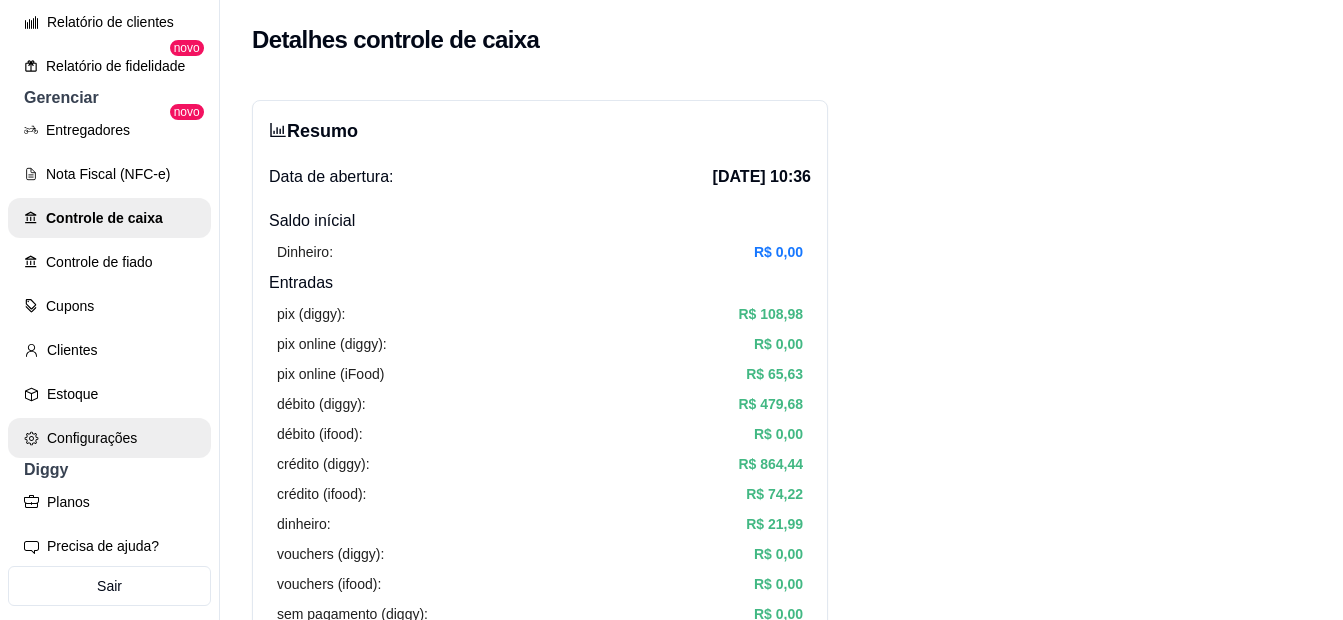 click on "Configurações" at bounding box center [109, 438] 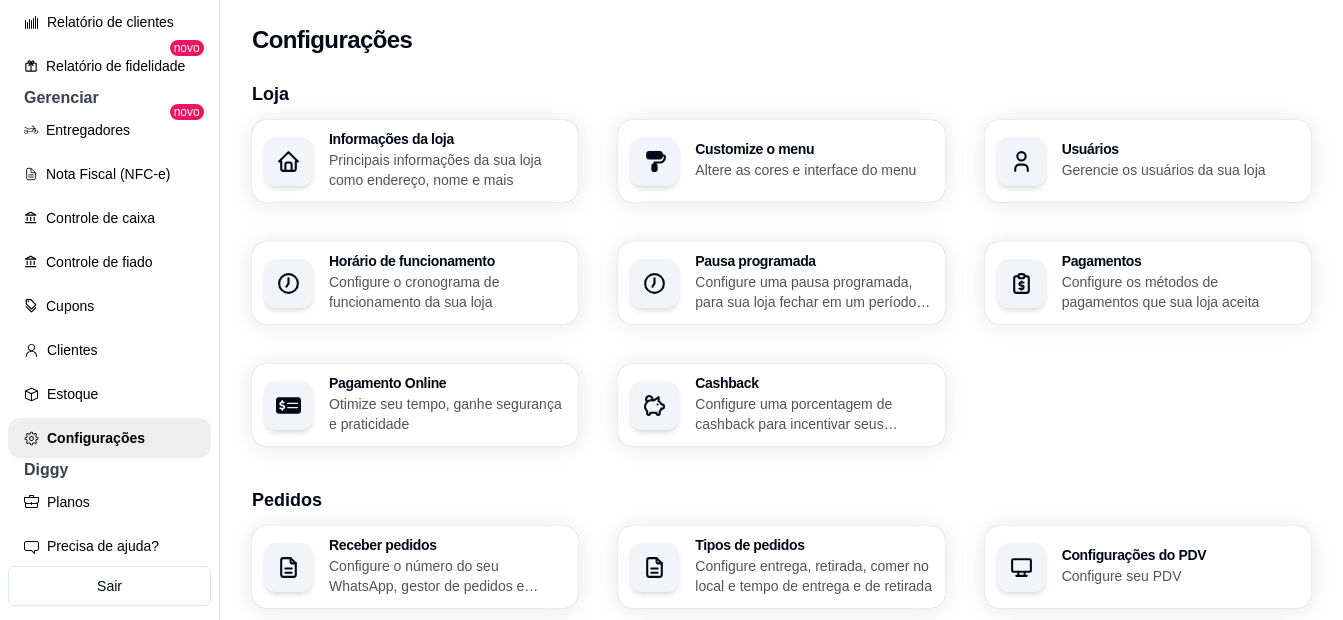 click on "Pagamentos" at bounding box center (1180, 261) 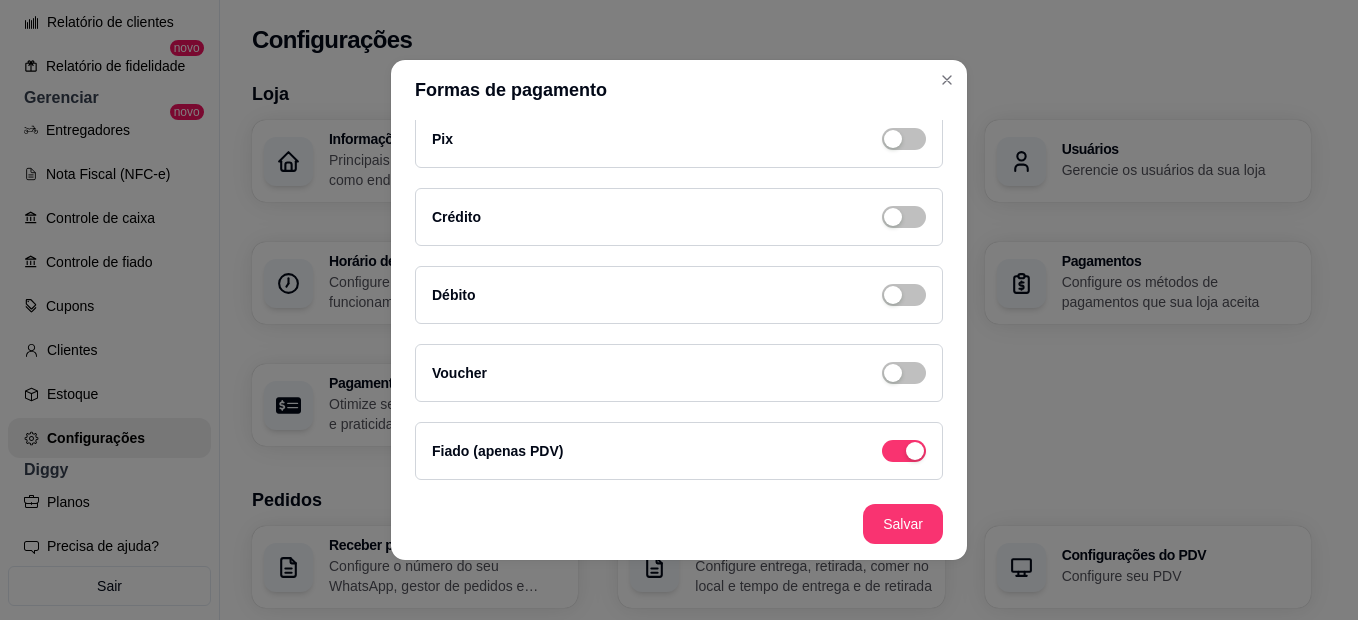 scroll, scrollTop: 0, scrollLeft: 0, axis: both 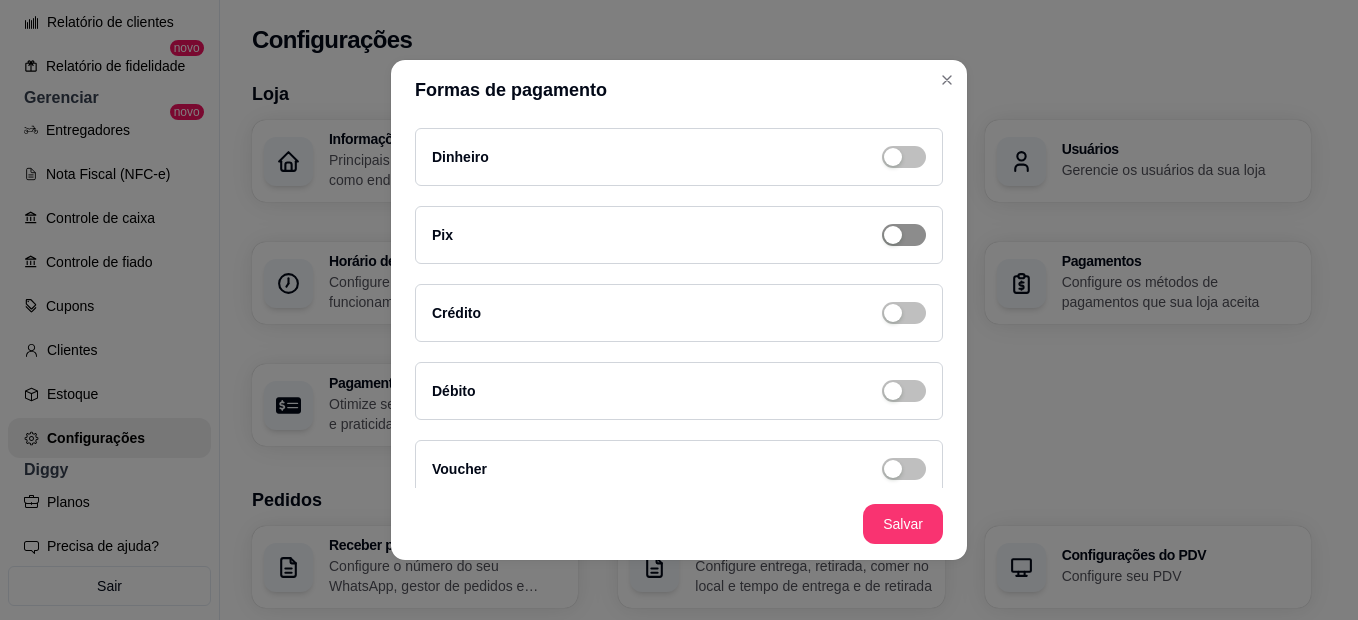 click at bounding box center [893, 157] 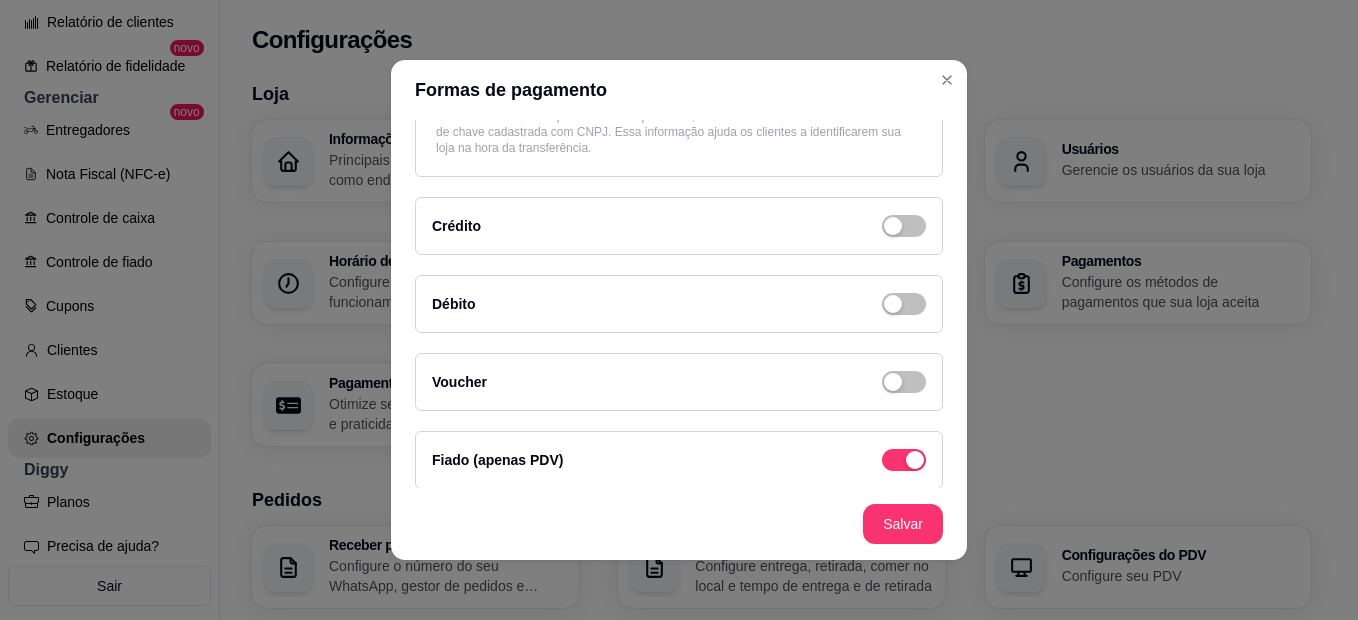 scroll, scrollTop: 296, scrollLeft: 0, axis: vertical 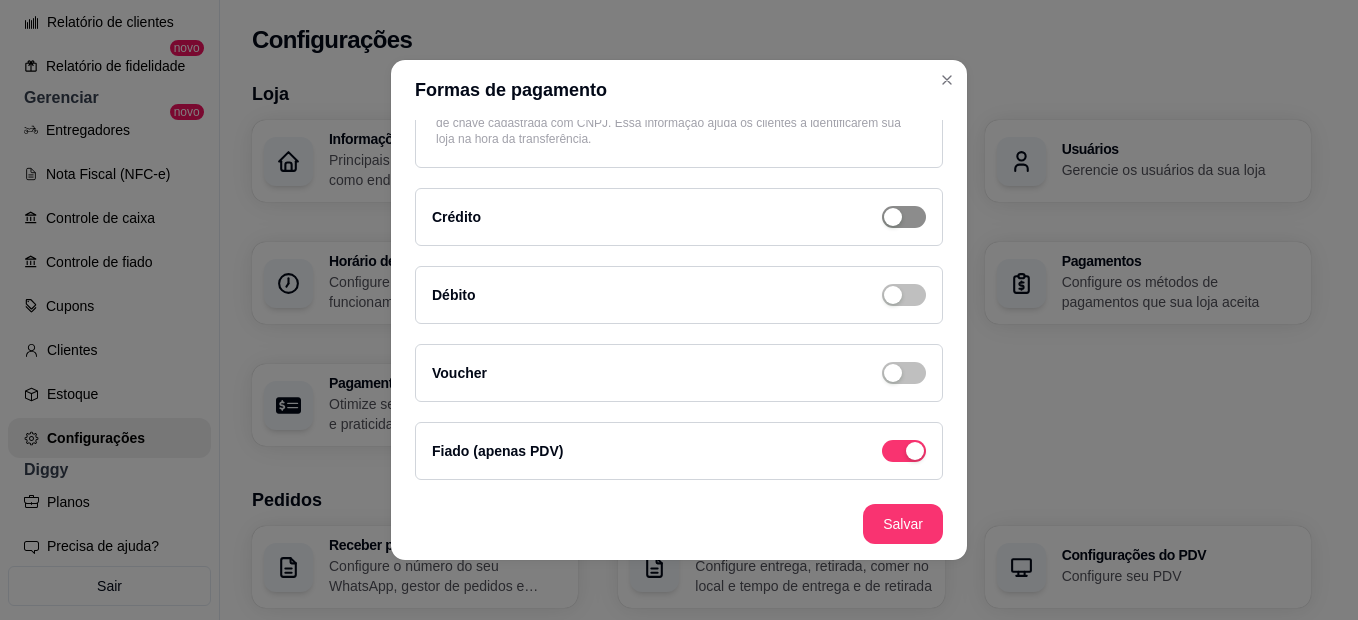 click at bounding box center [904, -139] 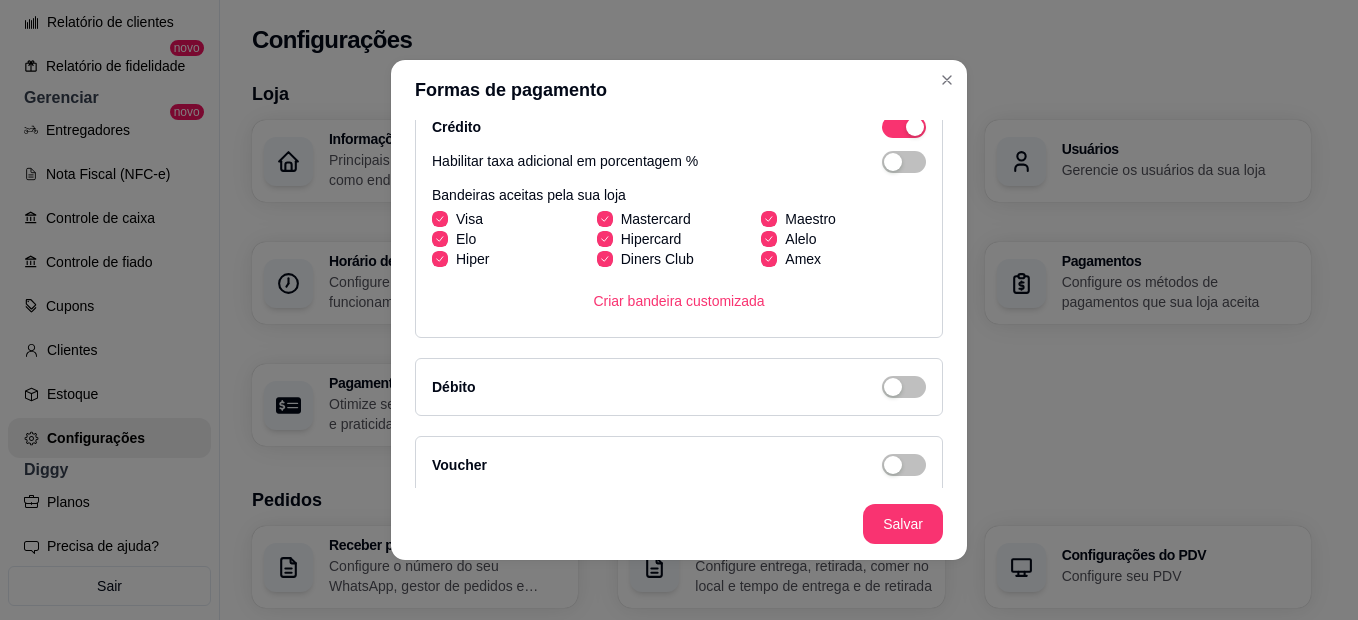 scroll, scrollTop: 478, scrollLeft: 0, axis: vertical 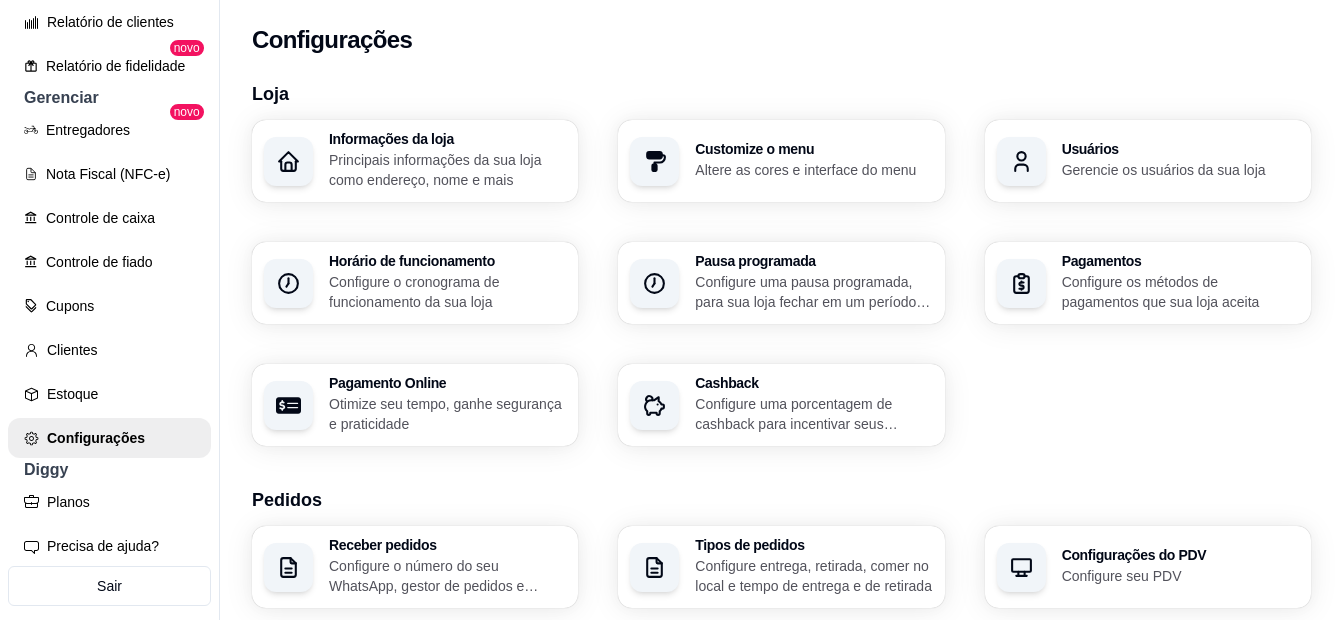 click on "Configure os métodos de pagamentos que sua loja aceita" at bounding box center [1180, 292] 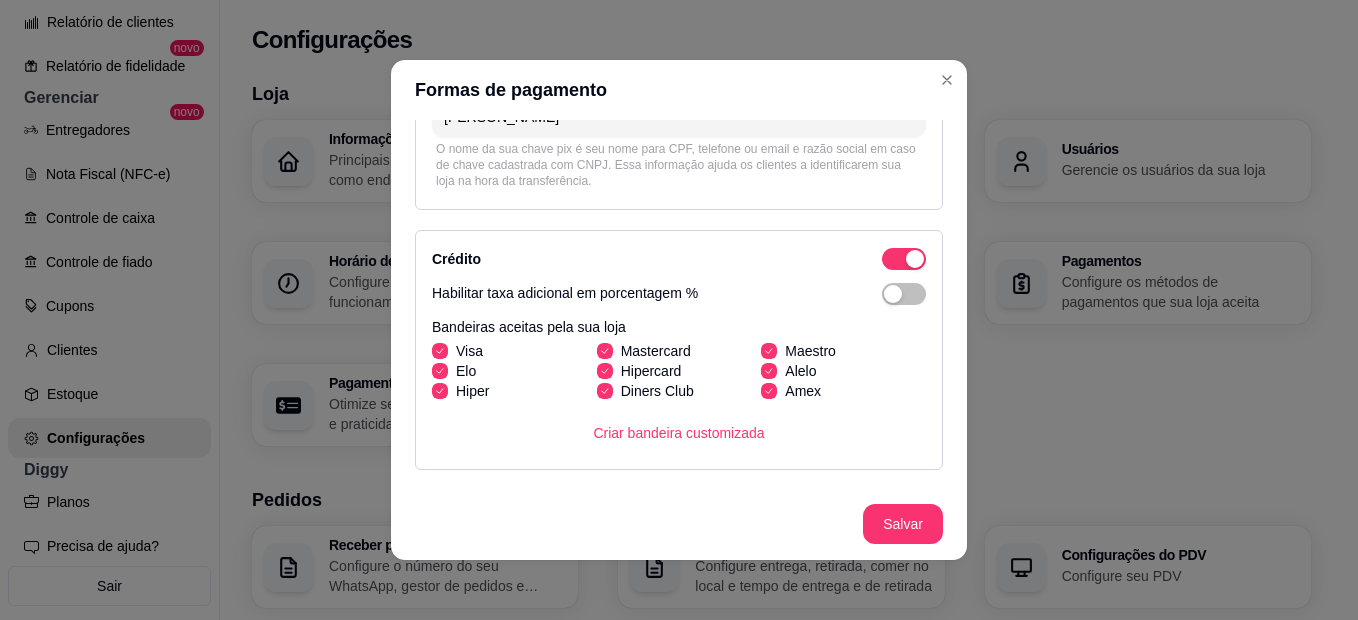 scroll, scrollTop: 478, scrollLeft: 0, axis: vertical 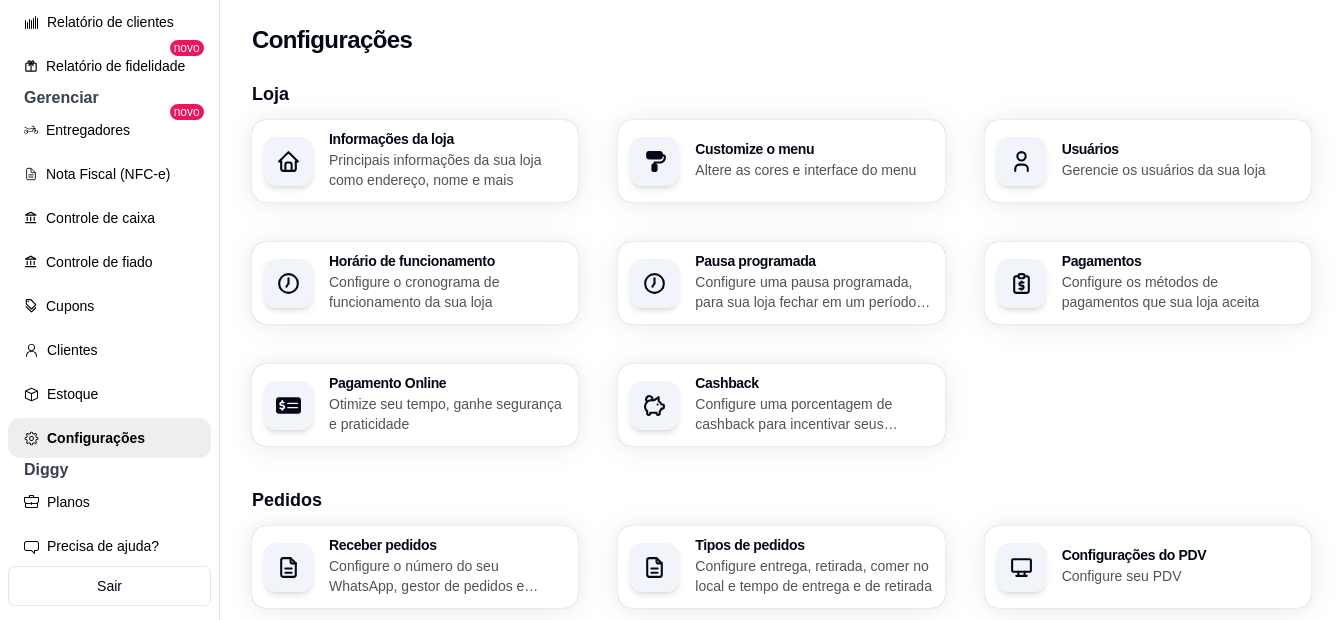 click on "Configure os métodos de pagamentos que sua loja aceita" at bounding box center [1180, 292] 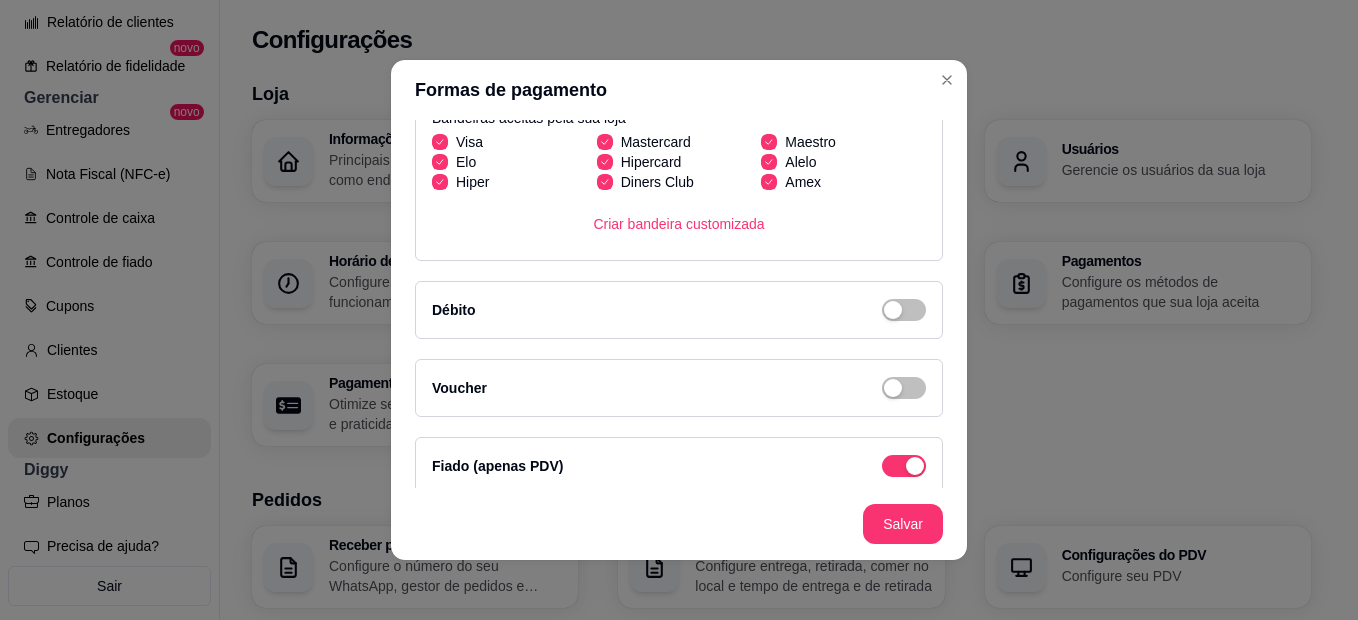 scroll, scrollTop: 478, scrollLeft: 0, axis: vertical 